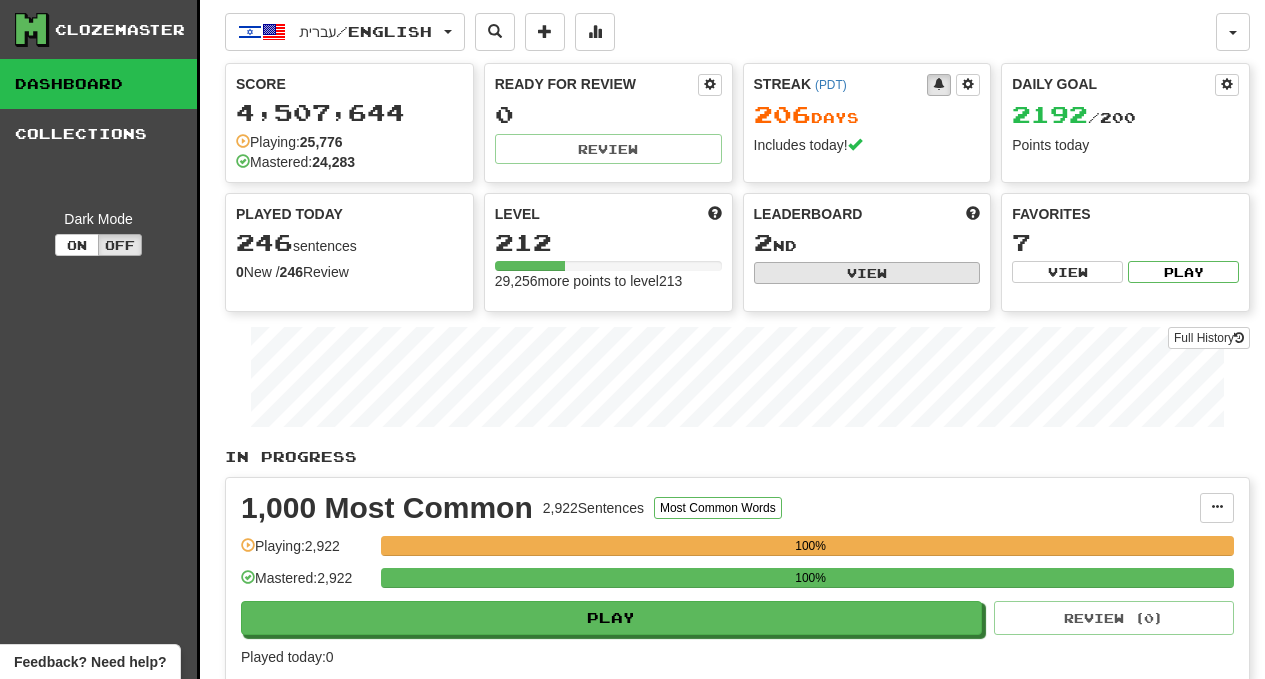 scroll, scrollTop: 0, scrollLeft: 0, axis: both 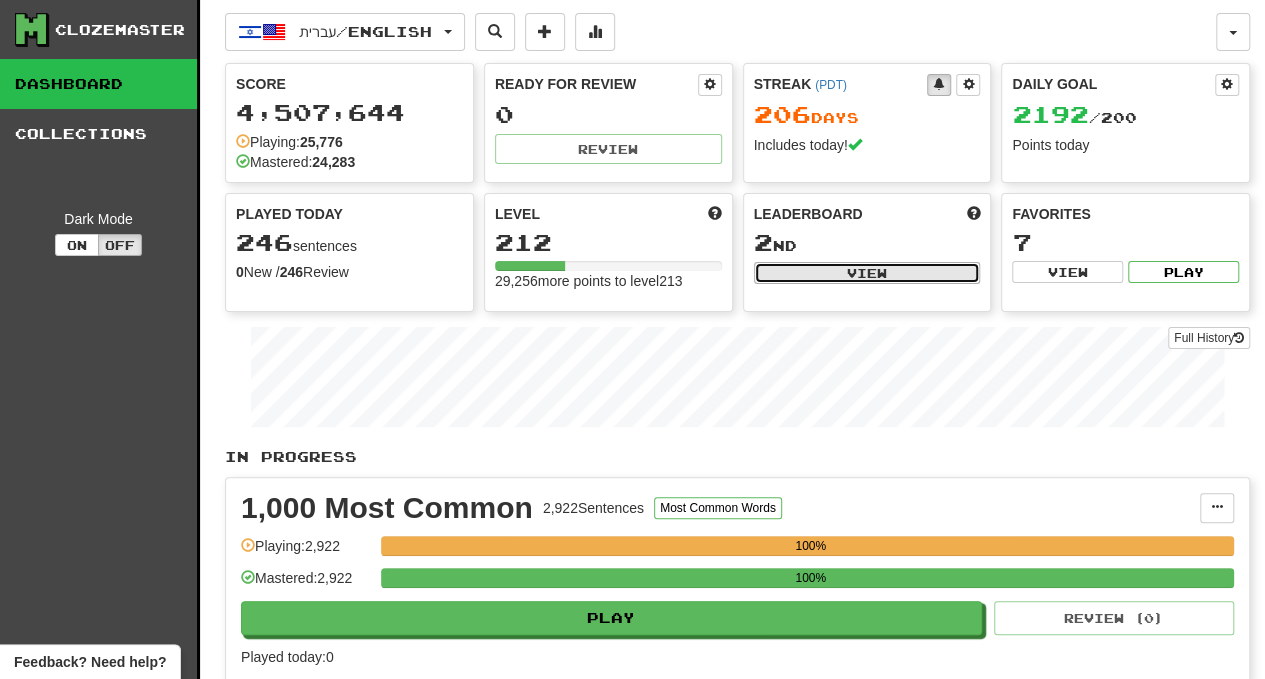 click on "View" at bounding box center (867, 273) 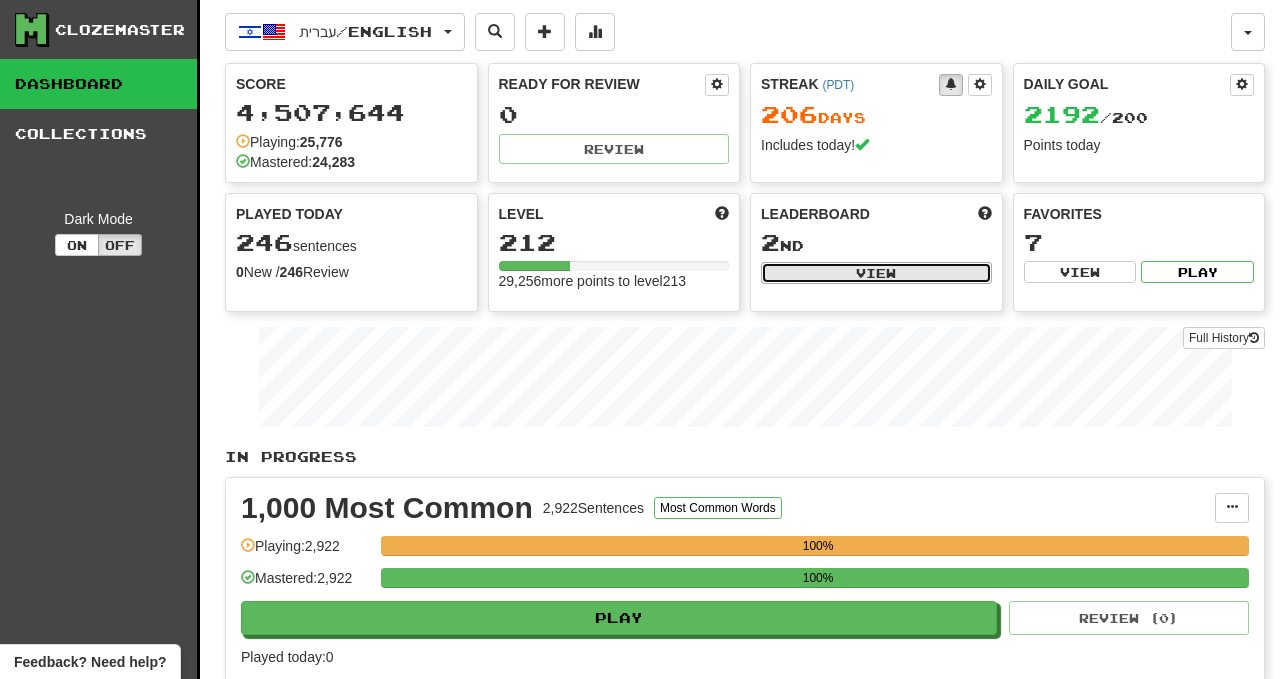 select on "**********" 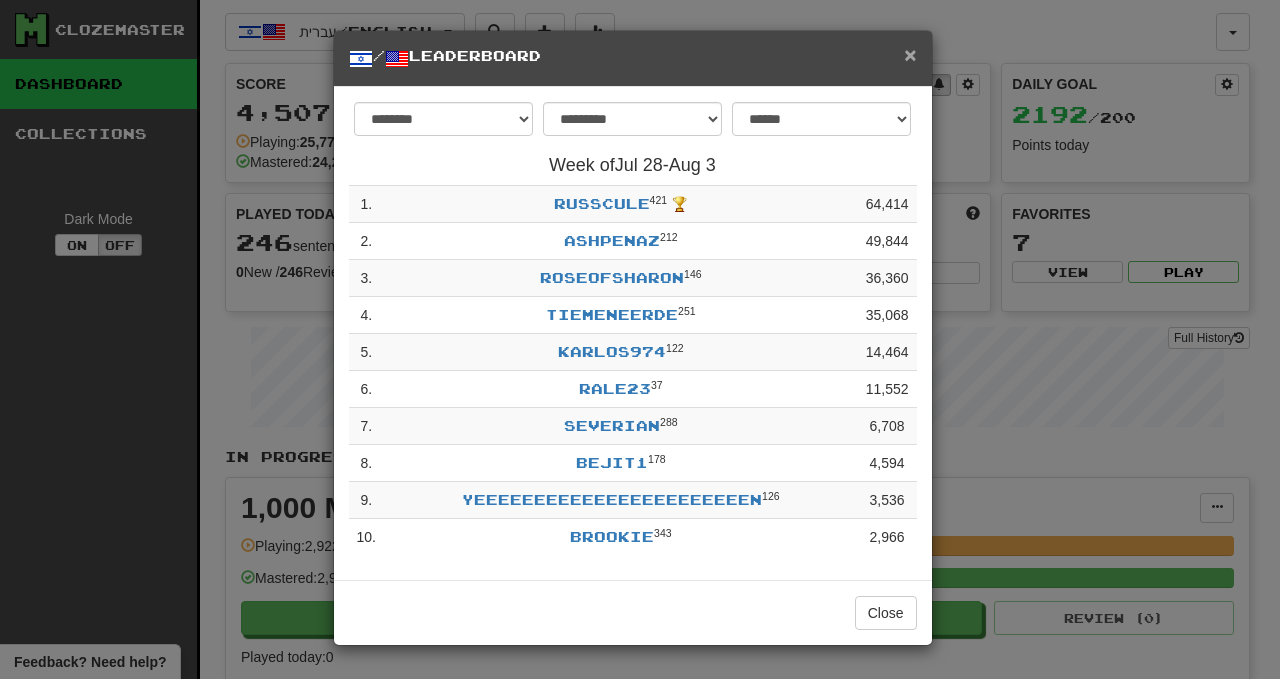 click on "×" at bounding box center [910, 54] 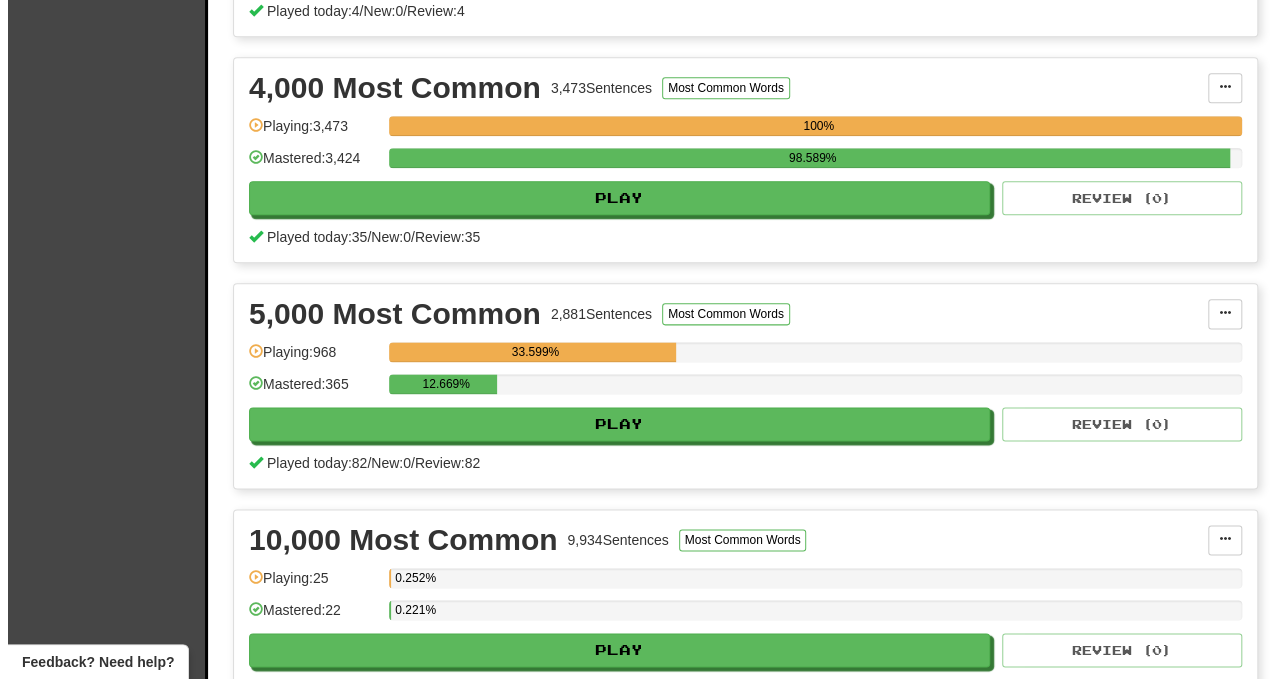 scroll, scrollTop: 1100, scrollLeft: 0, axis: vertical 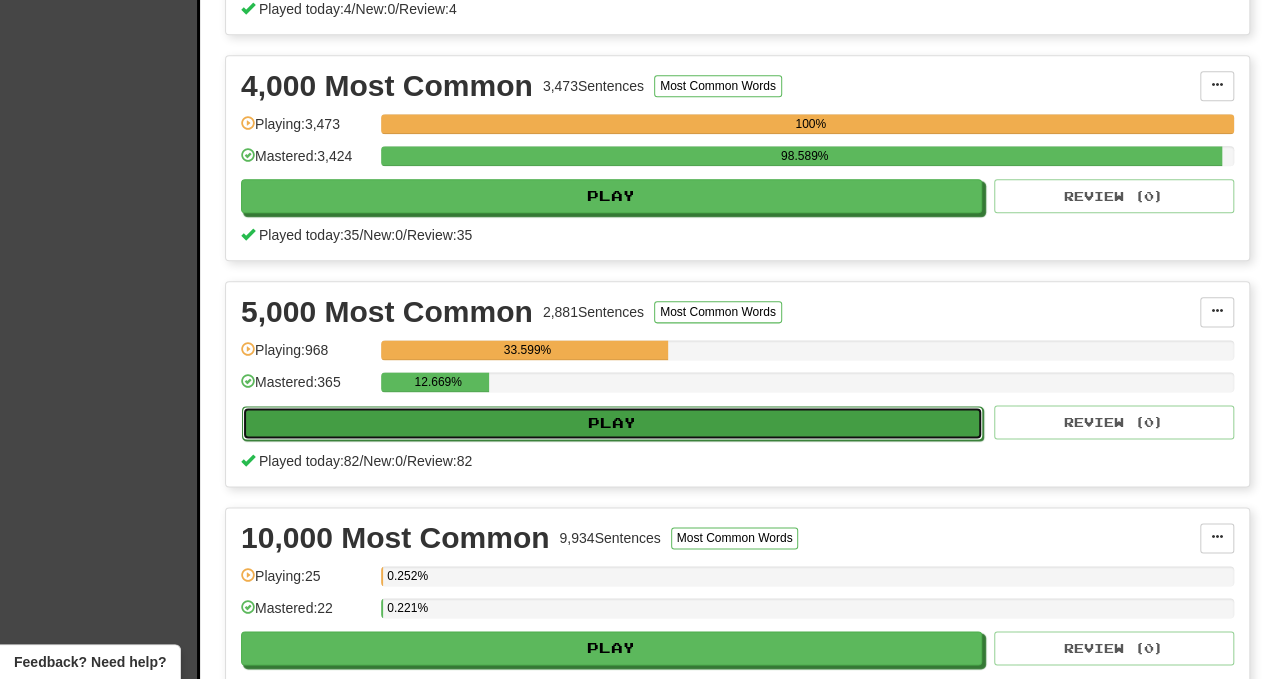 click on "Play" at bounding box center (612, 423) 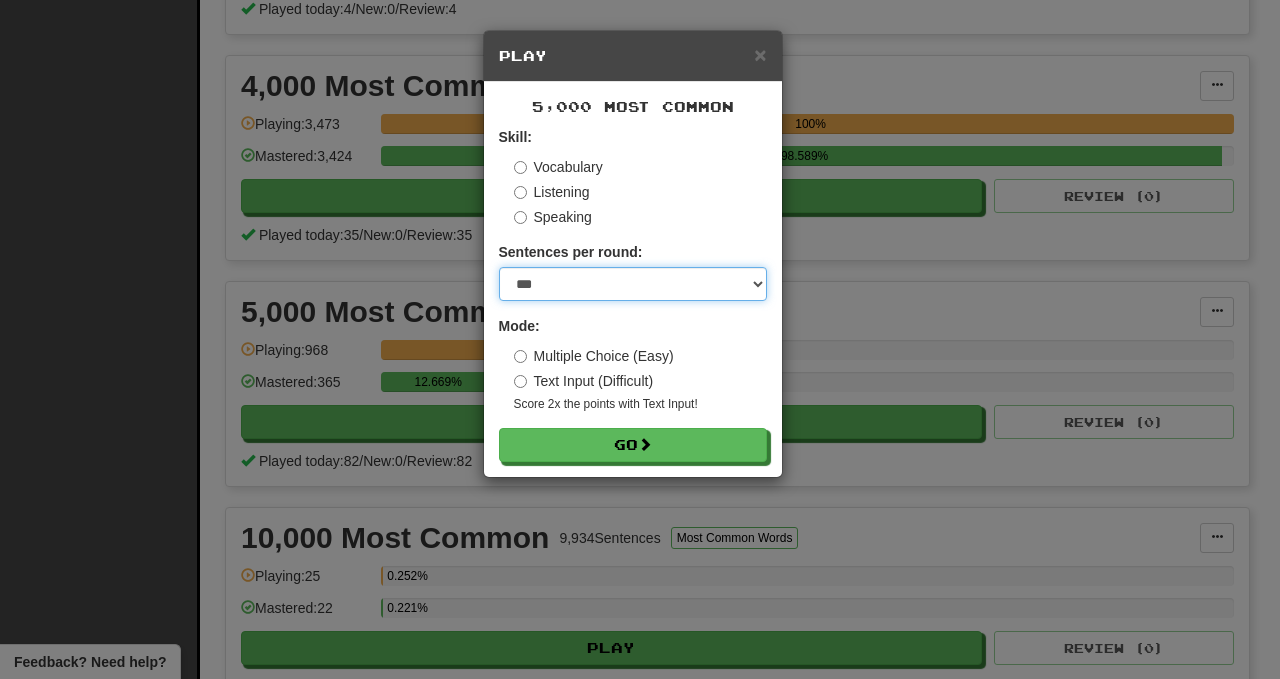 click on "* ** ** ** ** ** *** ********" at bounding box center [633, 284] 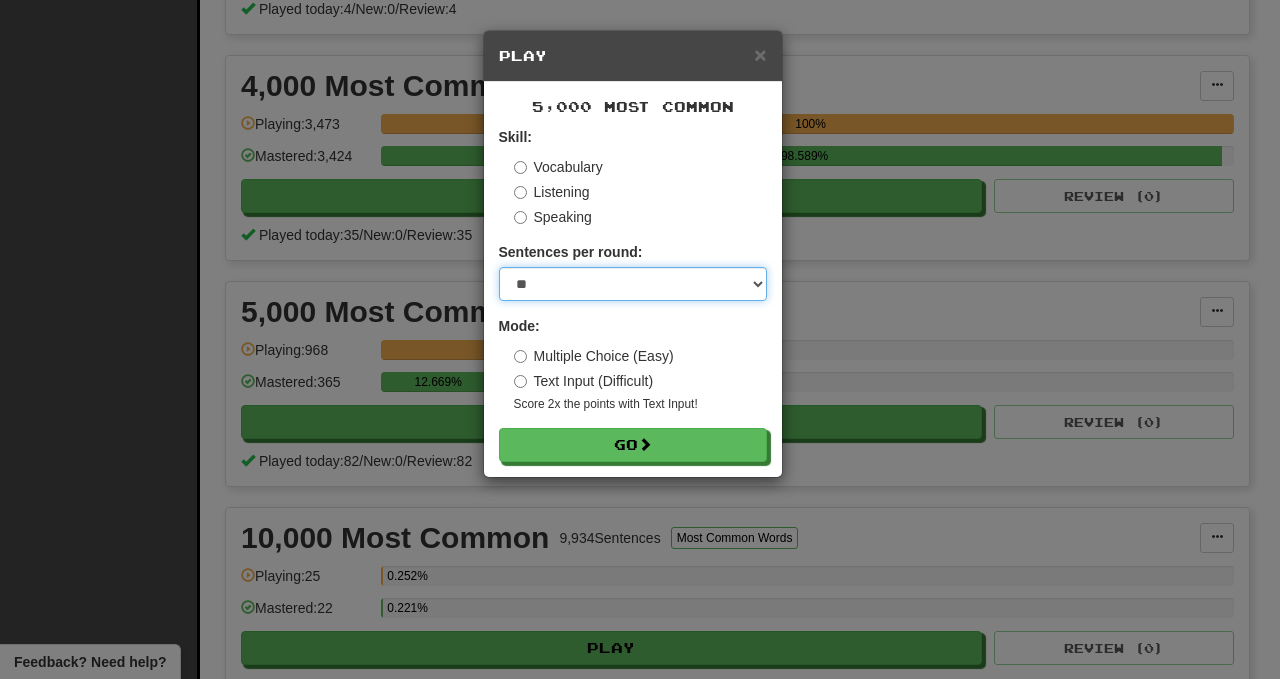 click on "* ** ** ** ** ** *** ********" at bounding box center (633, 284) 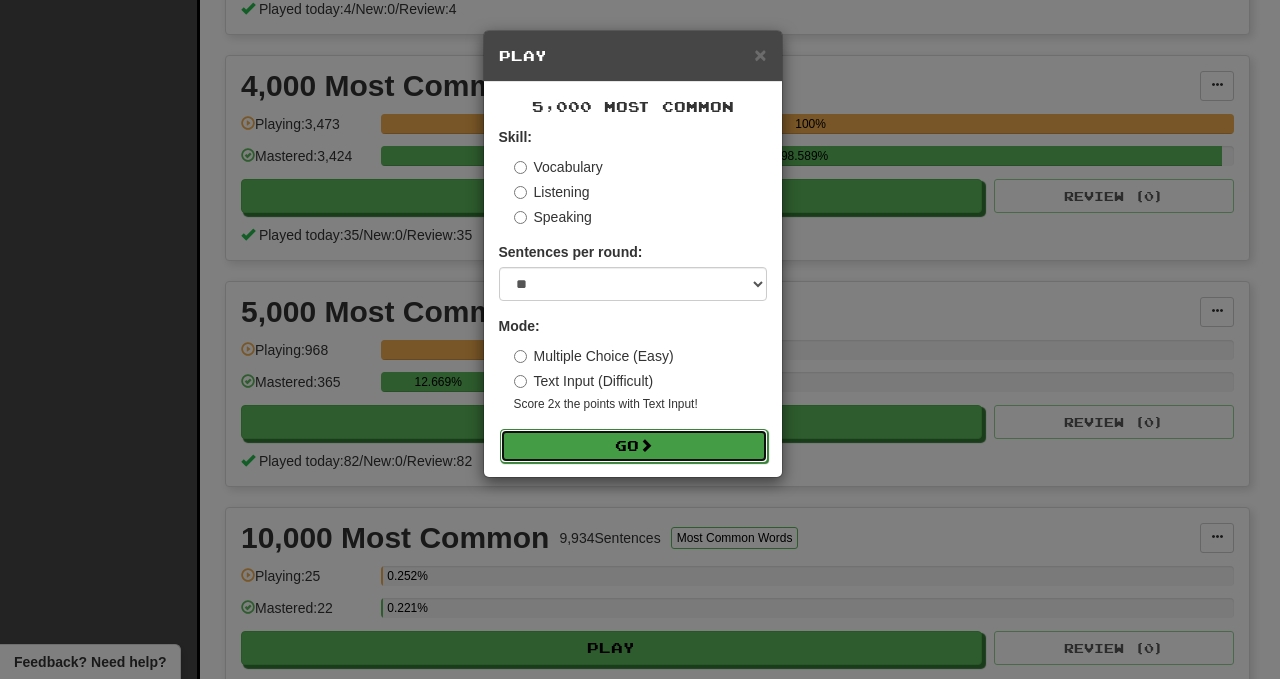 click on "Go" at bounding box center [634, 446] 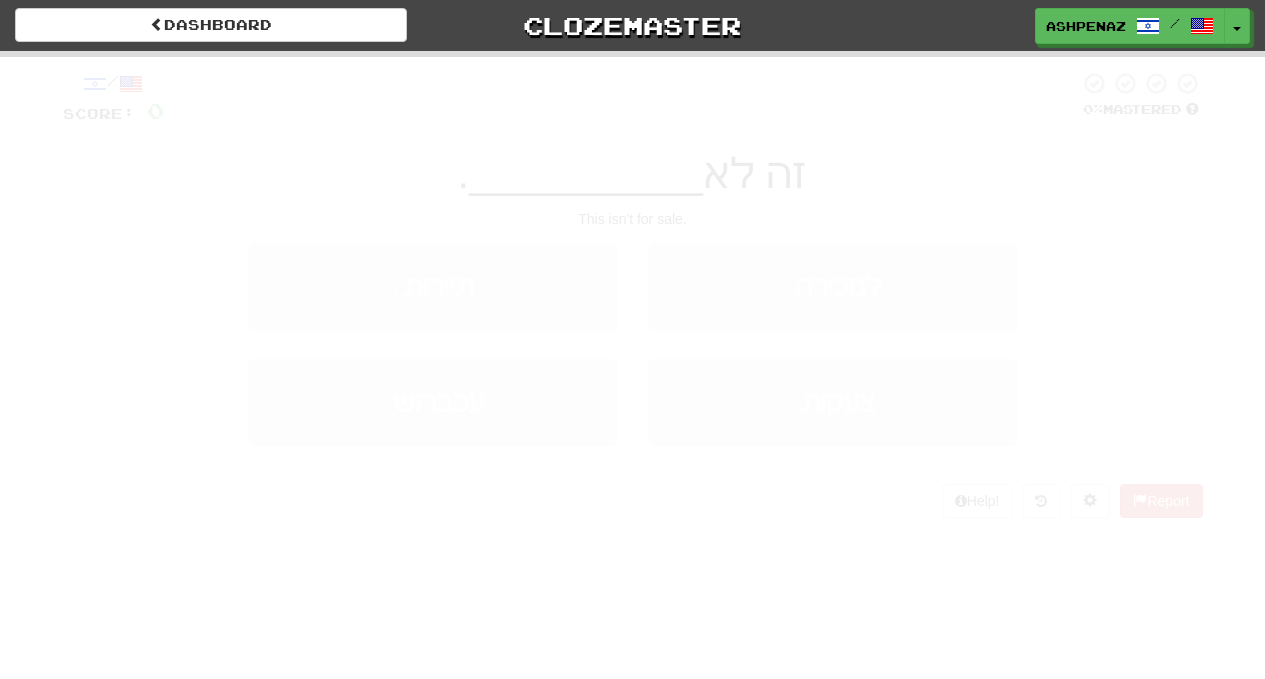 scroll, scrollTop: 0, scrollLeft: 0, axis: both 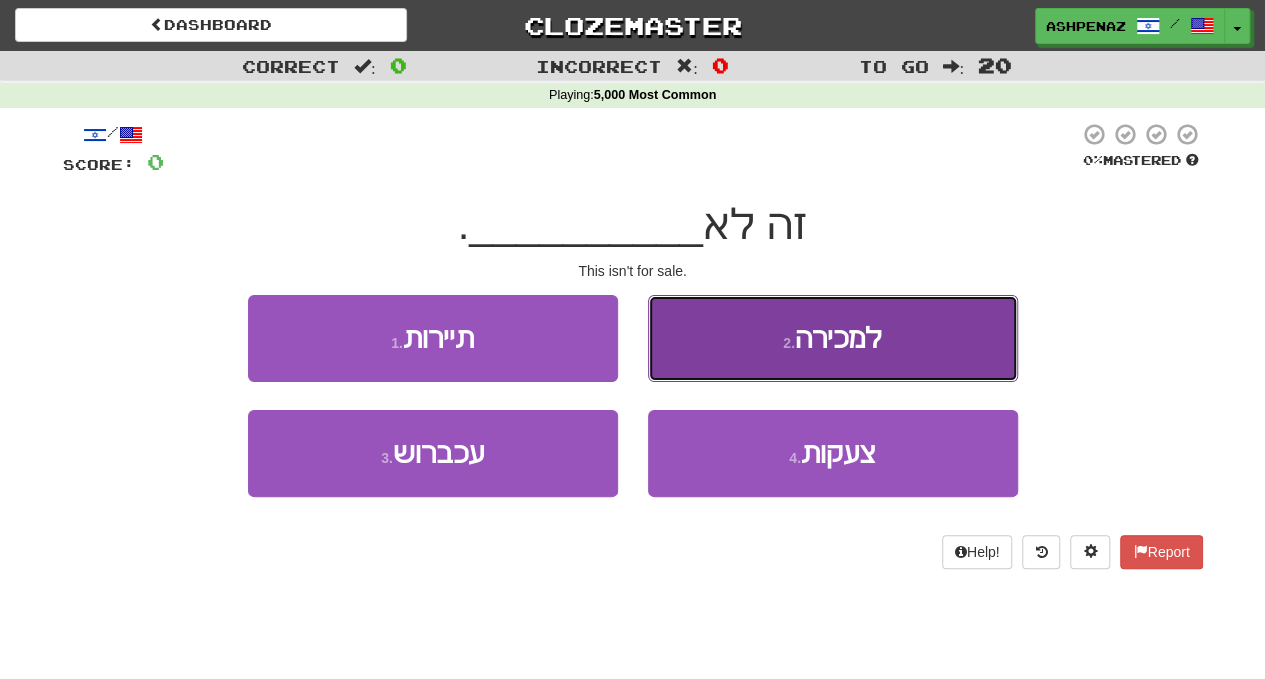 click on "2 .  למכירה" at bounding box center (833, 338) 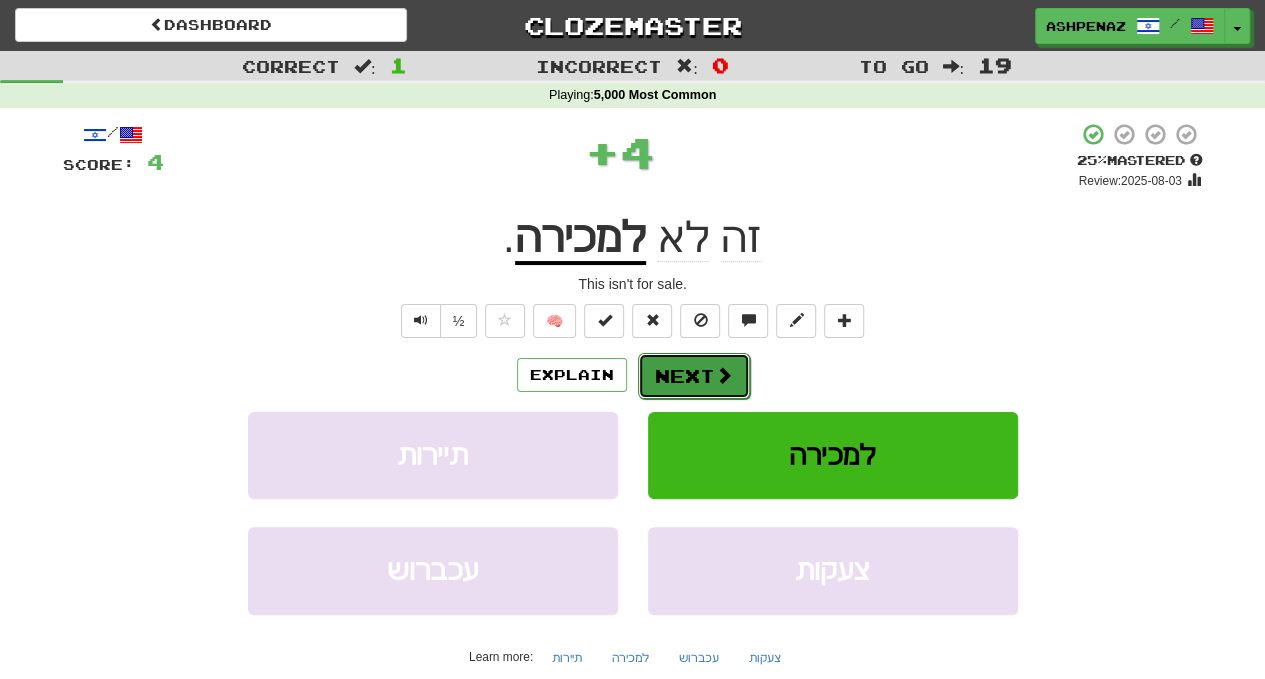 click on "Next" at bounding box center [694, 376] 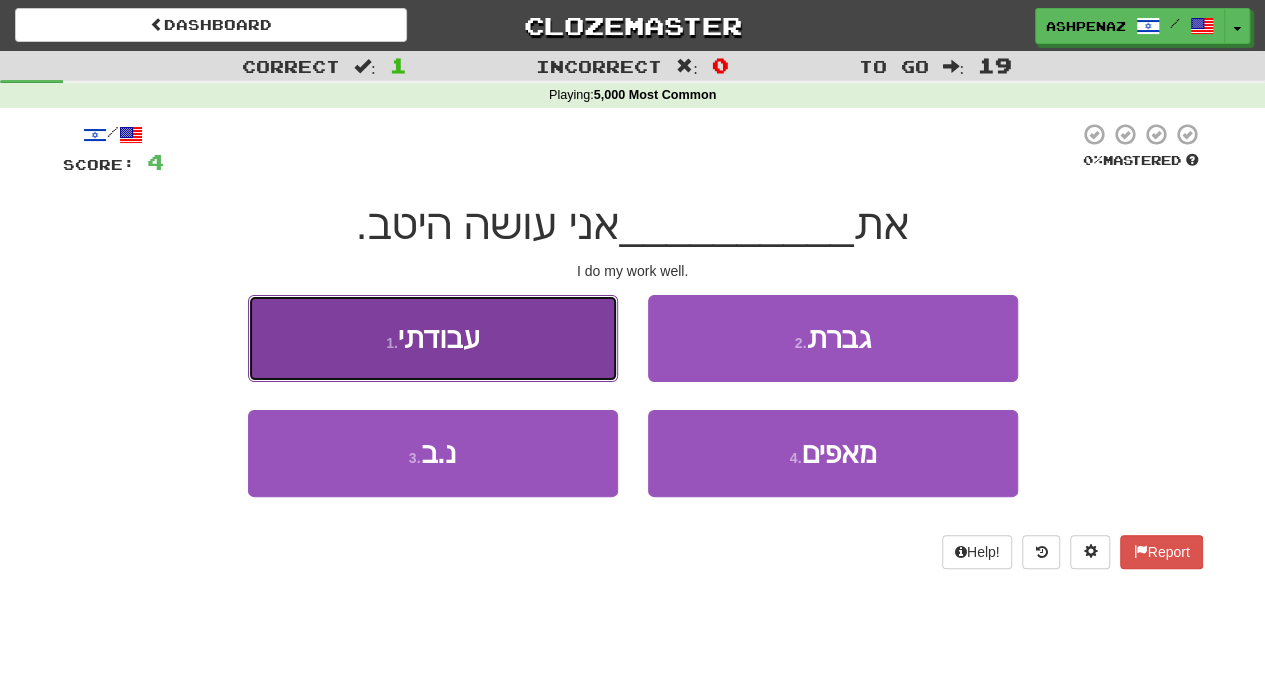 click on "1 .  עבודתי" at bounding box center [433, 338] 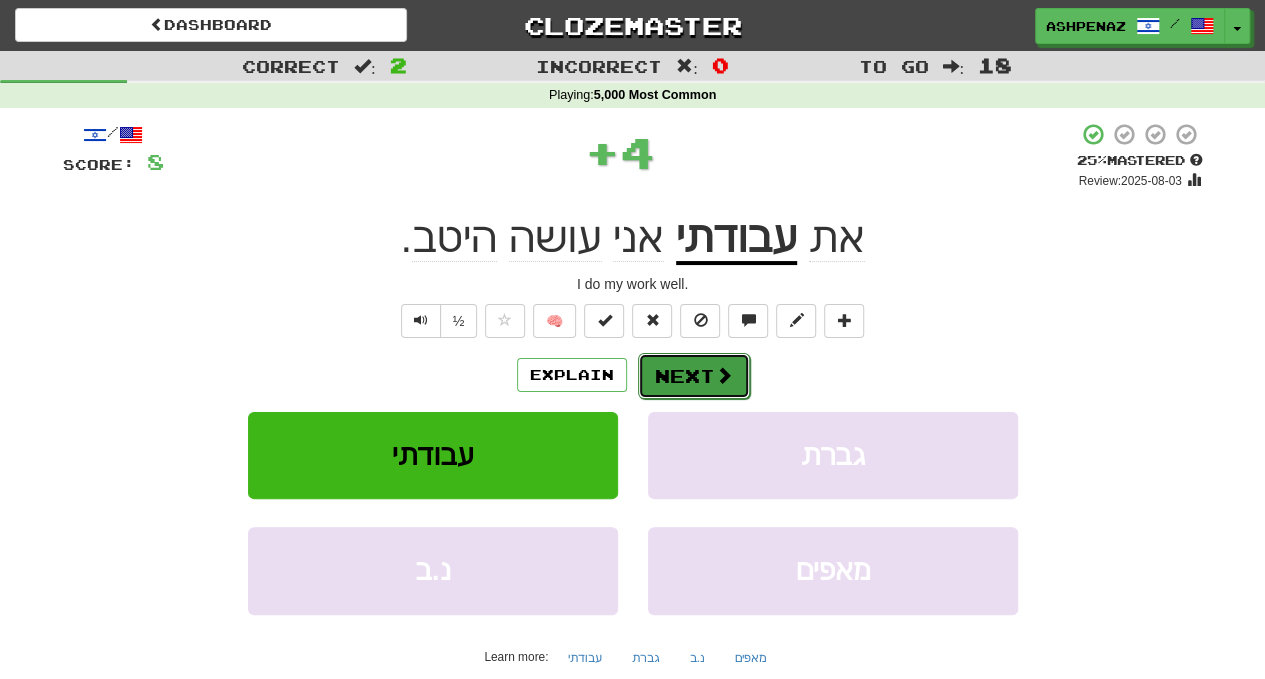 click on "Next" at bounding box center [694, 376] 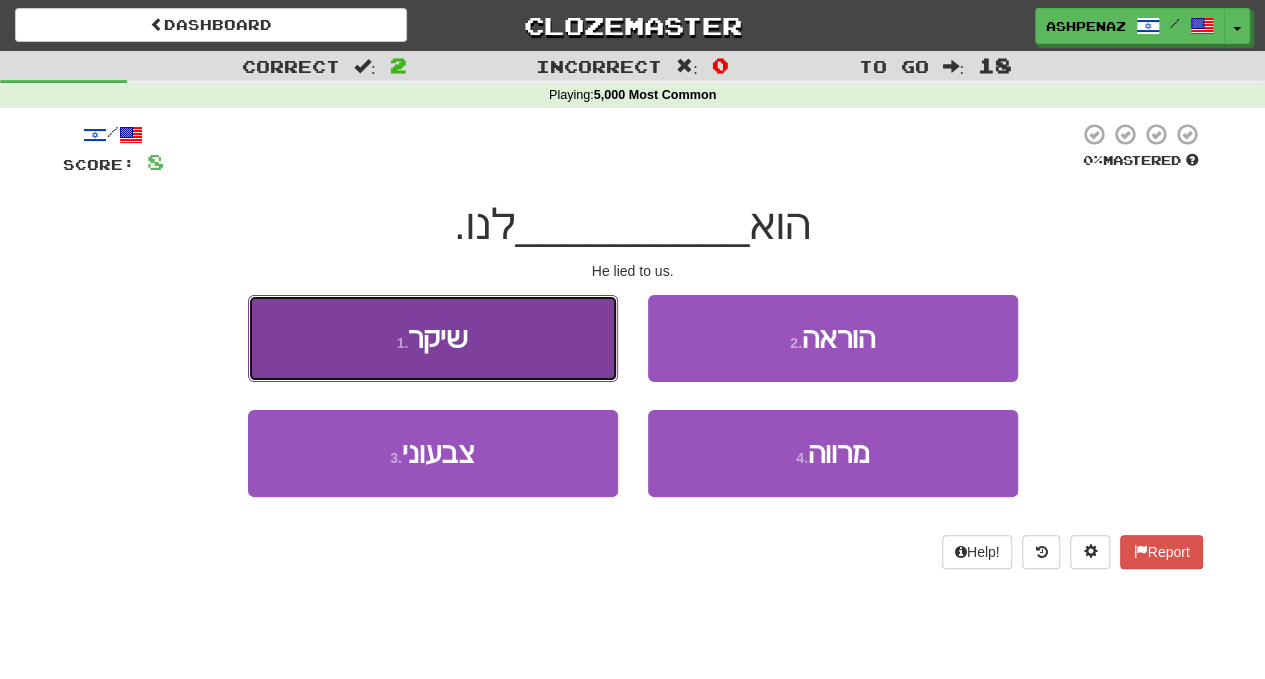 click on "1 .  שיקר" at bounding box center [433, 338] 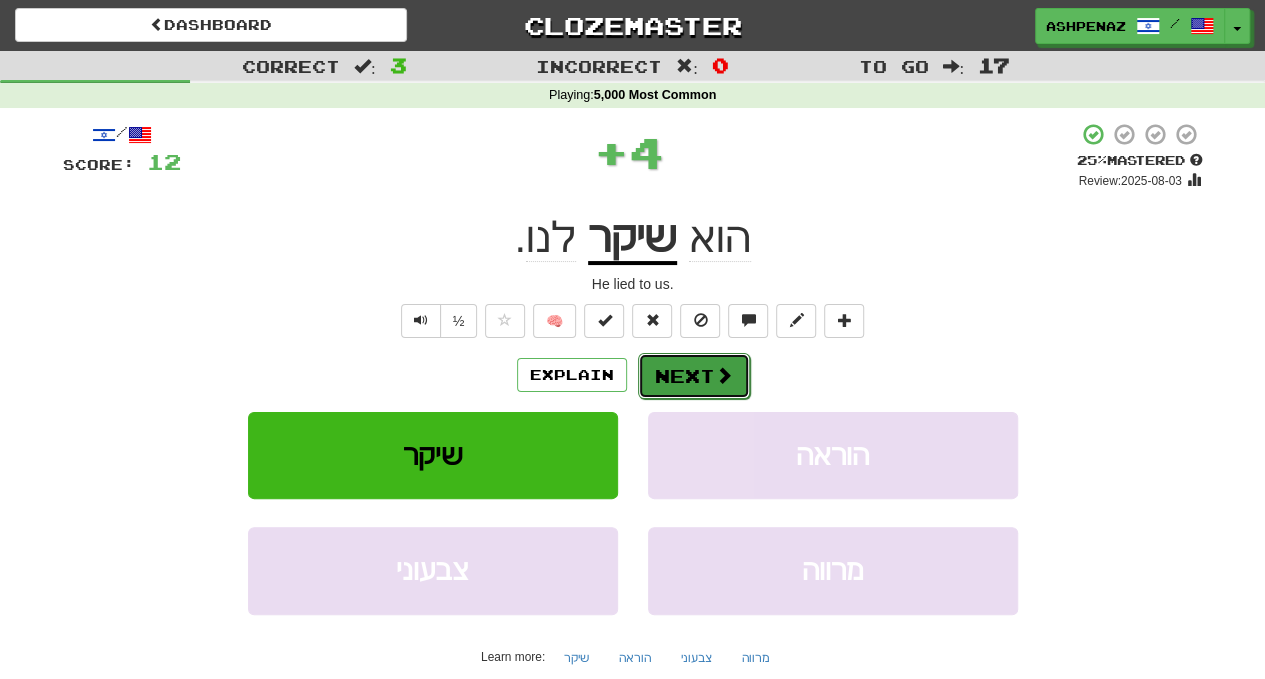click on "Next" at bounding box center (694, 376) 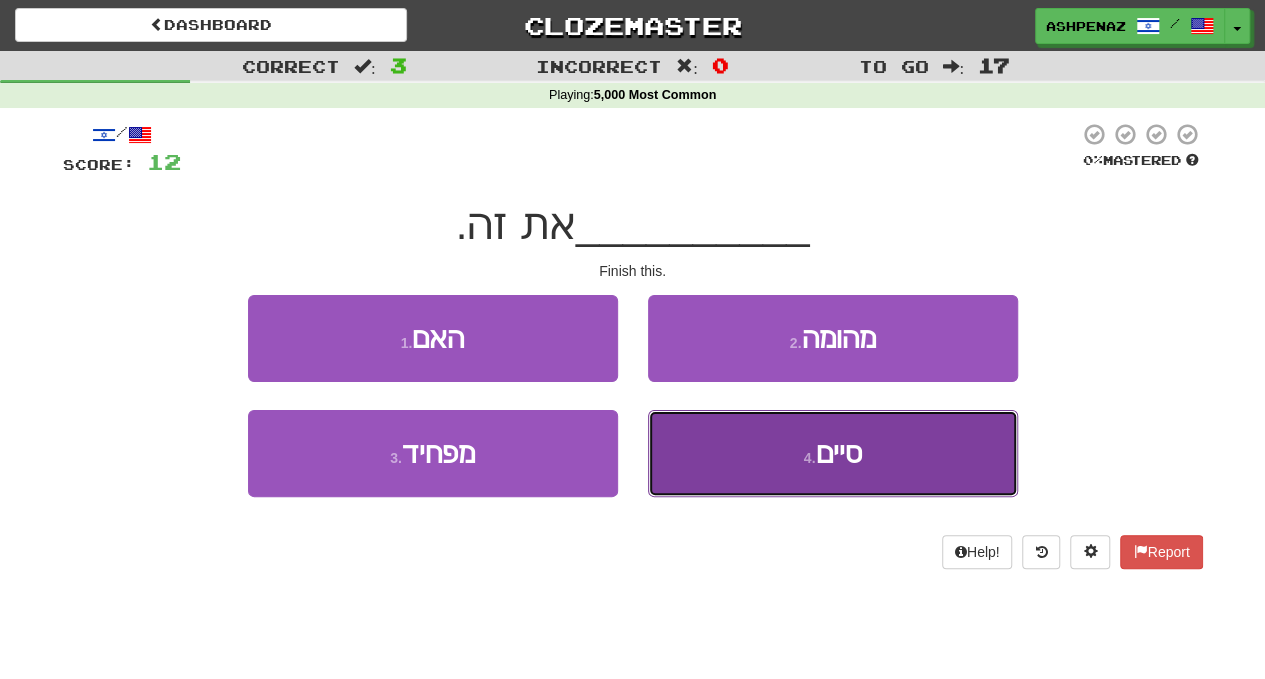 click on "4 .  סיים" at bounding box center (833, 453) 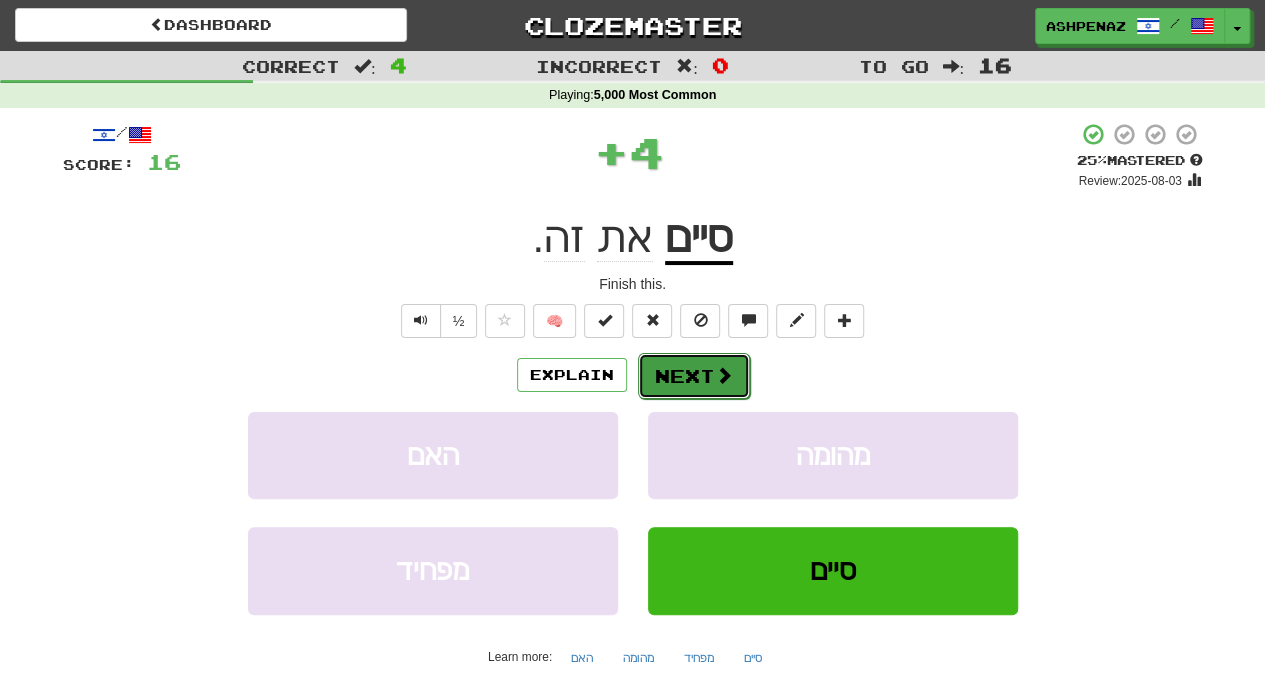 click on "Next" at bounding box center [694, 376] 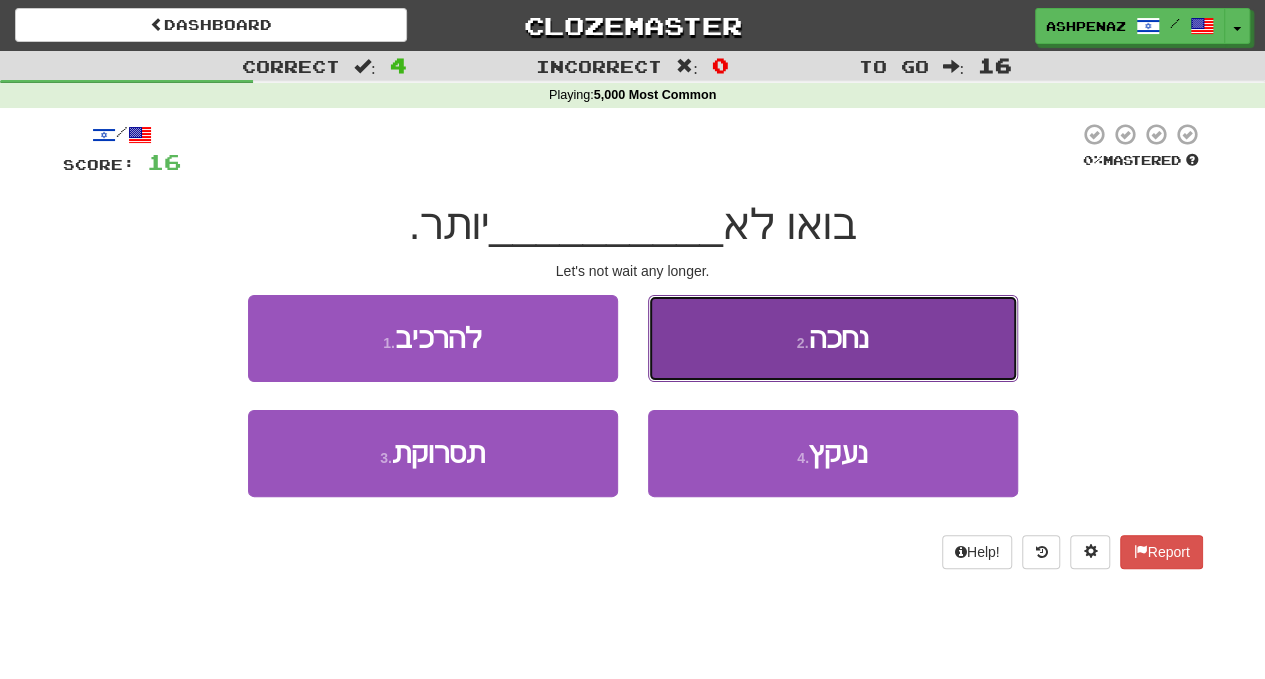 click on "2 .  נחכה" at bounding box center (833, 338) 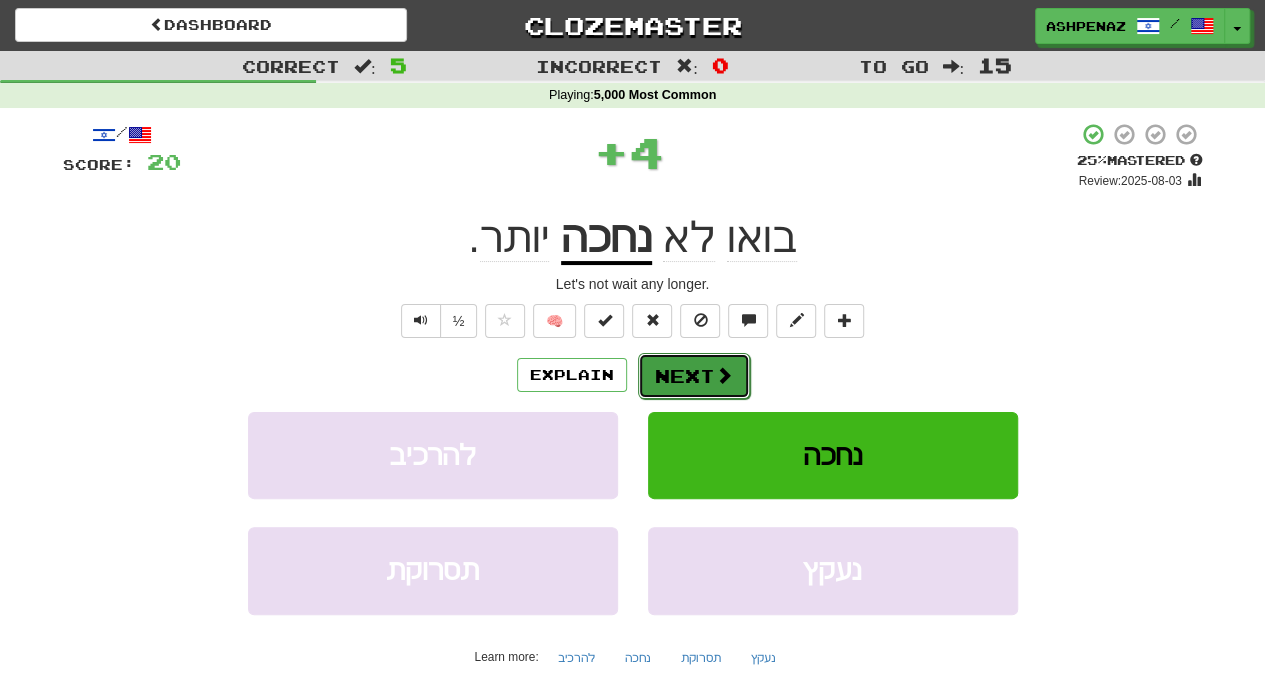 click at bounding box center (724, 375) 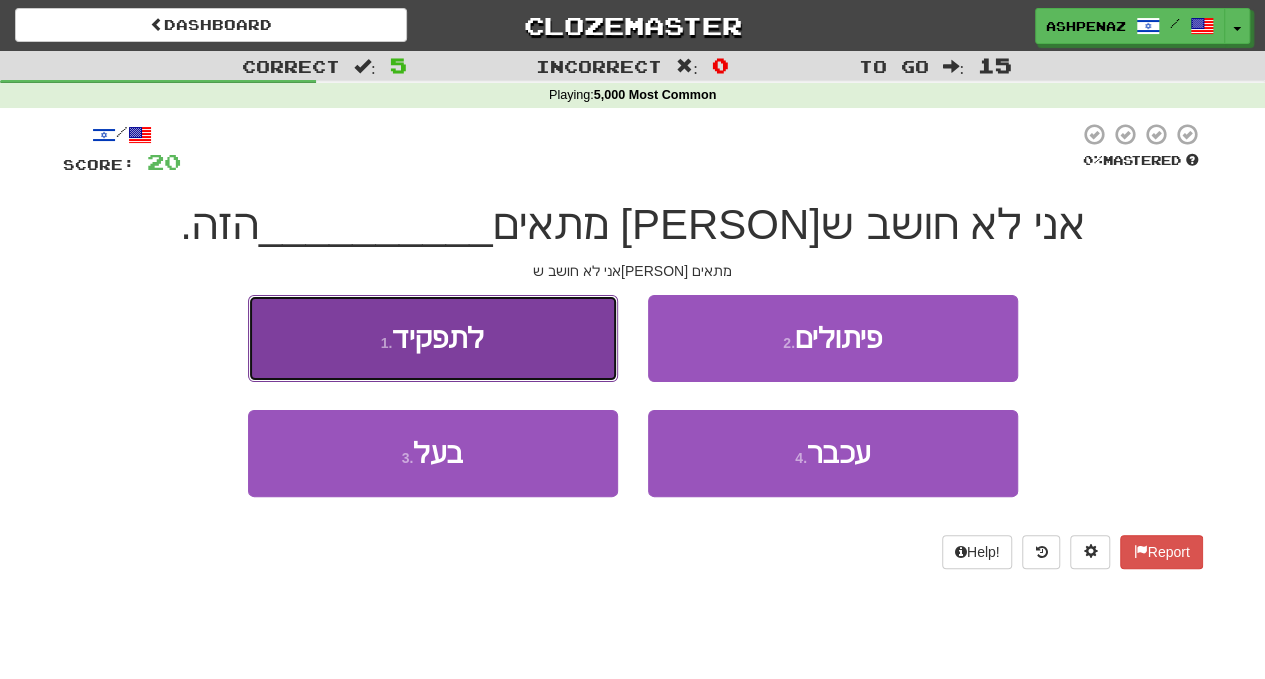 click on "1 .  לתפקיד" at bounding box center [433, 338] 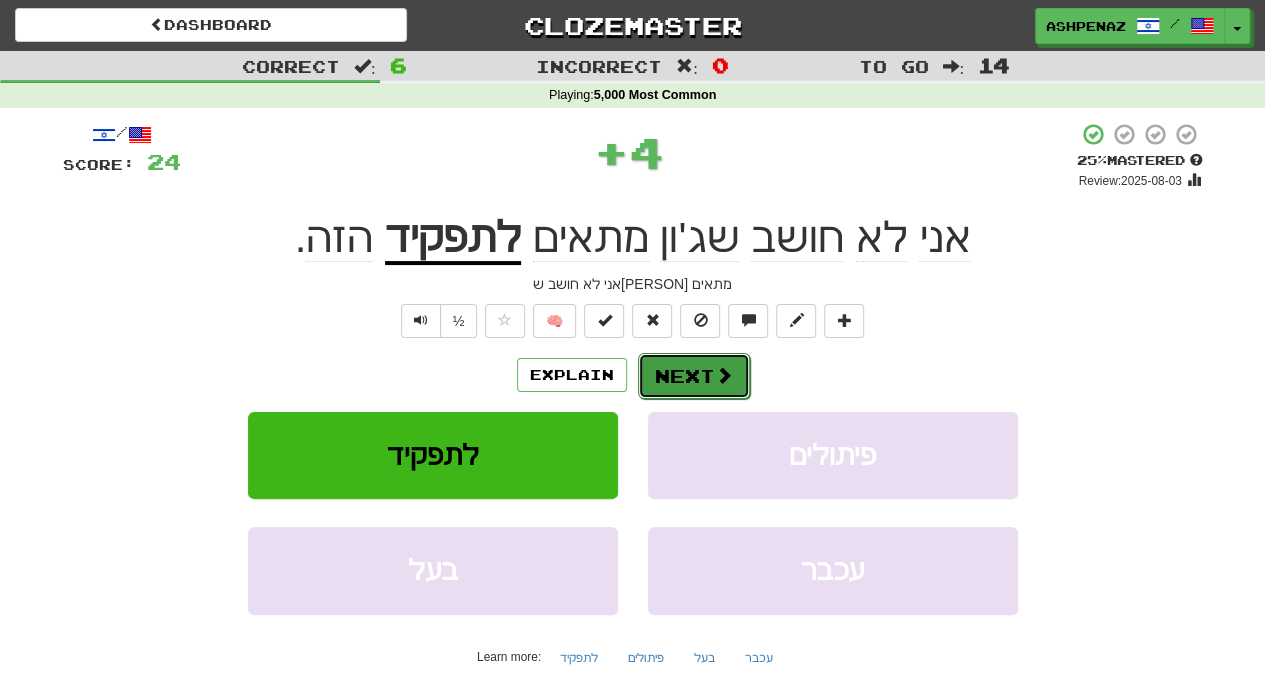 click on "Next" at bounding box center (694, 376) 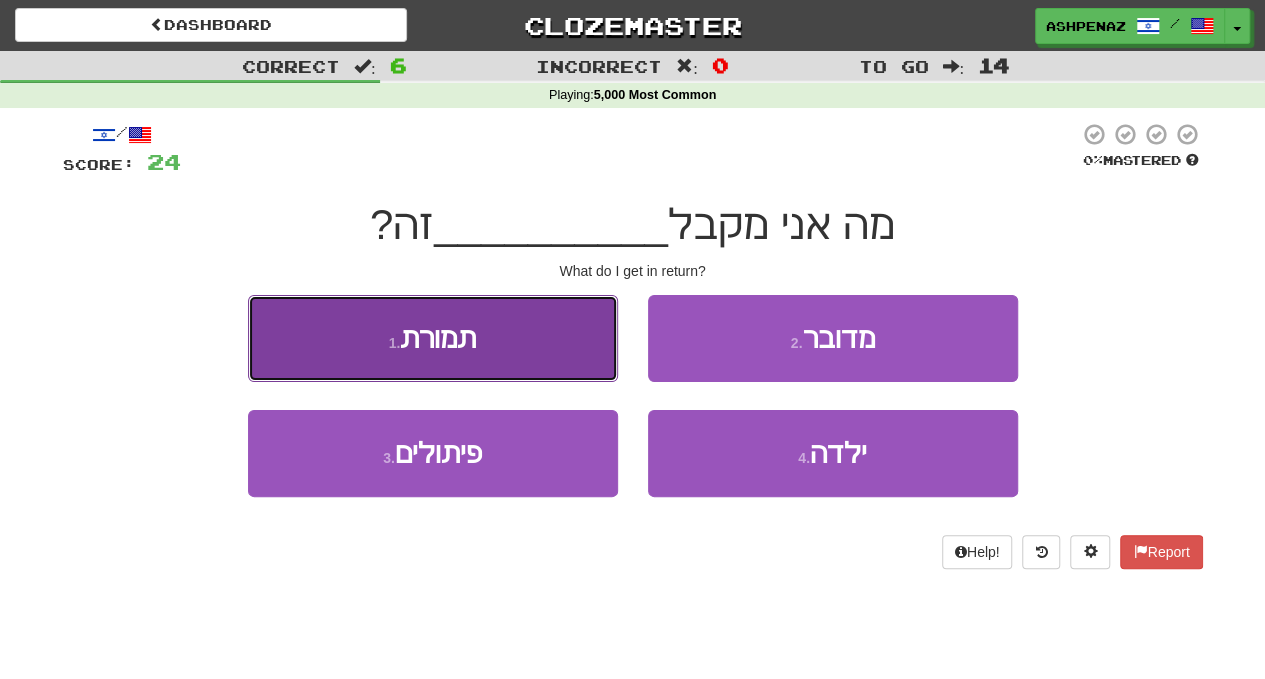 click on "1 .  תמורת" at bounding box center [433, 338] 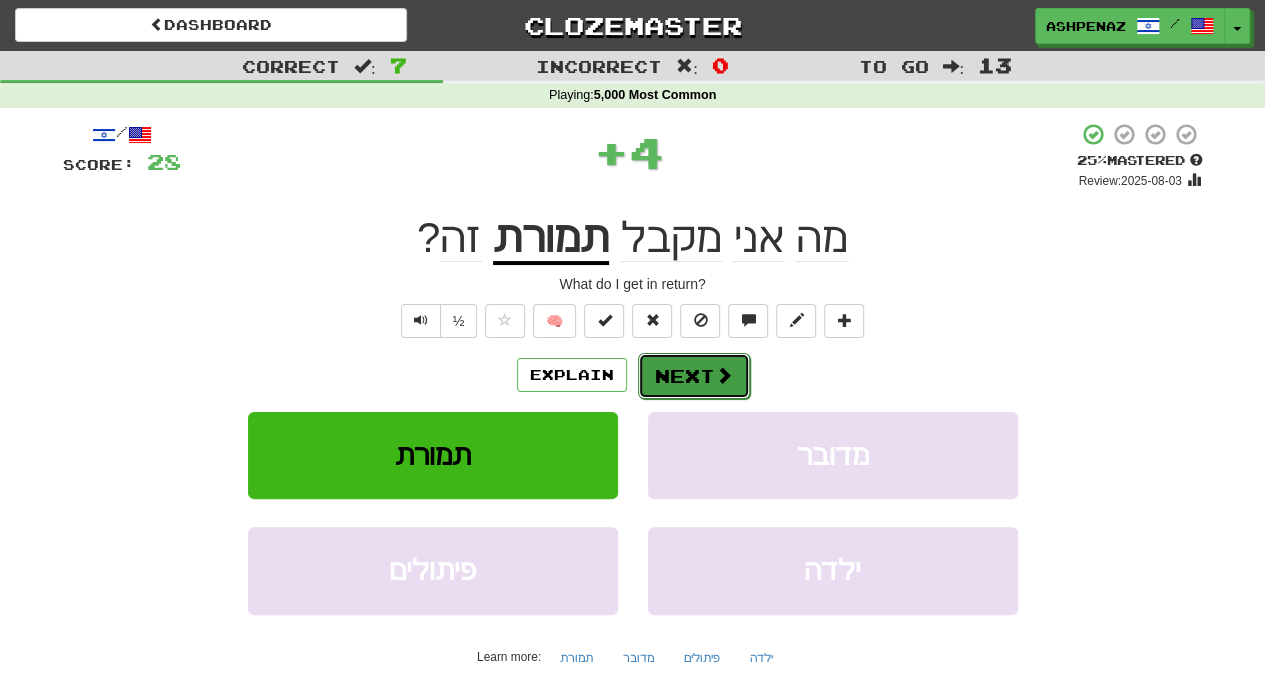 click on "Next" at bounding box center [694, 376] 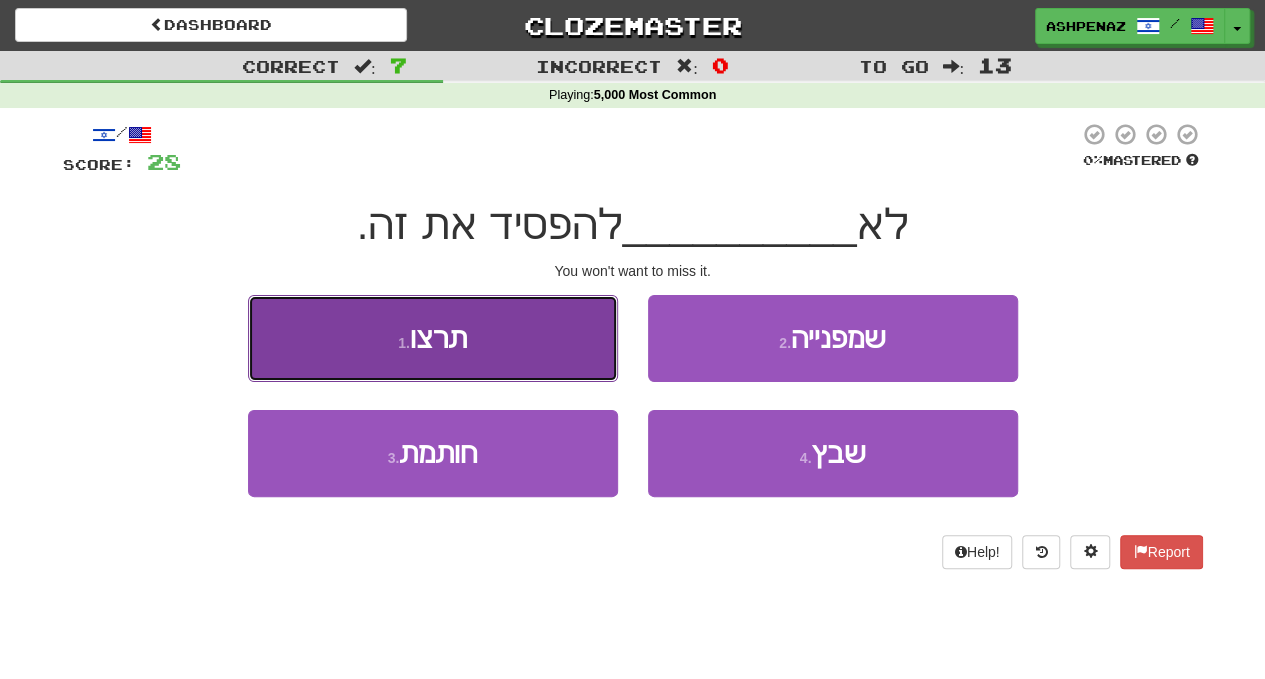 click on "1 .  תרצו" at bounding box center [433, 338] 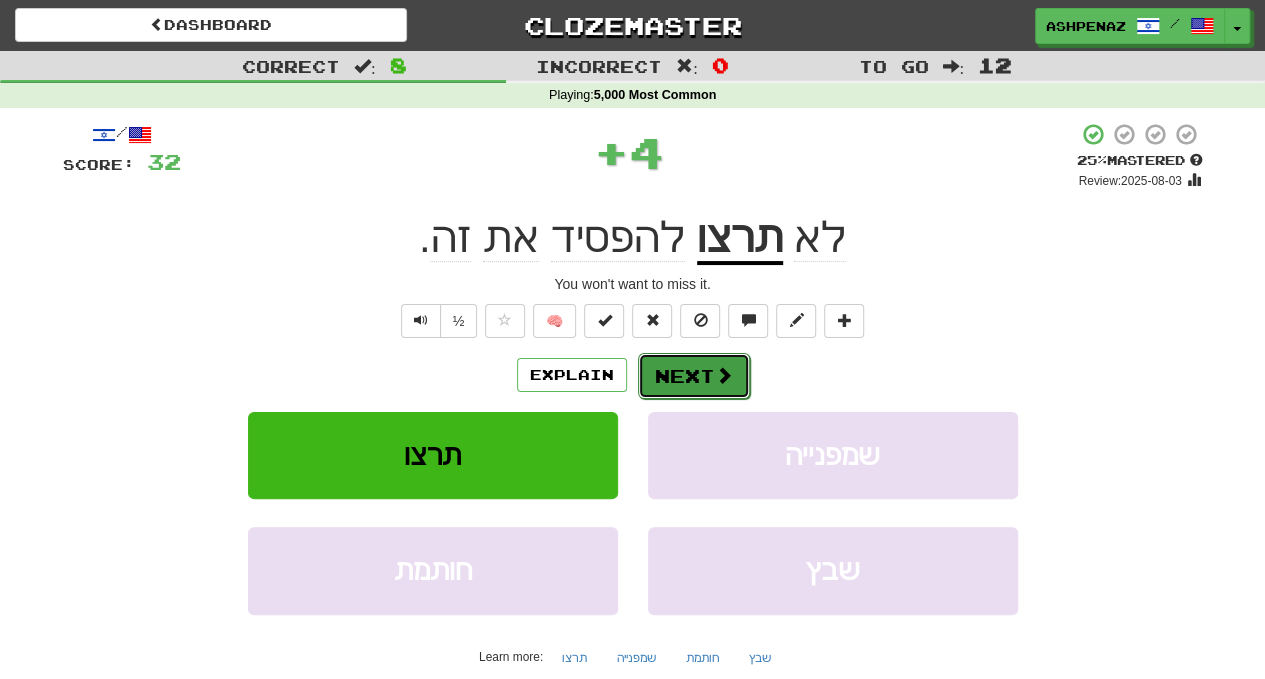 click on "Next" at bounding box center [694, 376] 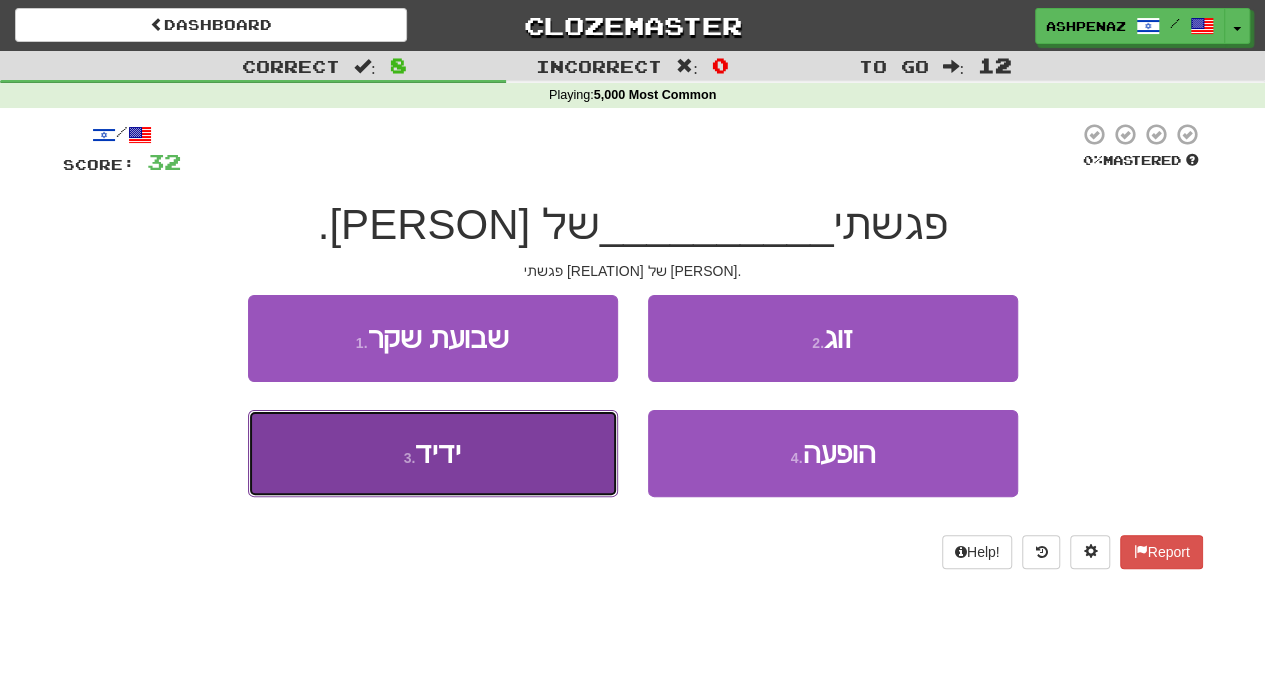click on "3 .  ידיד" at bounding box center (433, 453) 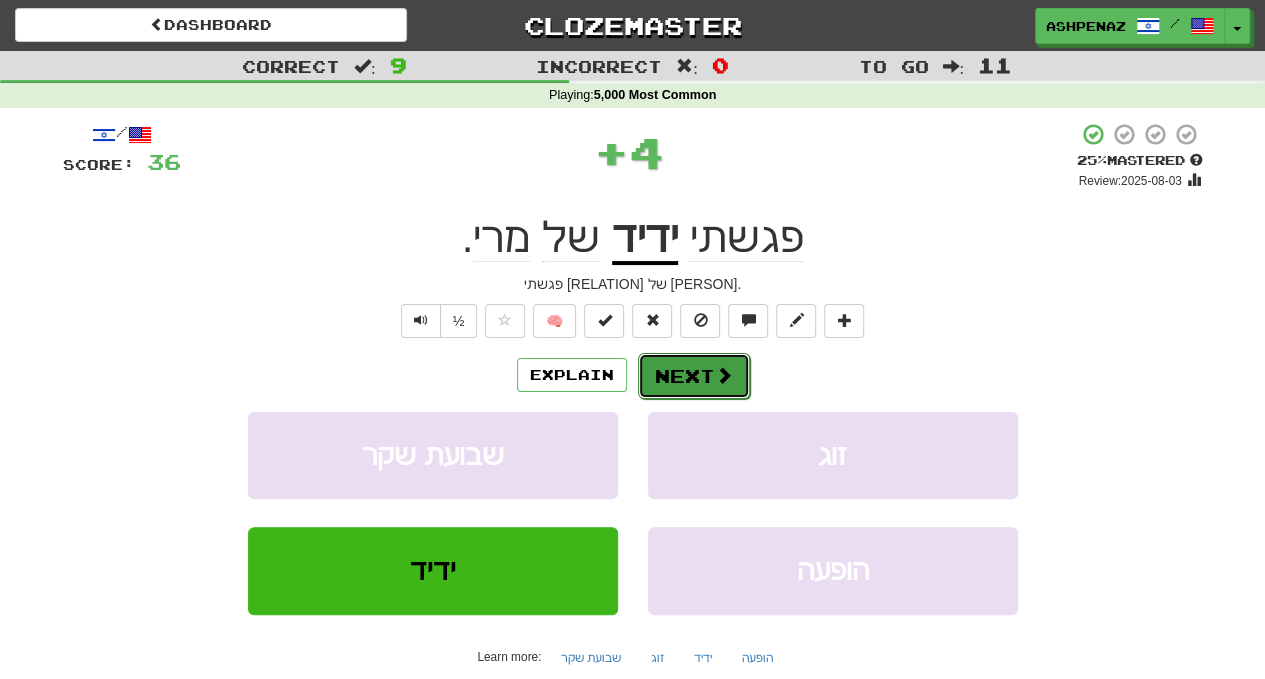 click on "Next" at bounding box center [694, 376] 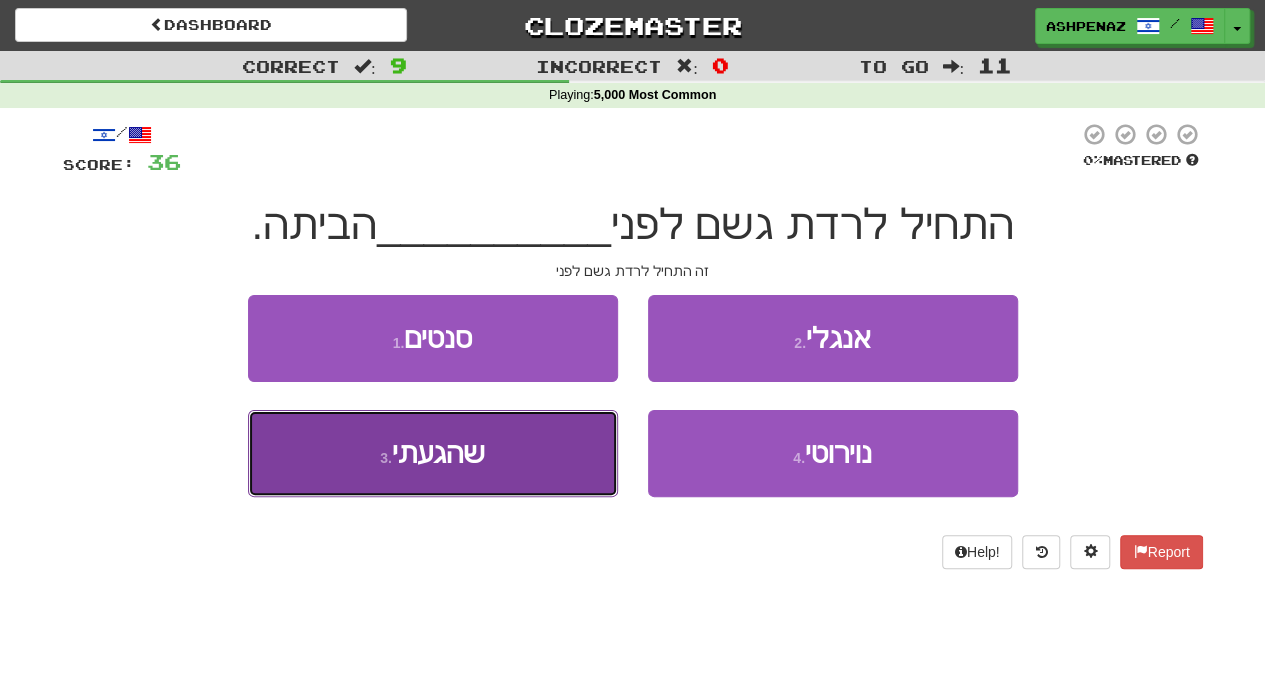 click on "3 .  שהגעתי" at bounding box center (433, 453) 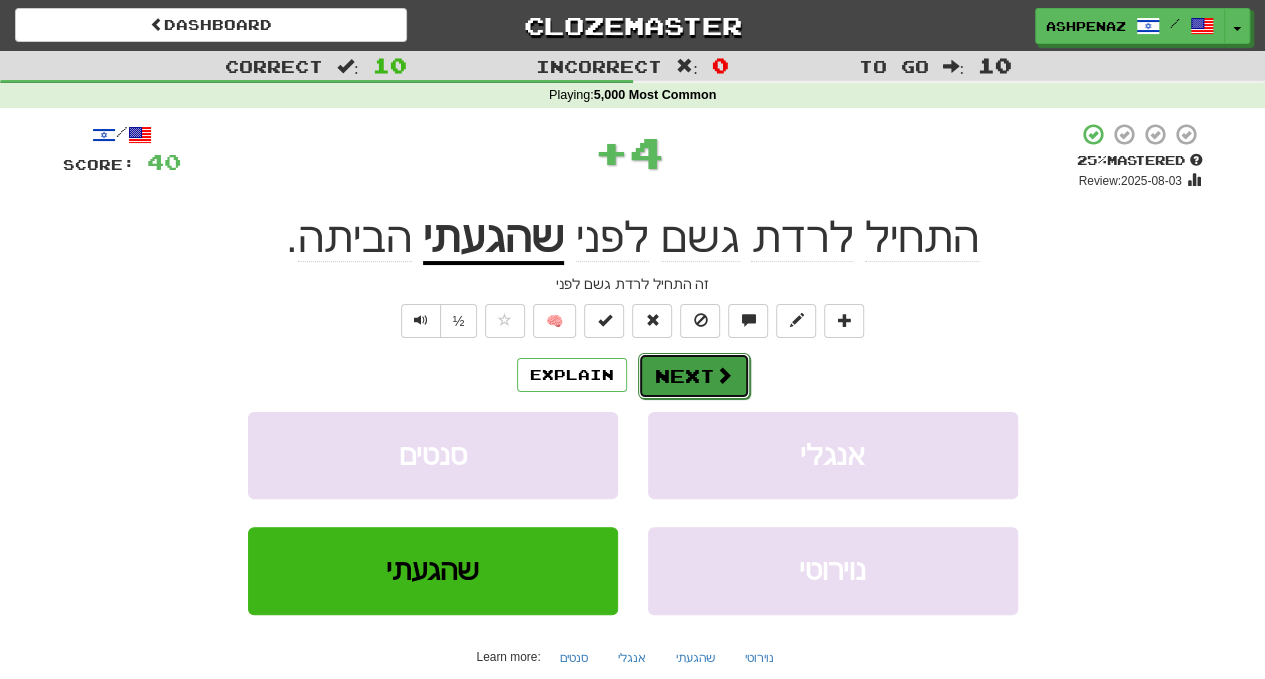 click on "Next" at bounding box center [694, 376] 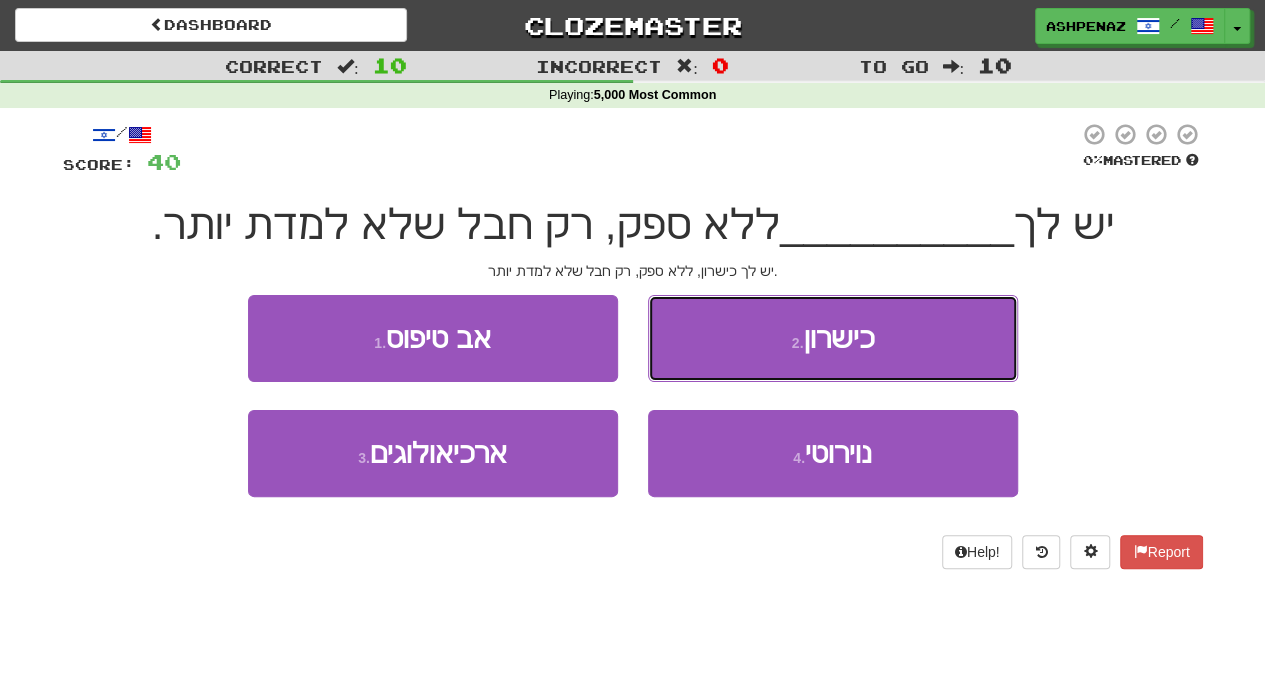 click on "2 .  כישרון" at bounding box center [833, 338] 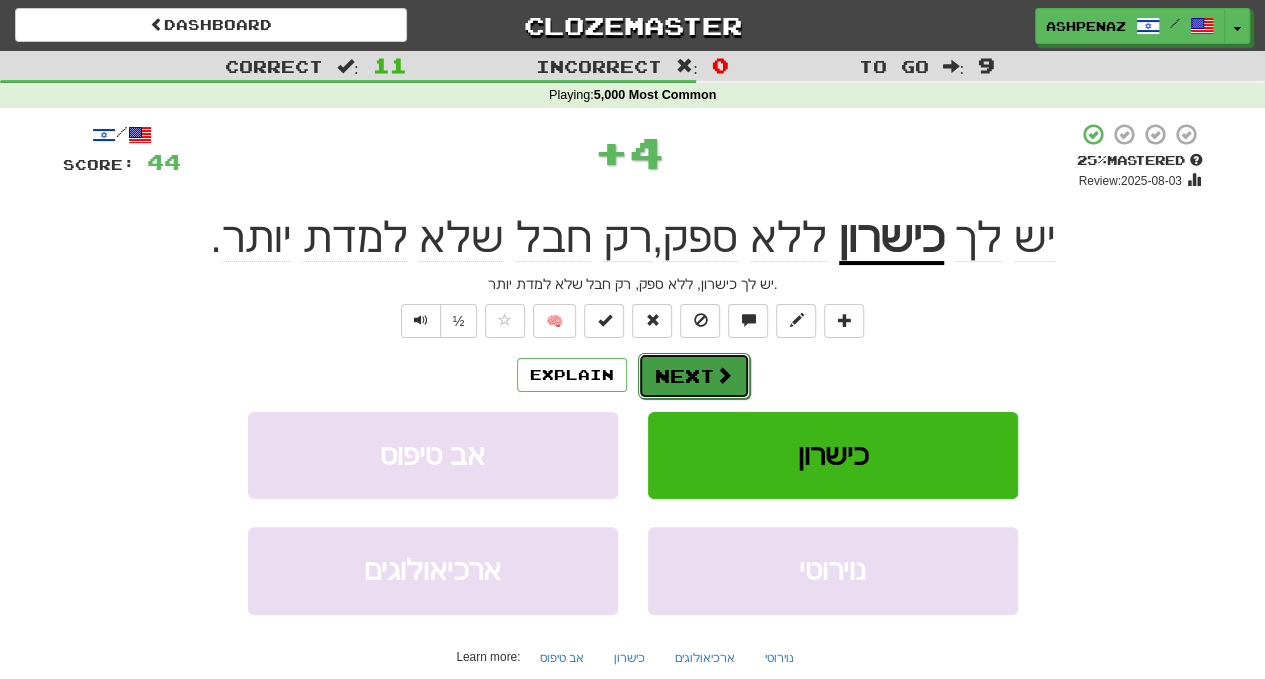 click at bounding box center [724, 375] 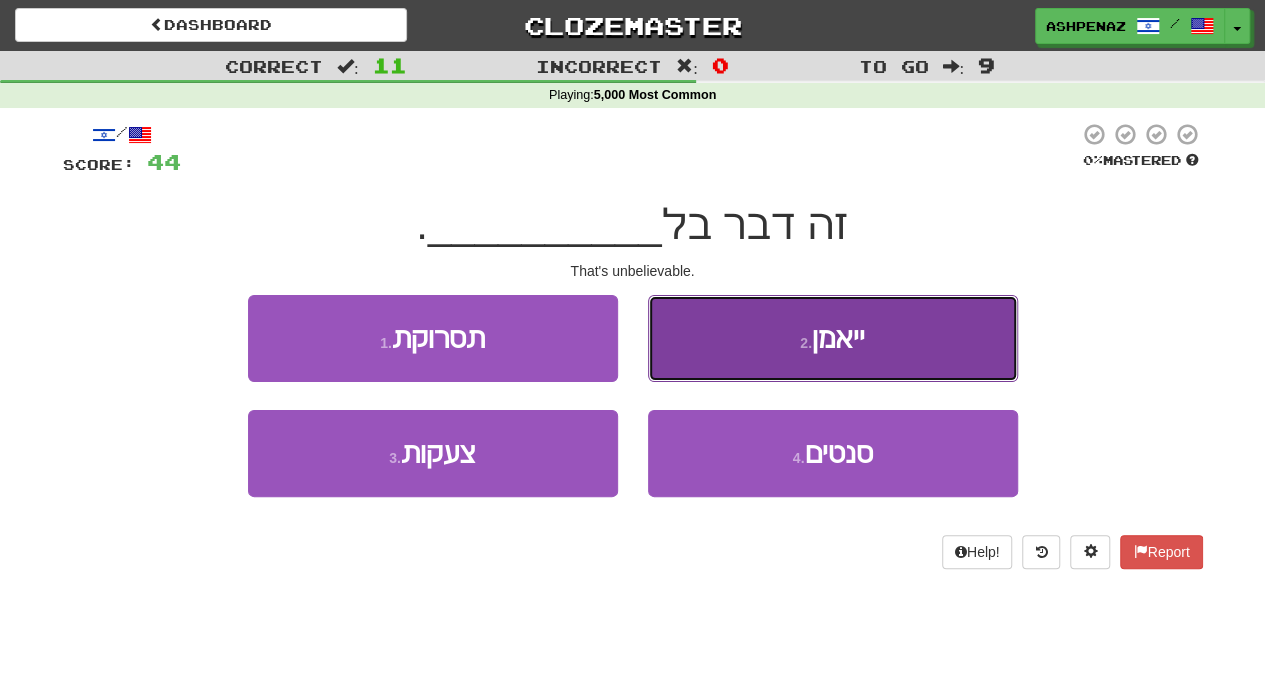 click on "2 .  ייאמן" at bounding box center [833, 338] 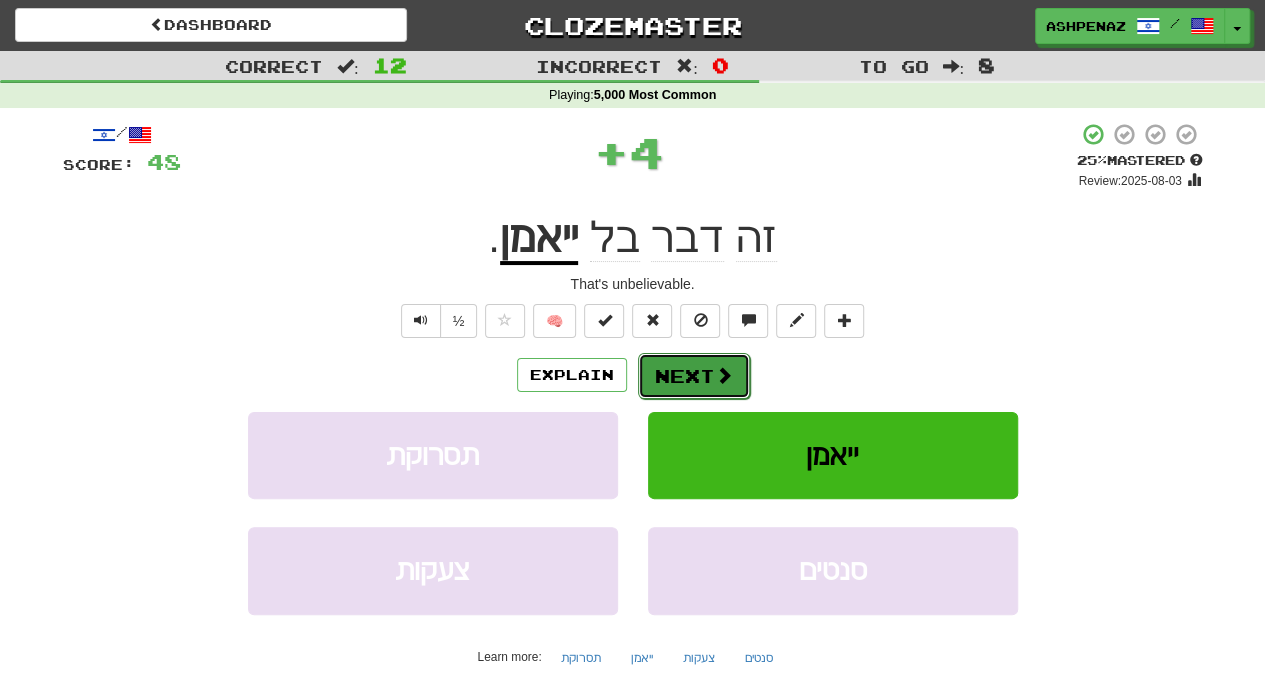 click at bounding box center (724, 375) 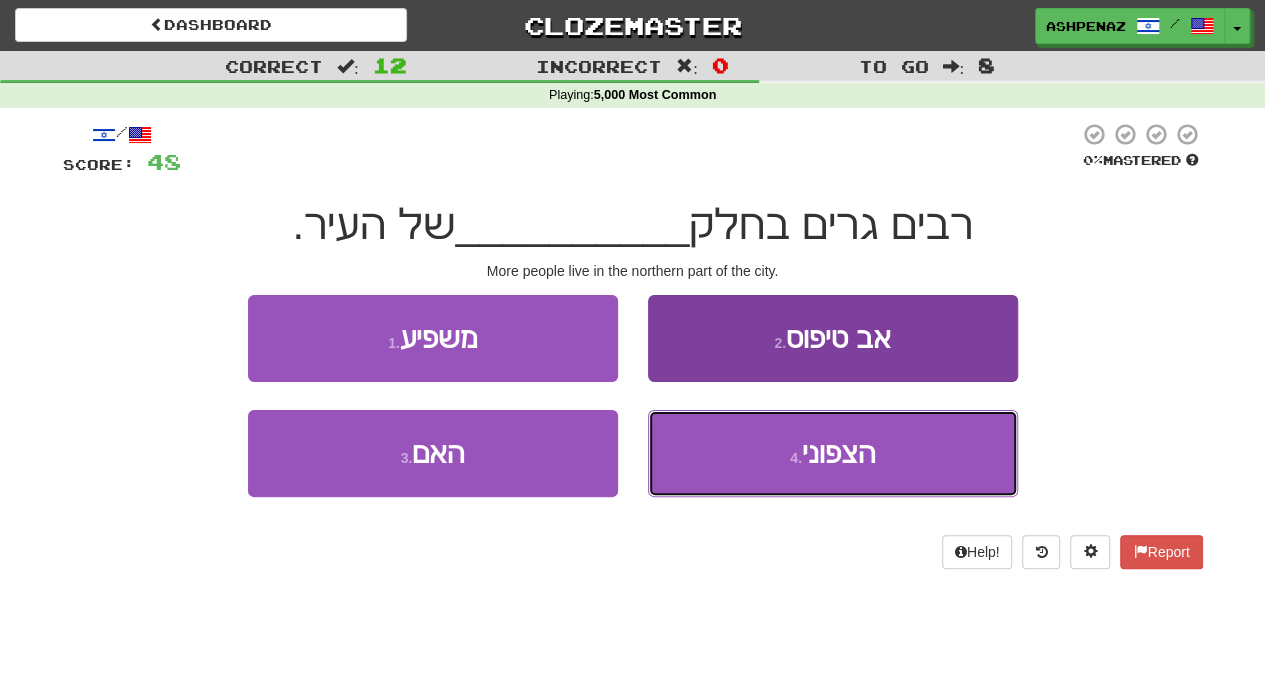 click on "הצפוני" at bounding box center (838, 453) 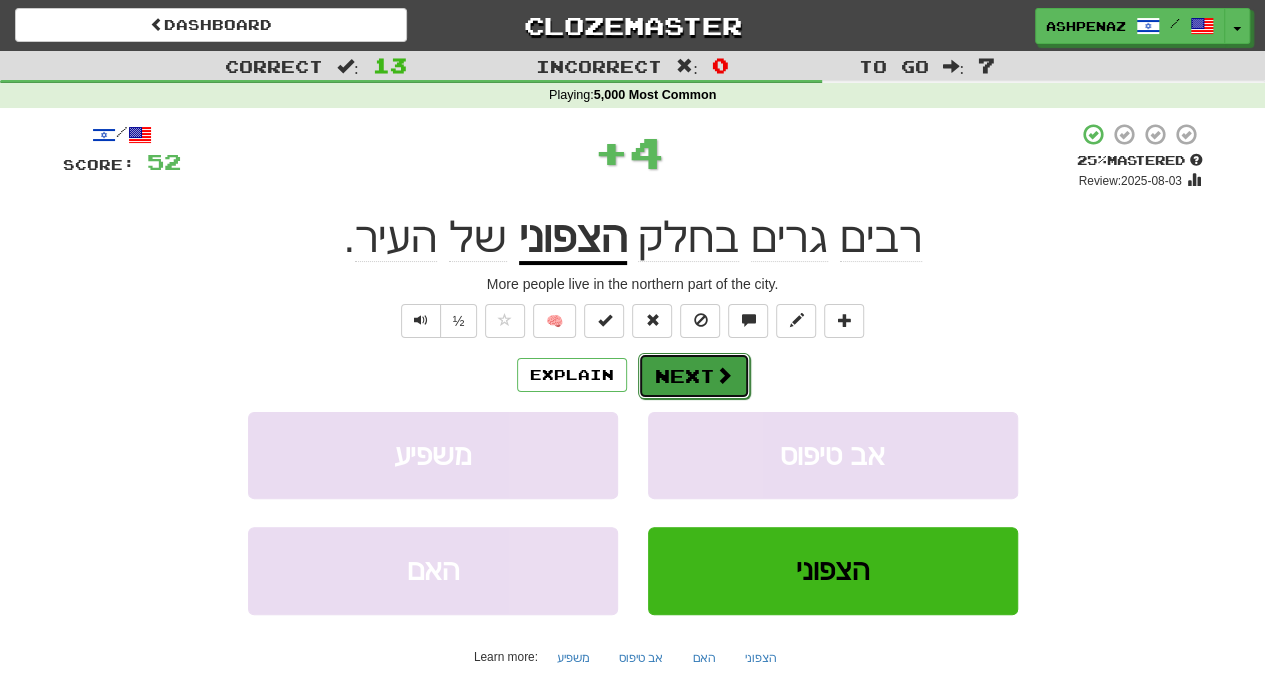 click on "Next" at bounding box center [694, 376] 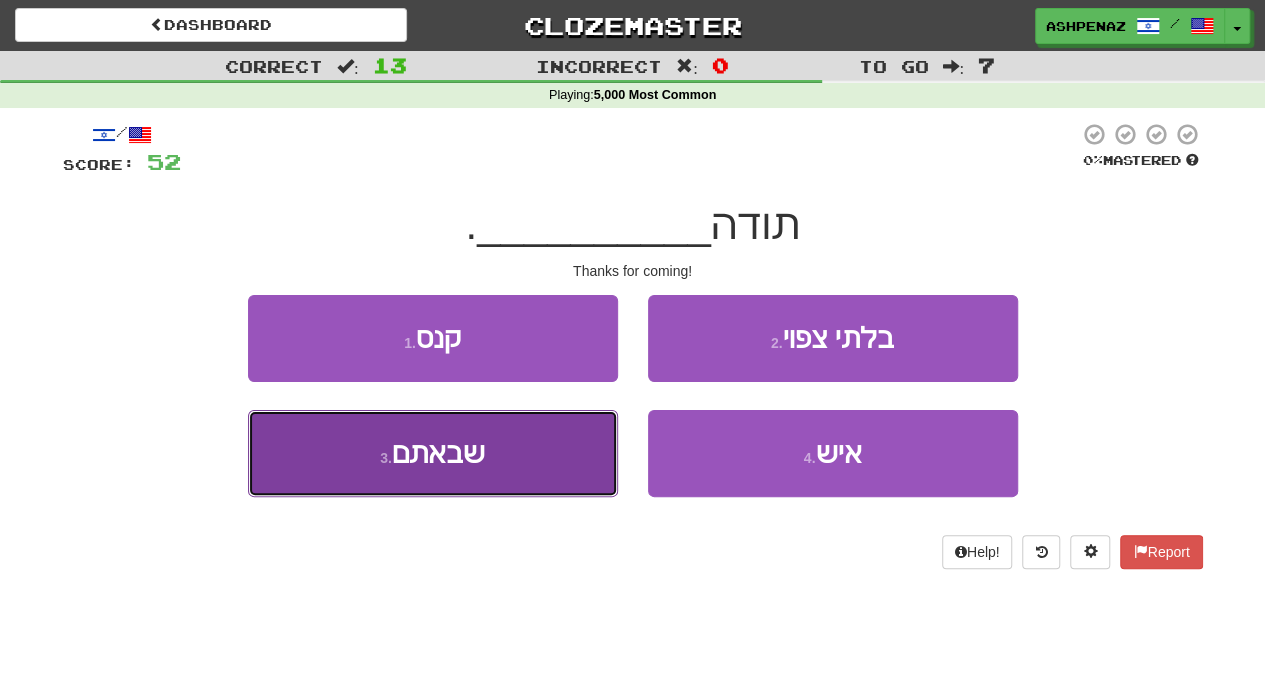 click on "3 .  שבאתם" at bounding box center [433, 453] 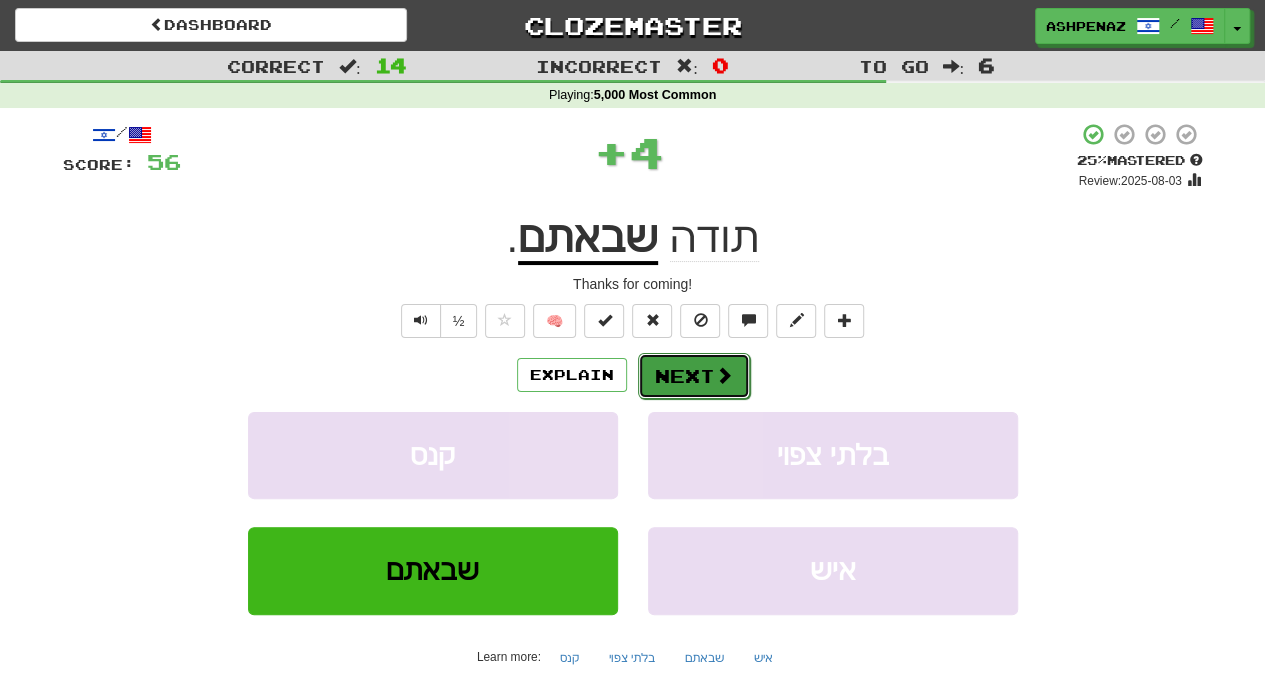 click on "Next" at bounding box center (694, 376) 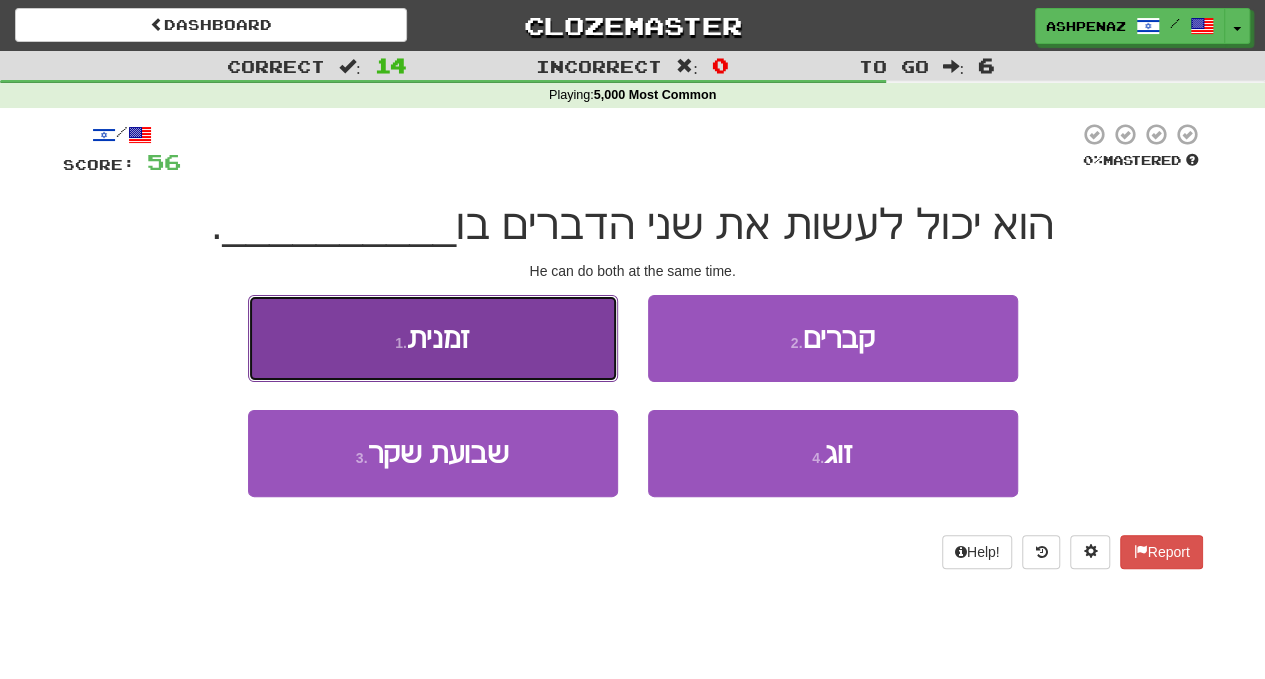 click on "1 .  זמנית" at bounding box center [433, 338] 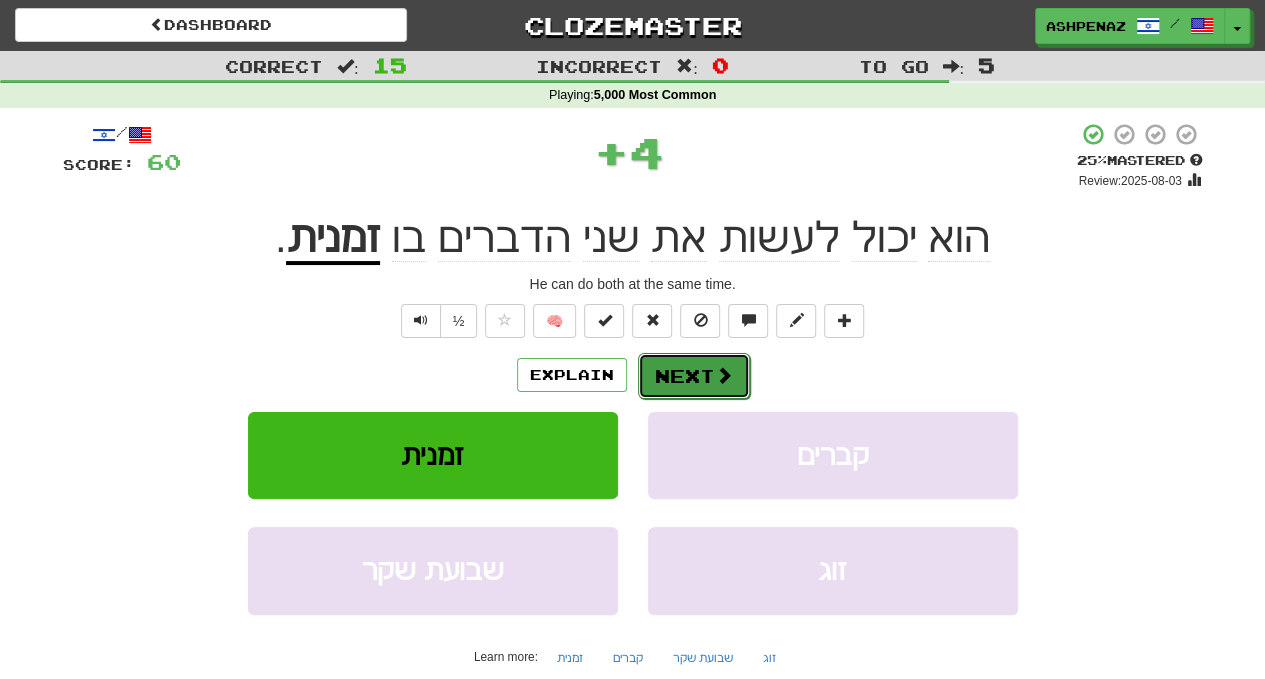 click on "Next" at bounding box center (694, 376) 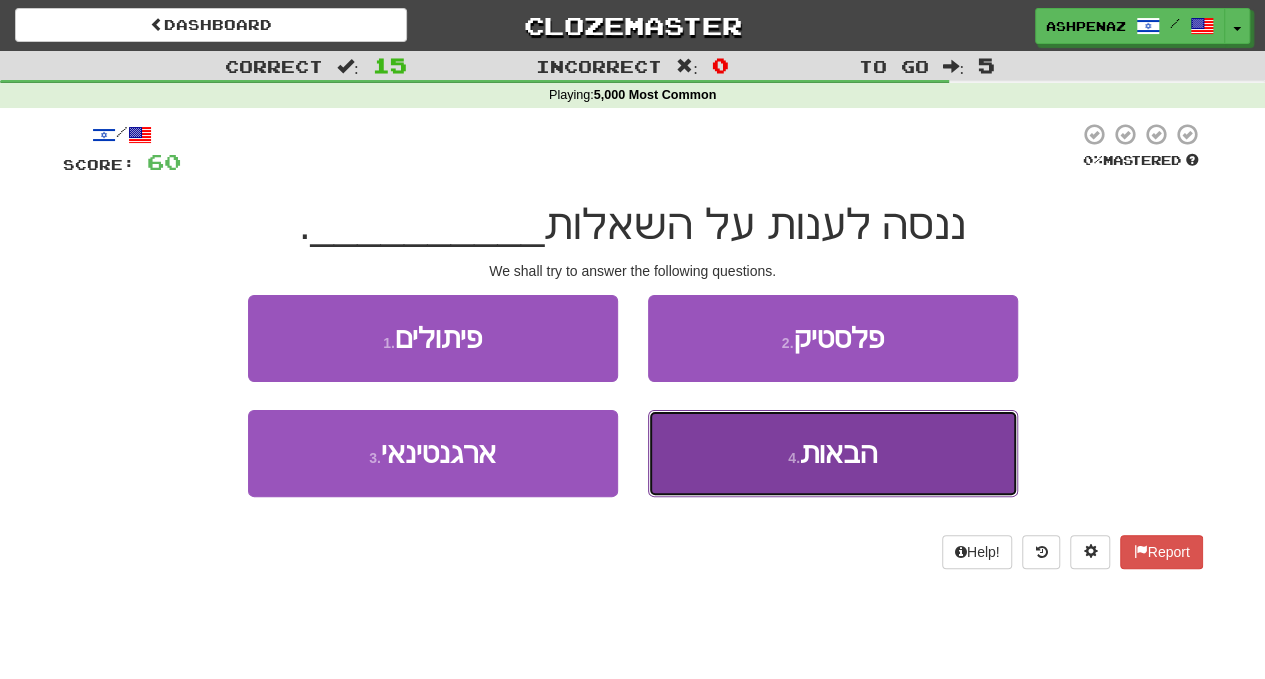 click on "4 .  הבאות" at bounding box center (833, 453) 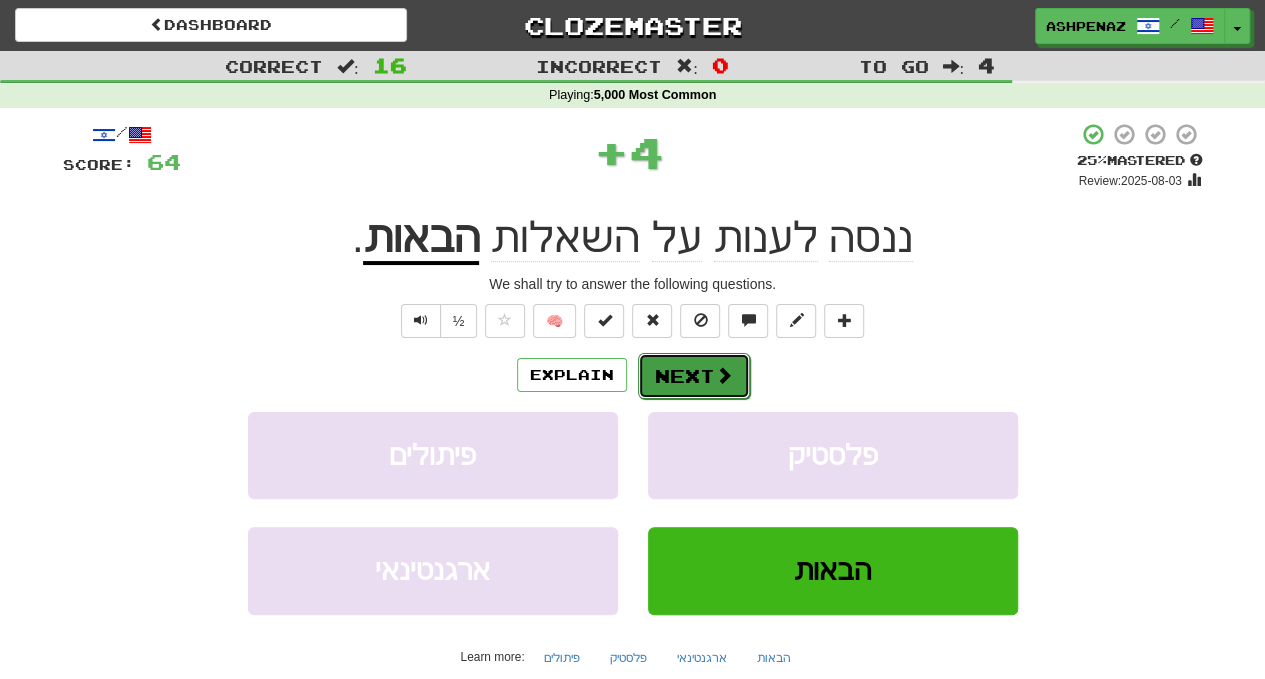 click on "Next" at bounding box center (694, 376) 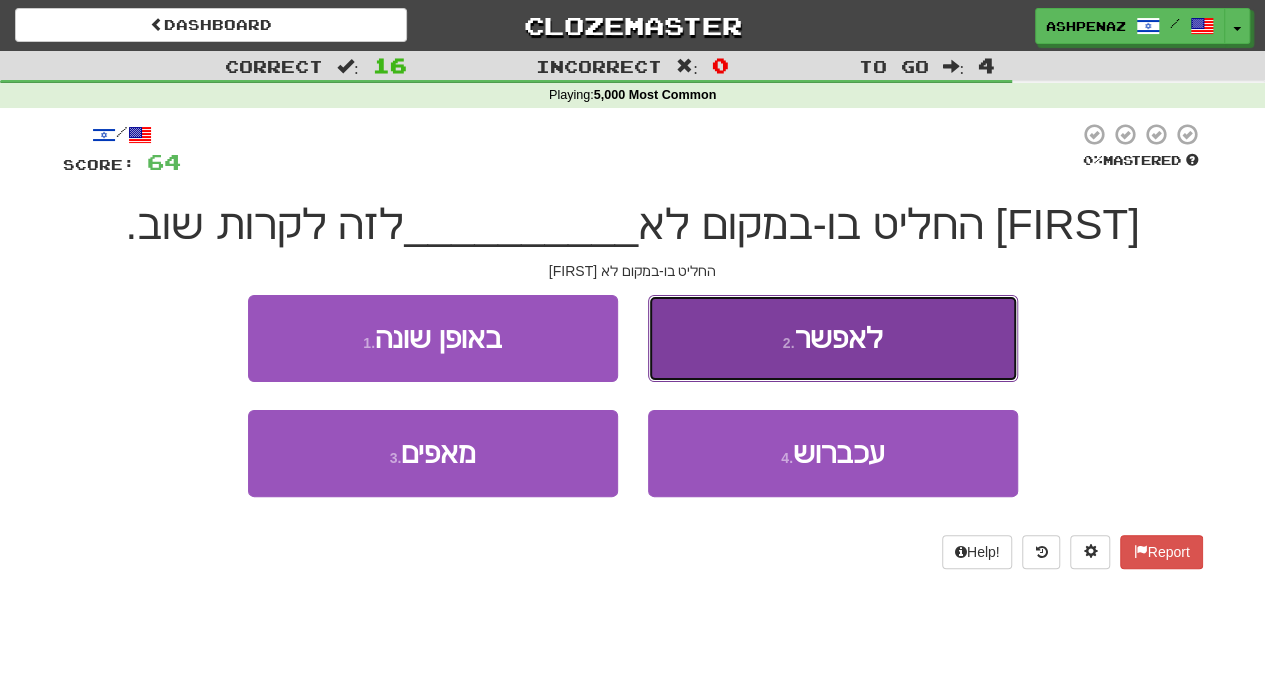 click on "2 .  לאפשר" at bounding box center (833, 338) 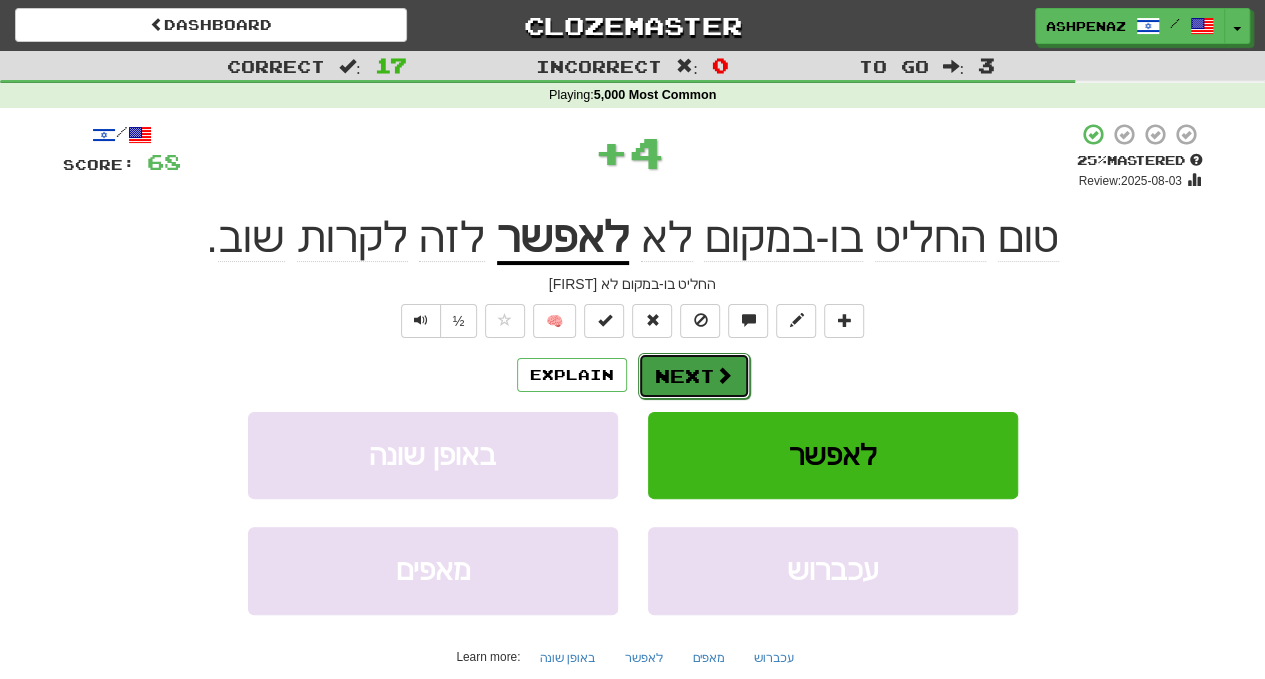 click on "Next" at bounding box center [694, 376] 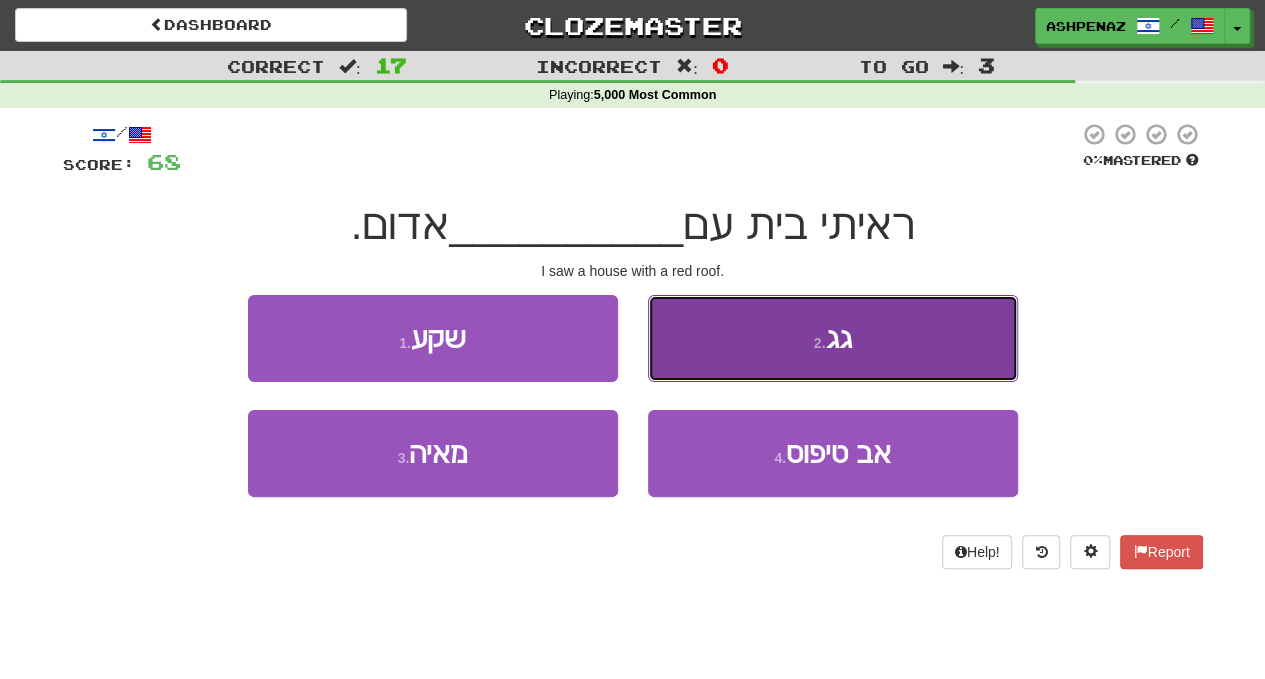 click on "2 .  גג" at bounding box center (833, 338) 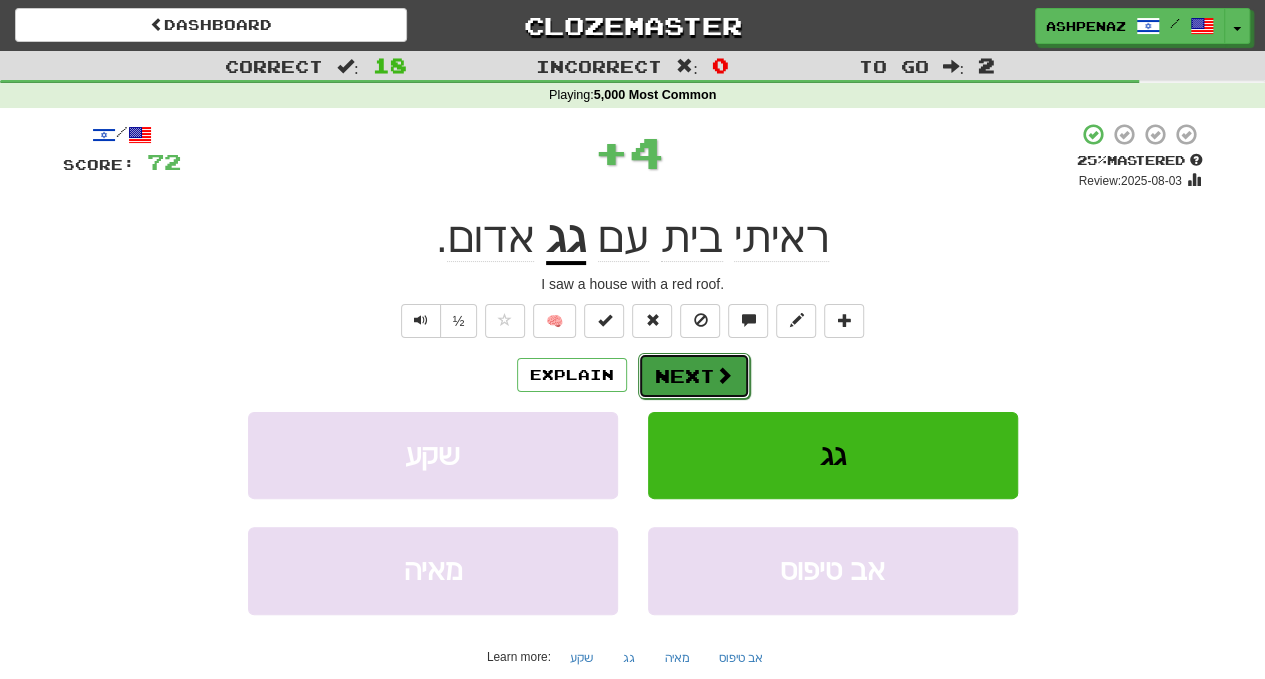 click at bounding box center [724, 375] 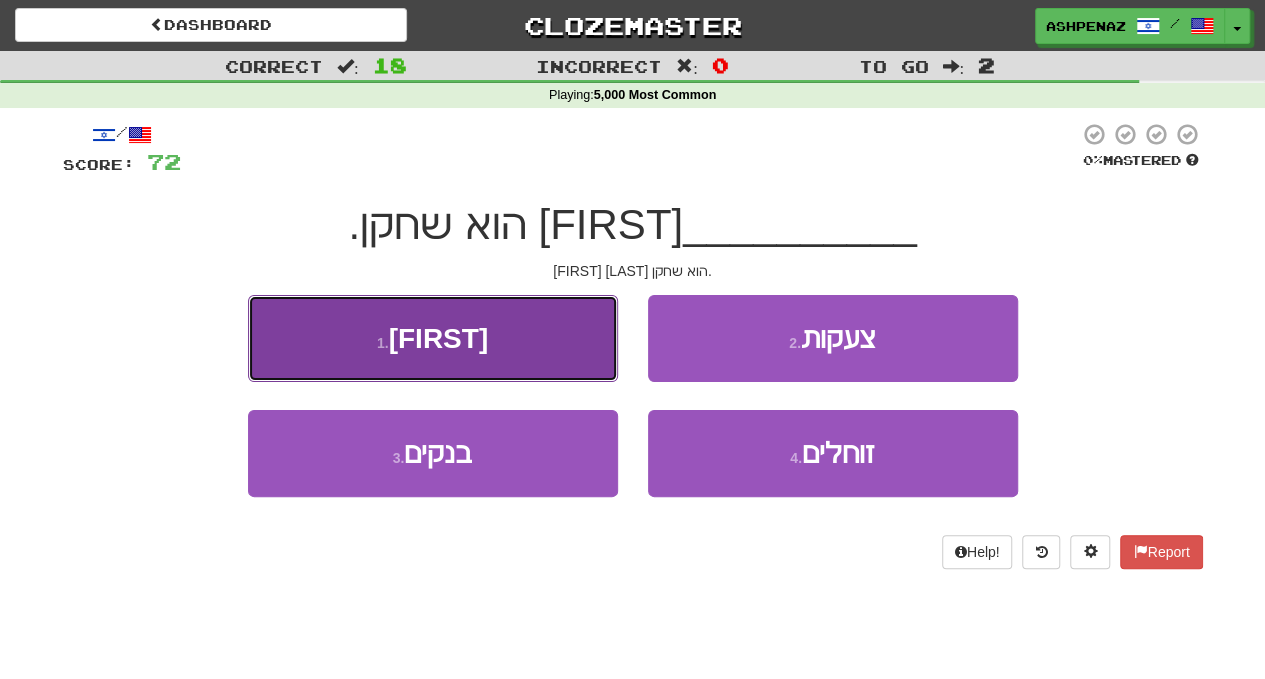 click on "1 .  בראד" at bounding box center (433, 338) 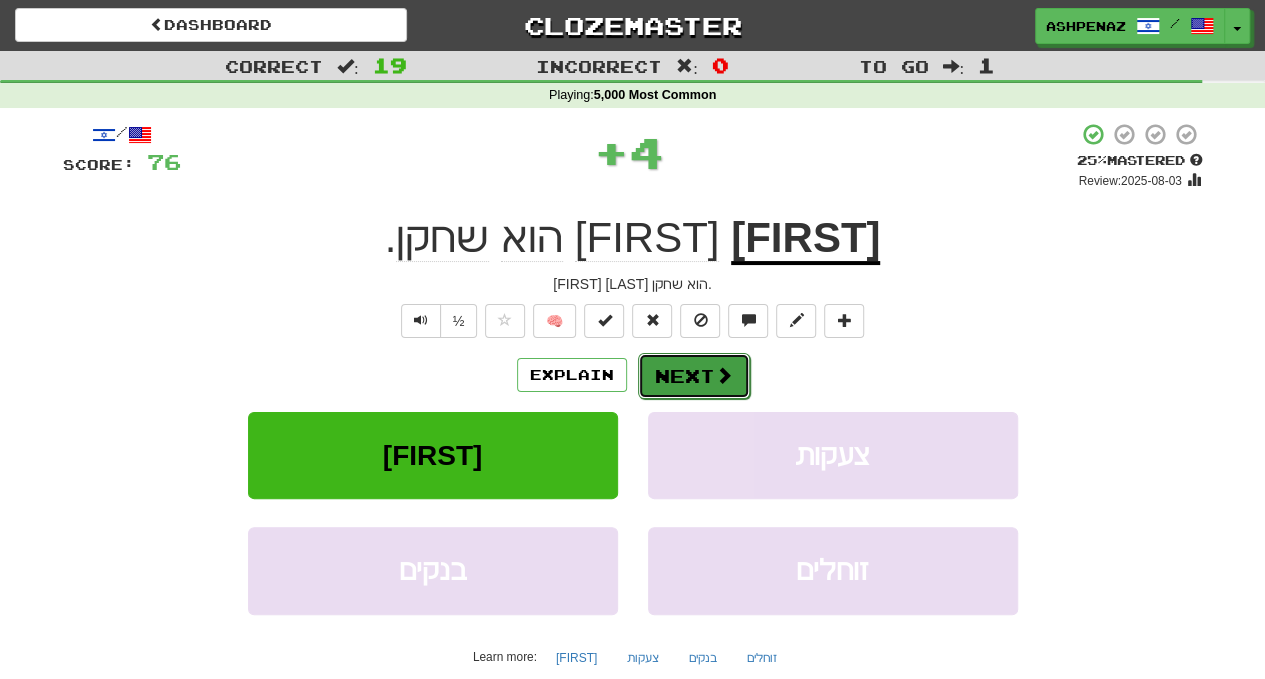 click on "Next" at bounding box center [694, 376] 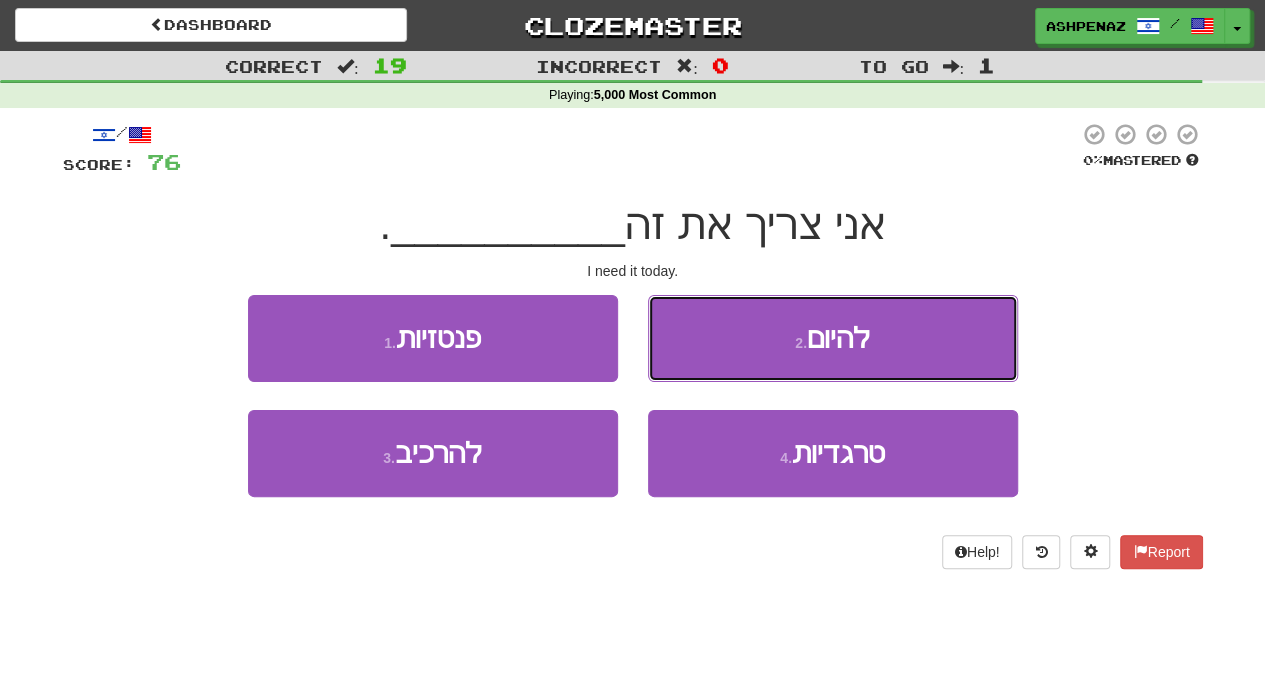 click on "2 .  להיום" at bounding box center [833, 338] 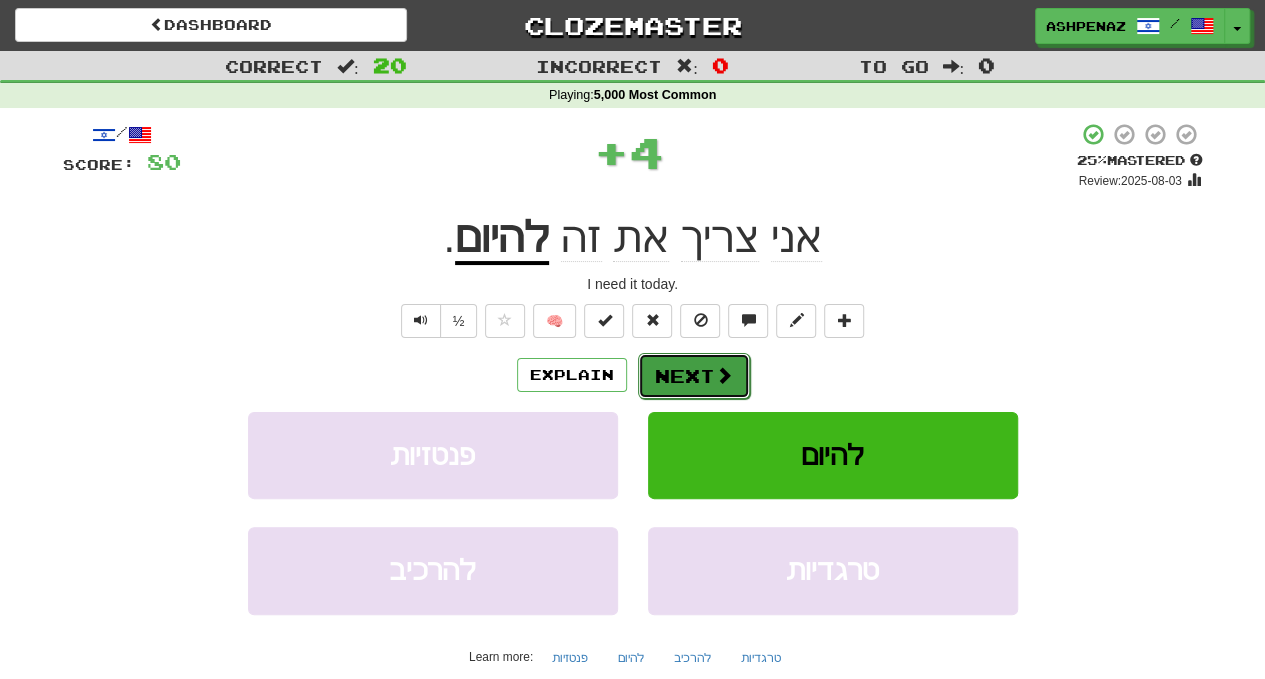 click on "Next" at bounding box center (694, 376) 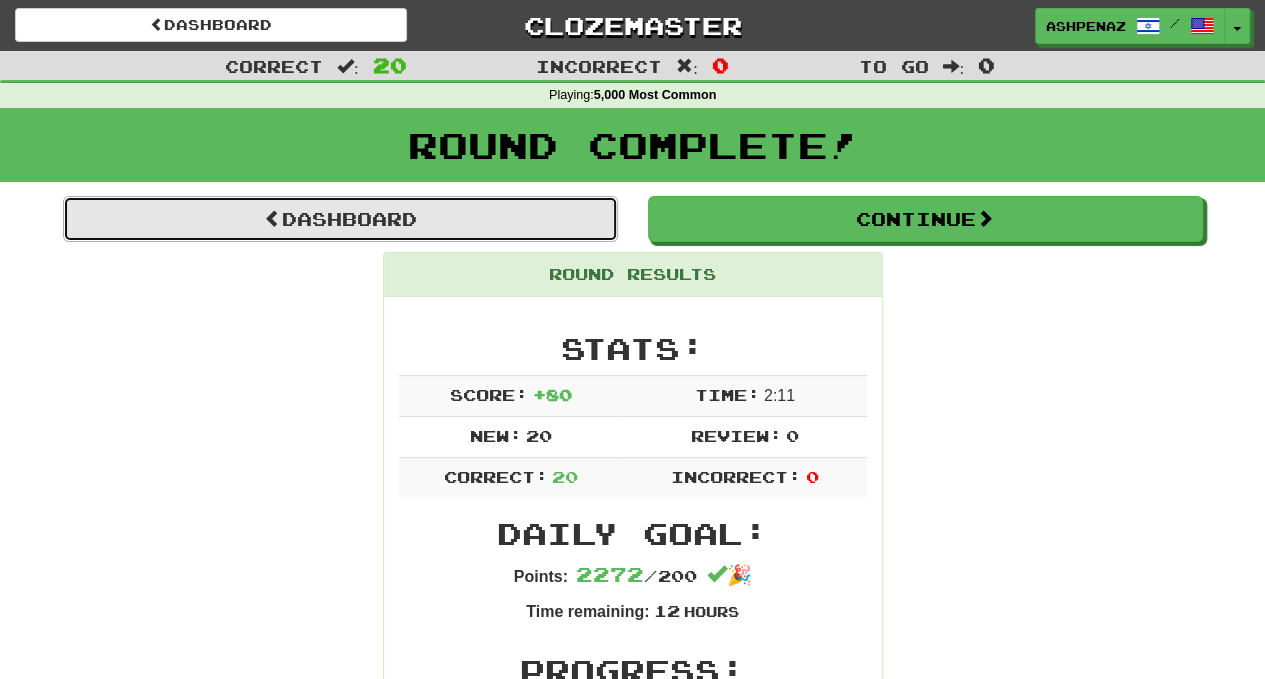 click on "Dashboard" at bounding box center [340, 219] 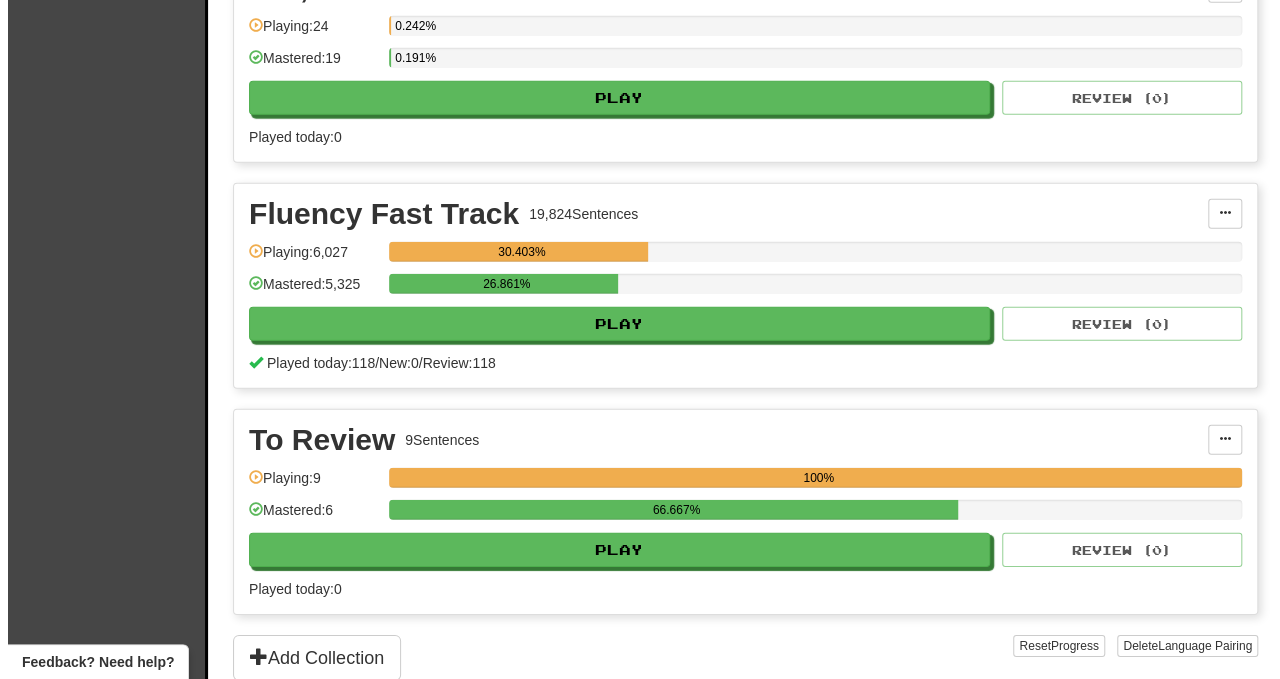 scroll, scrollTop: 2900, scrollLeft: 0, axis: vertical 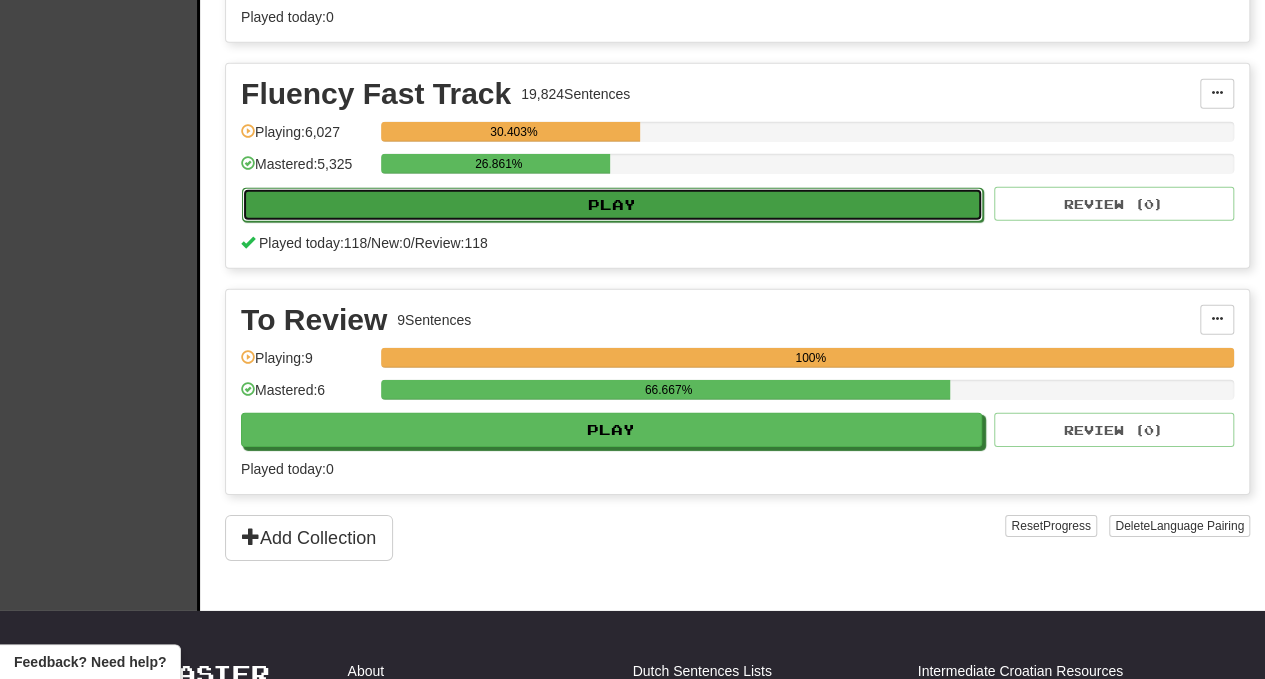 click on "Play" at bounding box center (612, 205) 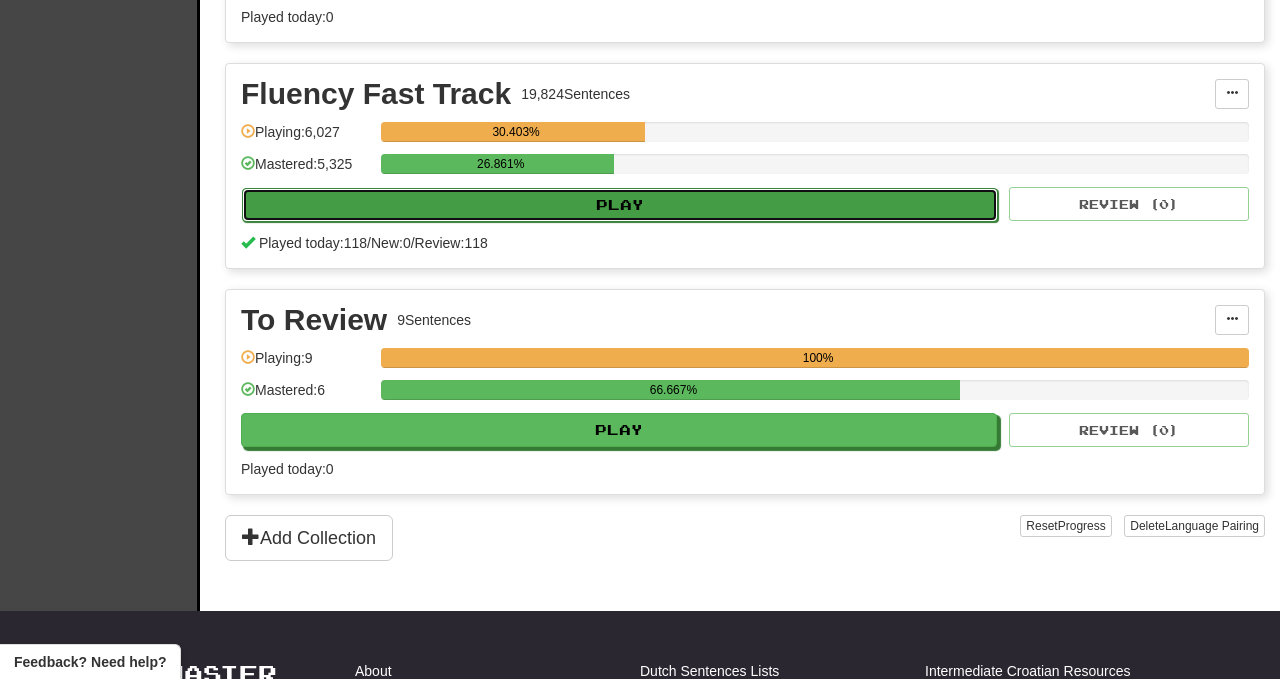 select on "**" 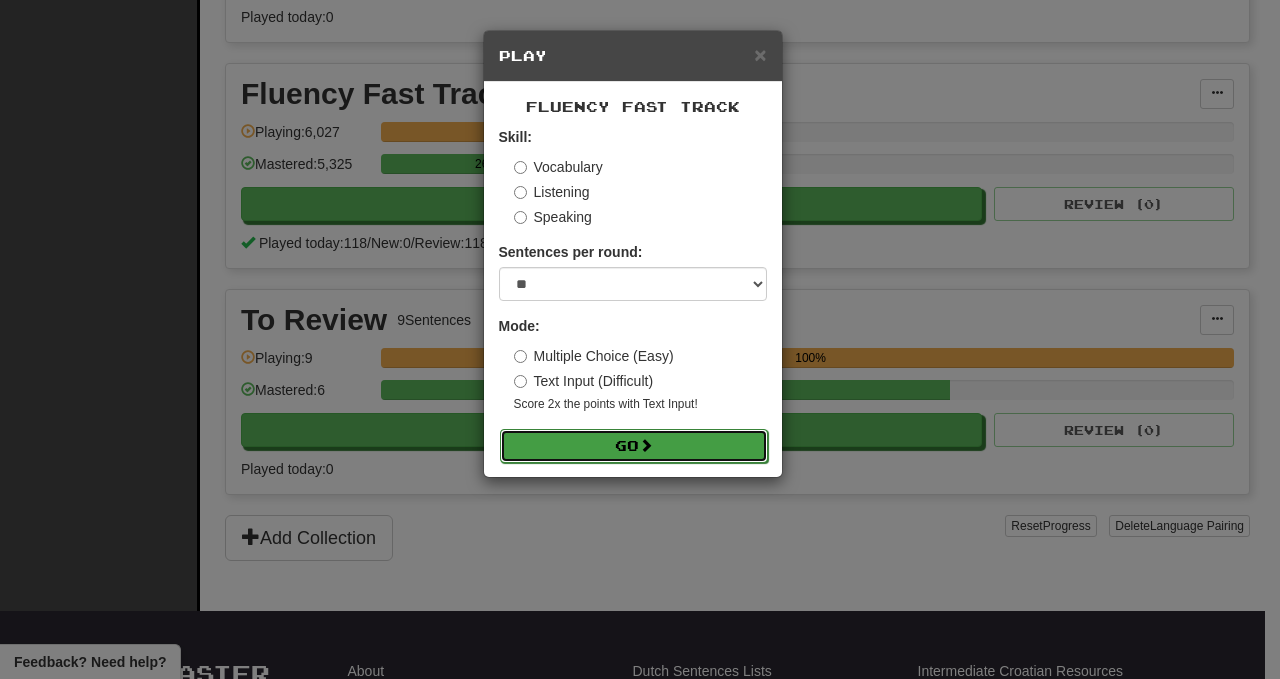 click on "Go" at bounding box center [634, 446] 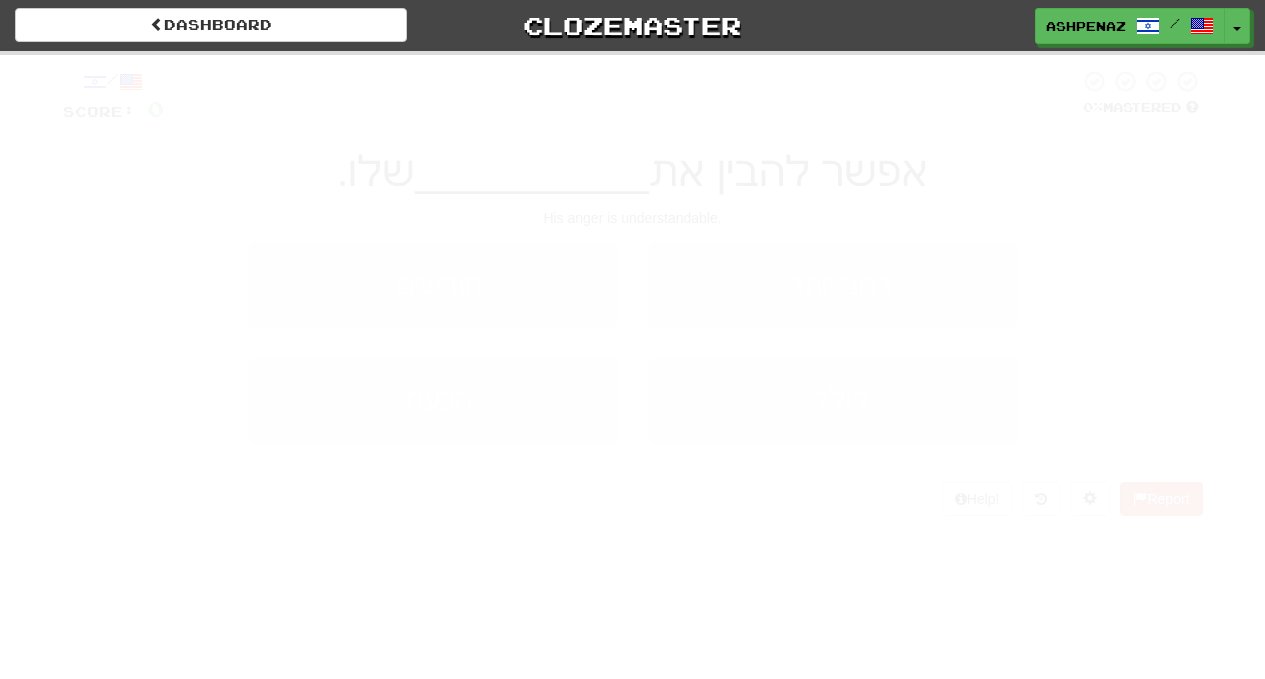 scroll, scrollTop: 0, scrollLeft: 0, axis: both 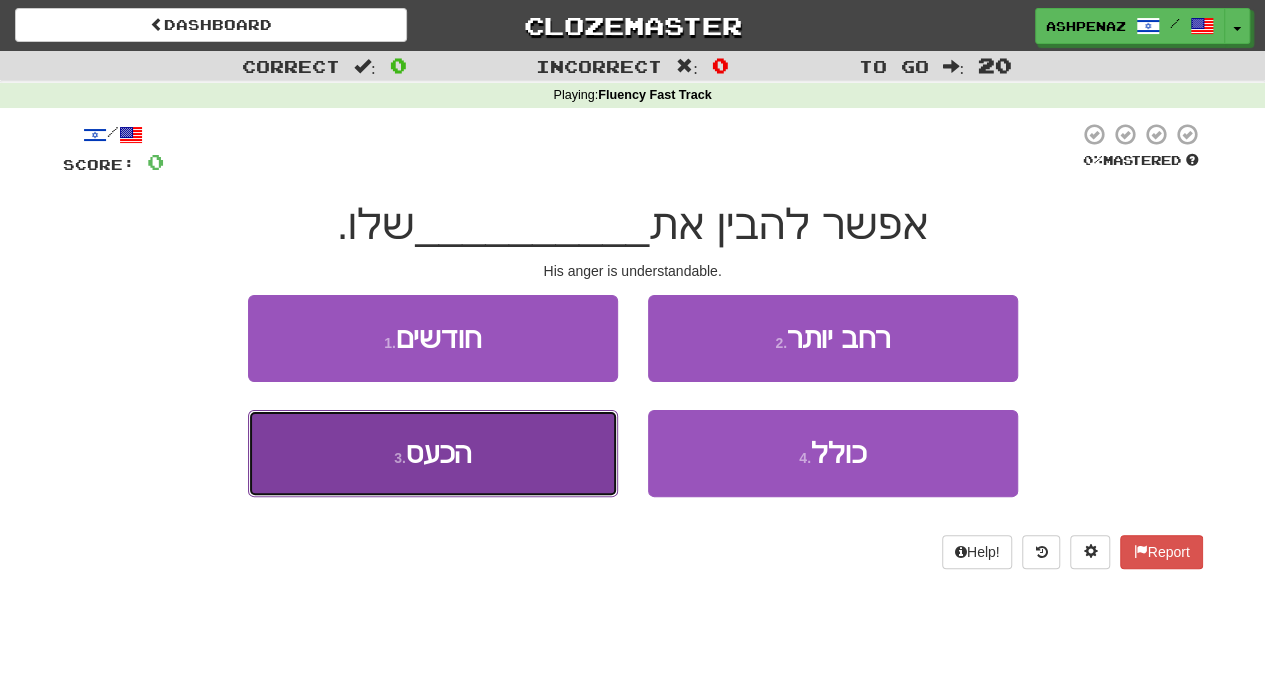 click on "3 .  הכעס" at bounding box center [433, 453] 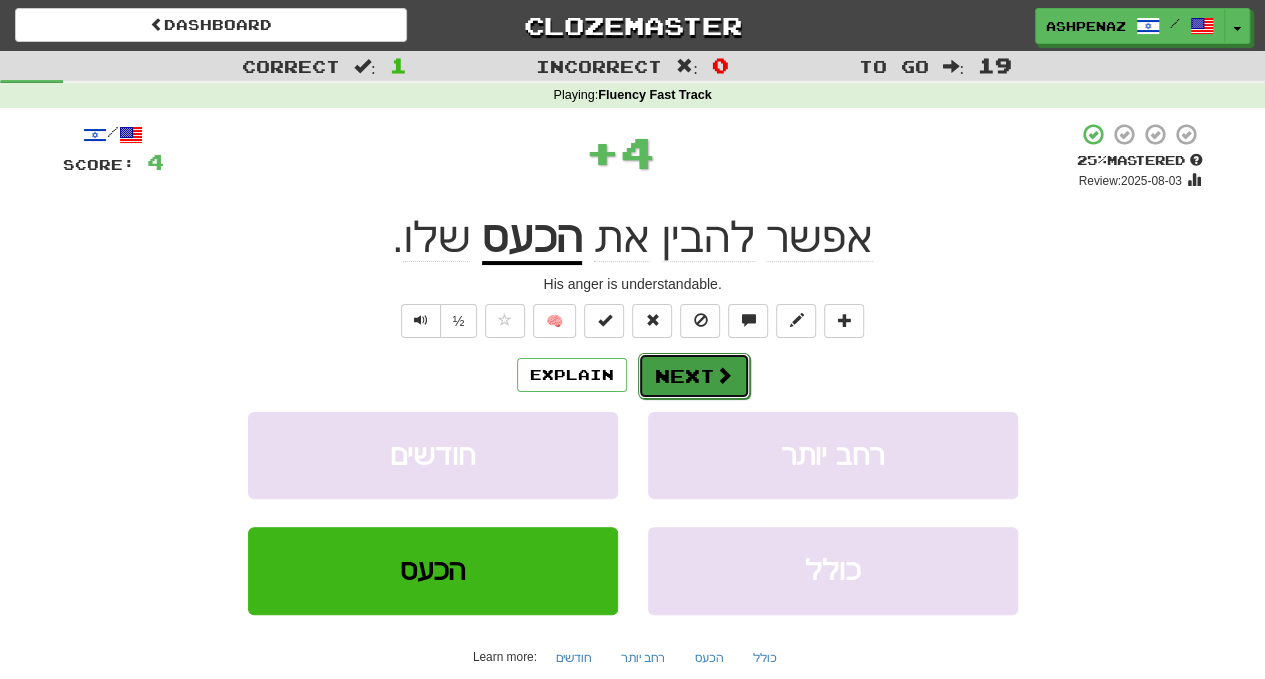 click on "Next" at bounding box center (694, 376) 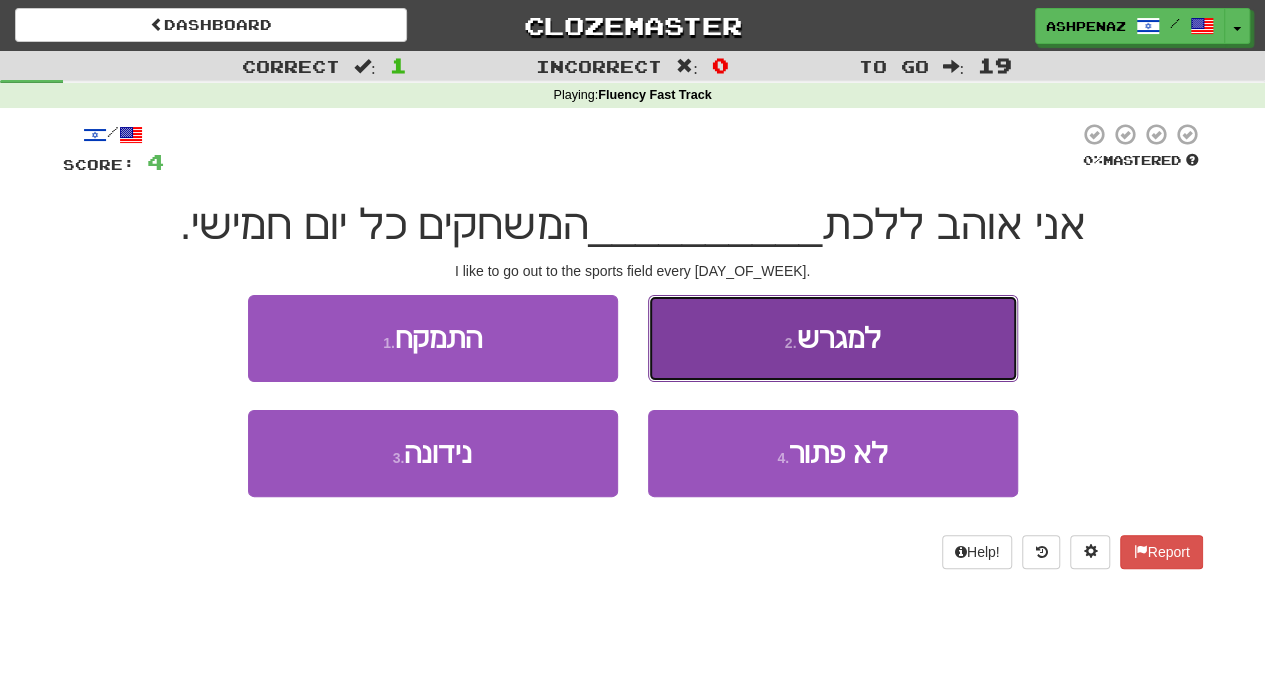click on "2 .  למגרש" at bounding box center [833, 338] 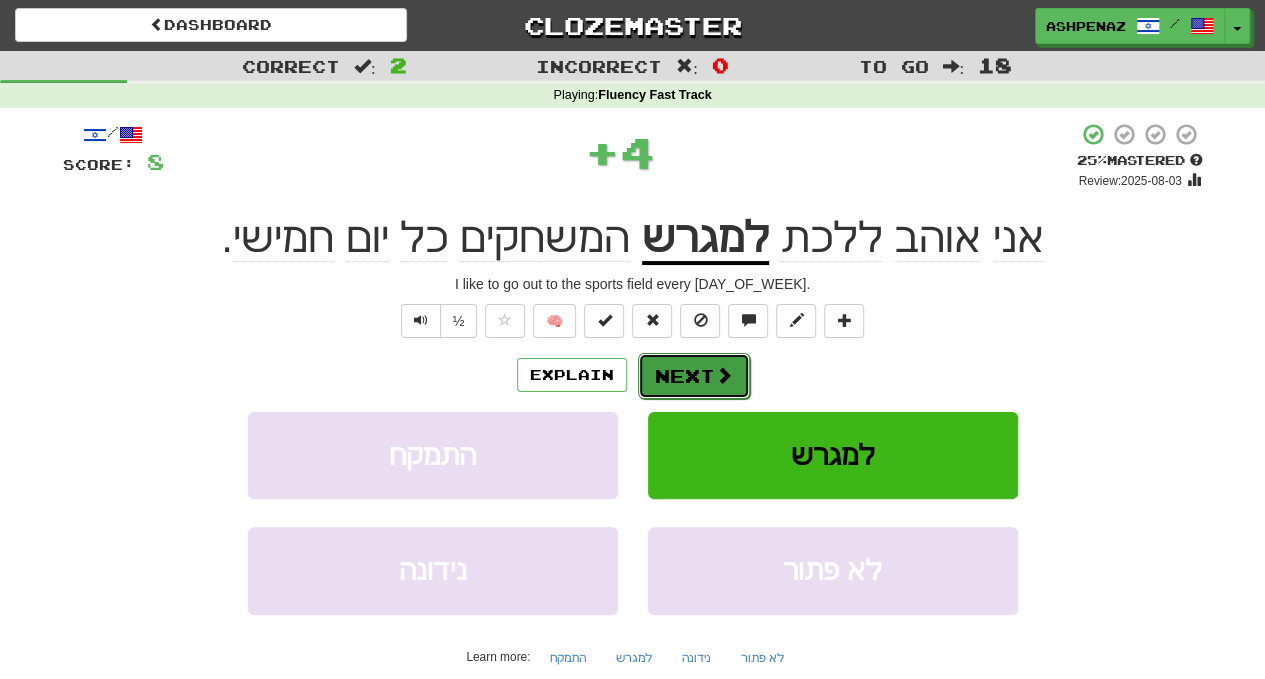 click at bounding box center (724, 375) 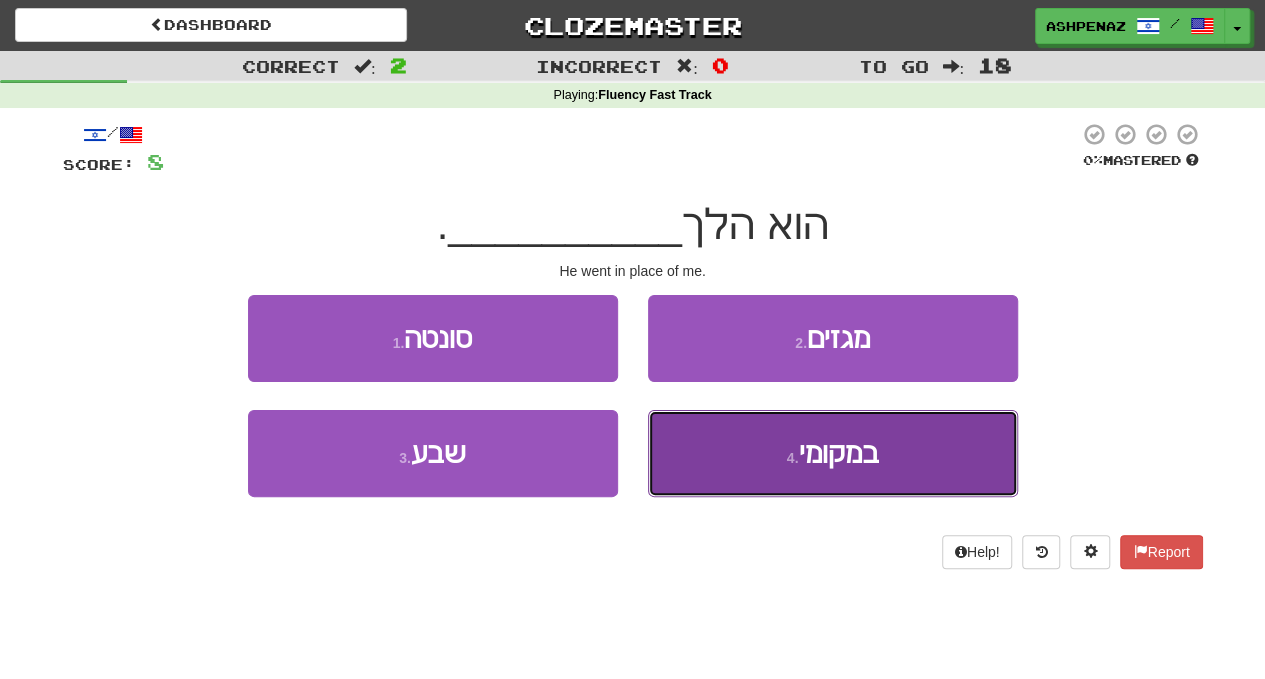 click on "4 .  במקומי" at bounding box center (833, 453) 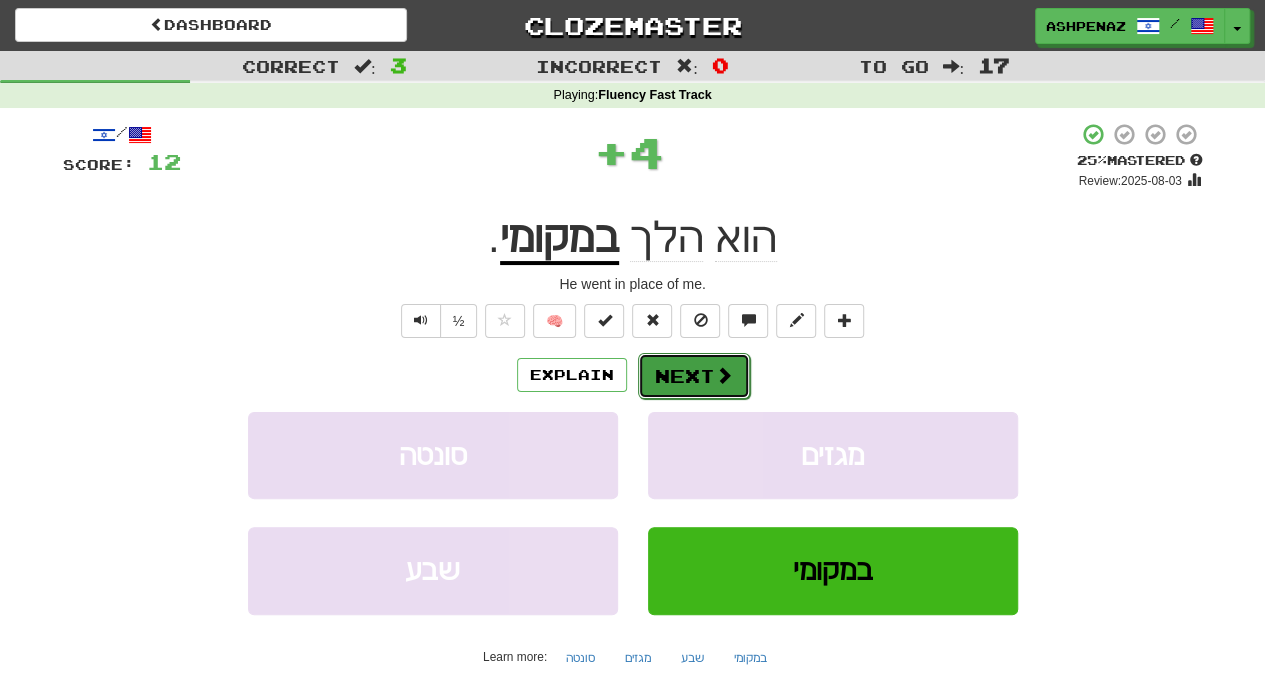 click on "Next" at bounding box center [694, 376] 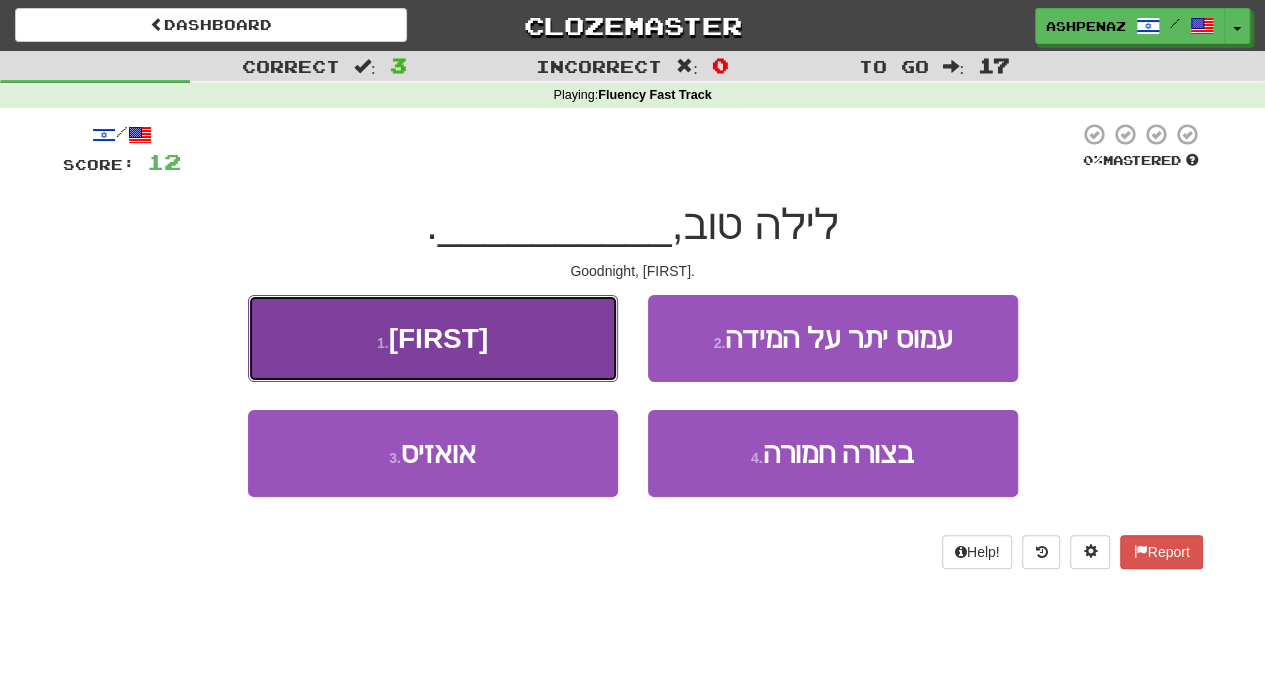 click on "1 .  טימי" at bounding box center [433, 338] 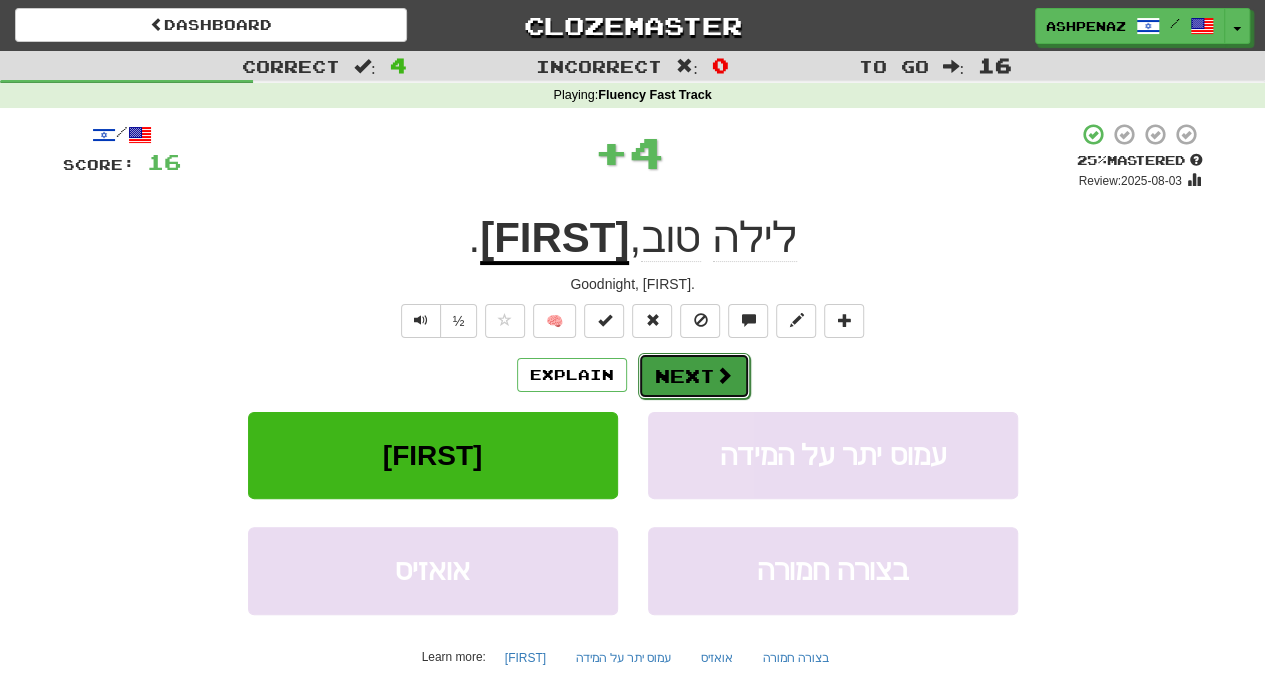 click on "Next" at bounding box center [694, 376] 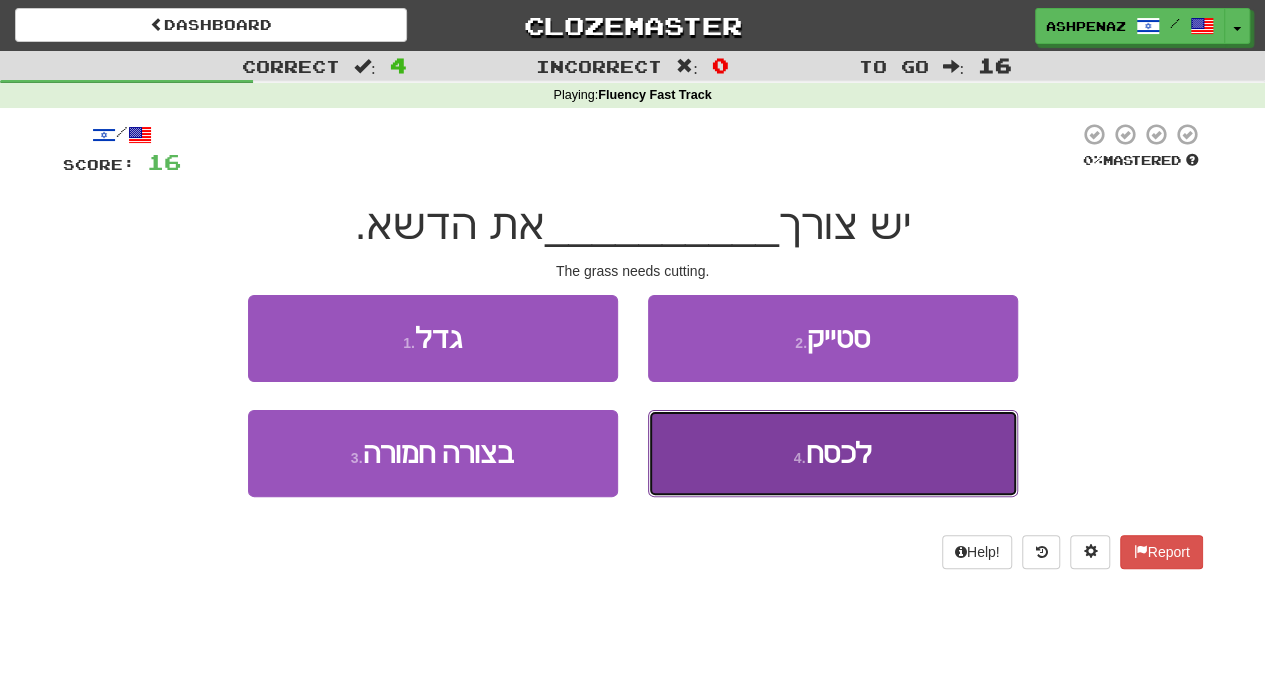 click on "4 .  לכסח" at bounding box center [833, 453] 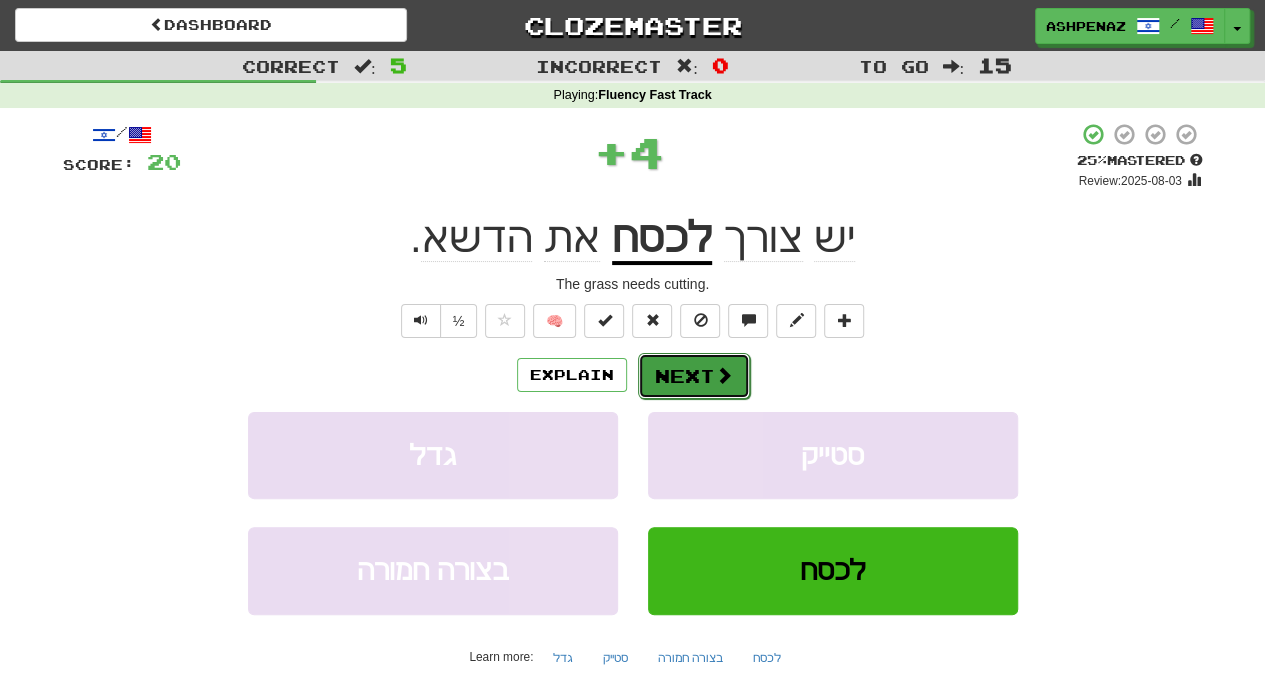 click at bounding box center [724, 375] 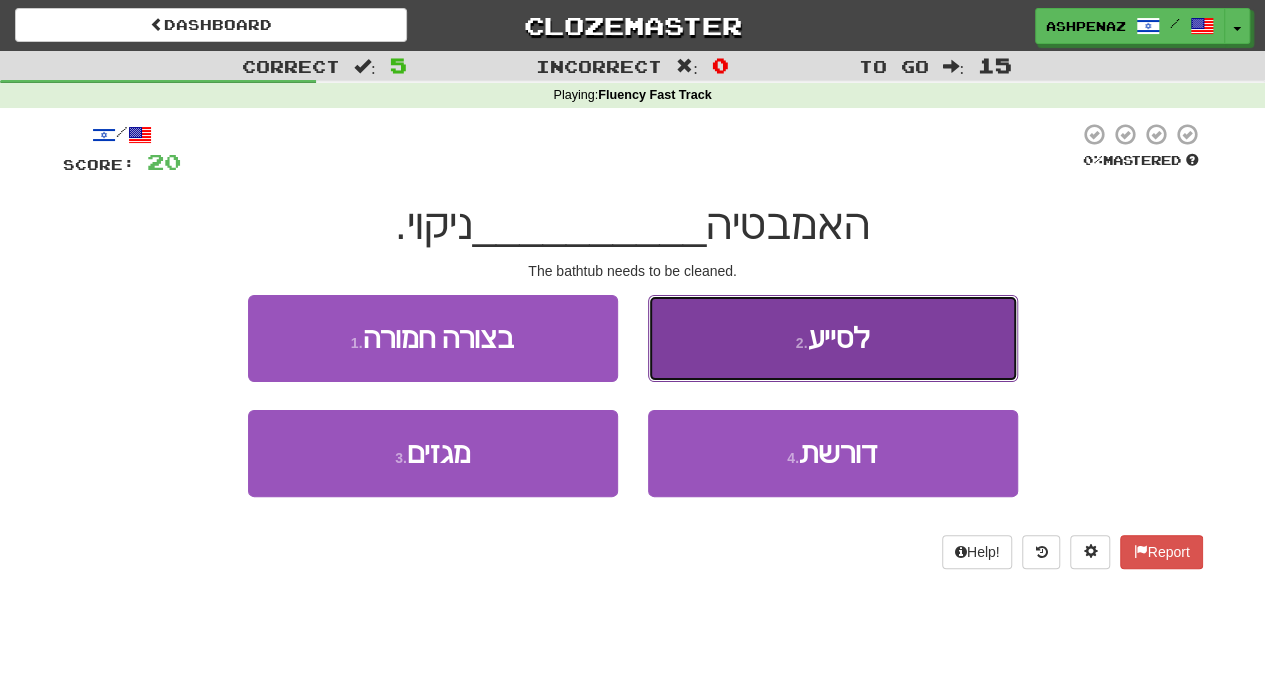 click on "2 .  לסייע" at bounding box center (833, 338) 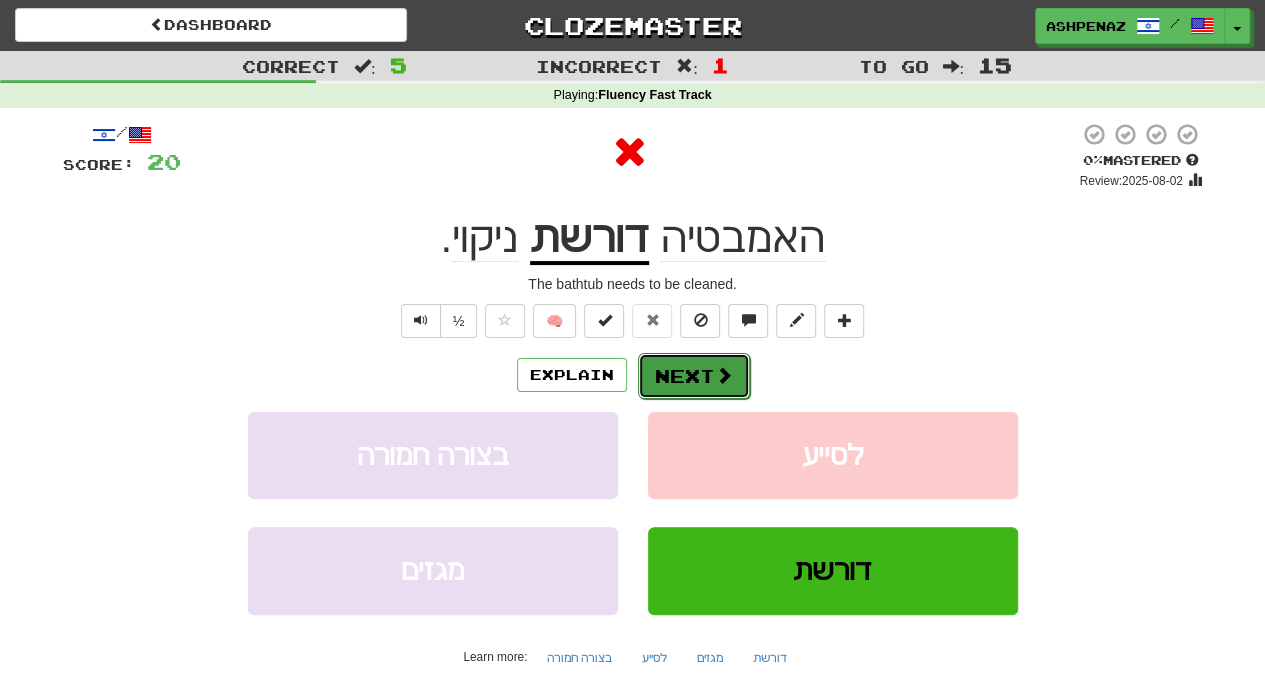 click at bounding box center [724, 375] 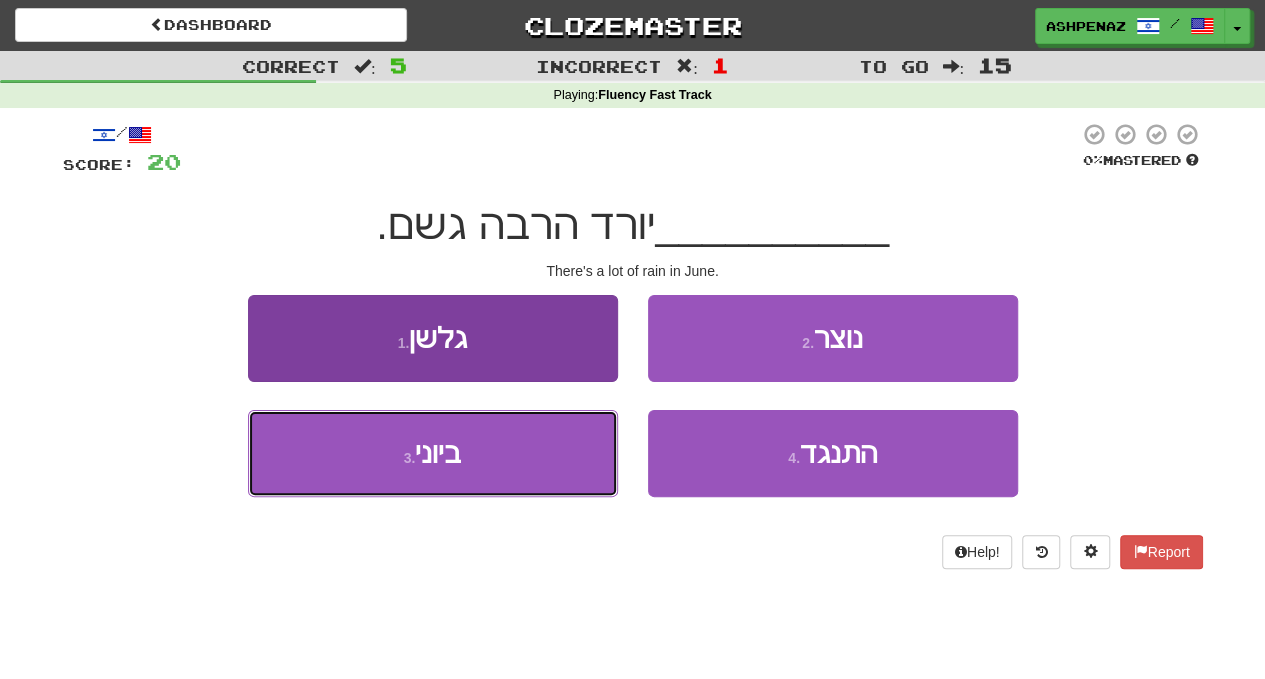 click on "3 .  ביוני" at bounding box center (433, 453) 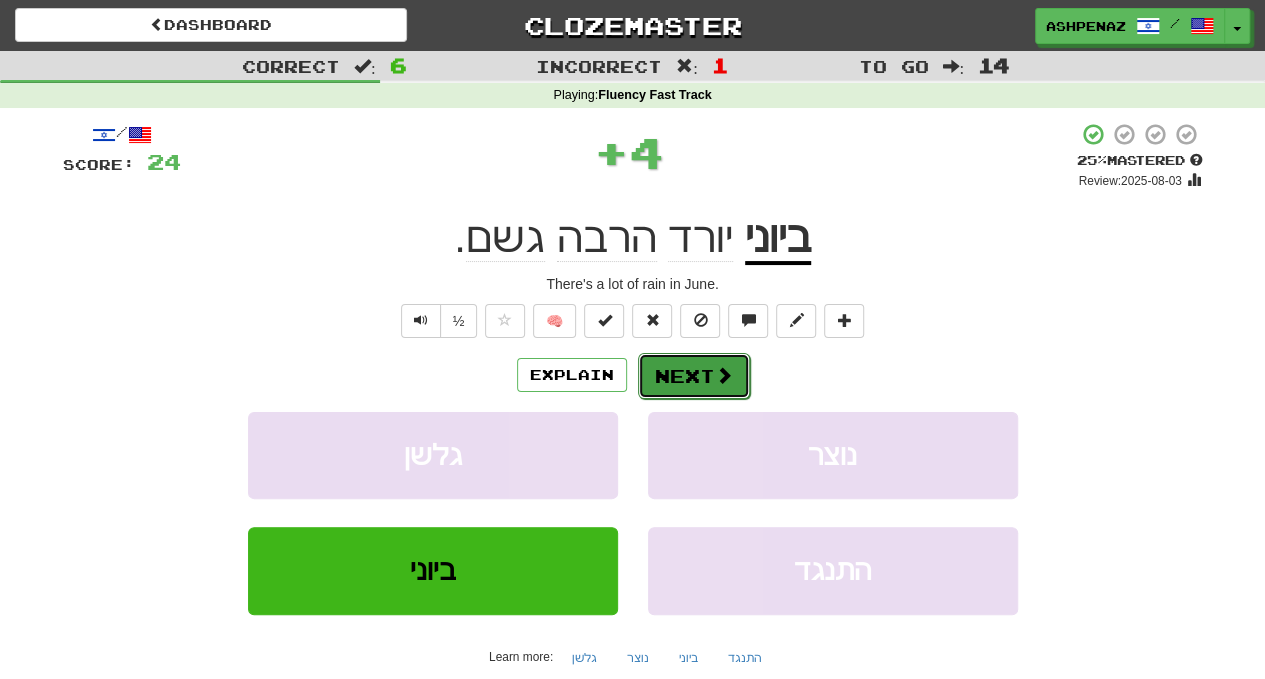 click on "Next" at bounding box center (694, 376) 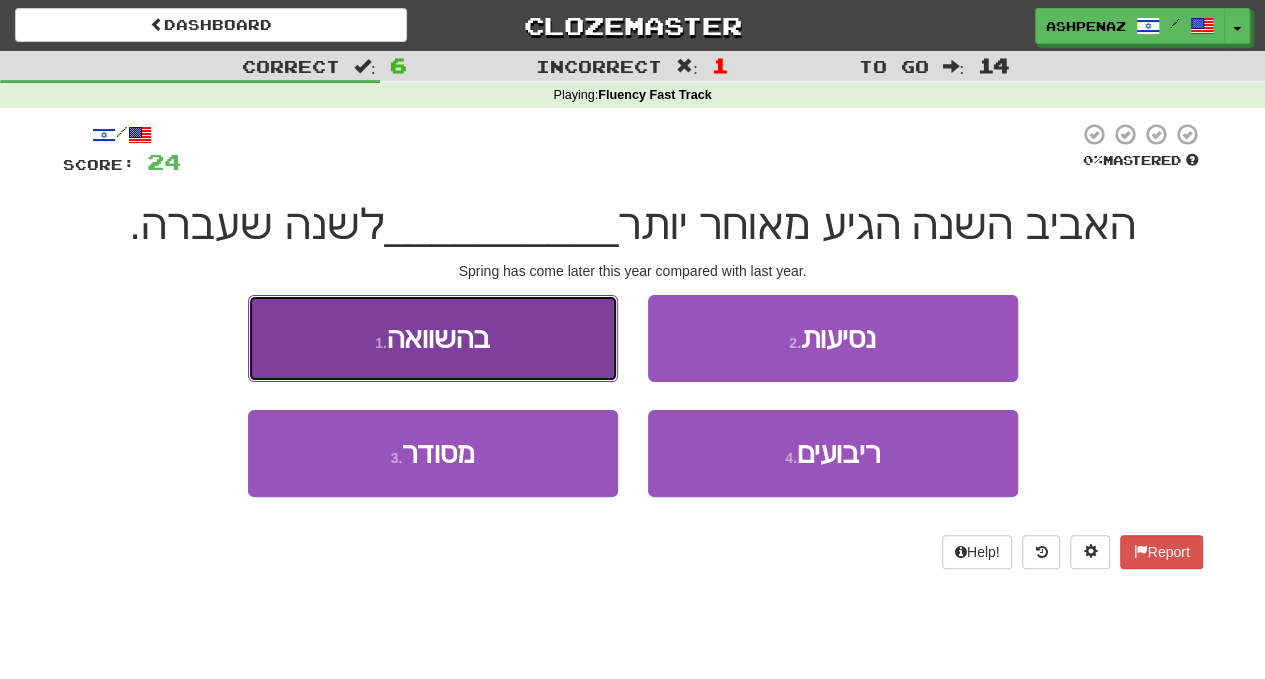 click on "1 .  בהשוואה" at bounding box center (433, 338) 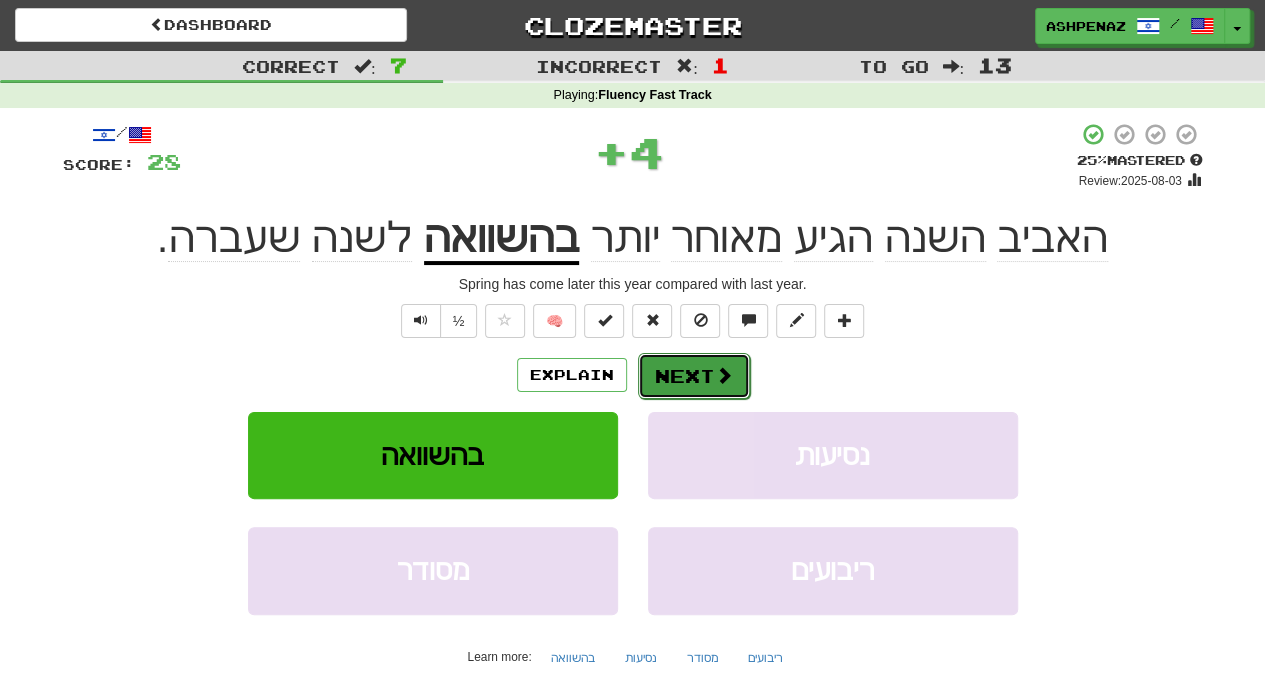 click on "Next" at bounding box center (694, 376) 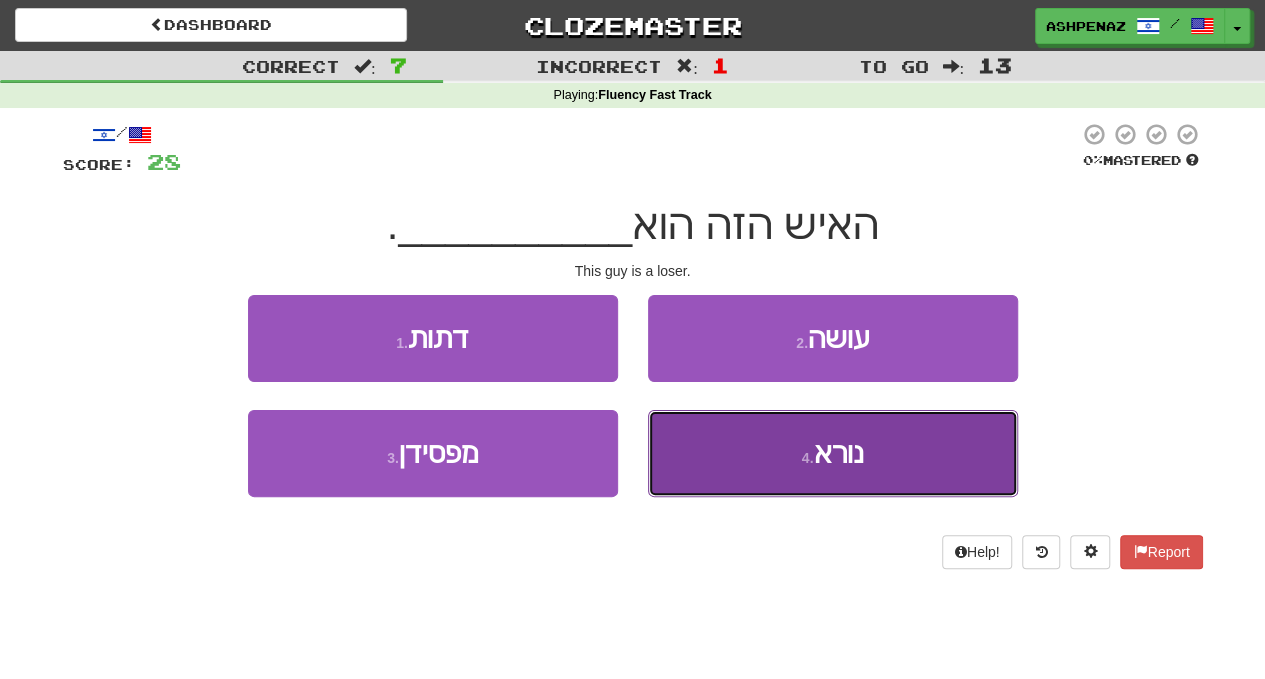 click on "4 .  נורא" at bounding box center (833, 453) 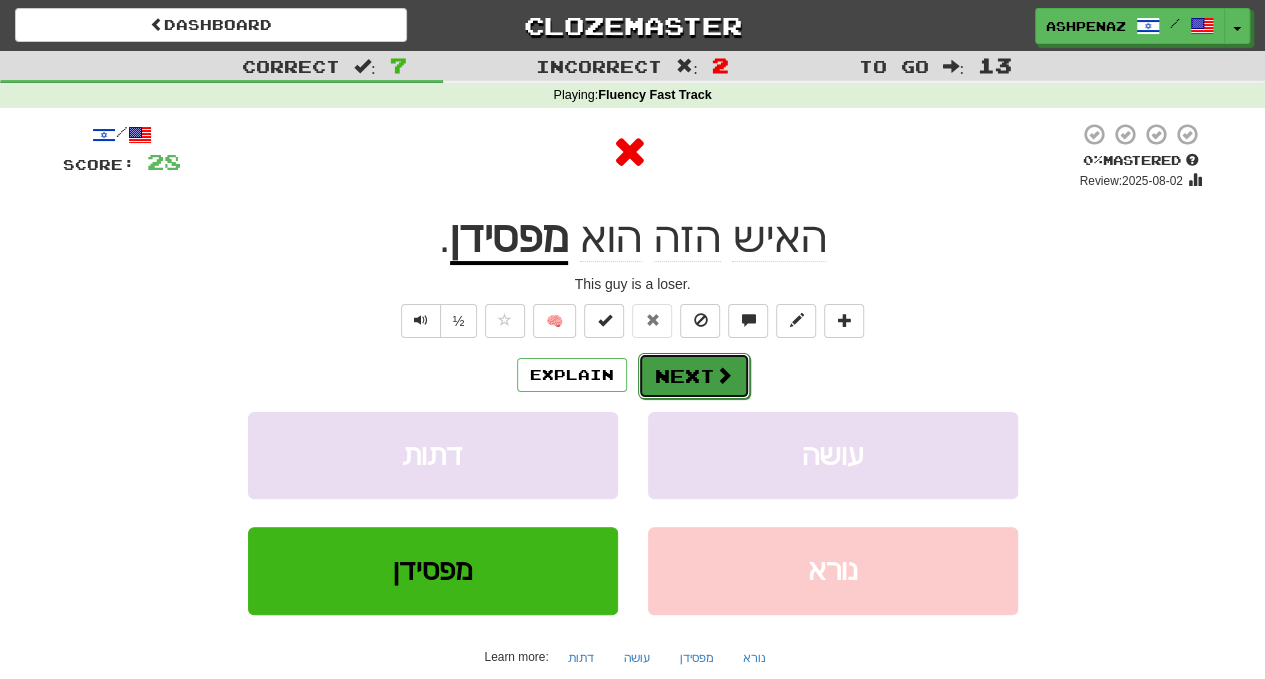 click on "Next" at bounding box center (694, 376) 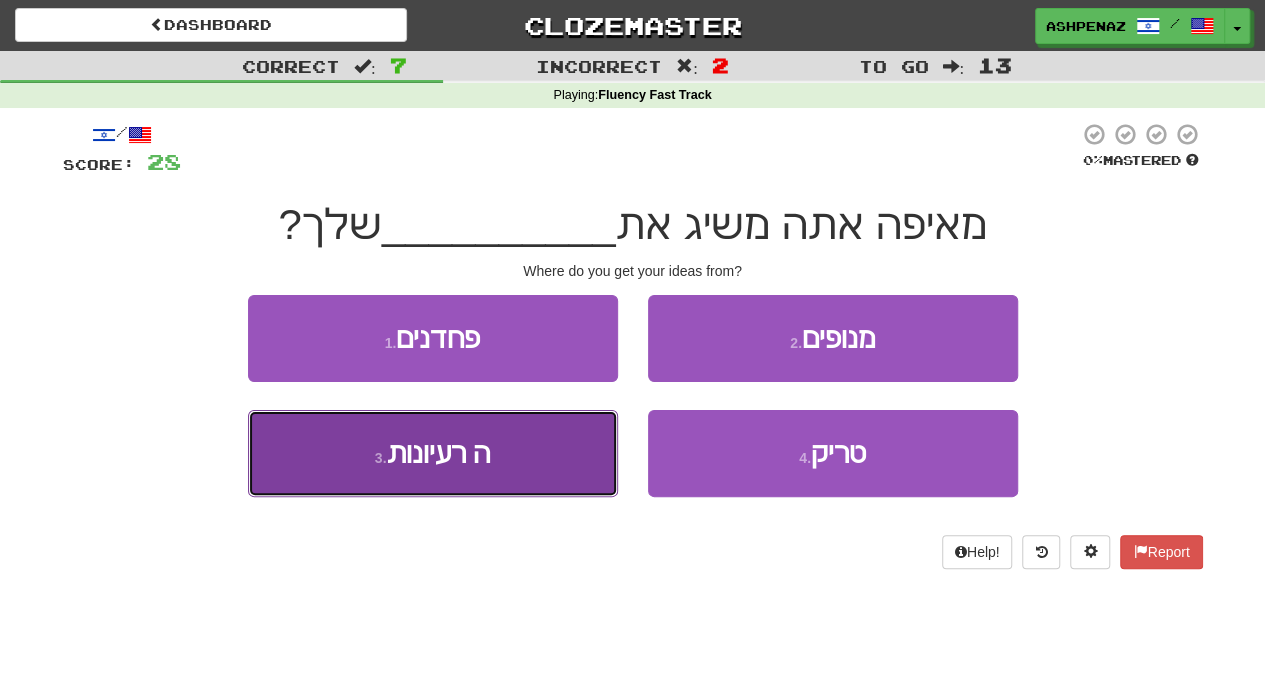 click on "3 .  הרעיונות" at bounding box center [433, 453] 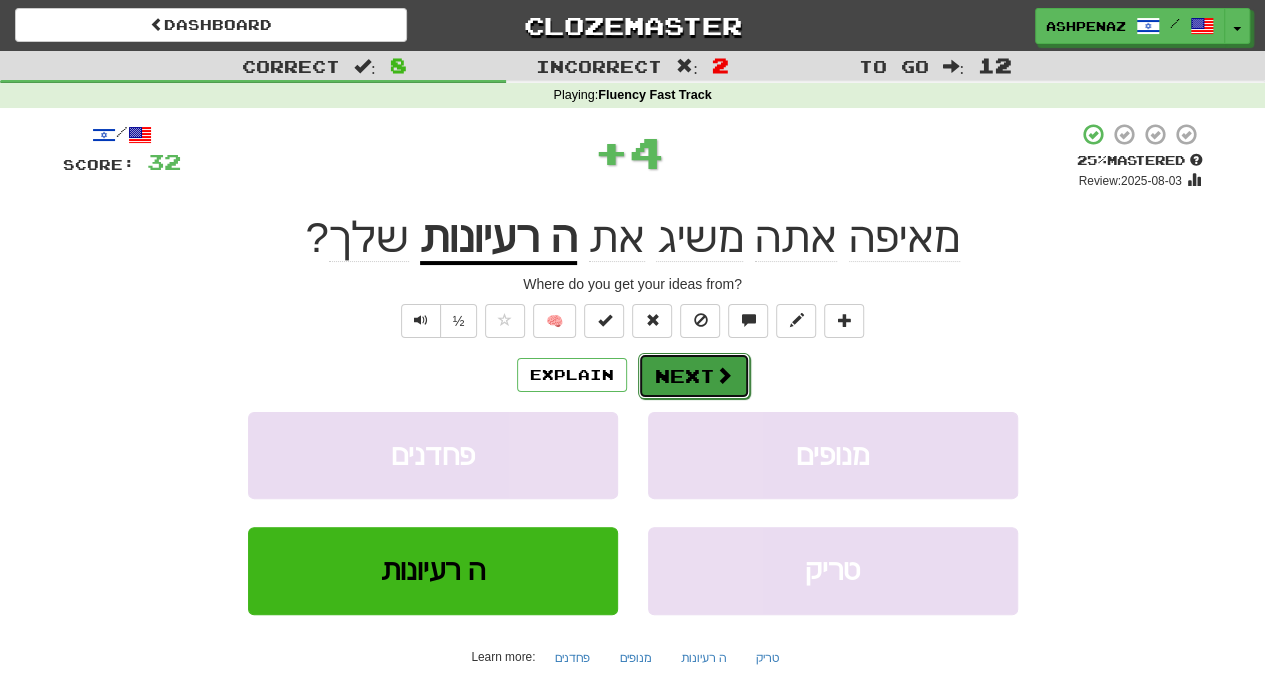 click on "Next" at bounding box center [694, 376] 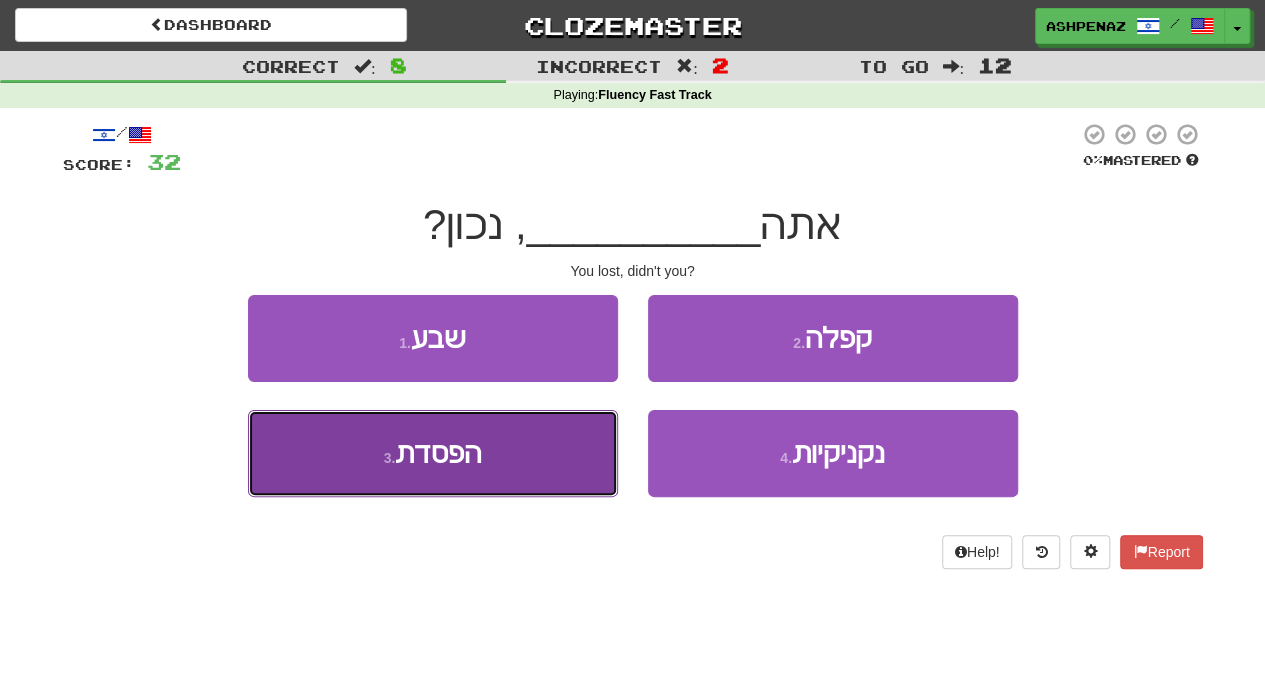 click on "3 .  הפסדת" at bounding box center [433, 453] 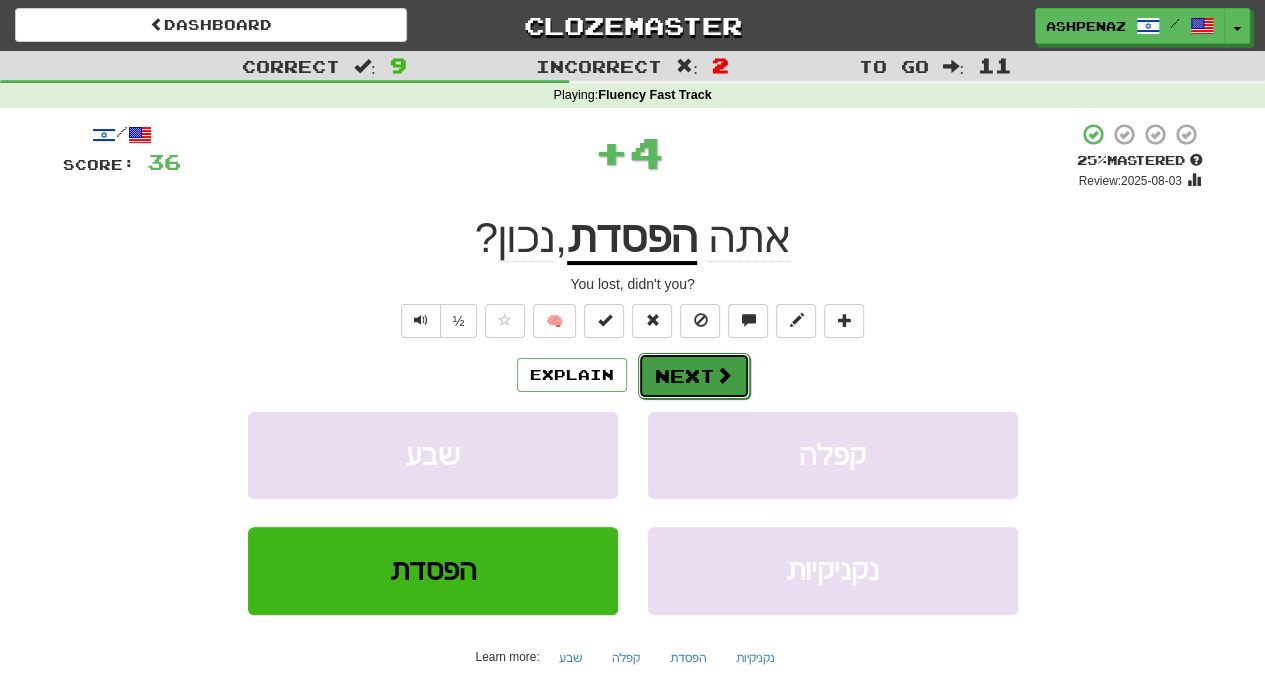 click on "Next" at bounding box center [694, 376] 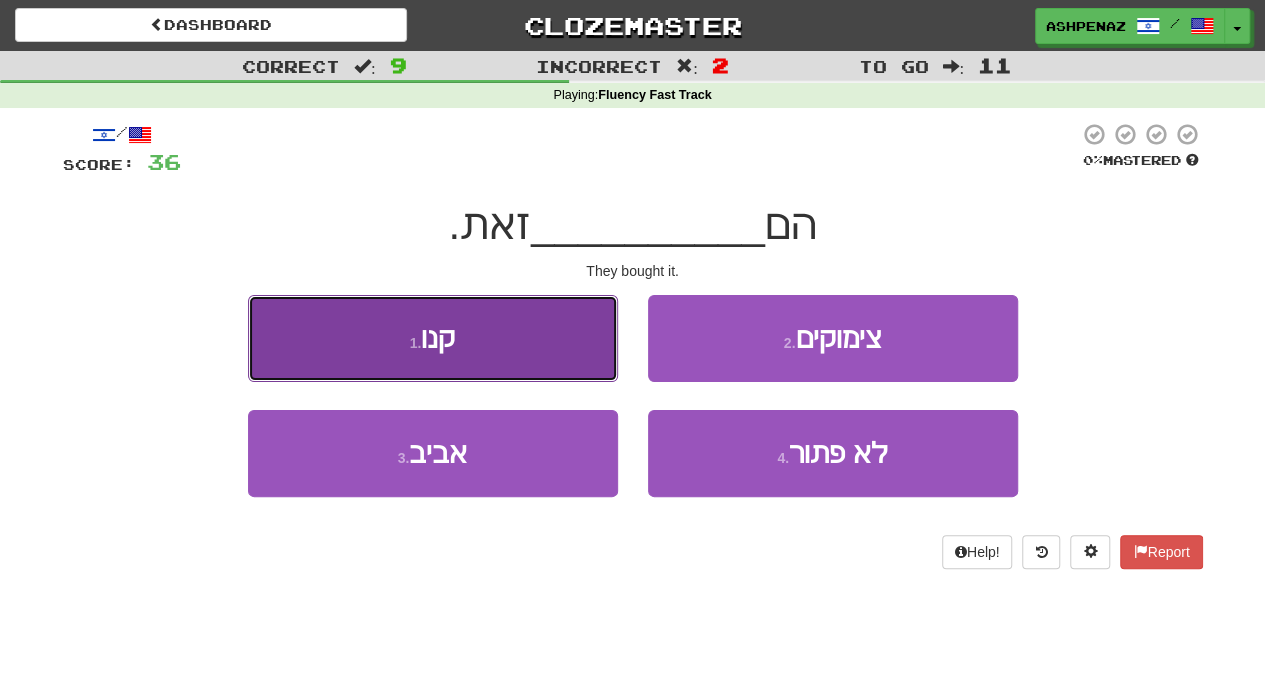 click on "1 .  קנו" at bounding box center [433, 338] 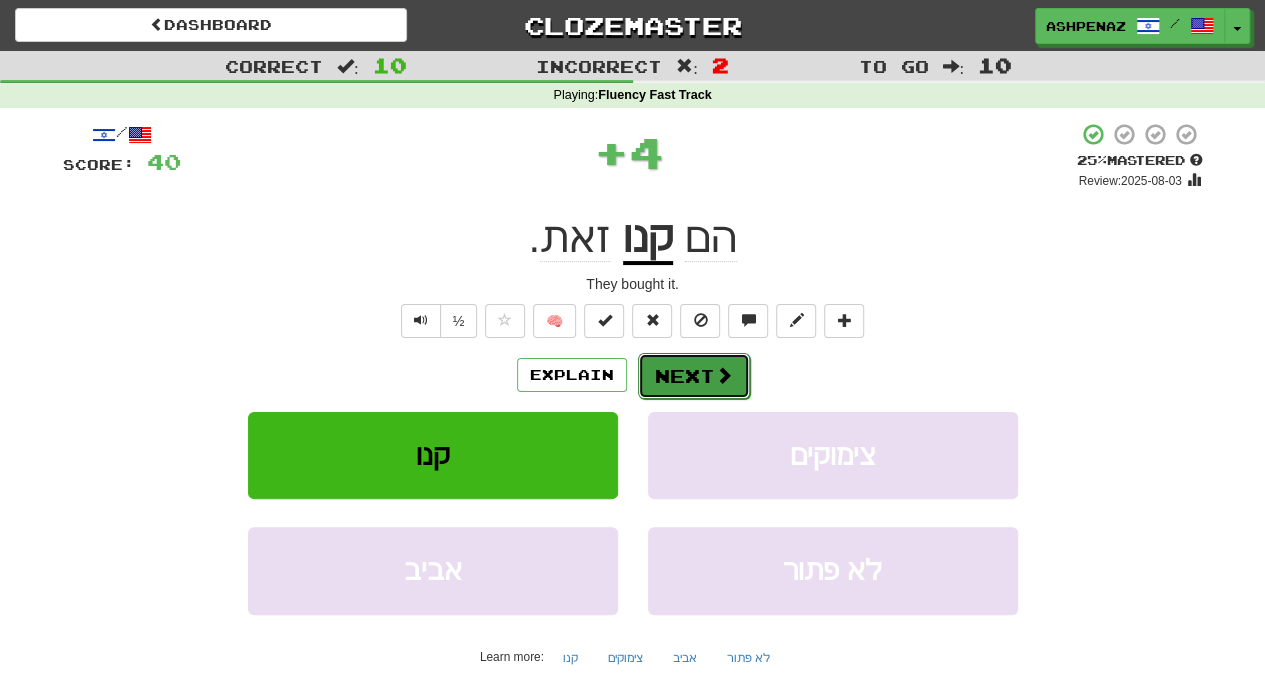 click on "Next" at bounding box center [694, 376] 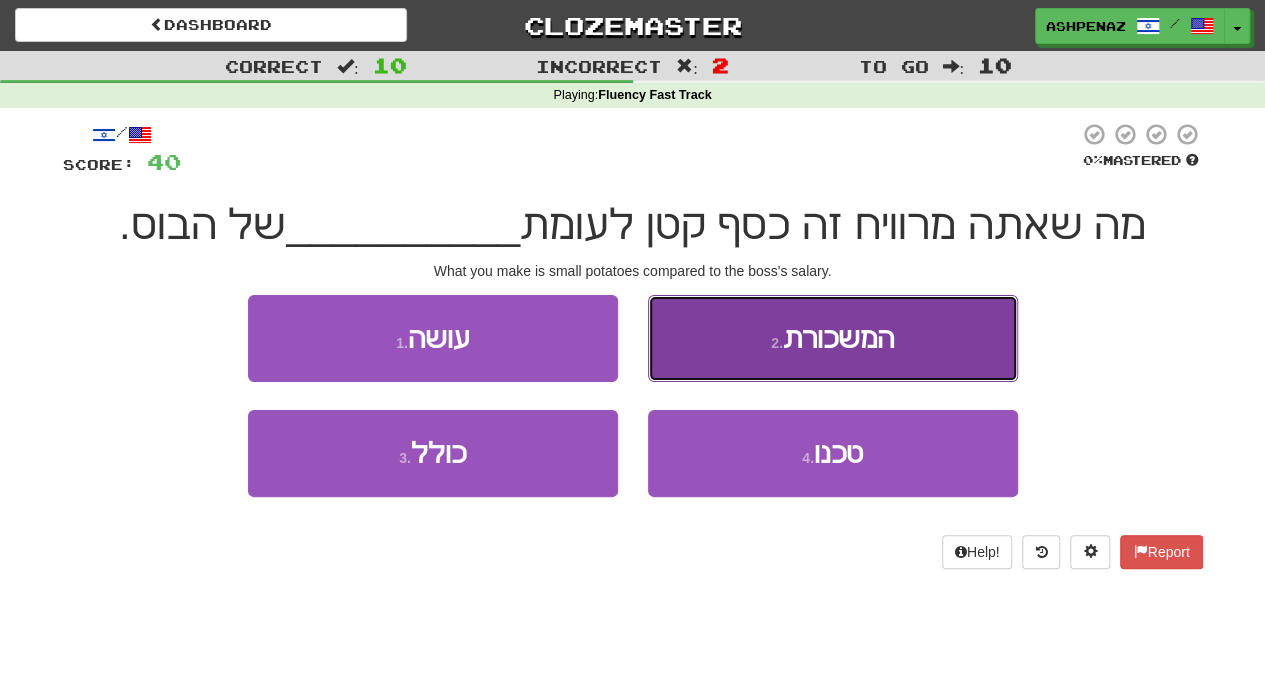 click on "2 .  המשכורת" at bounding box center [833, 338] 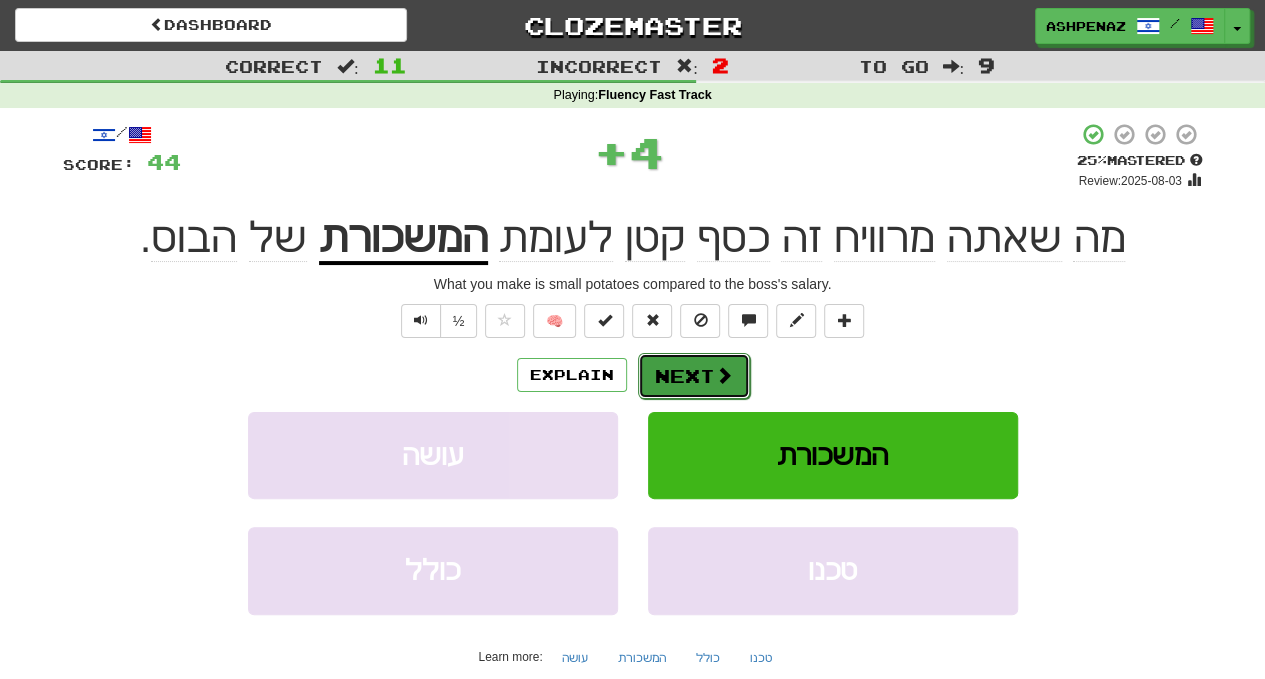 click on "Next" at bounding box center [694, 376] 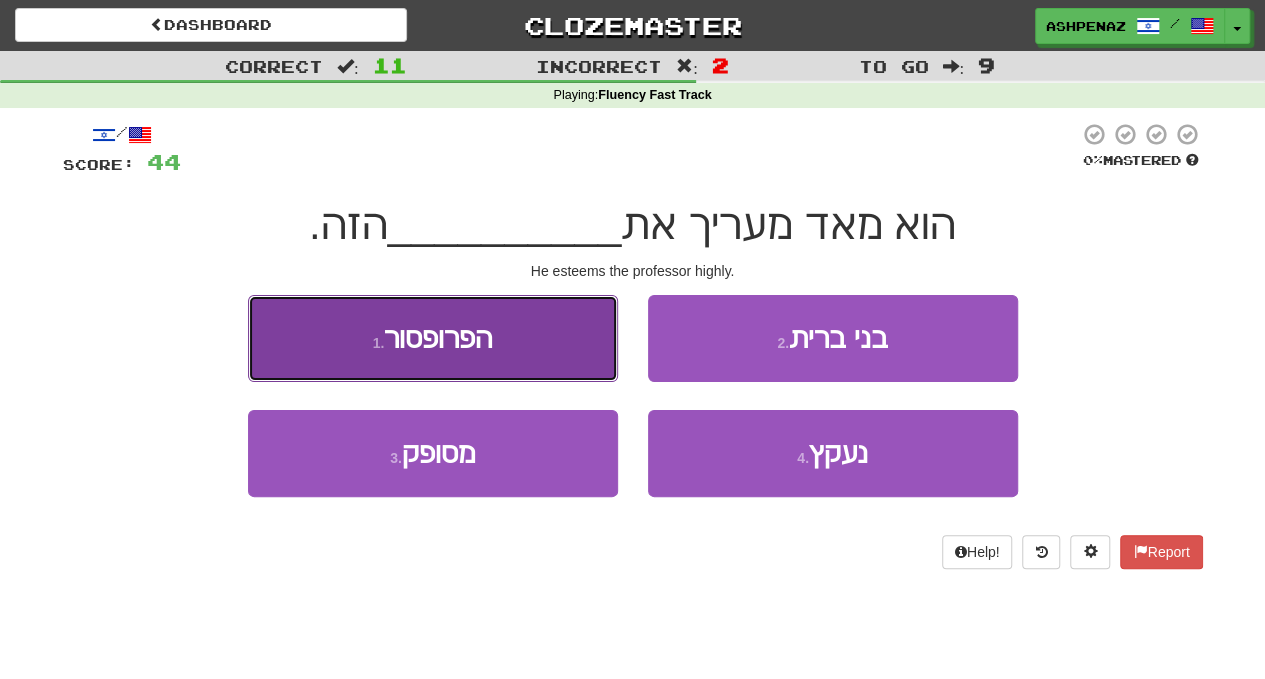 click on "1 .  הפרופסור" at bounding box center [433, 338] 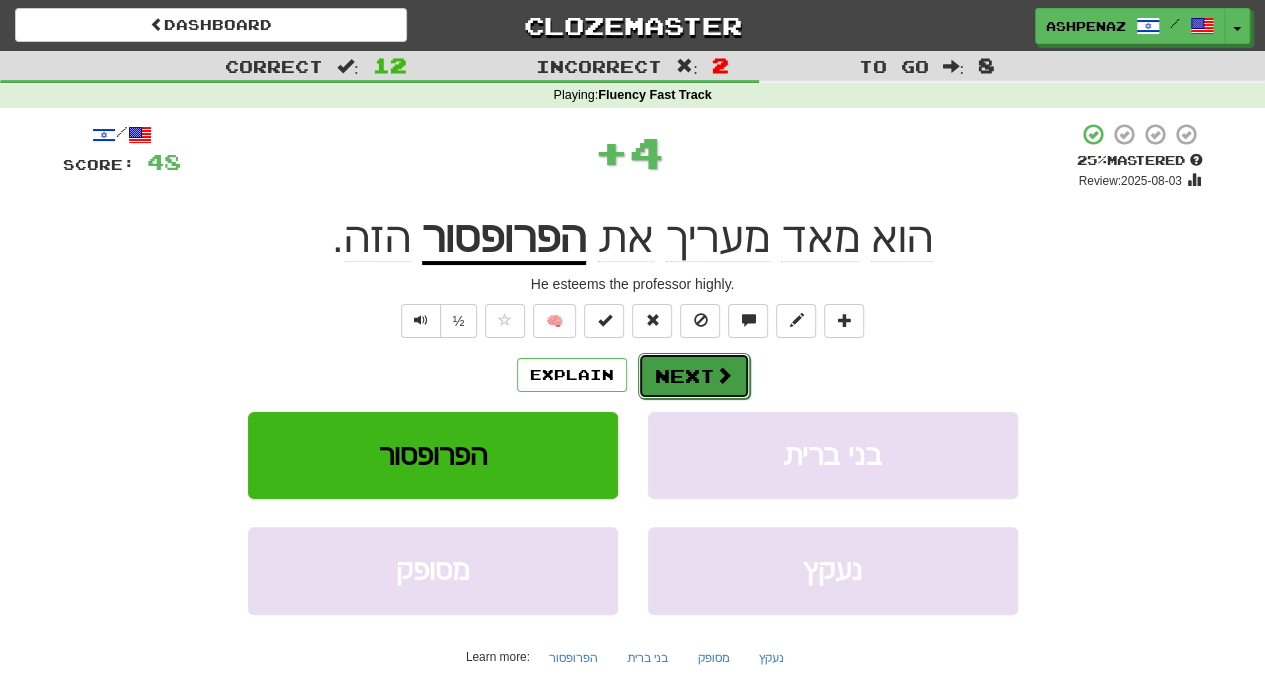 click on "Next" at bounding box center [694, 376] 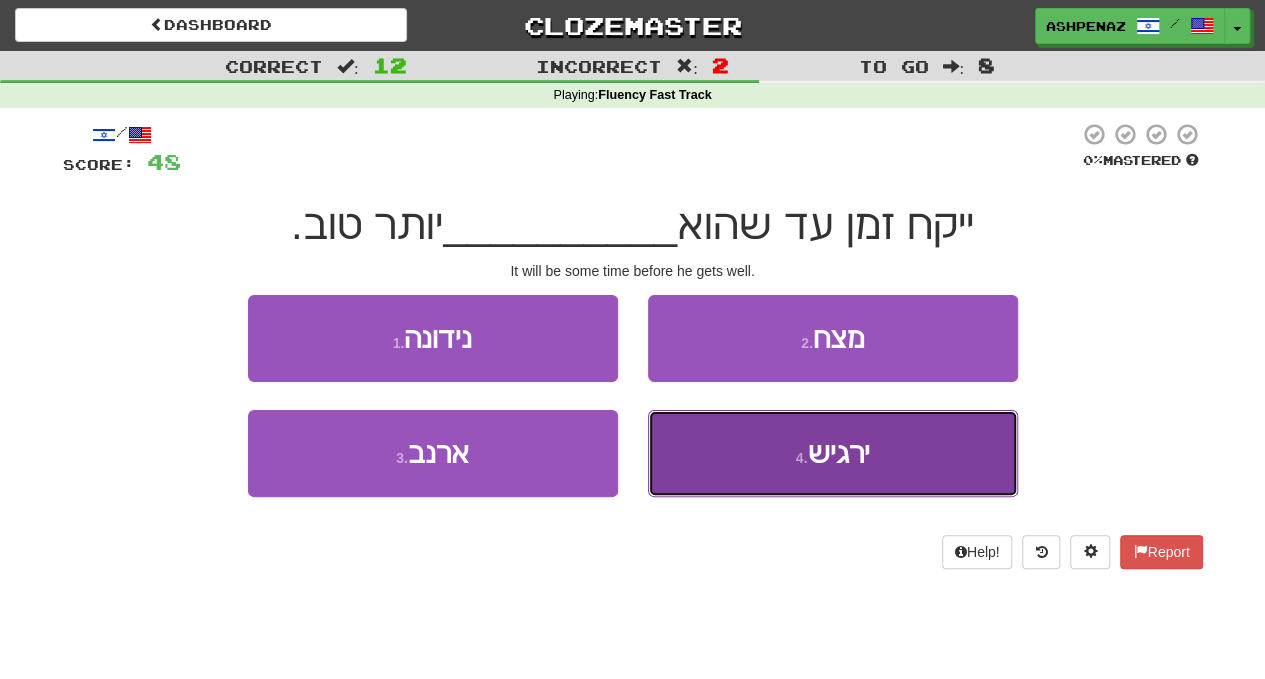 click on "4 ." at bounding box center [802, 458] 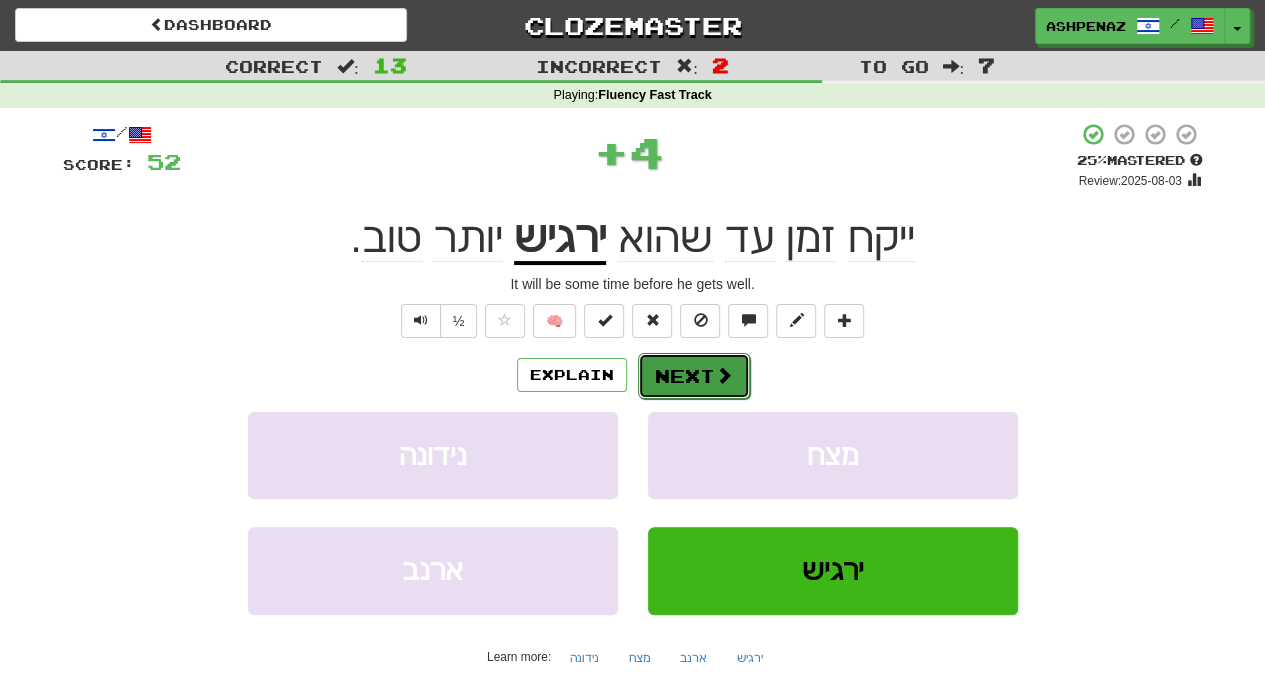 click on "Next" at bounding box center (694, 376) 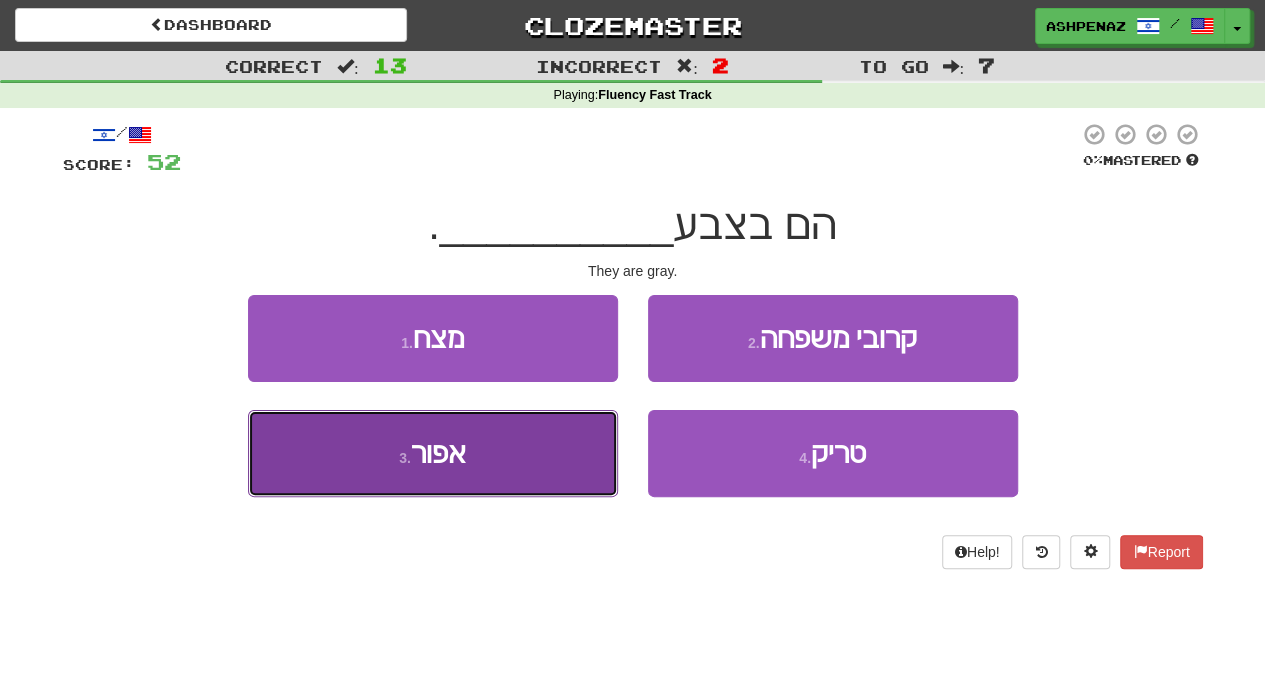 click on "3 .  אפור" at bounding box center [433, 453] 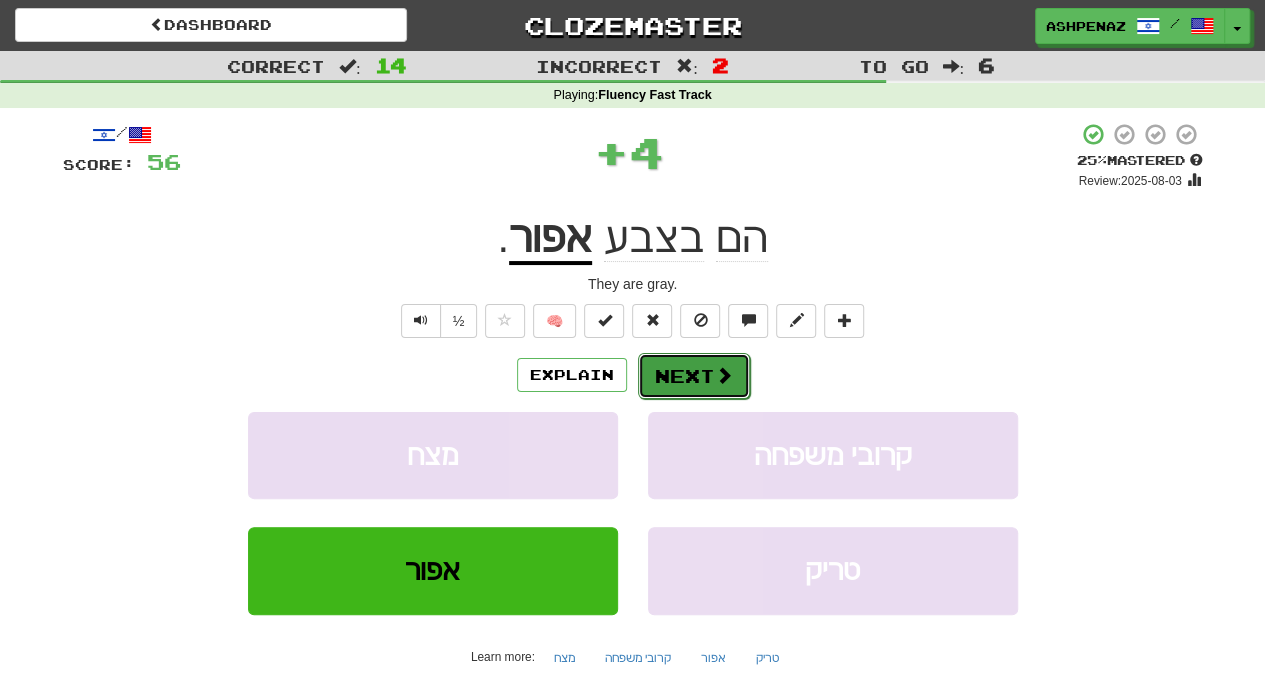 click on "Next" at bounding box center [694, 376] 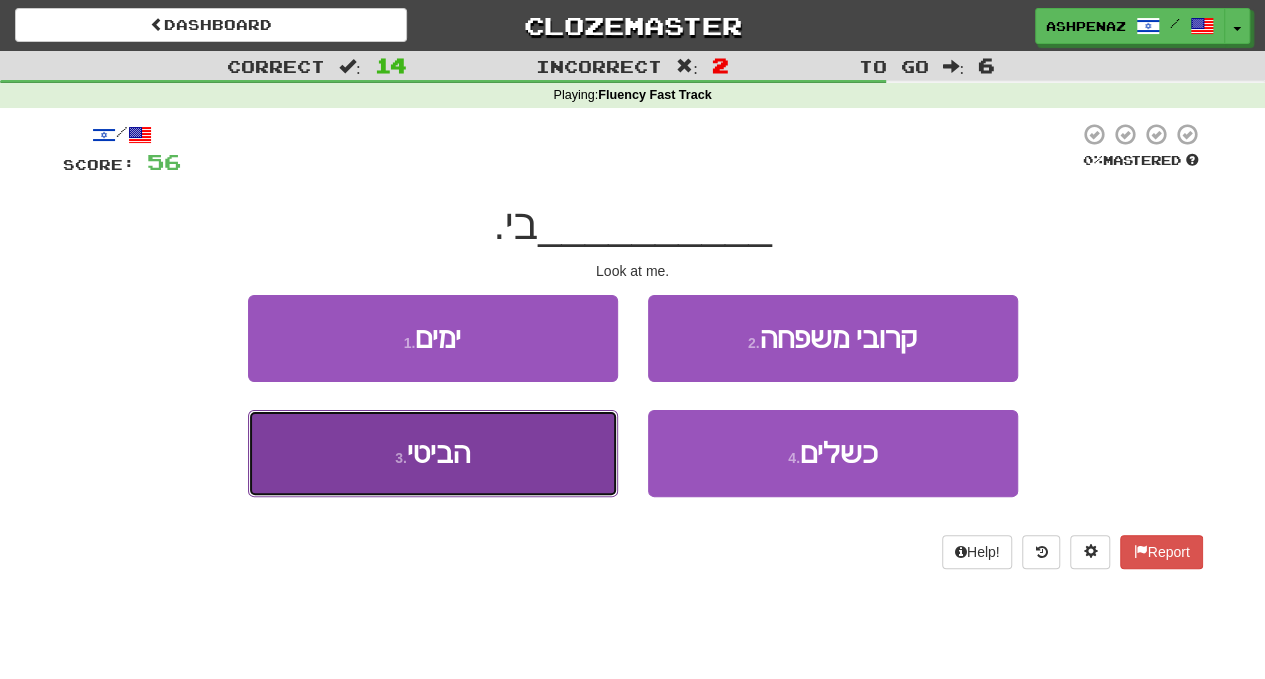 click on "3 .  הביטי" at bounding box center [433, 453] 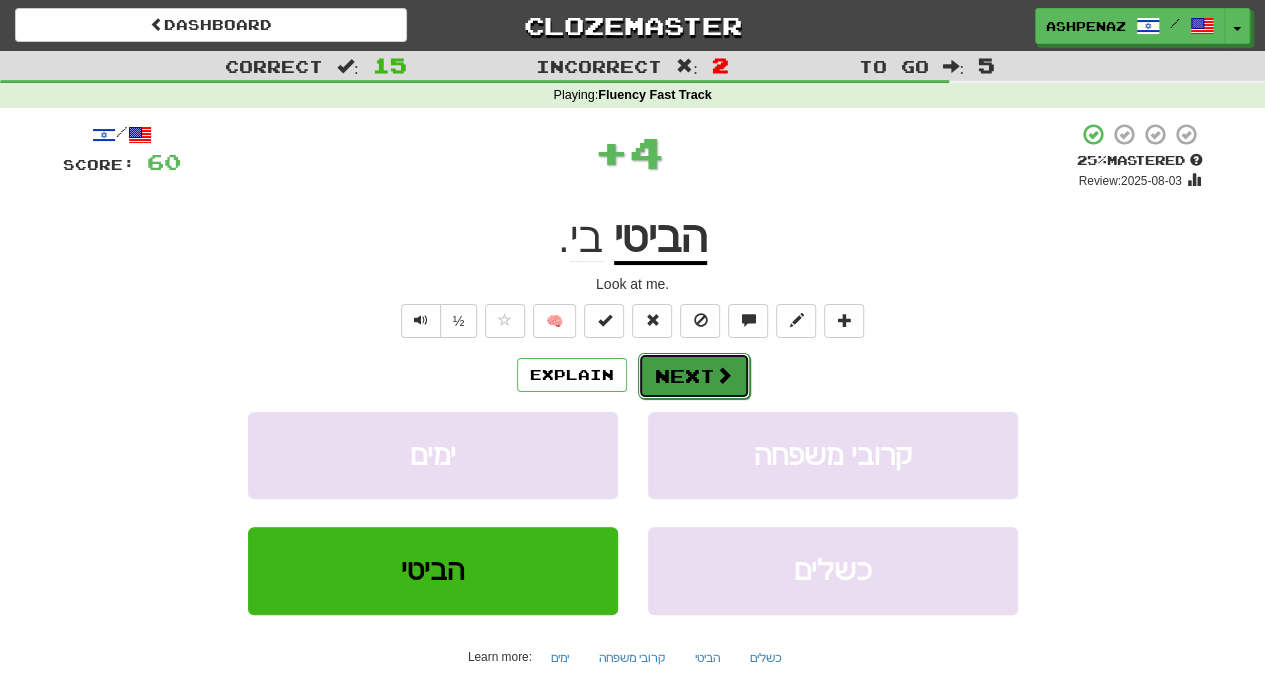 click on "Next" at bounding box center [694, 376] 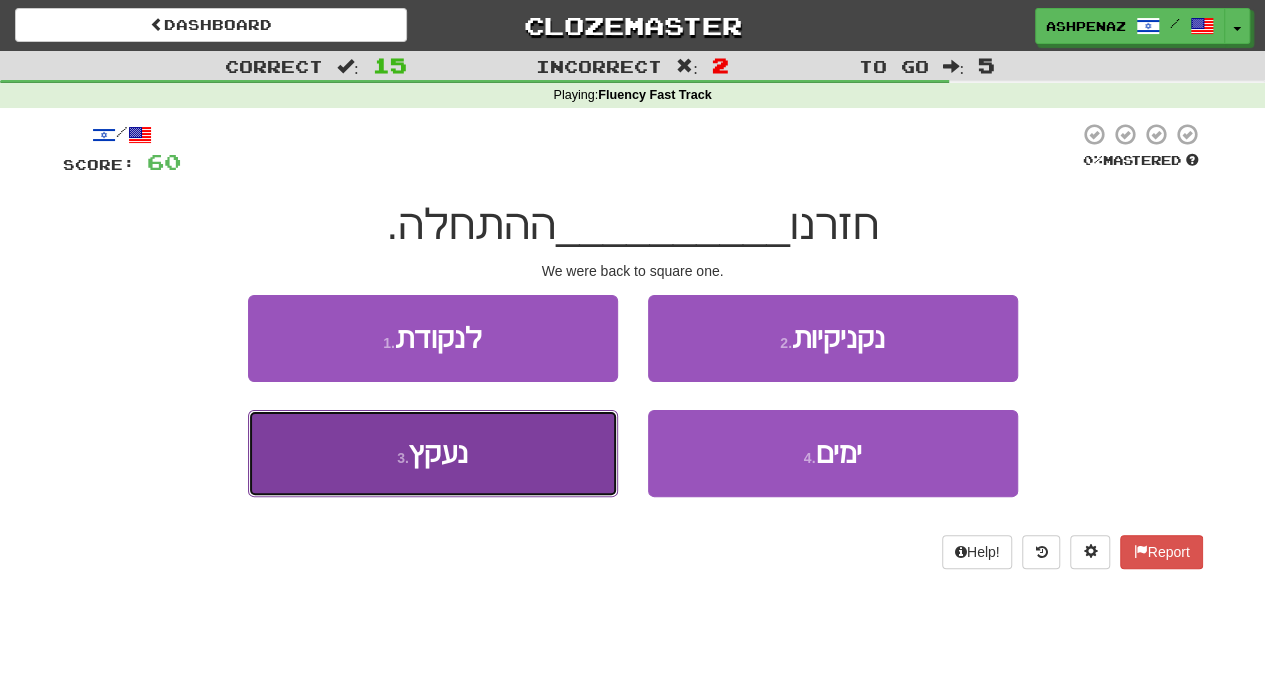 click on "3 .  נעקץ" at bounding box center (433, 453) 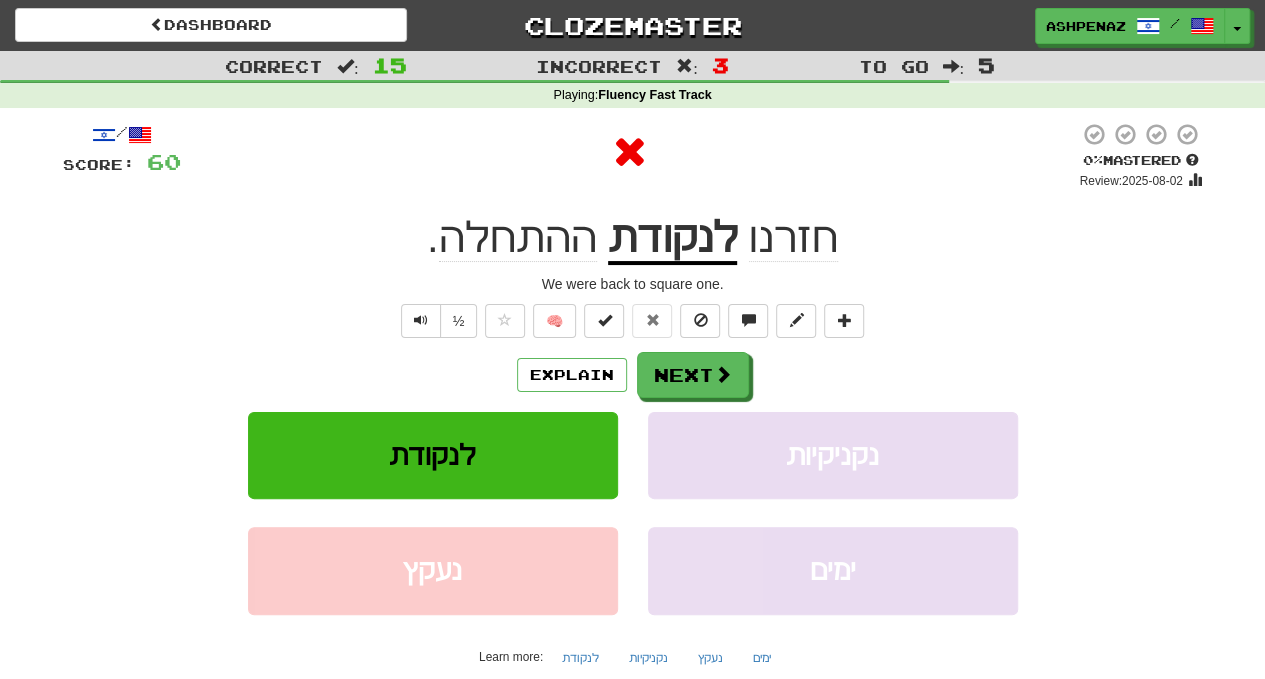 click on "לנקודת" at bounding box center [672, 239] 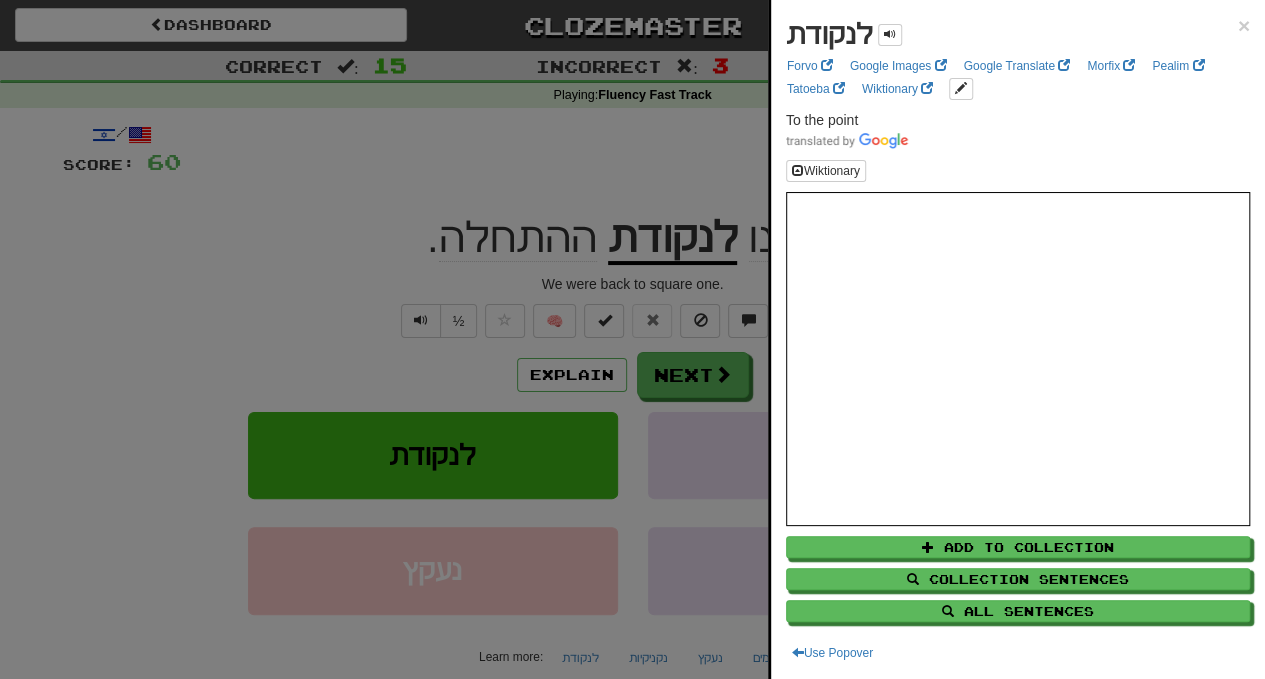 click at bounding box center (632, 339) 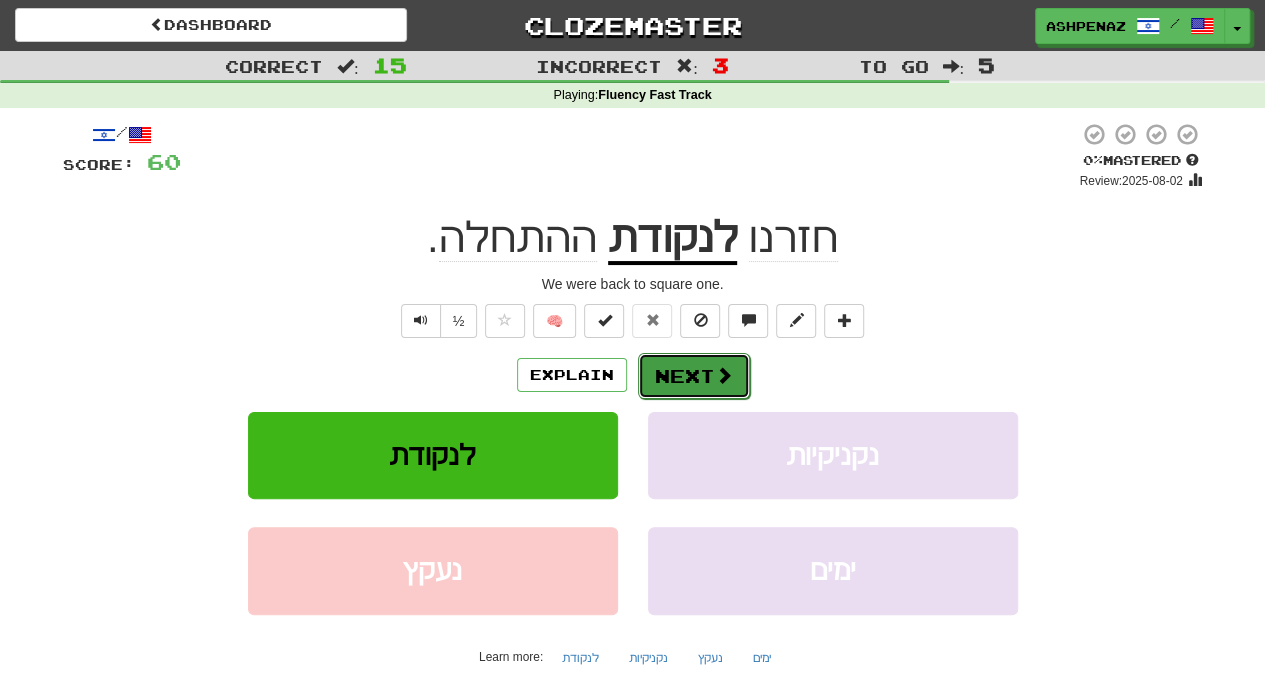 click on "Next" at bounding box center [694, 376] 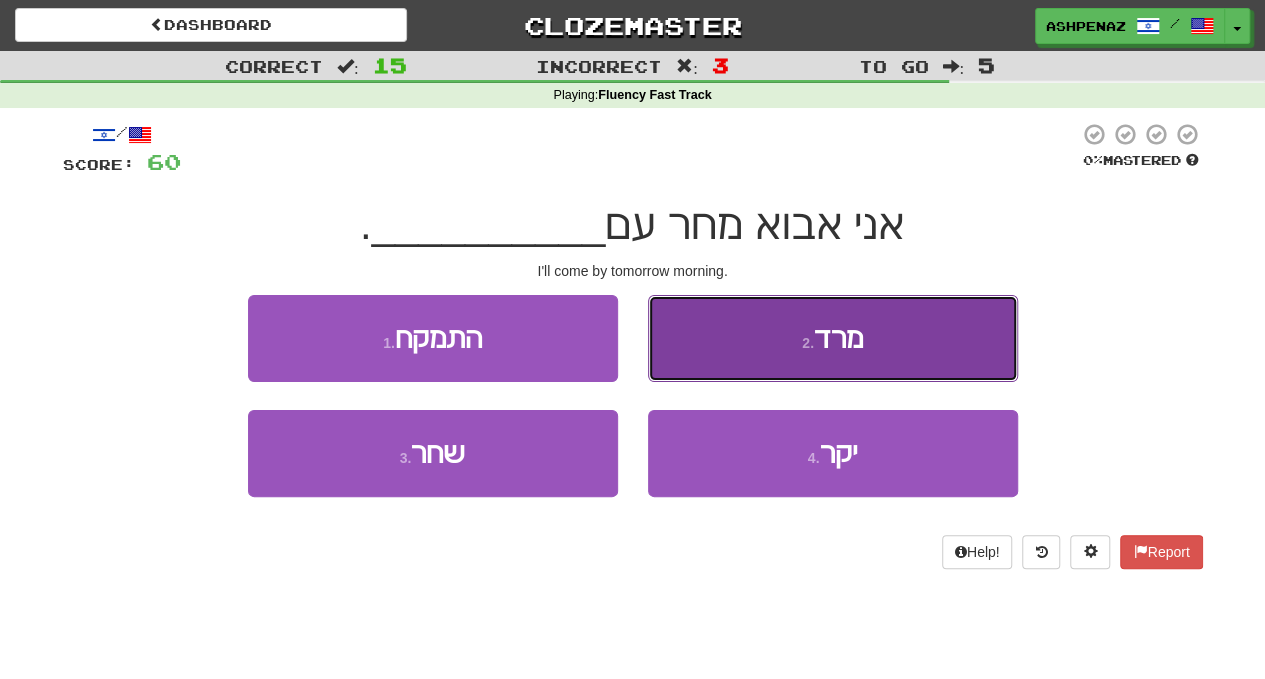 click on "מרד" at bounding box center [838, 338] 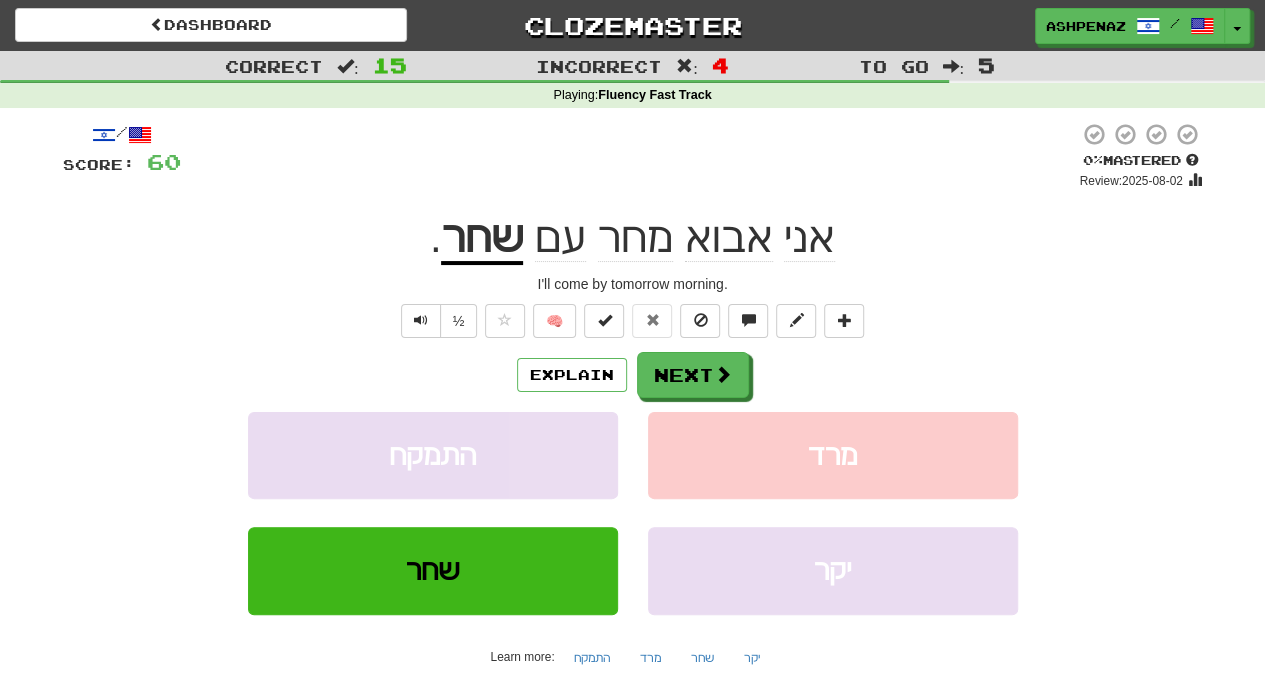 click on "שחר" at bounding box center [482, 239] 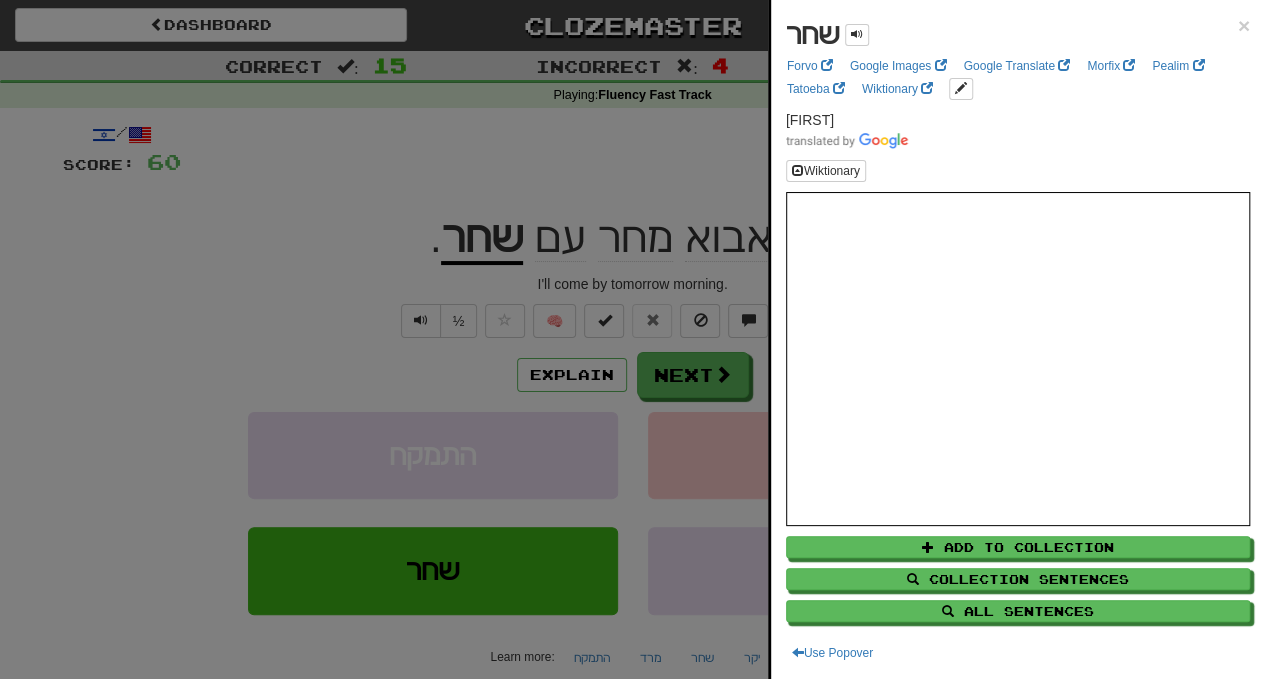 click at bounding box center (632, 339) 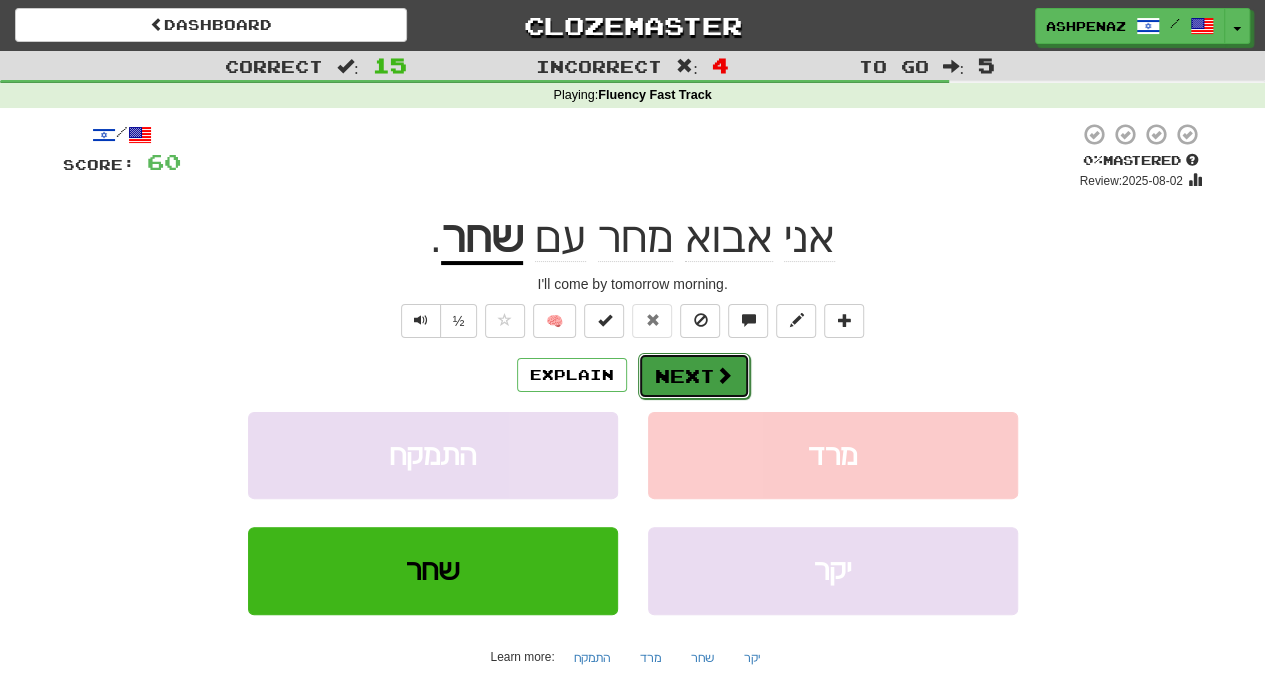 click on "Next" at bounding box center [694, 376] 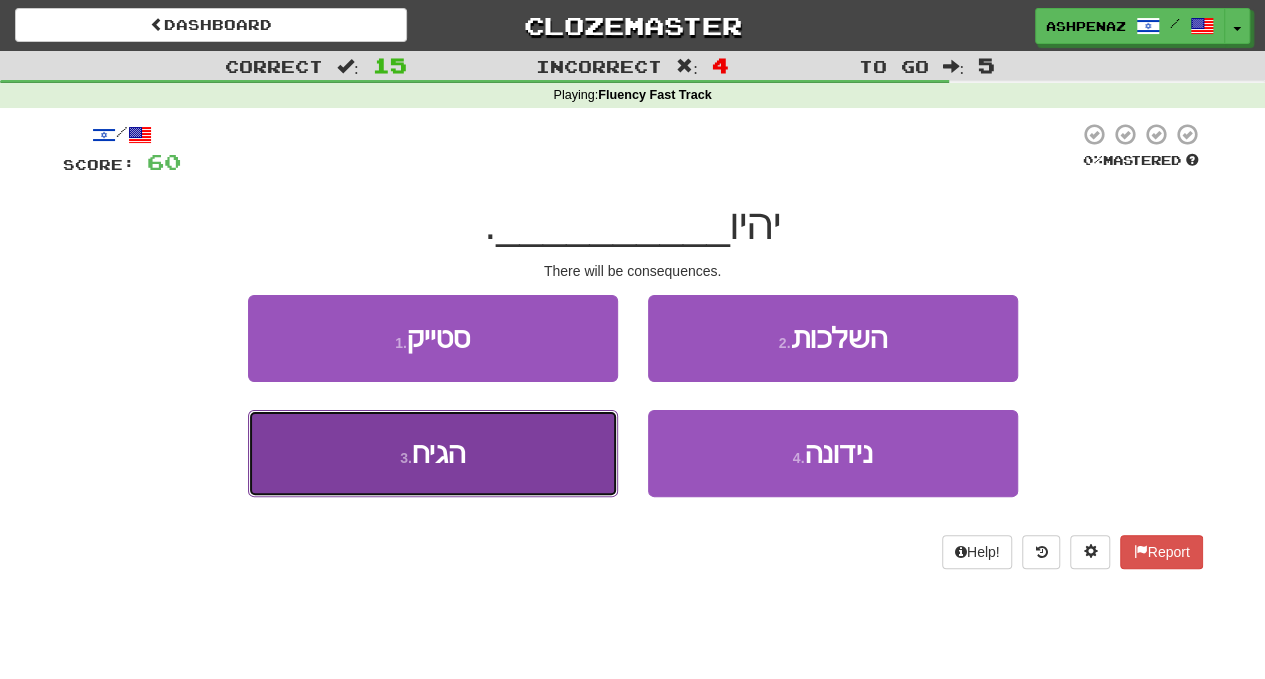 click on "3 .  הגיח" at bounding box center (433, 453) 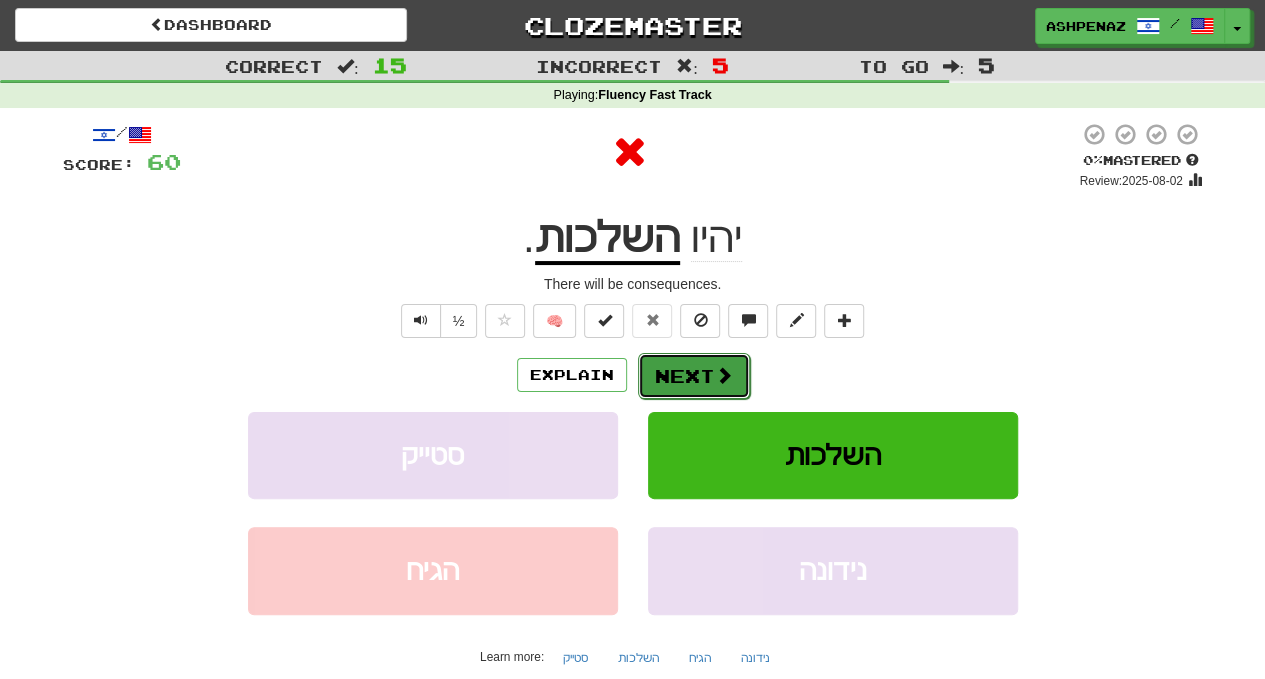 click on "Next" at bounding box center (694, 376) 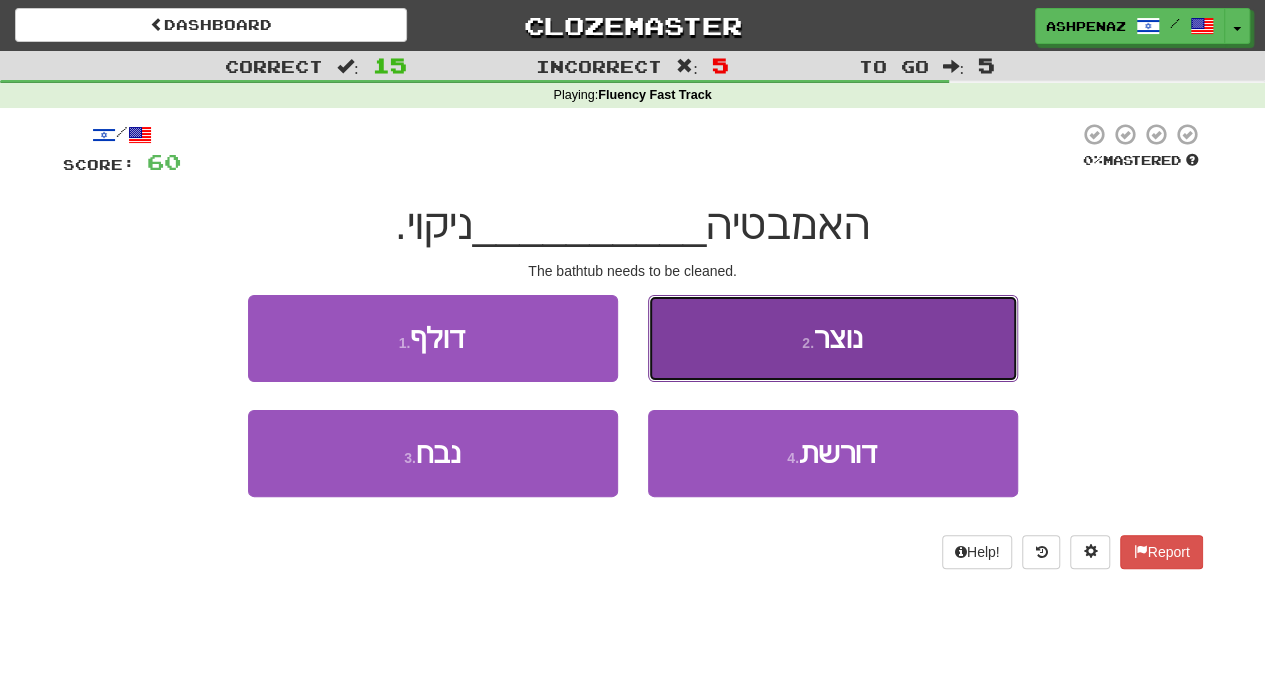 click on "2 .  נוצר" at bounding box center (833, 338) 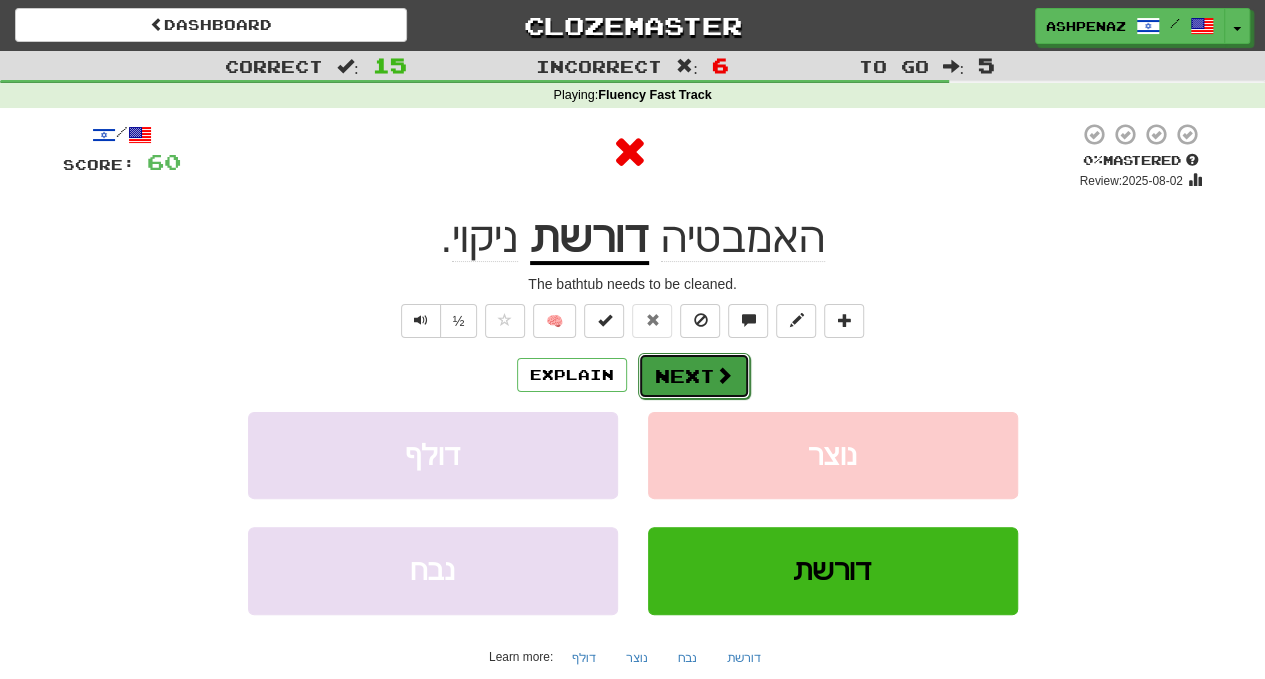 click on "Next" at bounding box center [694, 376] 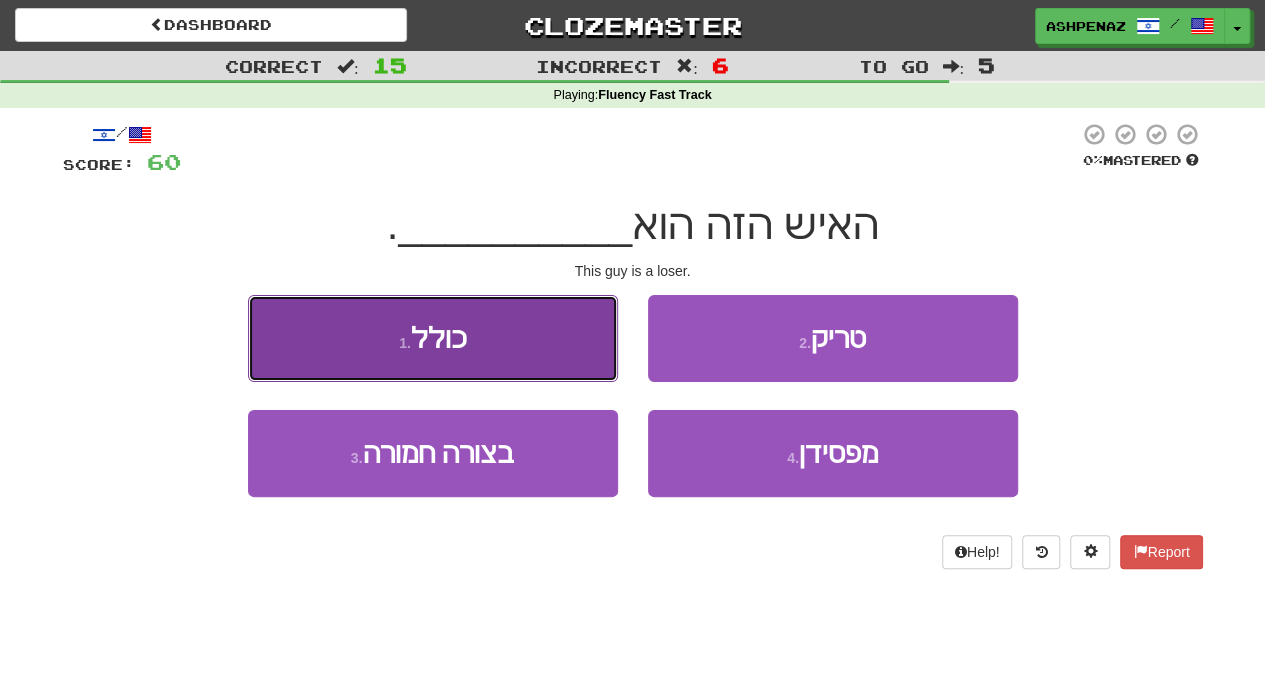 click on "1 .  כולל" at bounding box center (433, 338) 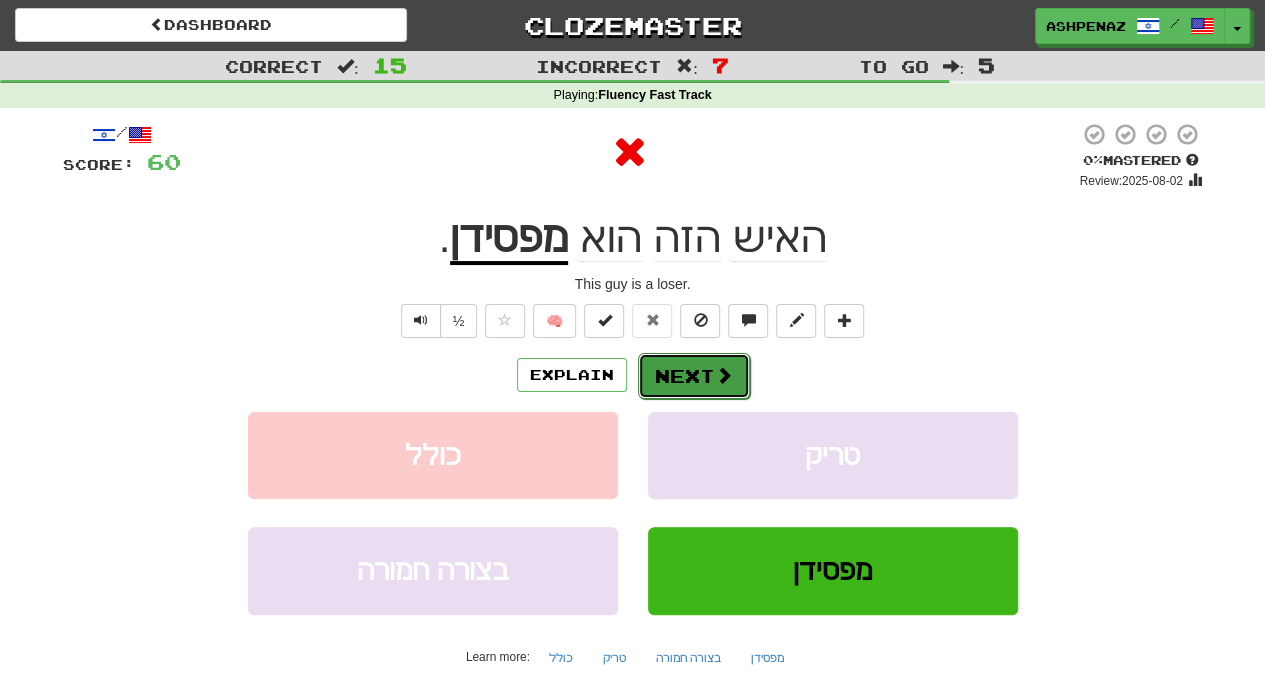 click on "Next" at bounding box center (694, 376) 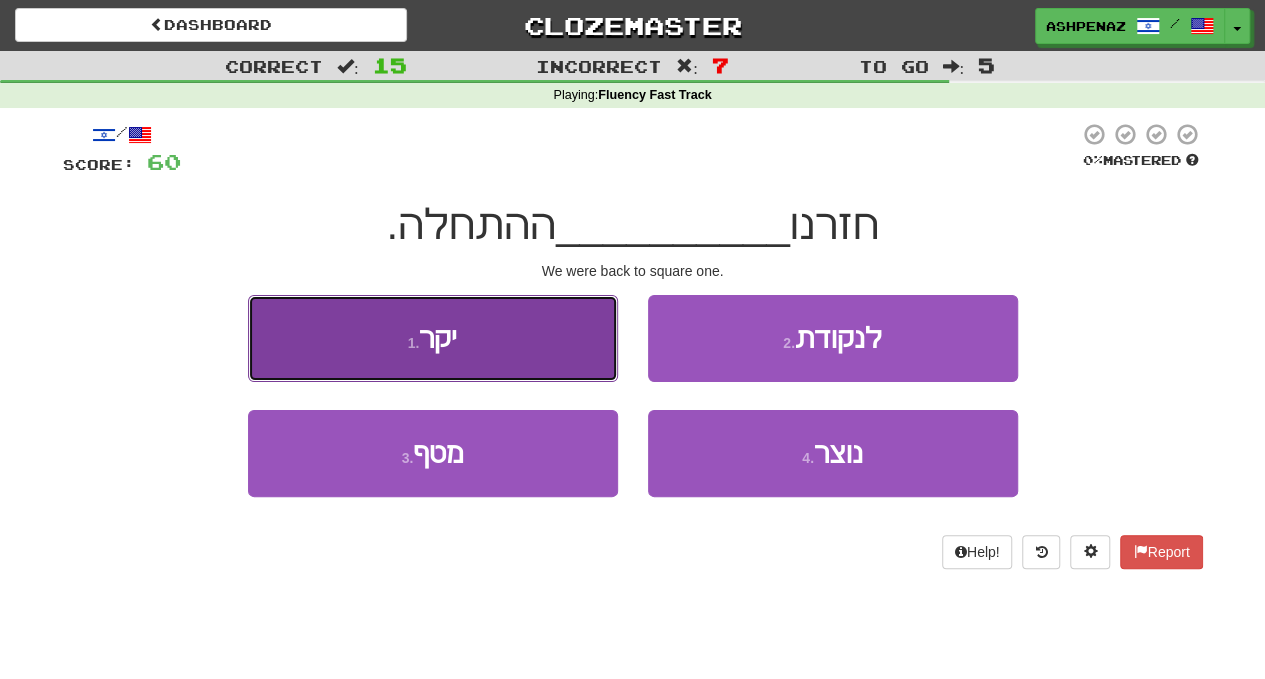click on "1 .  יקר" at bounding box center [433, 338] 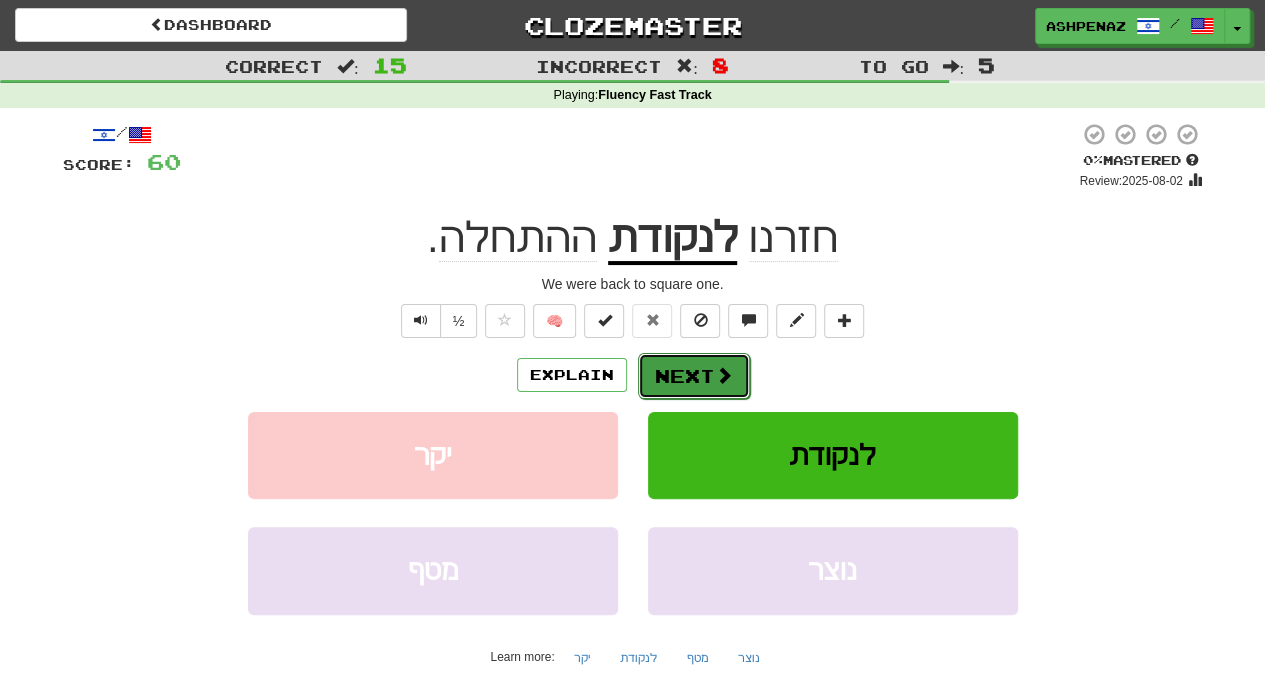 click on "Next" at bounding box center [694, 376] 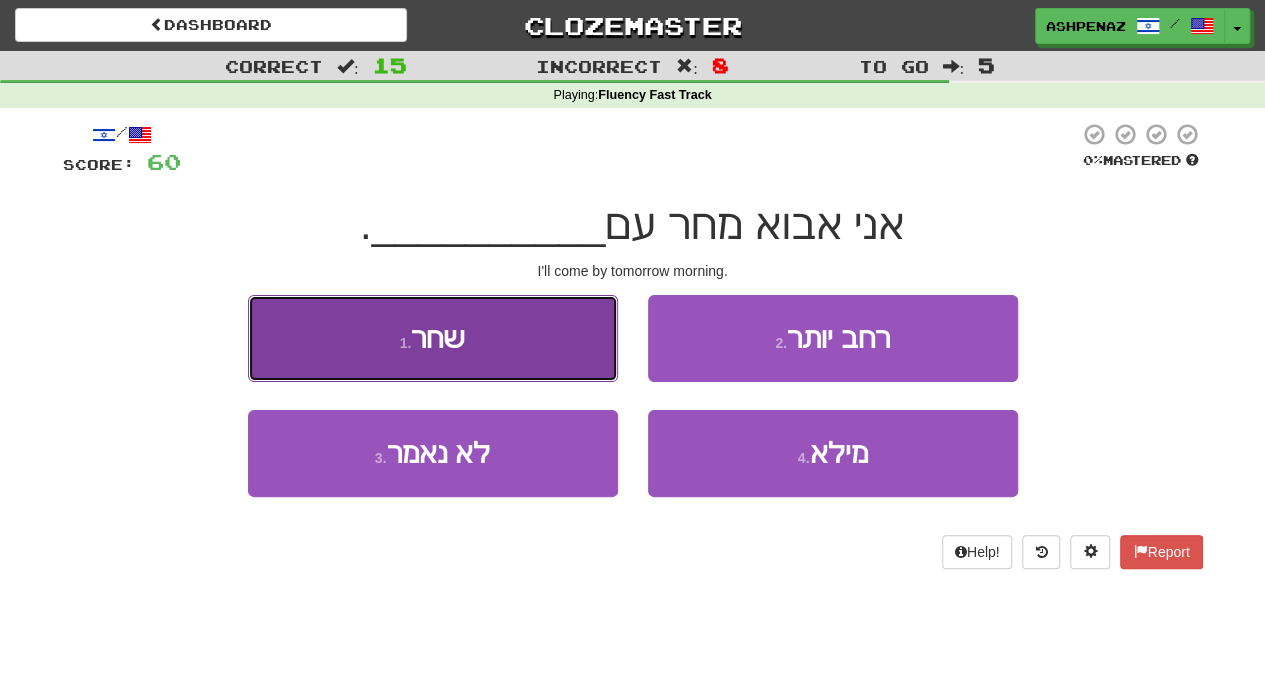 click on "1 .  שחר" at bounding box center (433, 338) 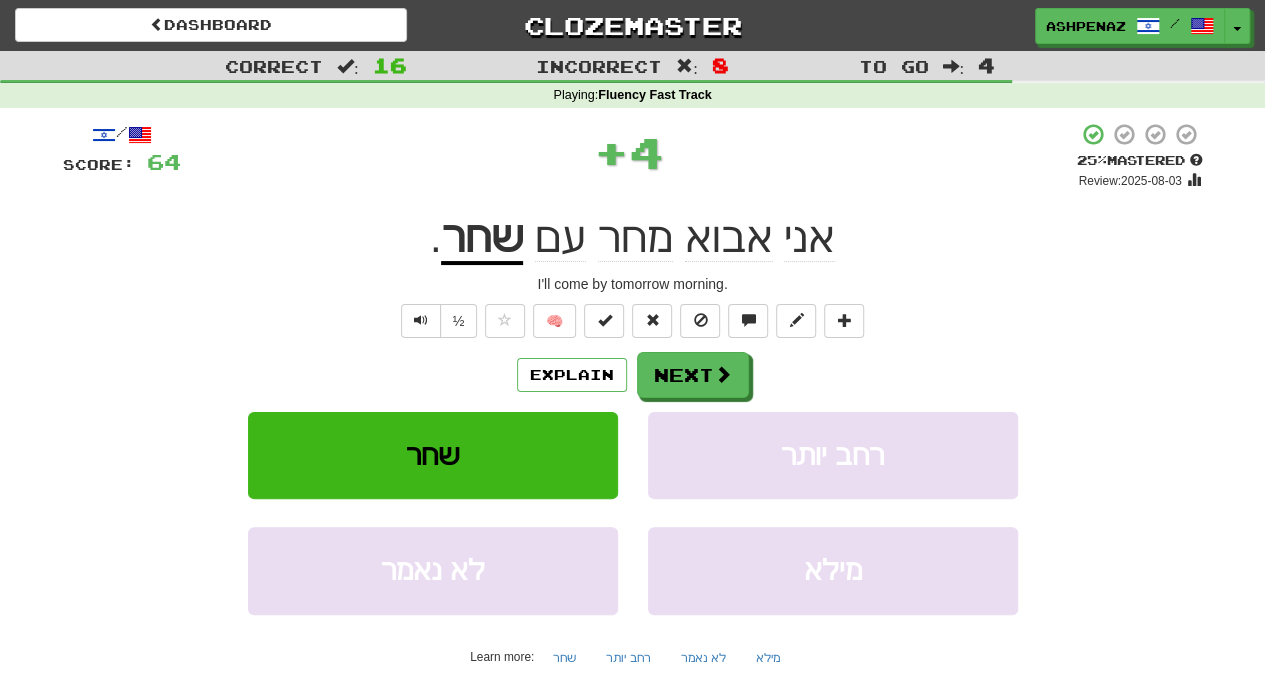 click on "שחר" at bounding box center (482, 239) 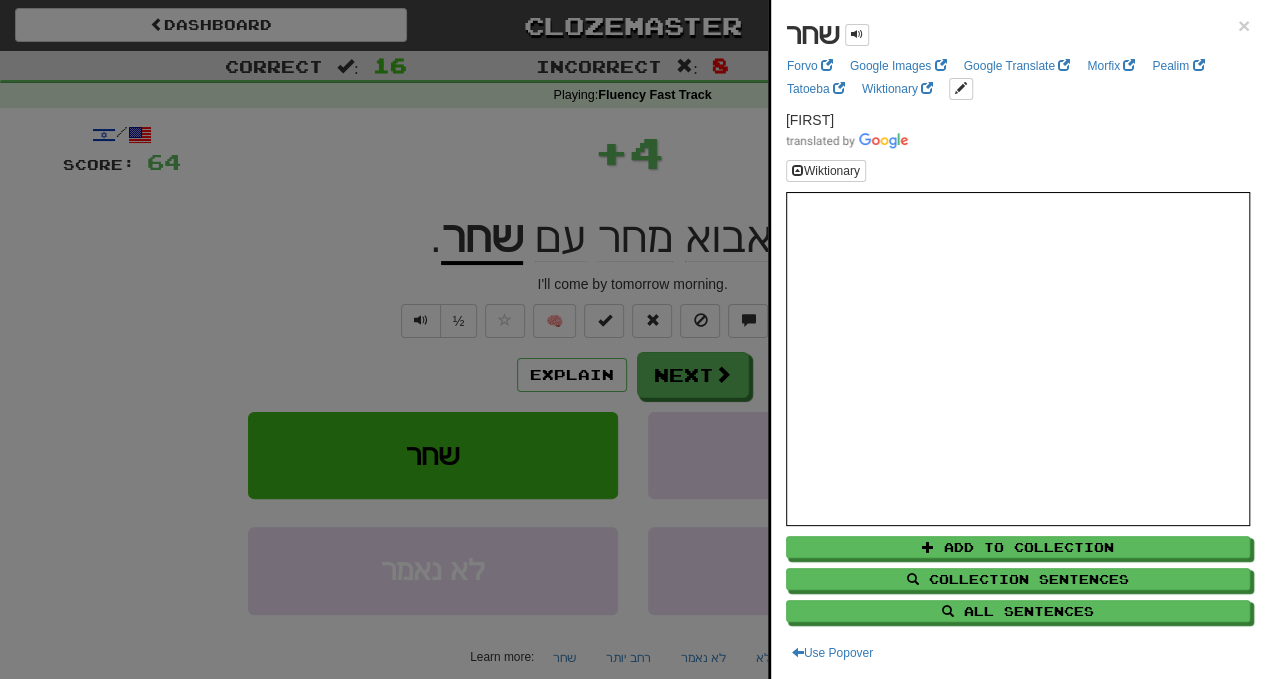 click at bounding box center (632, 339) 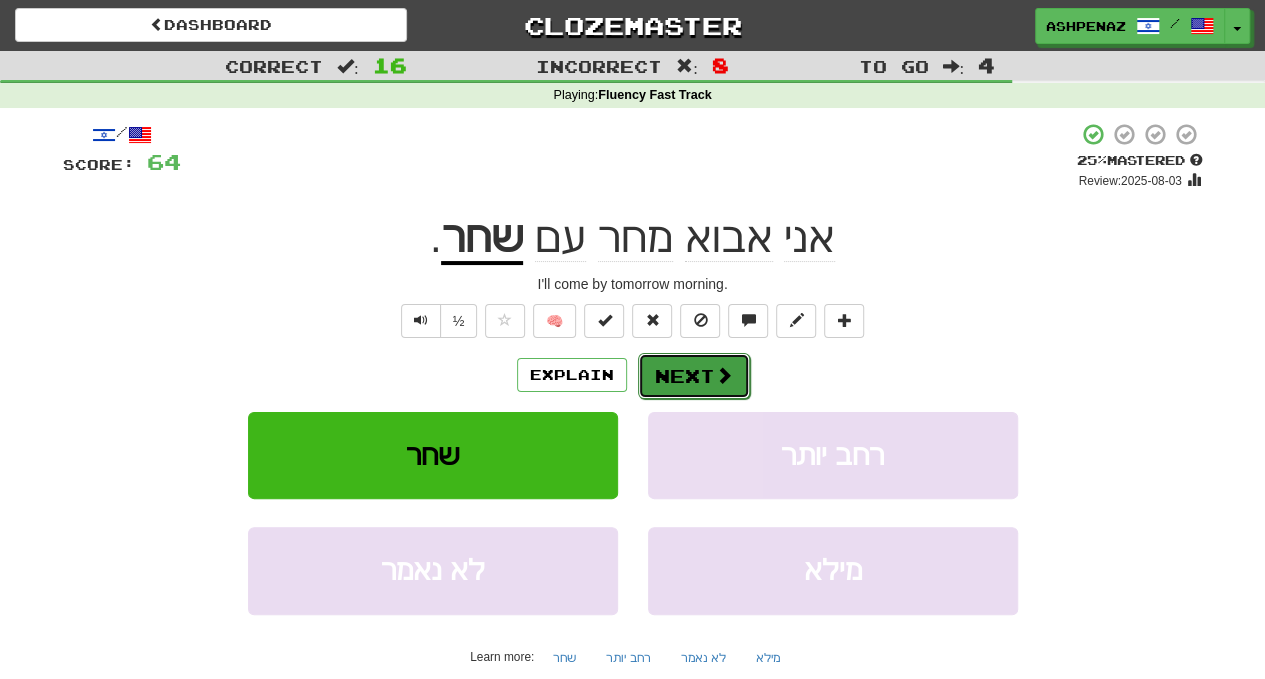 click on "Next" at bounding box center [694, 376] 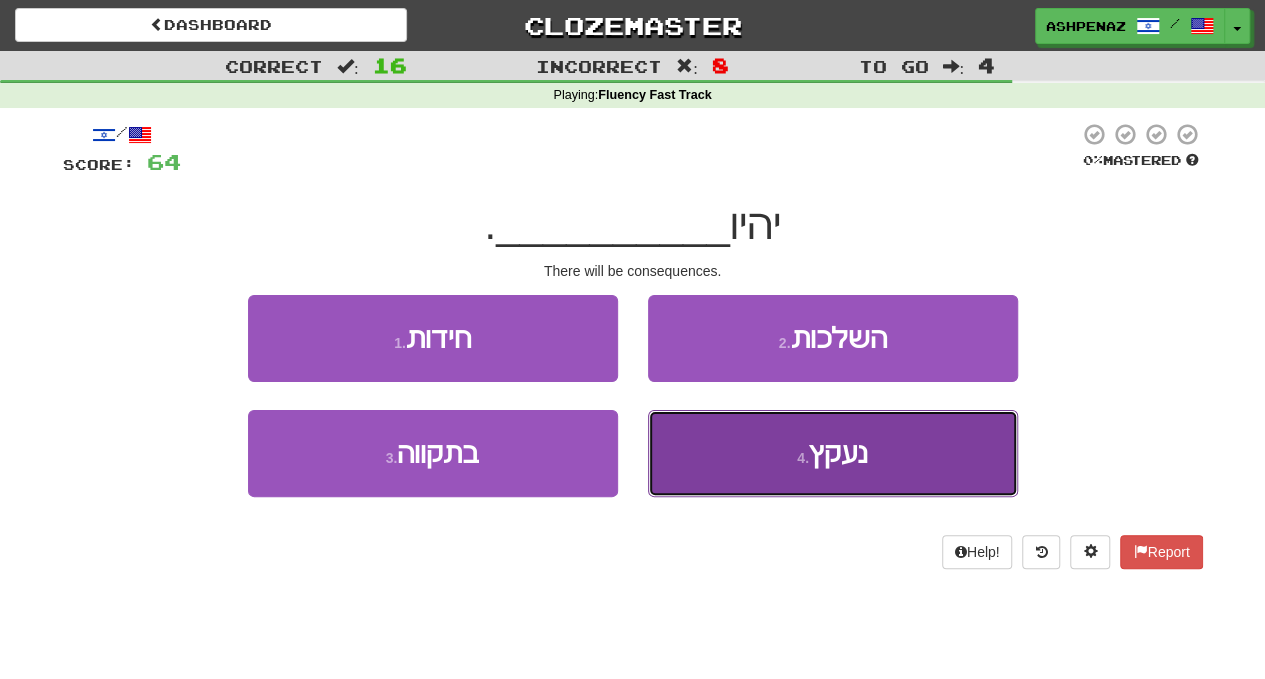 click on "4 .  נעקץ" at bounding box center (833, 453) 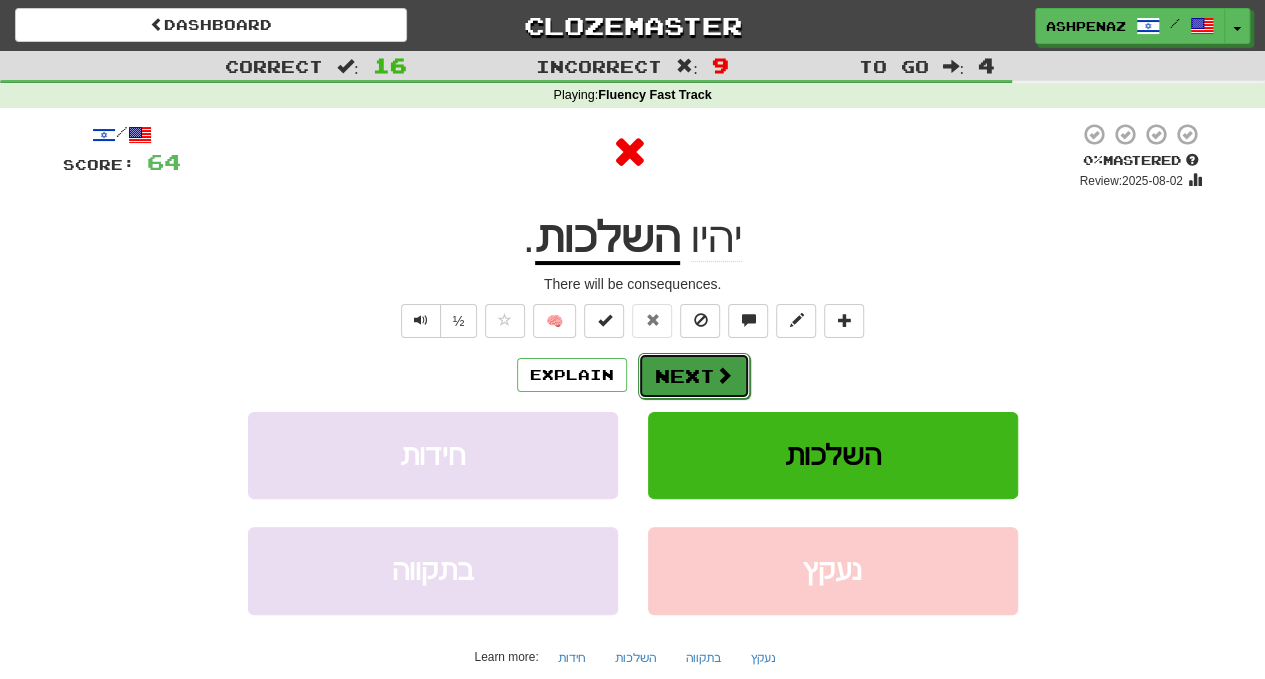 click on "Next" at bounding box center [694, 376] 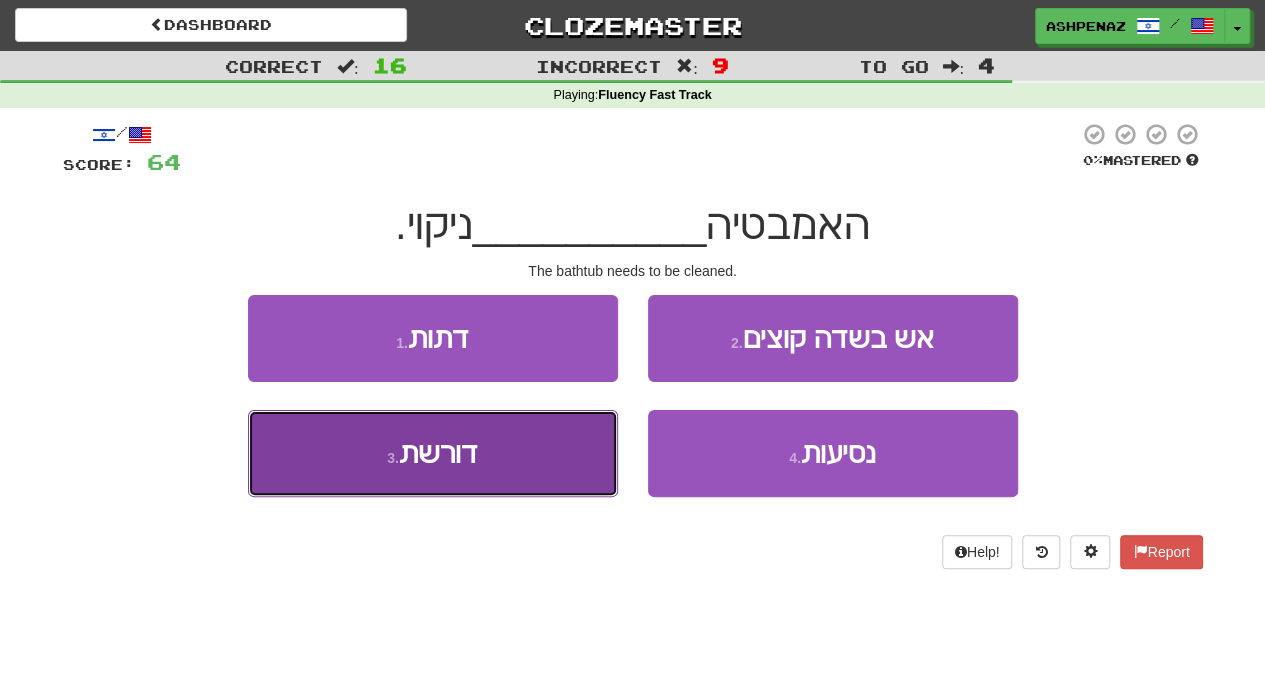 click on "3 .  דורשת" at bounding box center (433, 453) 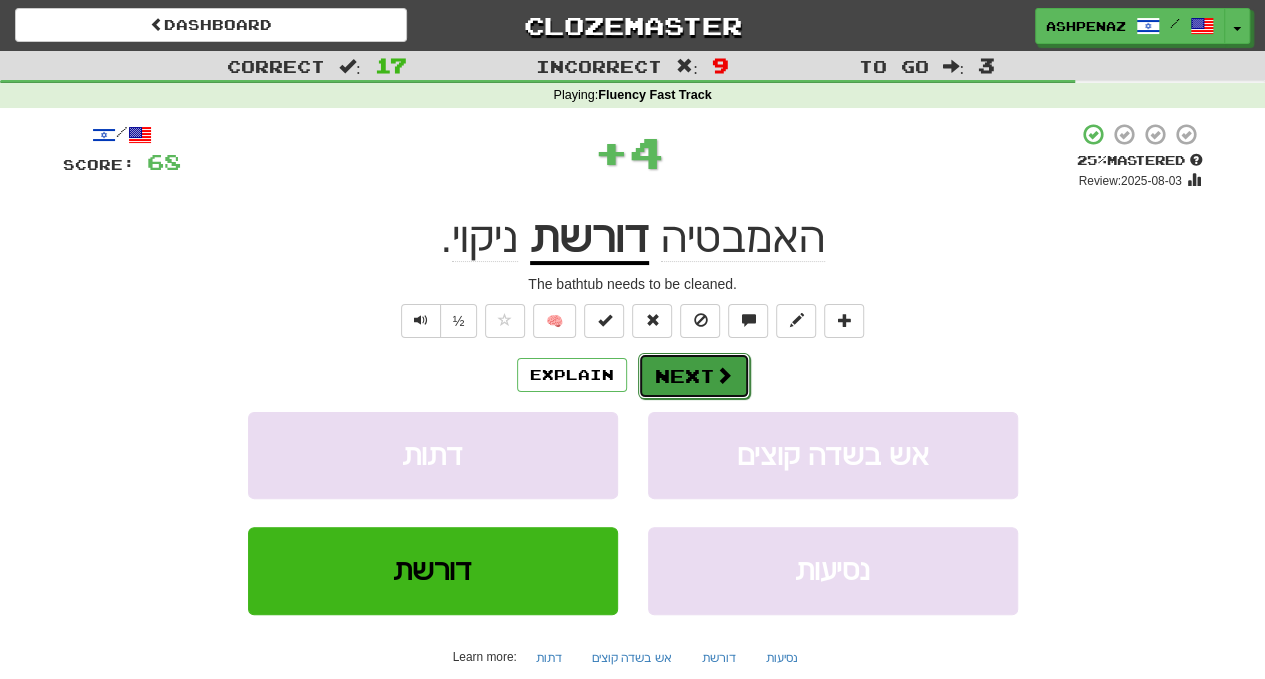 click on "Next" at bounding box center [694, 376] 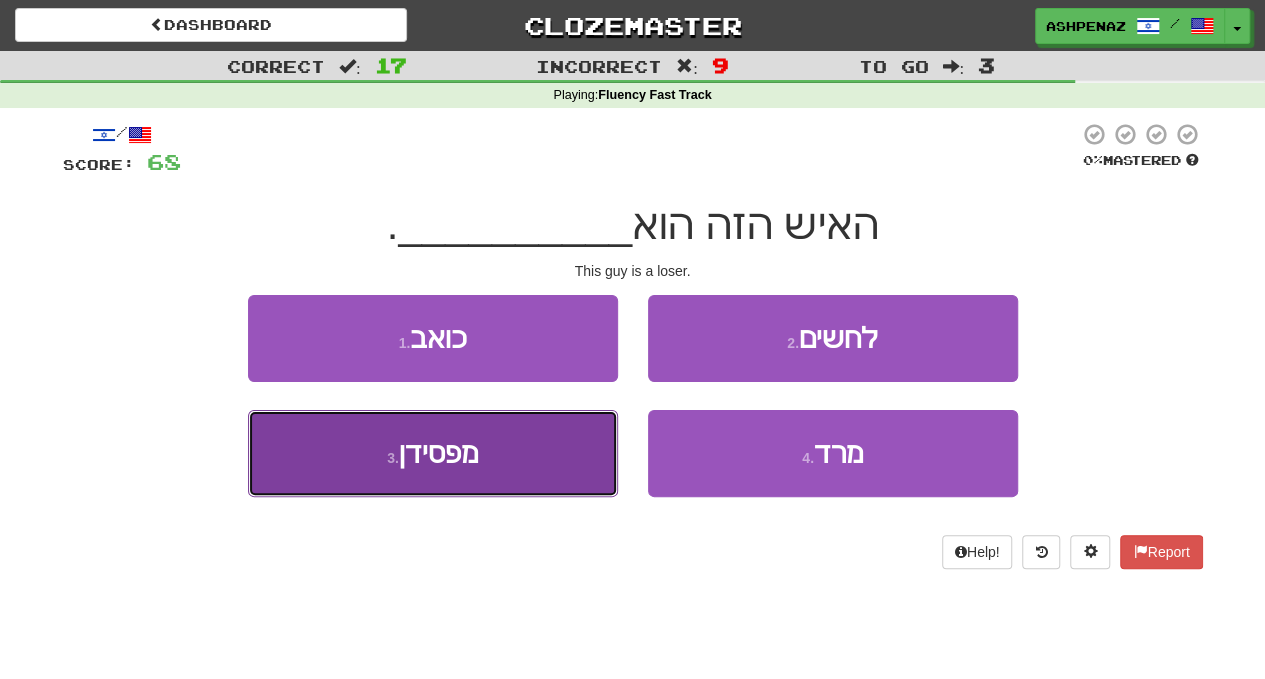 click on "3 .  מפסידן" at bounding box center [433, 453] 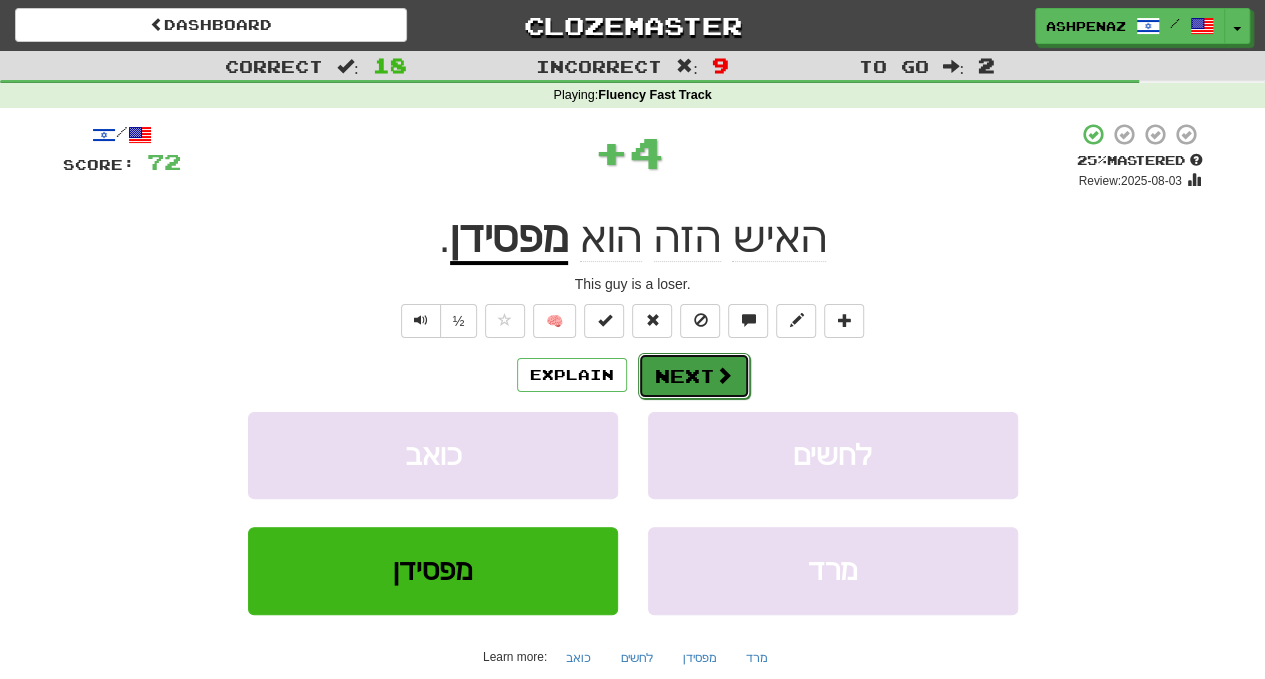 click on "Next" at bounding box center [694, 376] 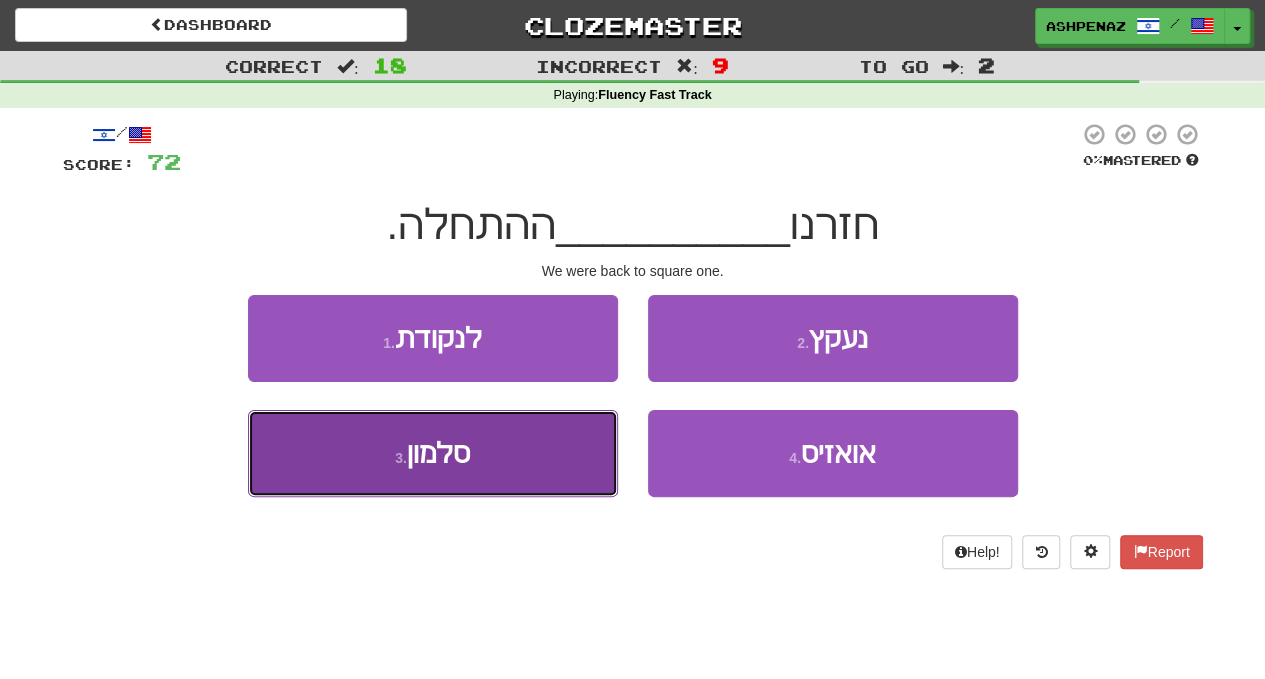 click on "3 .  סלמון" at bounding box center (433, 453) 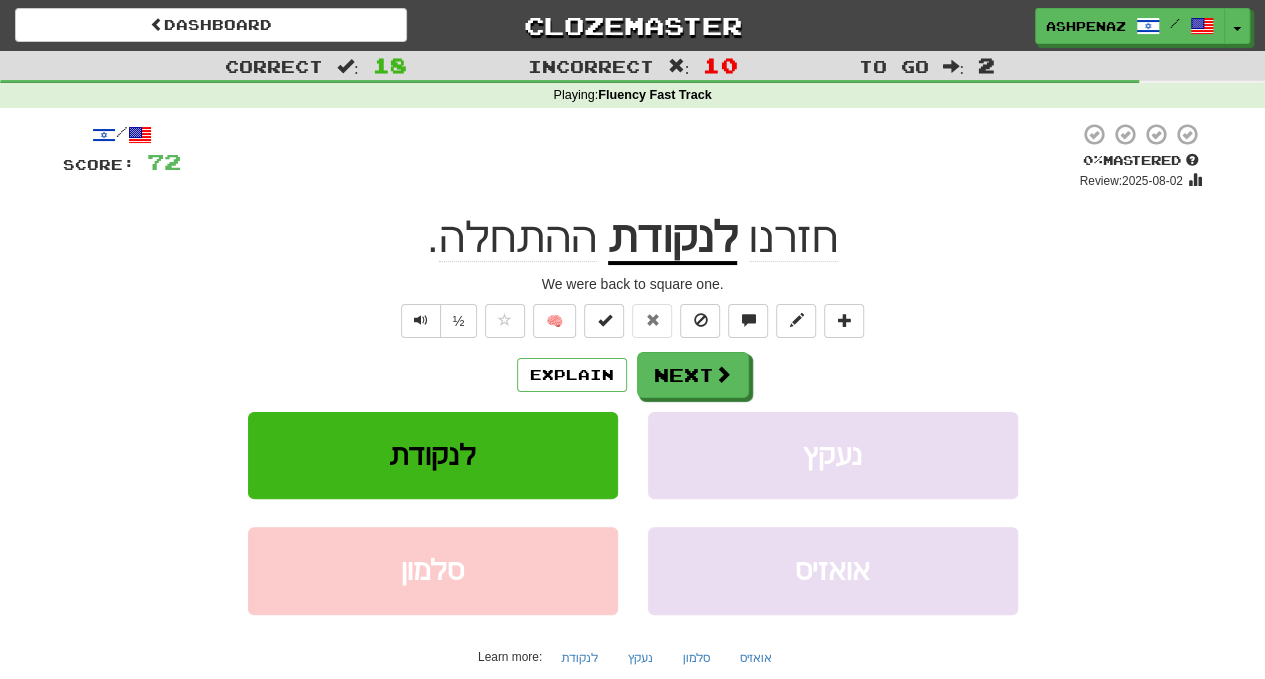 click on "לנקודת" at bounding box center [672, 239] 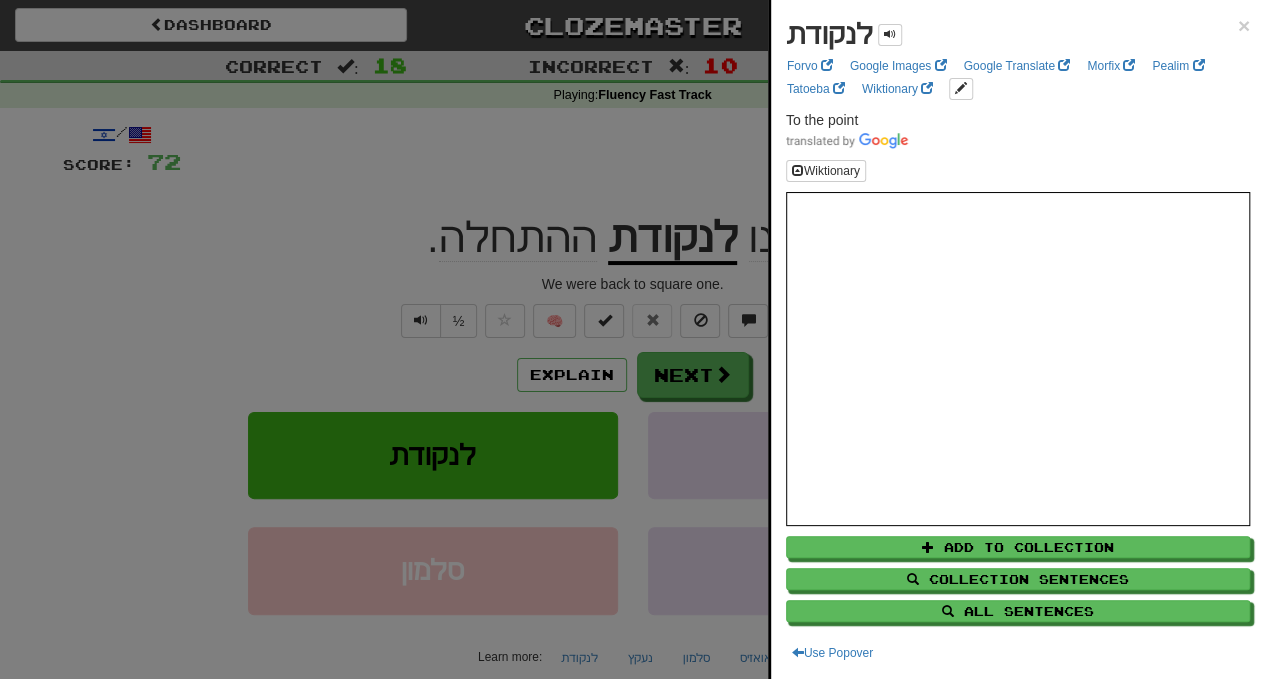 click at bounding box center (632, 339) 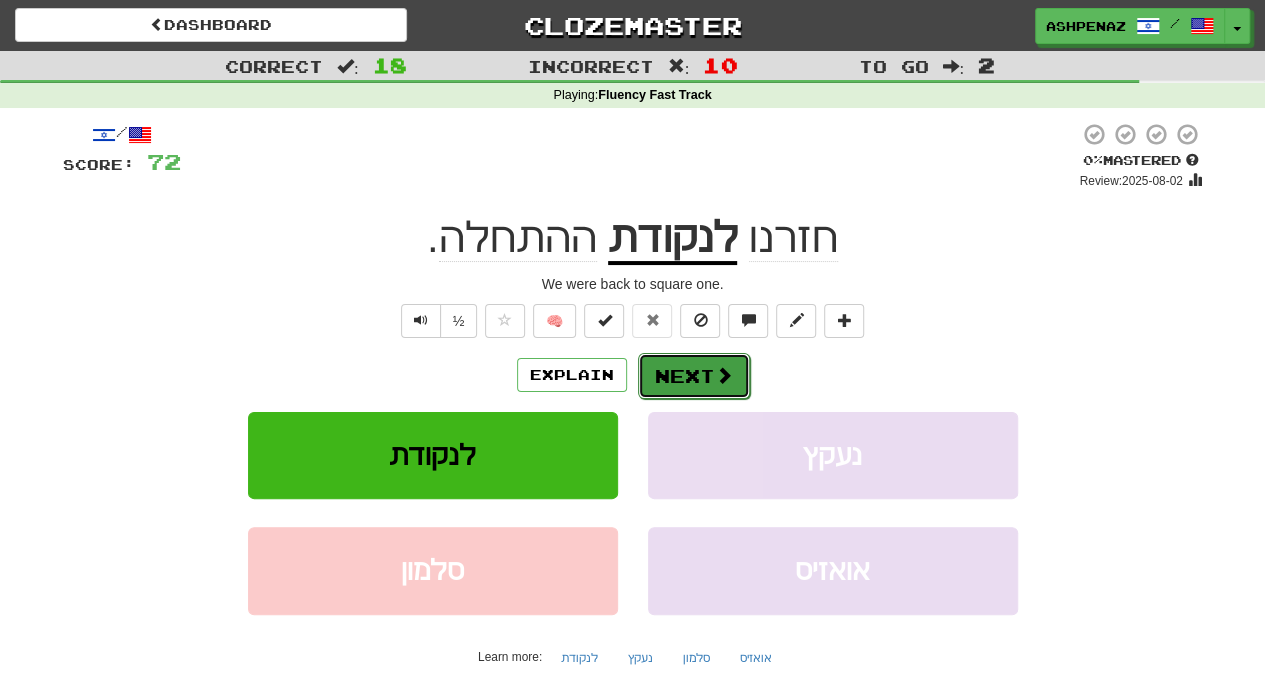 click on "Next" at bounding box center [694, 376] 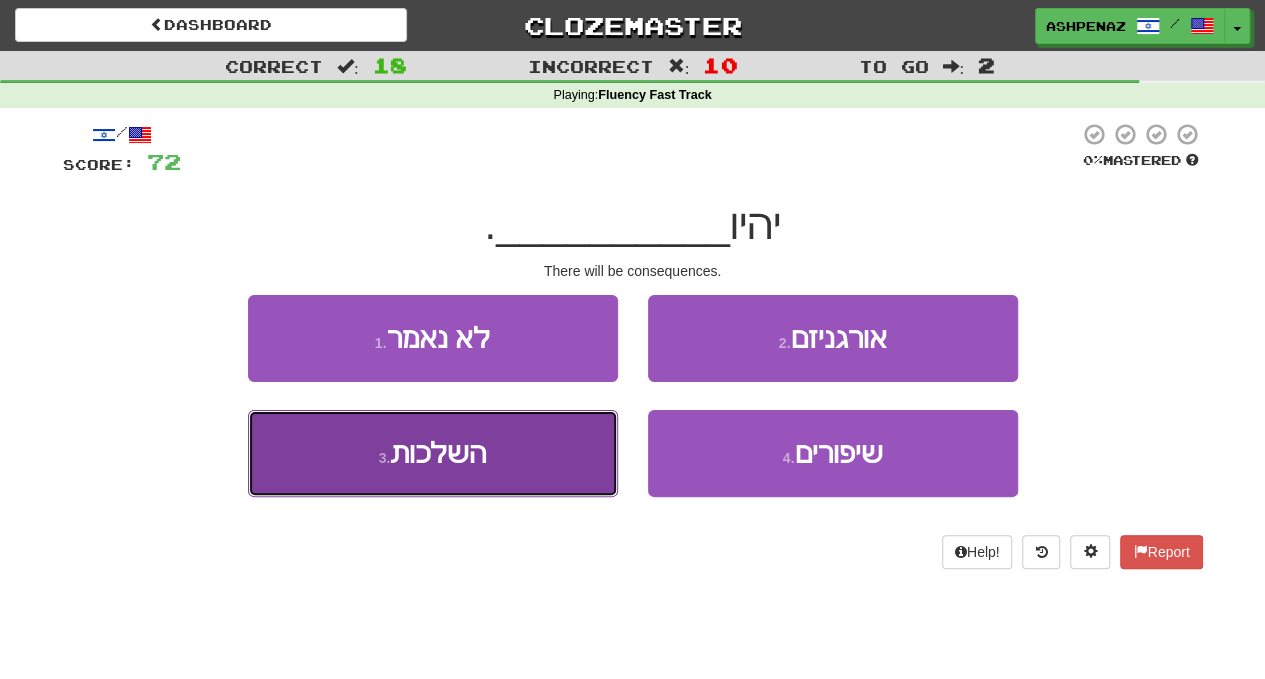 click on "3 .  השלכות" at bounding box center [433, 453] 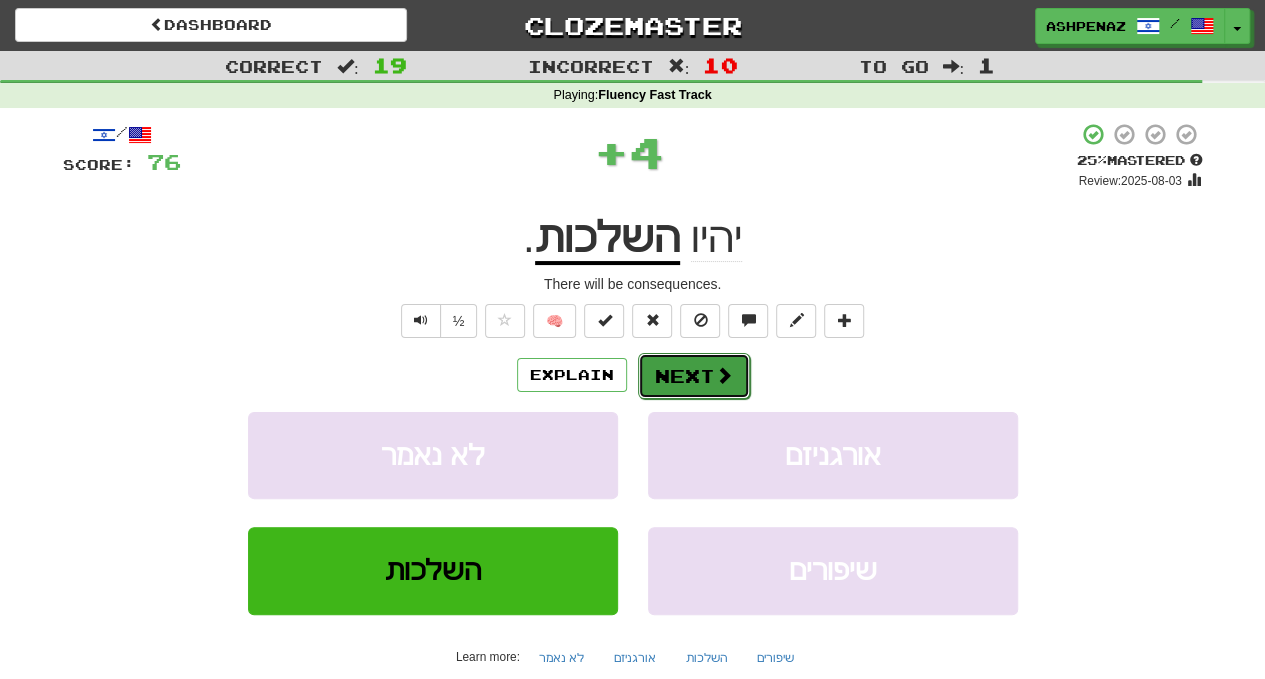 click on "Next" at bounding box center (694, 376) 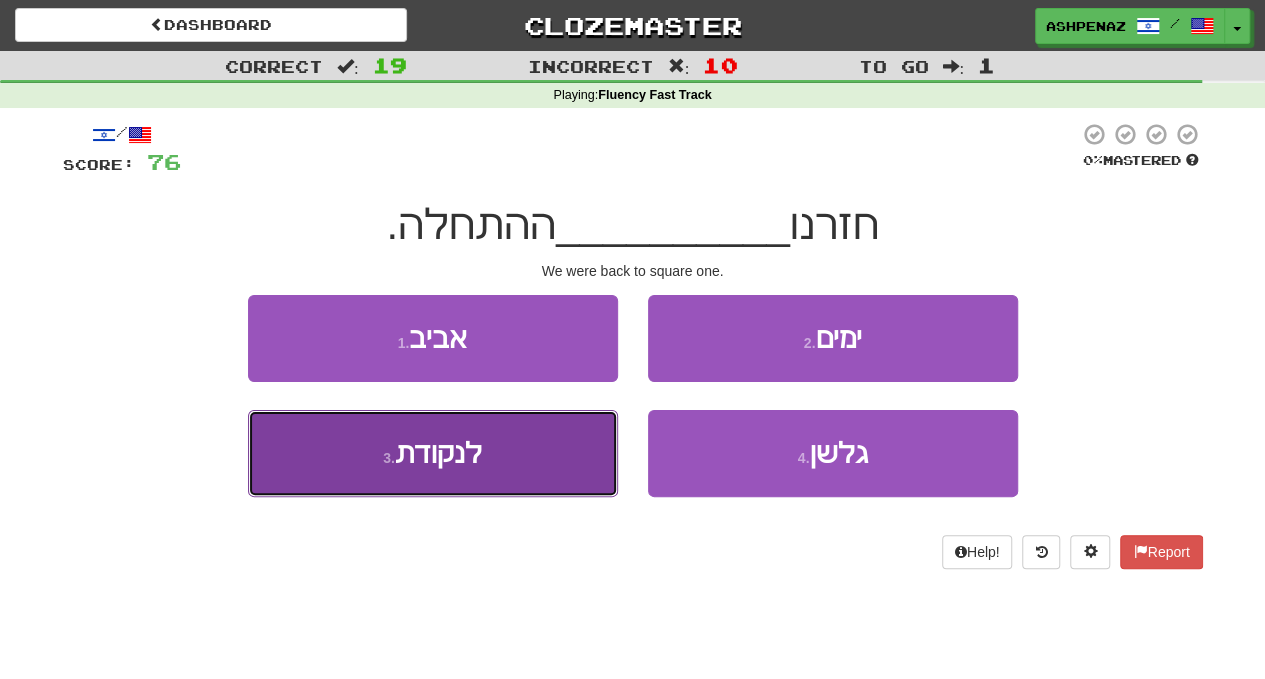 click on "3 .  לנקודת" at bounding box center (433, 453) 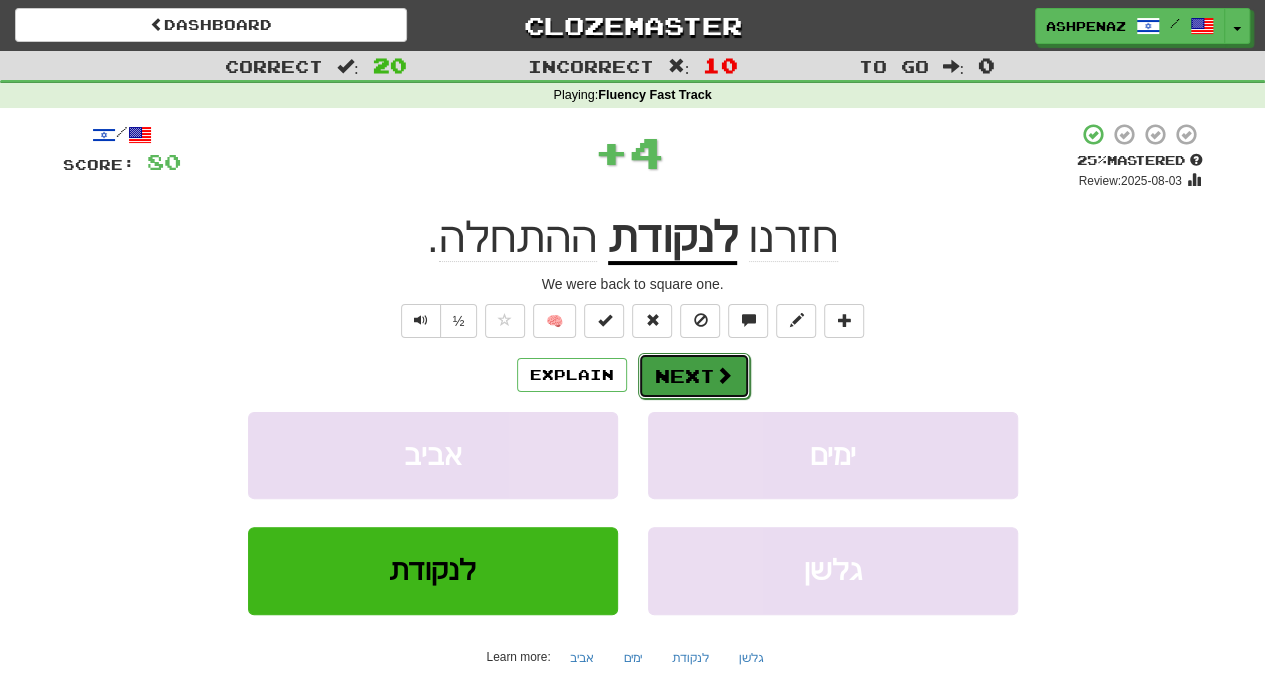 click on "Next" at bounding box center [694, 376] 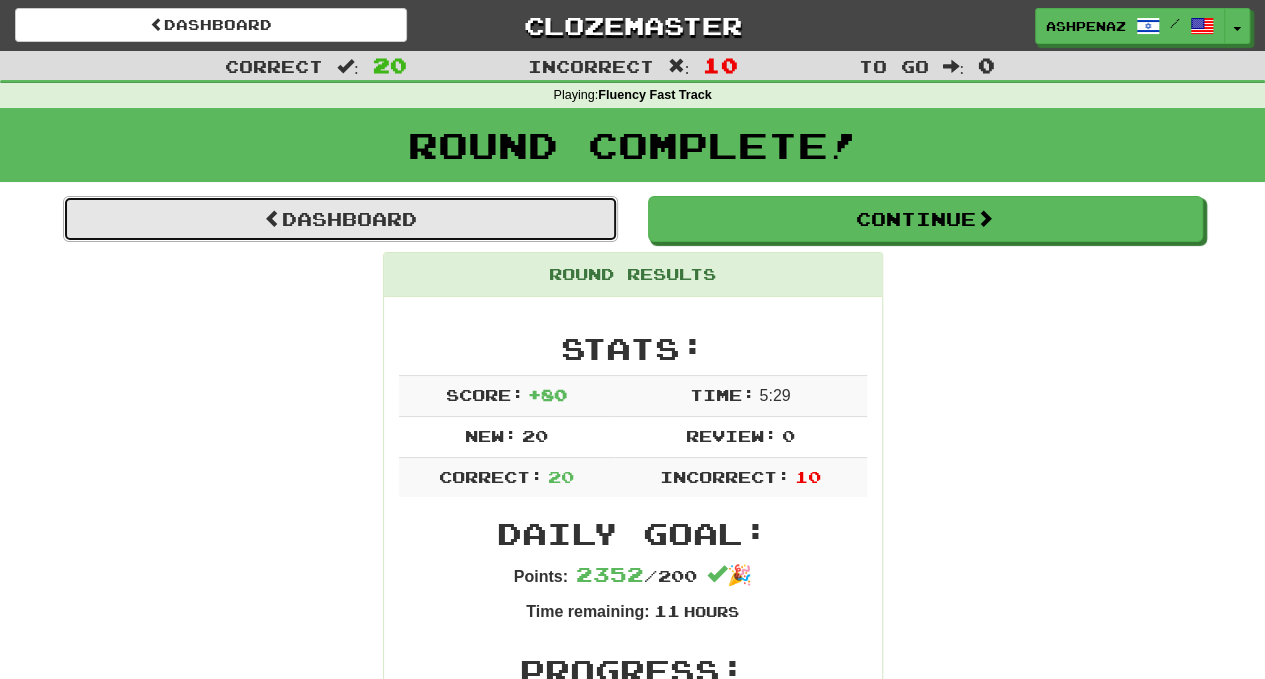 click on "Dashboard" at bounding box center [340, 219] 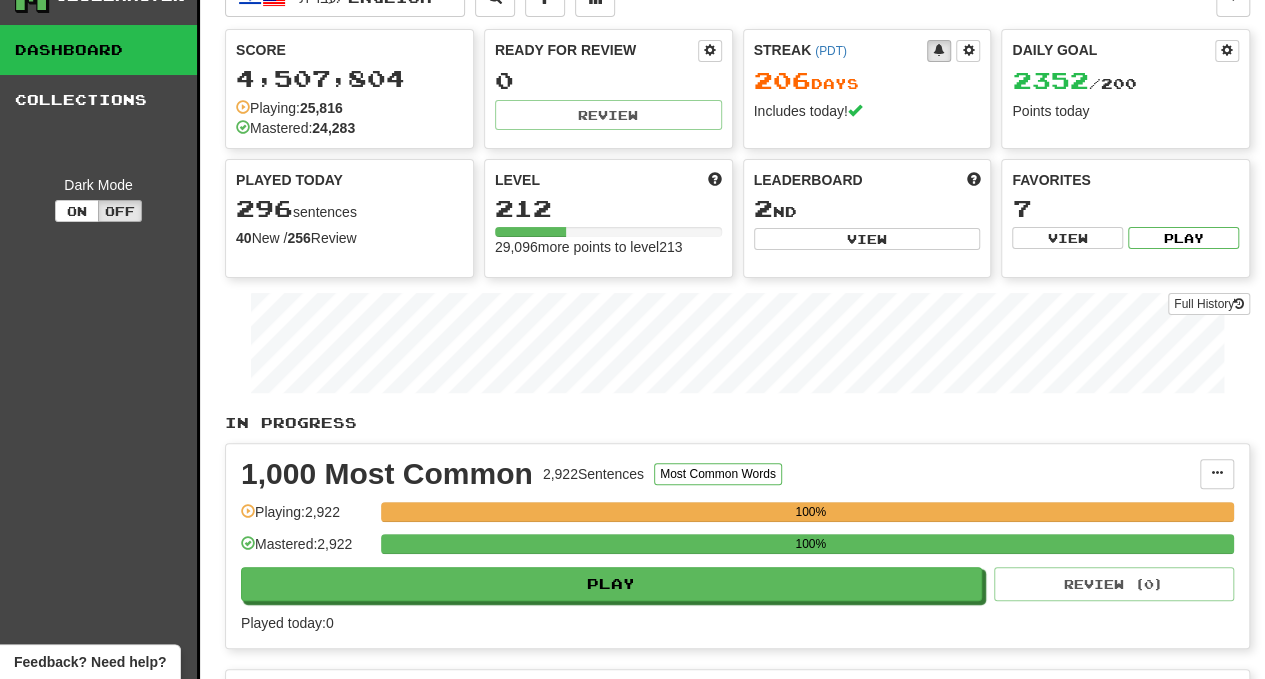 scroll, scrollTop: 0, scrollLeft: 0, axis: both 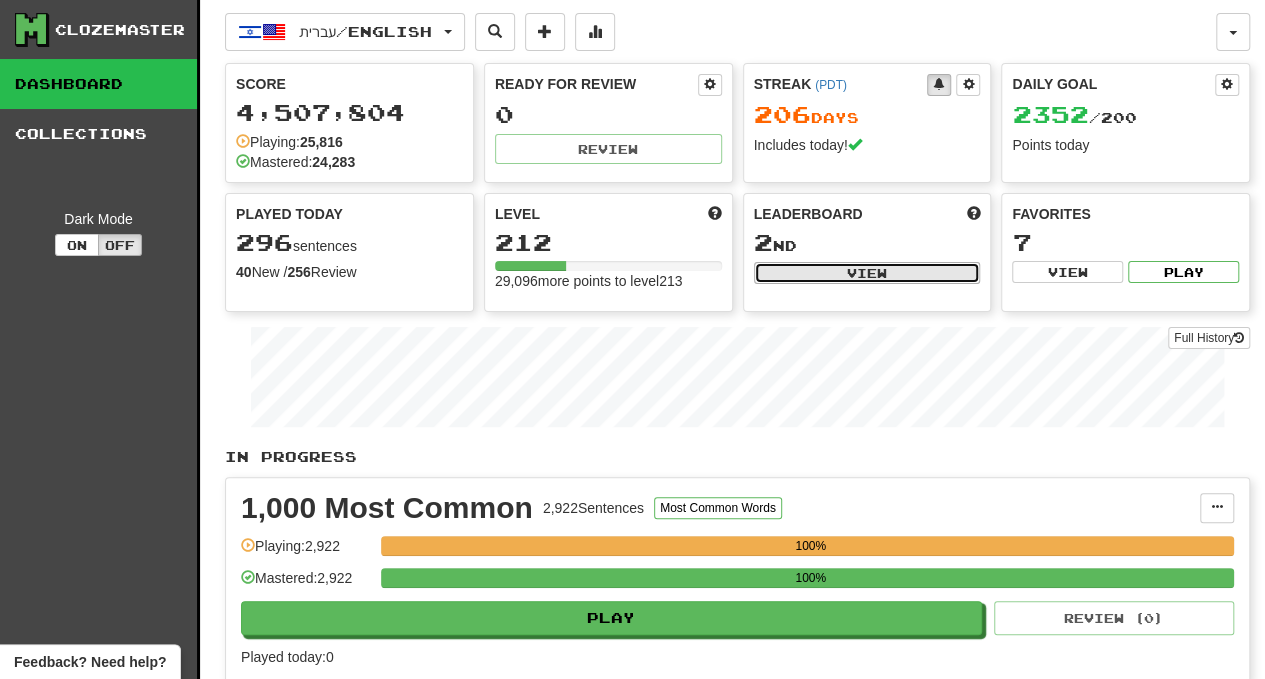 click on "View" at bounding box center [867, 273] 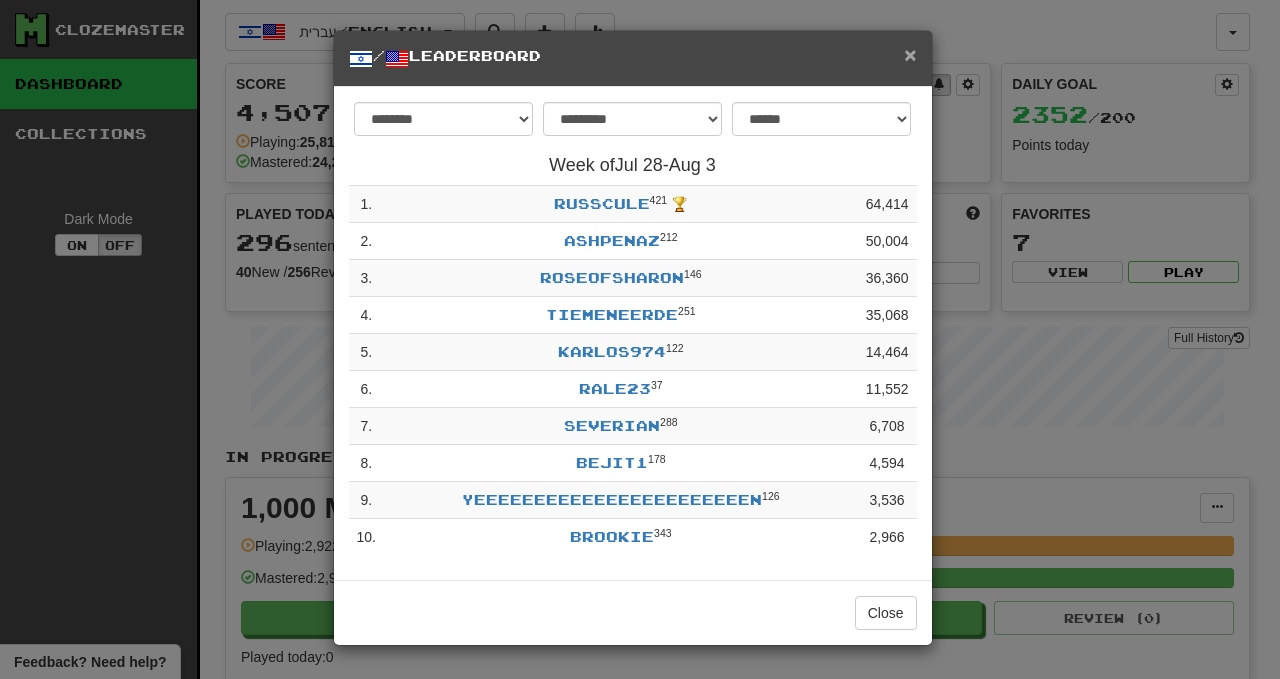 click on "×" at bounding box center [910, 54] 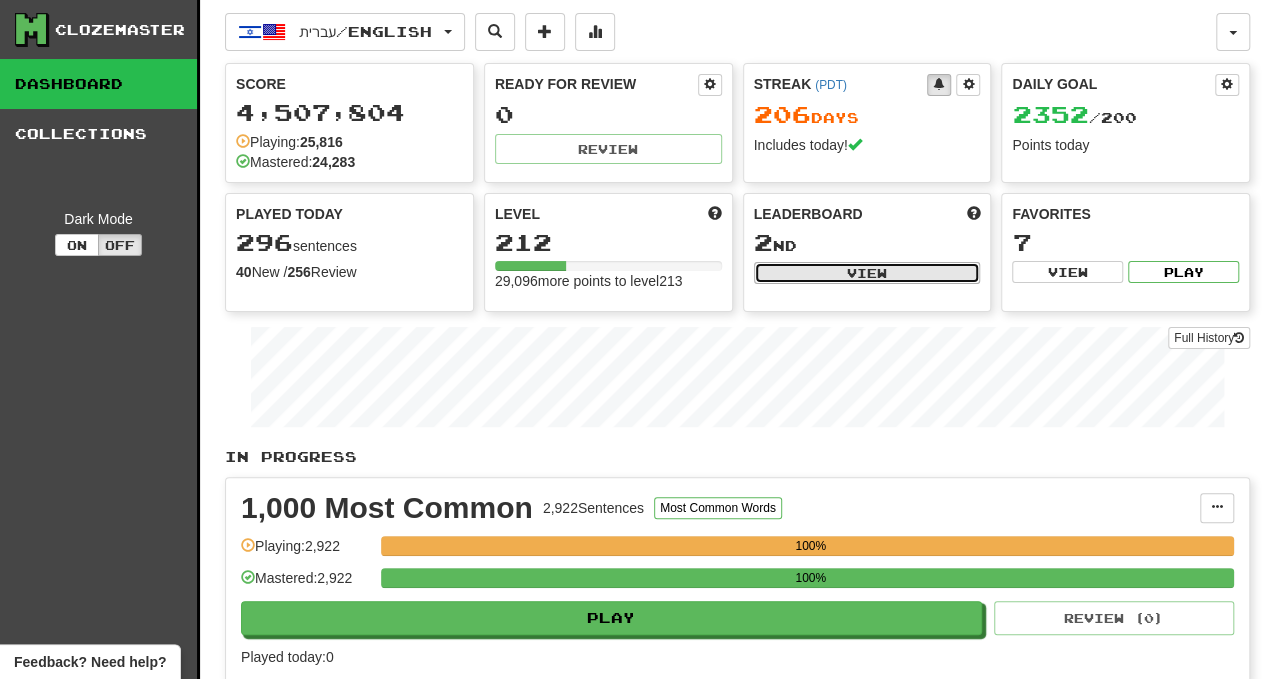 click on "View" at bounding box center [867, 273] 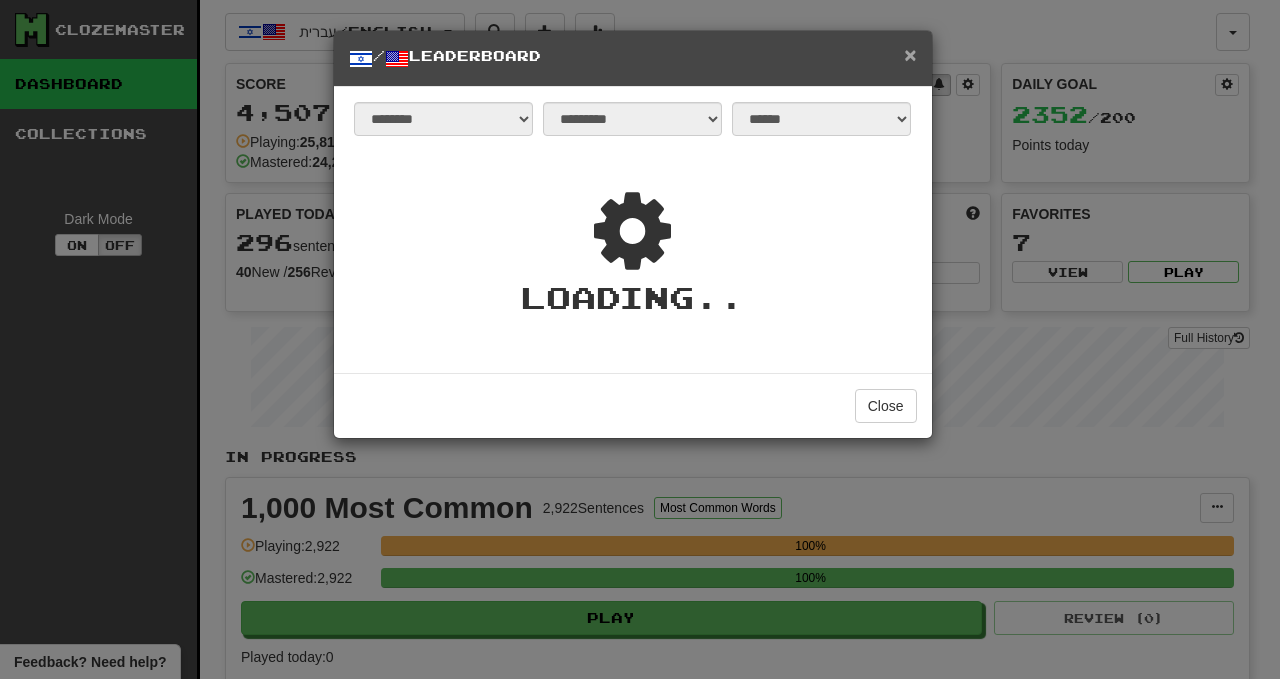 click on "×" at bounding box center (910, 54) 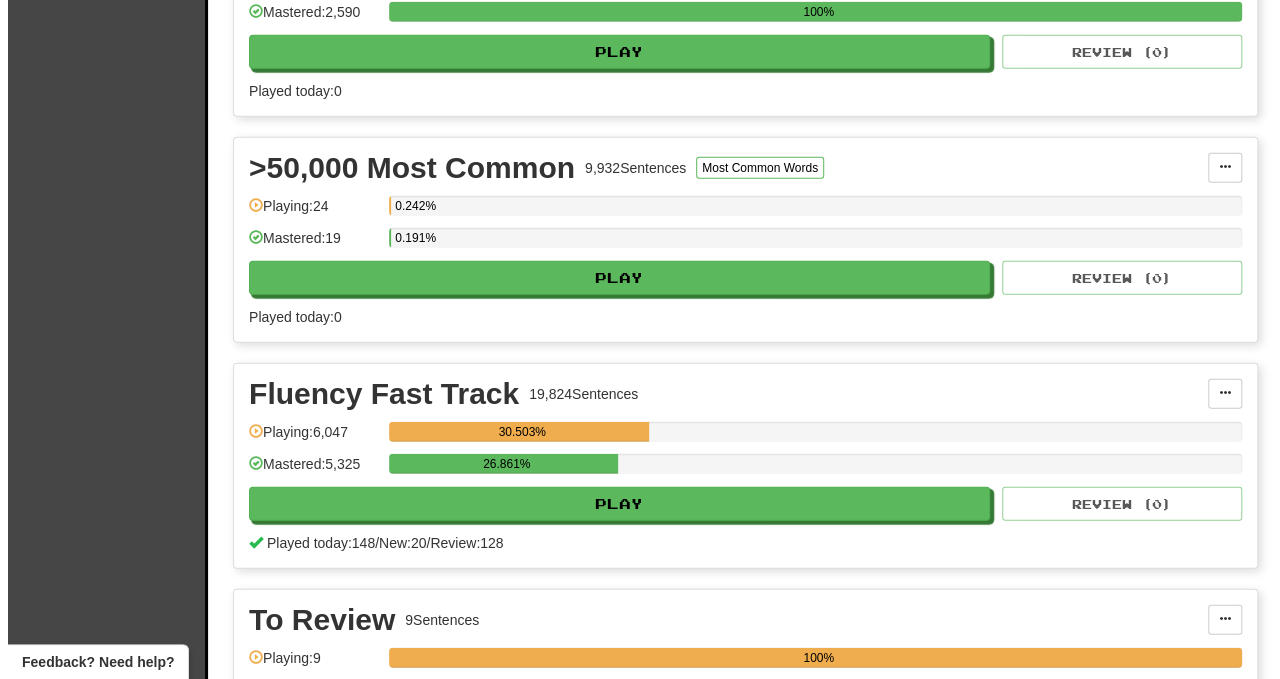 scroll, scrollTop: 2200, scrollLeft: 0, axis: vertical 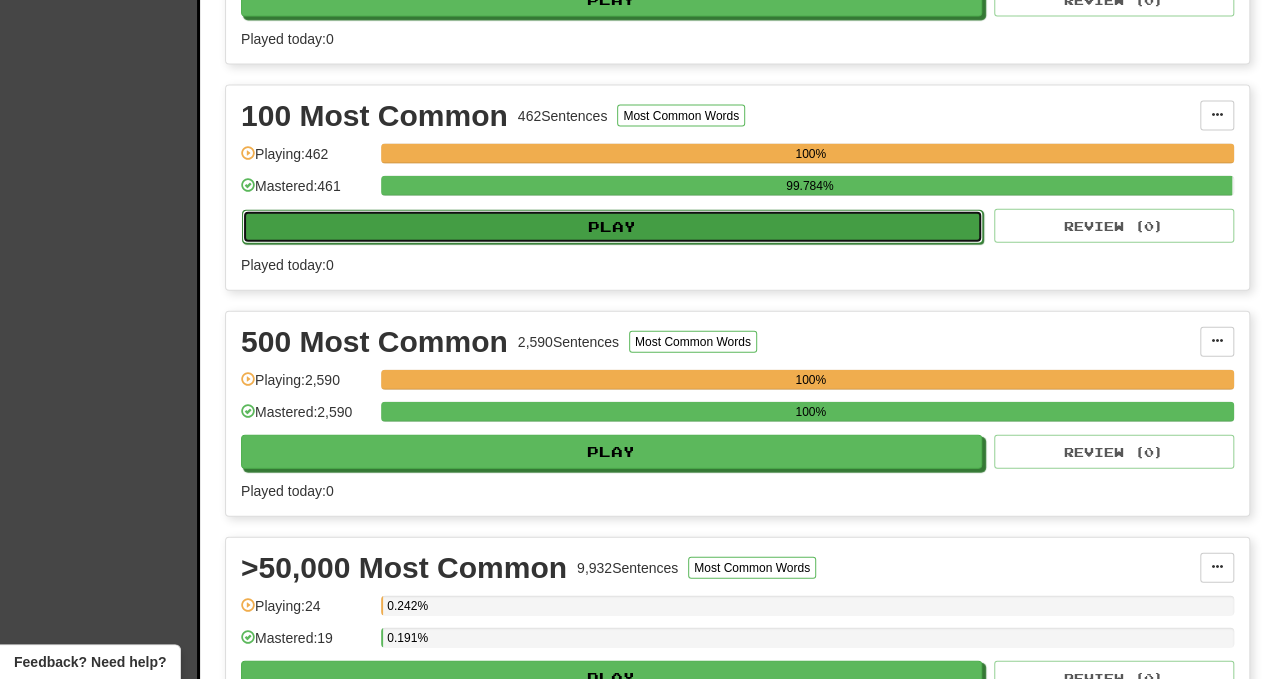 click on "Play" at bounding box center (612, 227) 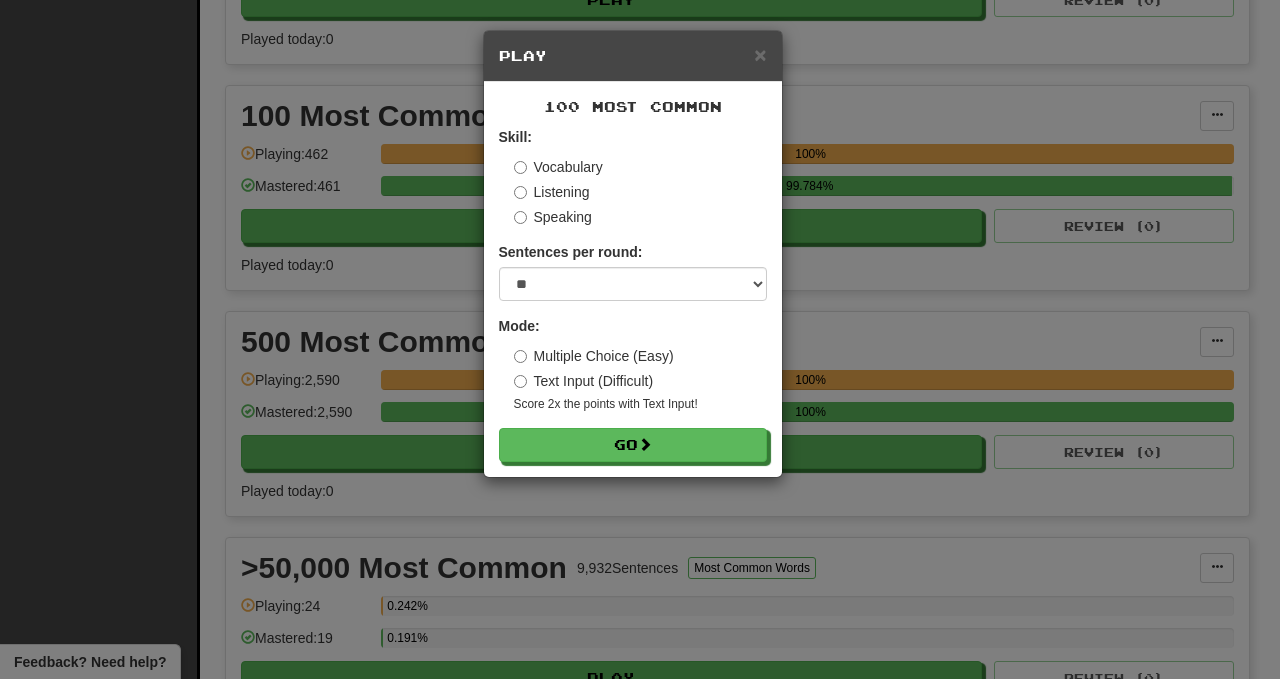 click on "Text Input (Difficult)" at bounding box center [584, 381] 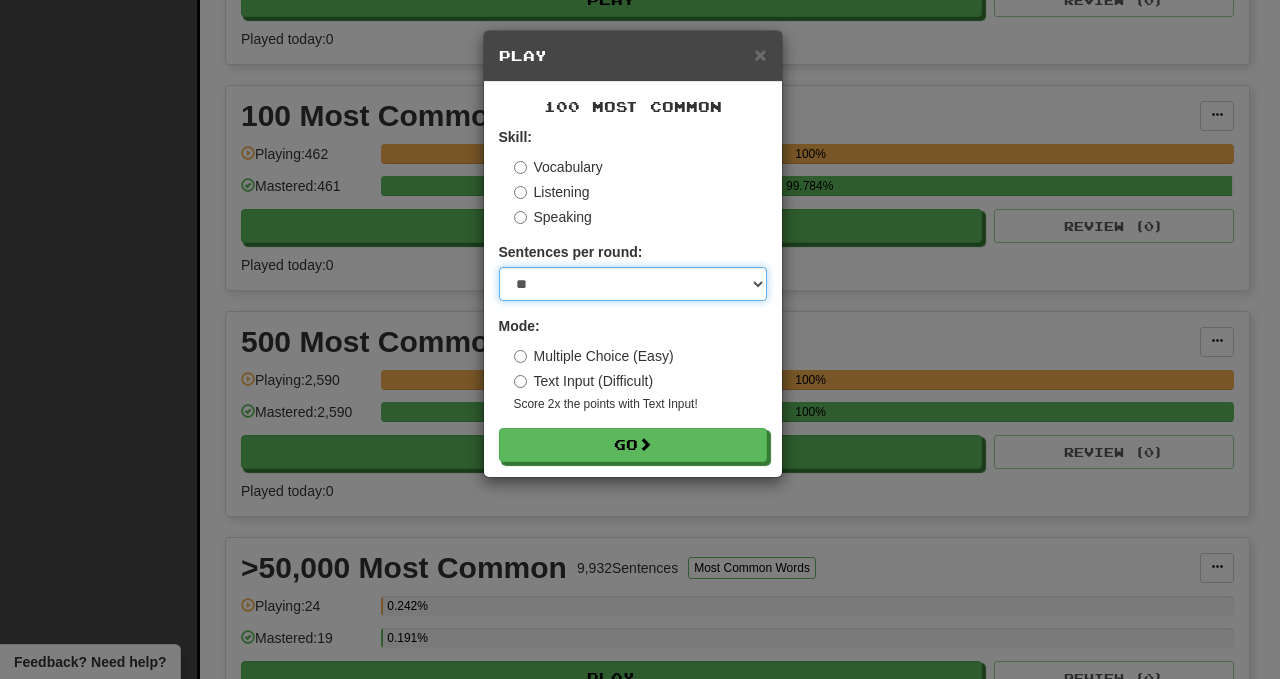 click on "* ** ** ** ** ** *** ********" at bounding box center (633, 284) 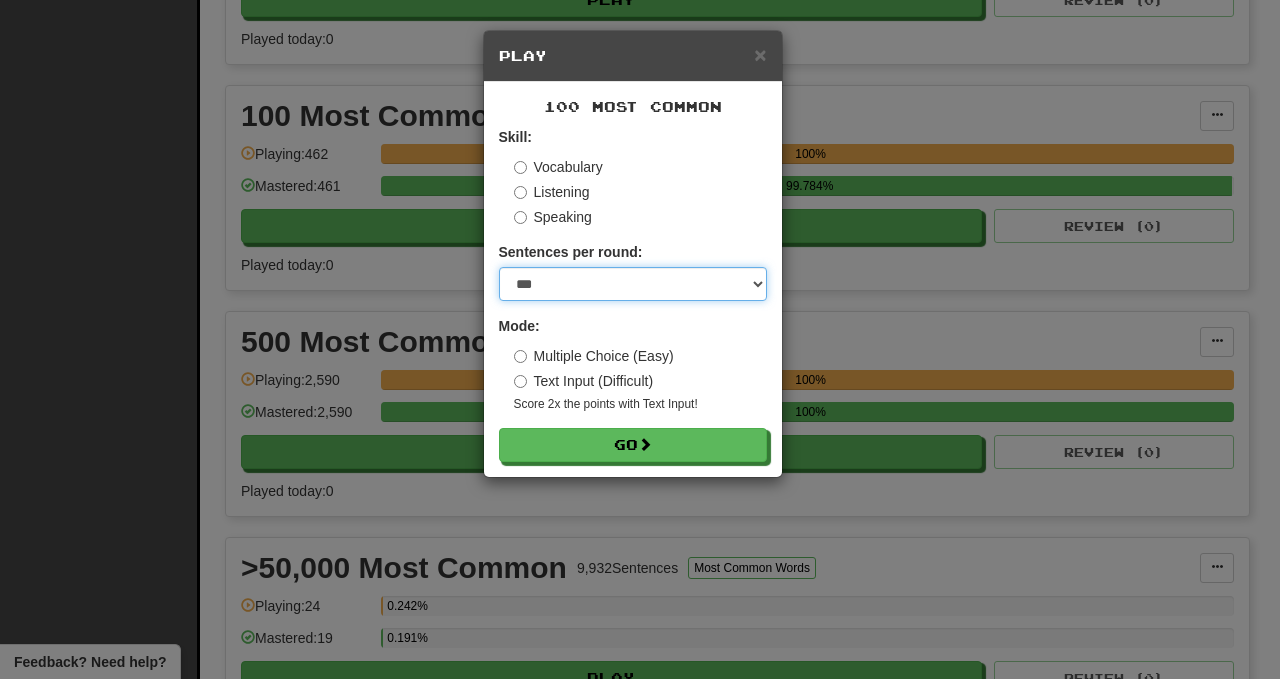 click on "* ** ** ** ** ** *** ********" at bounding box center (633, 284) 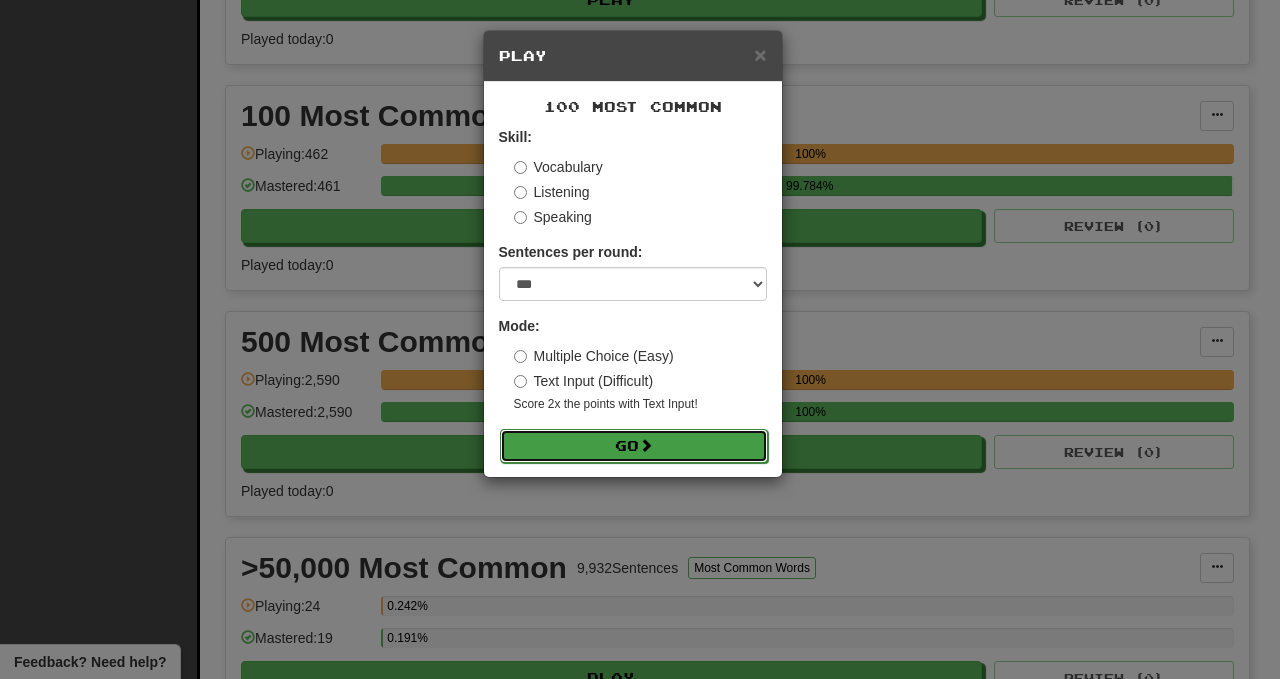 click on "Go" at bounding box center [634, 446] 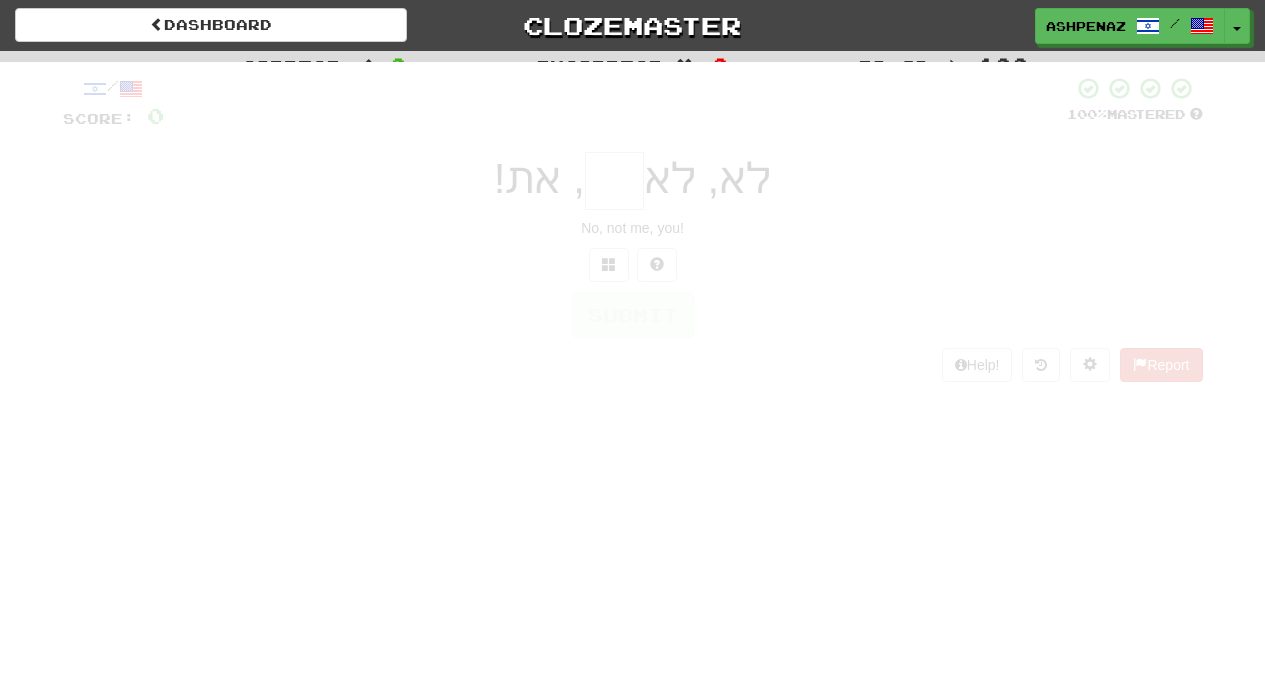 scroll, scrollTop: 0, scrollLeft: 0, axis: both 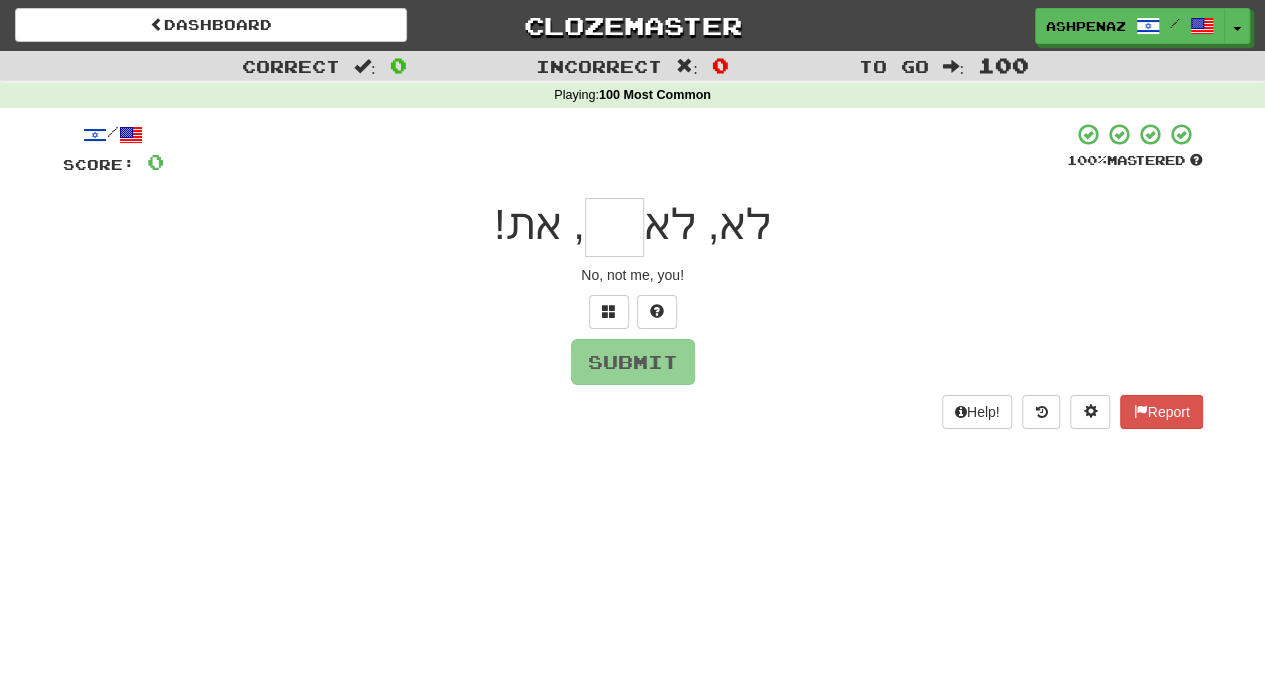 type on "*" 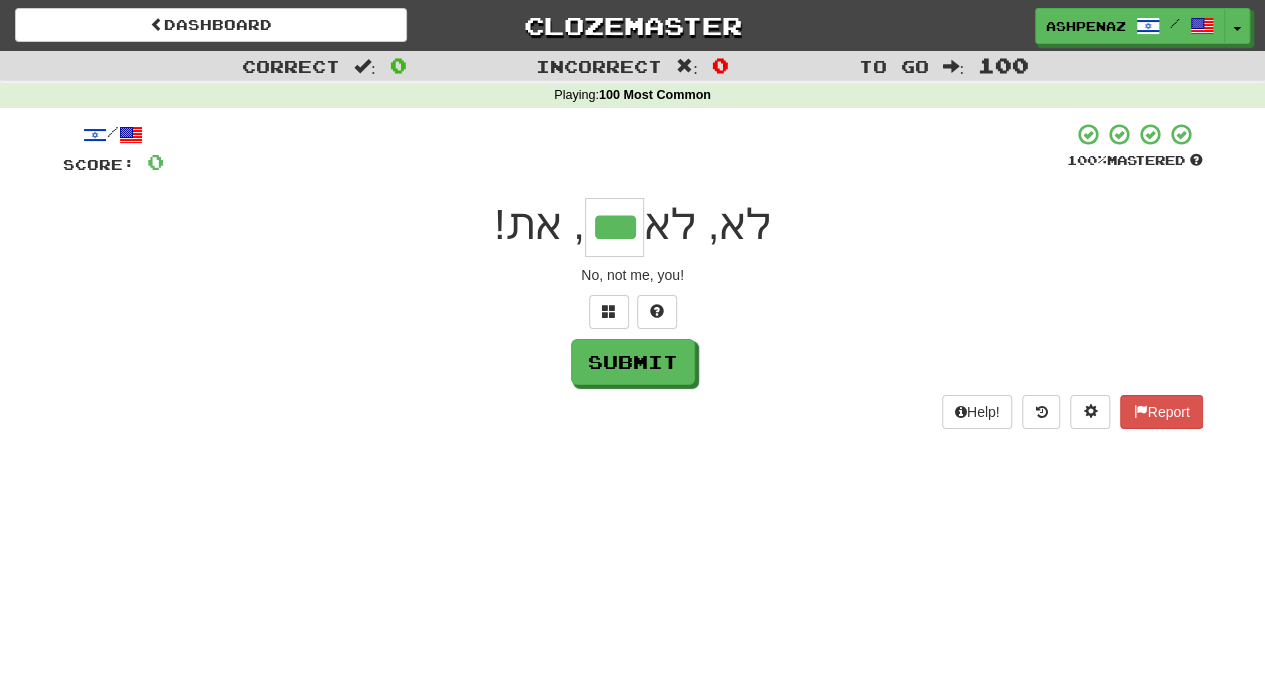 type on "***" 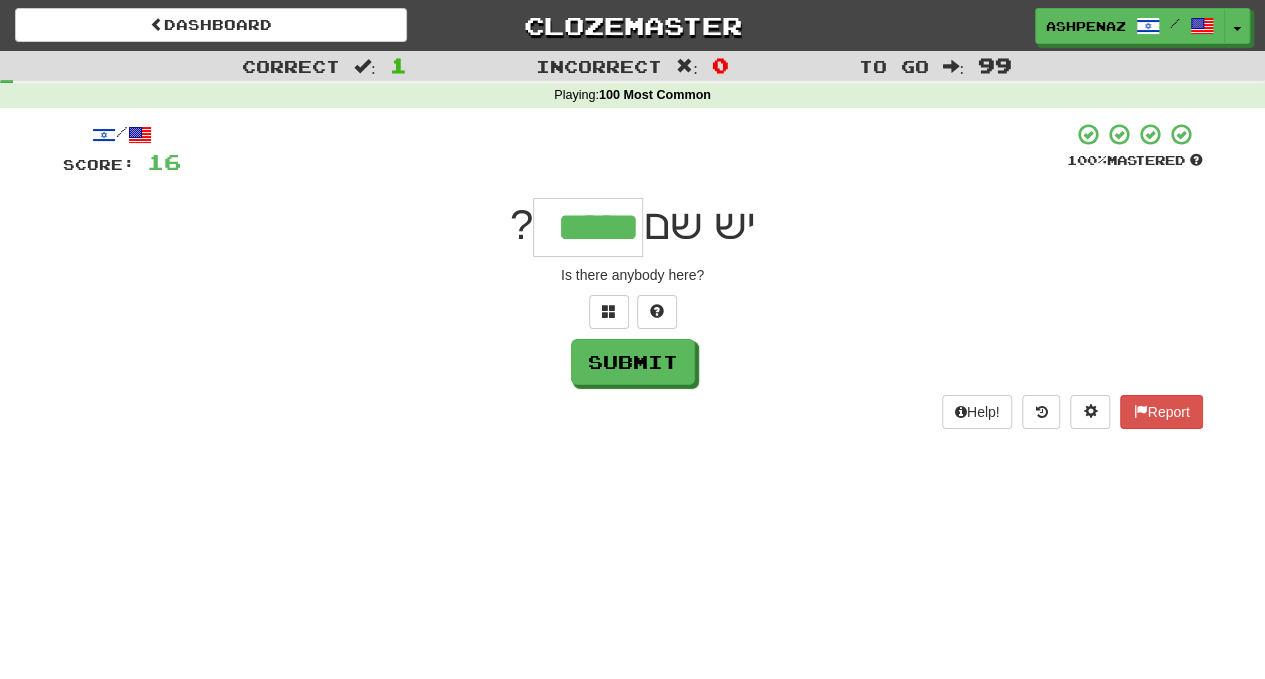 type on "*****" 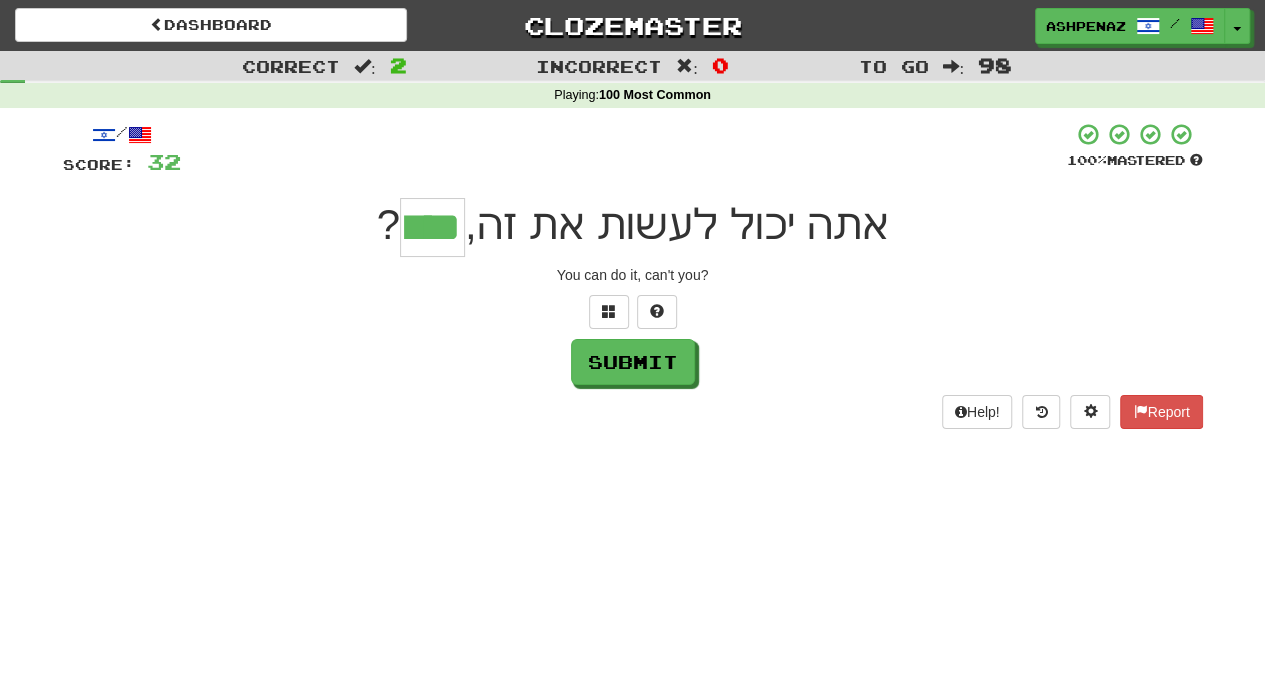 type on "****" 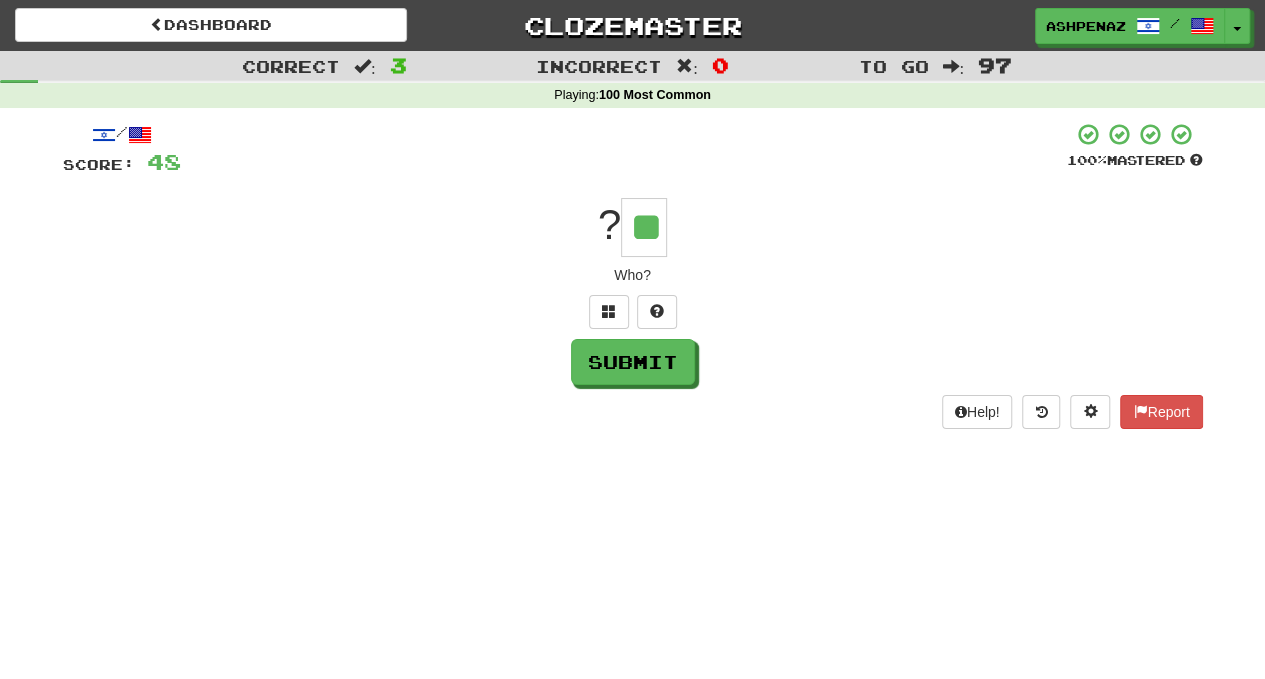 type on "**" 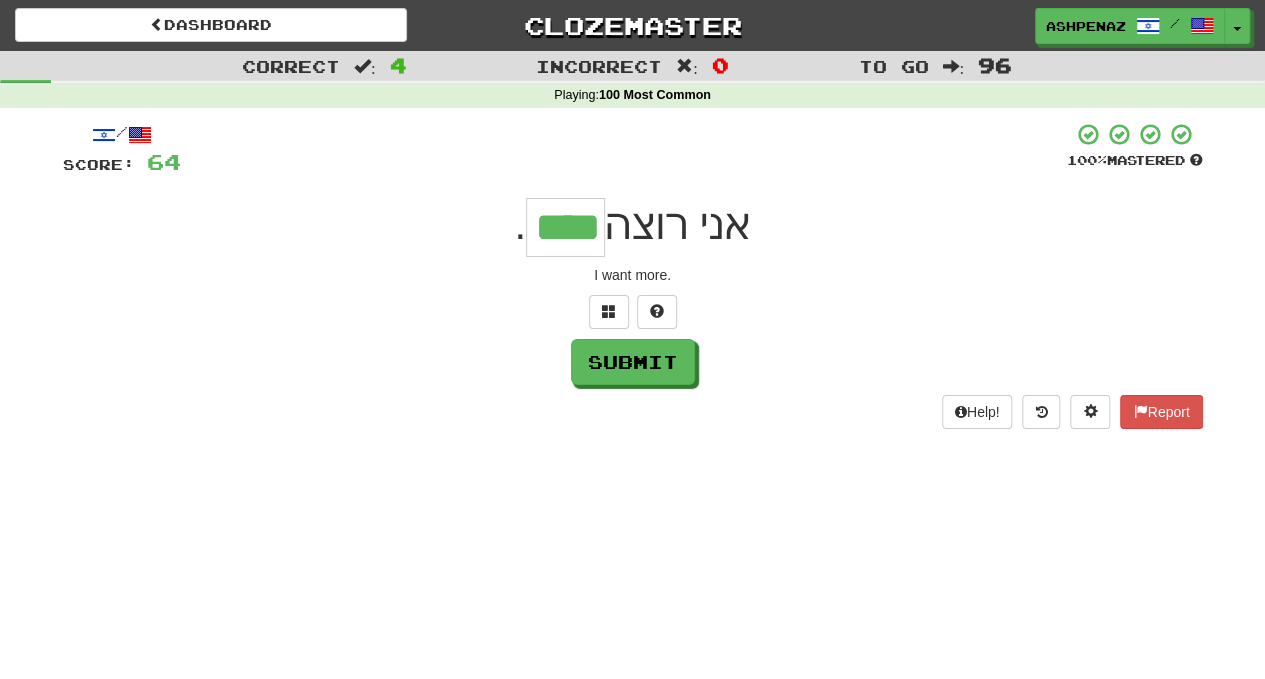 type on "****" 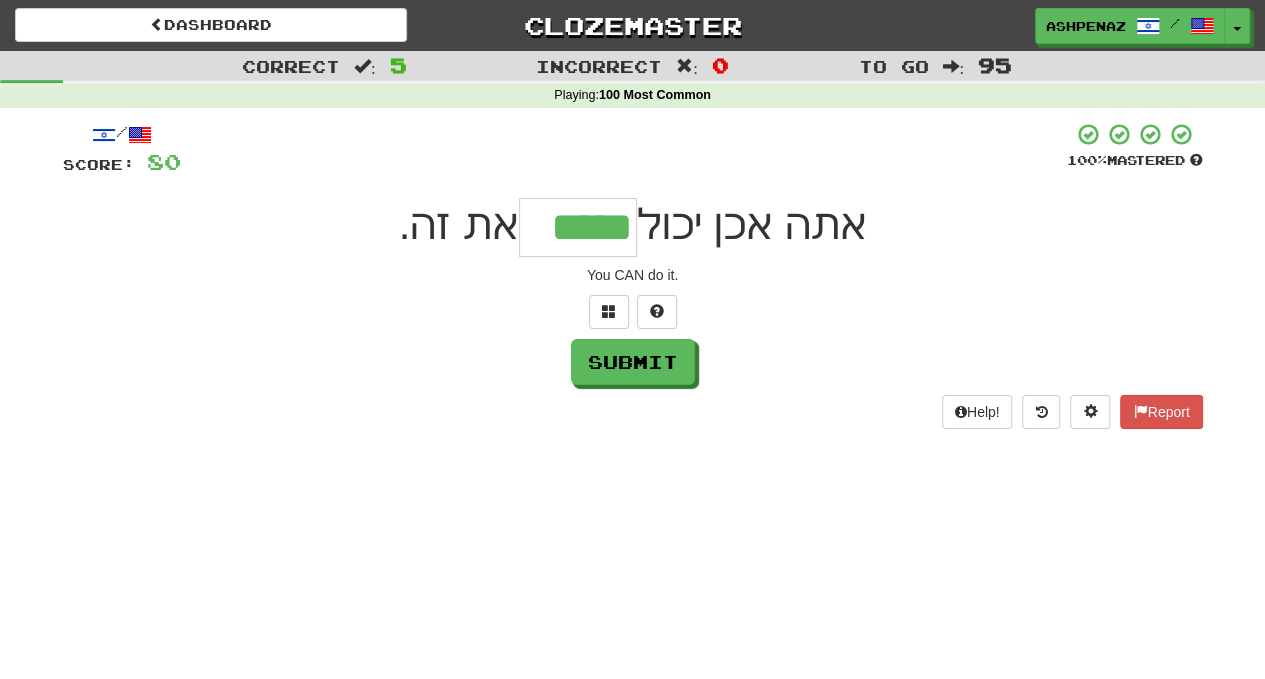 type on "*****" 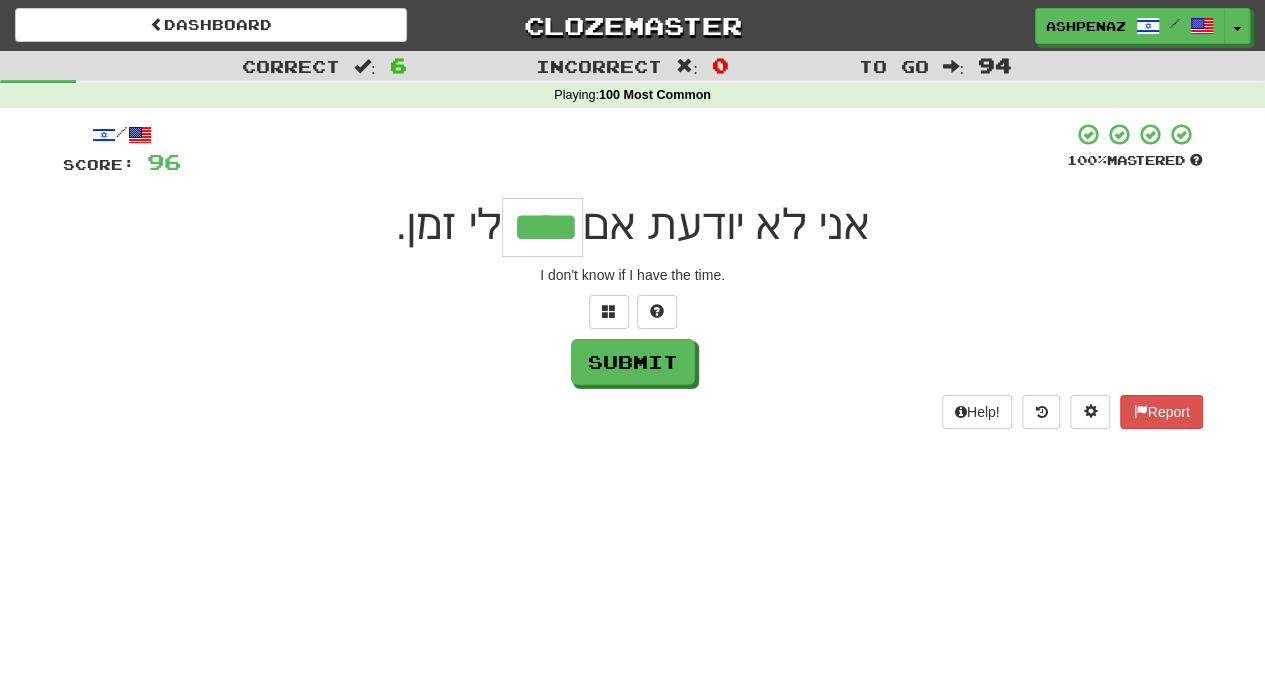 type on "****" 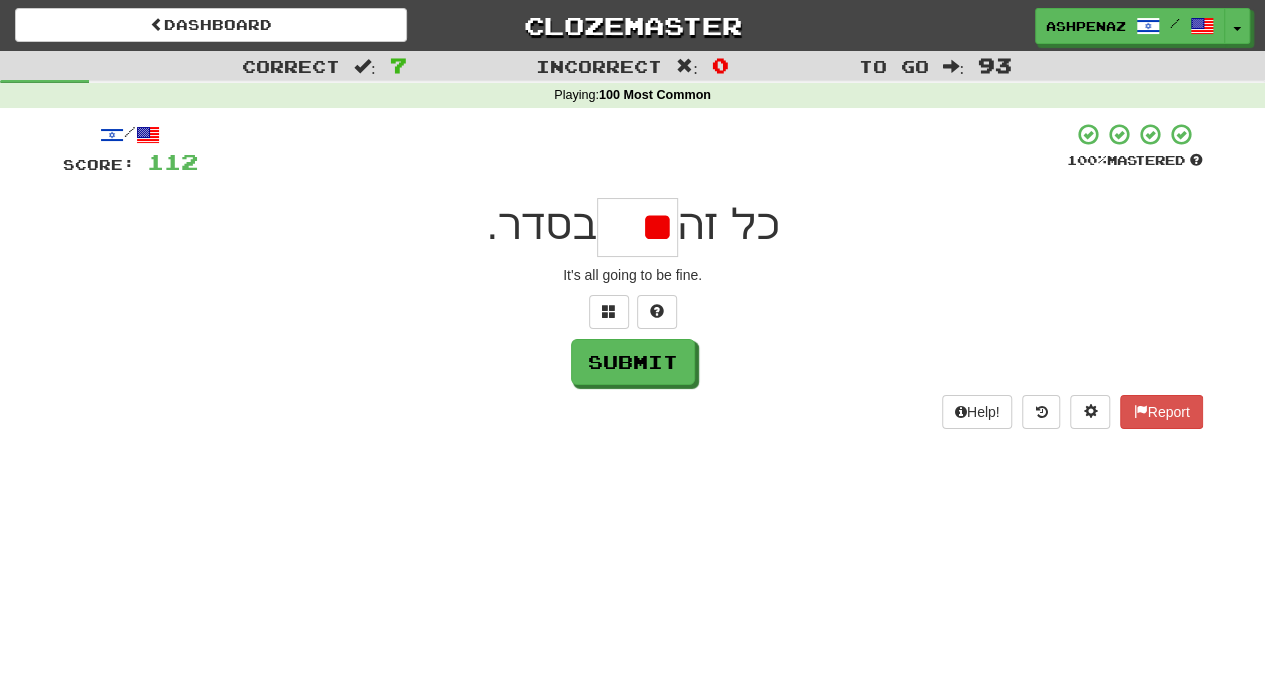 type on "*" 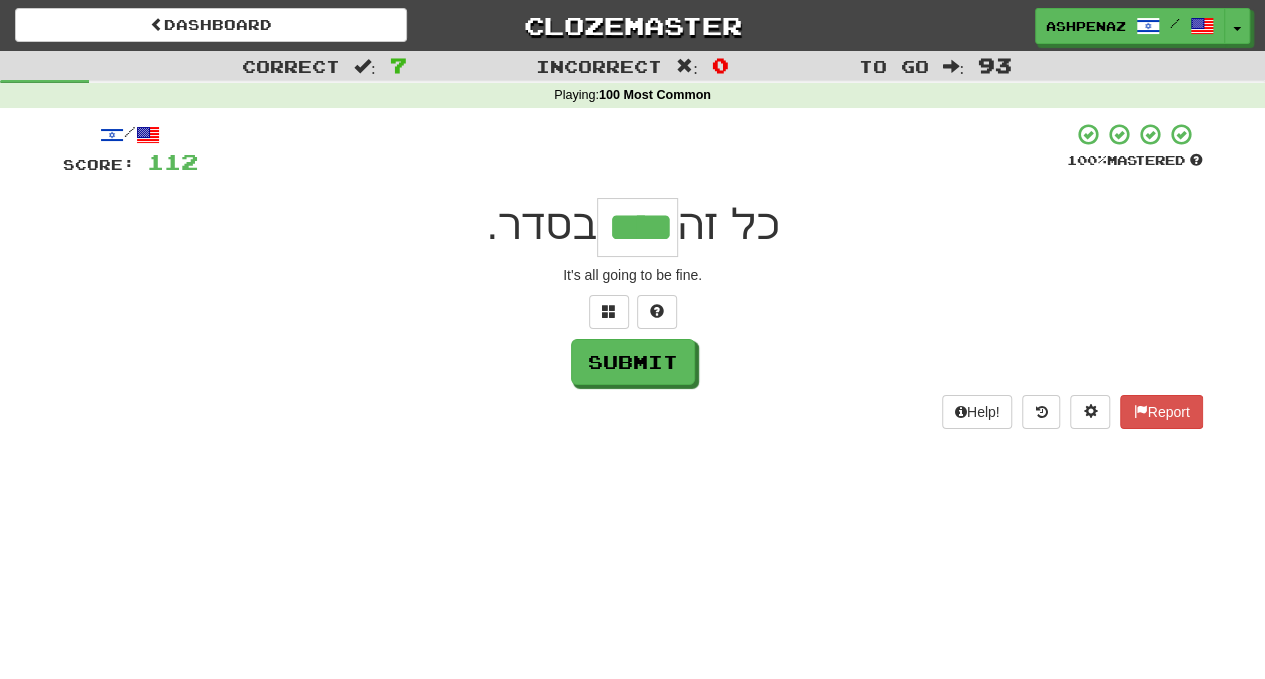 type on "****" 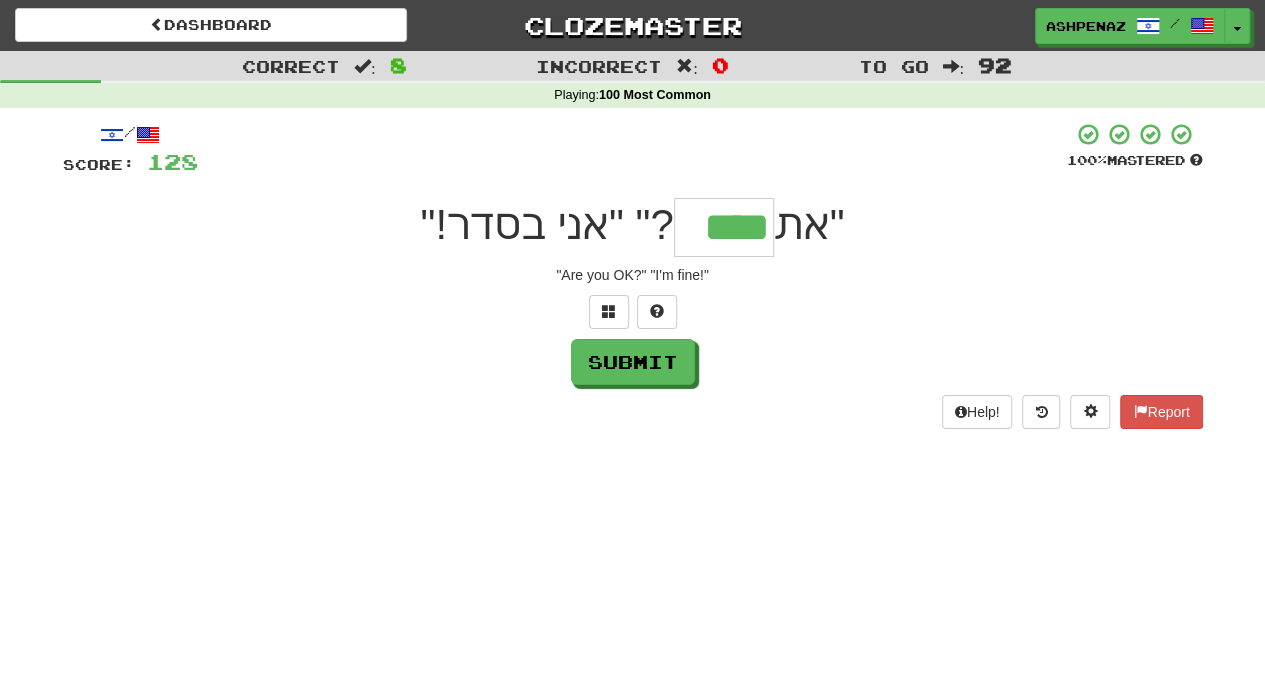 type on "****" 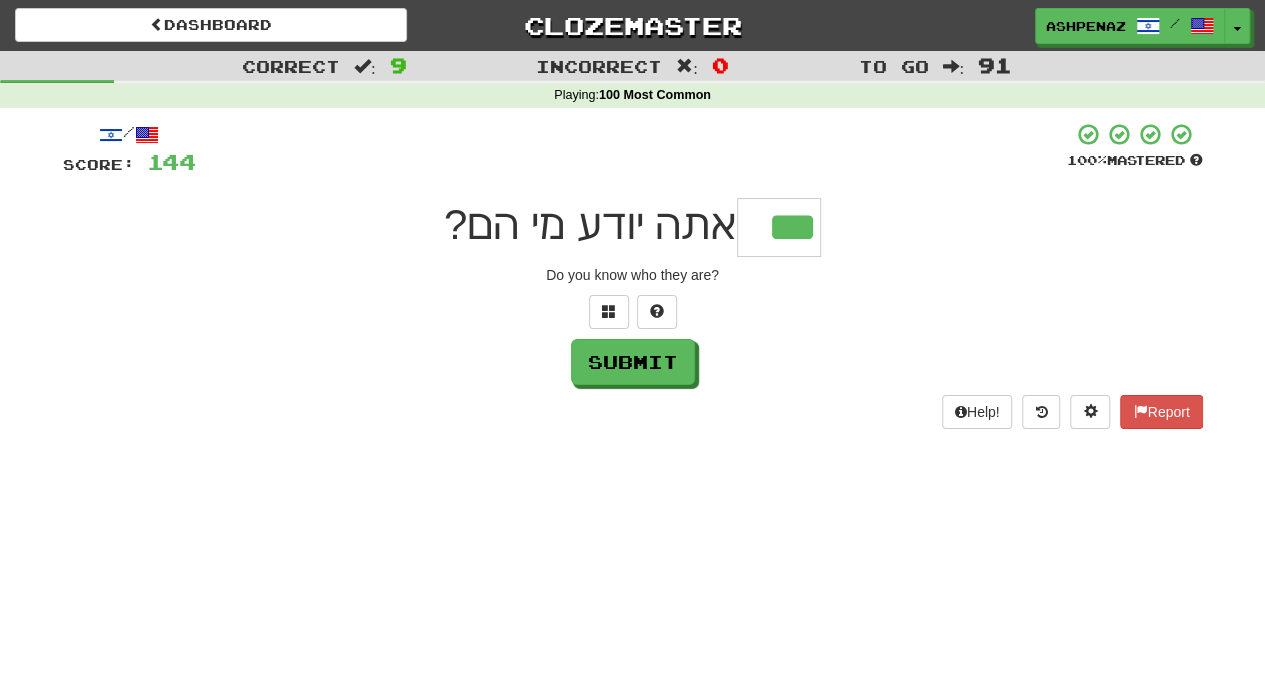 type on "***" 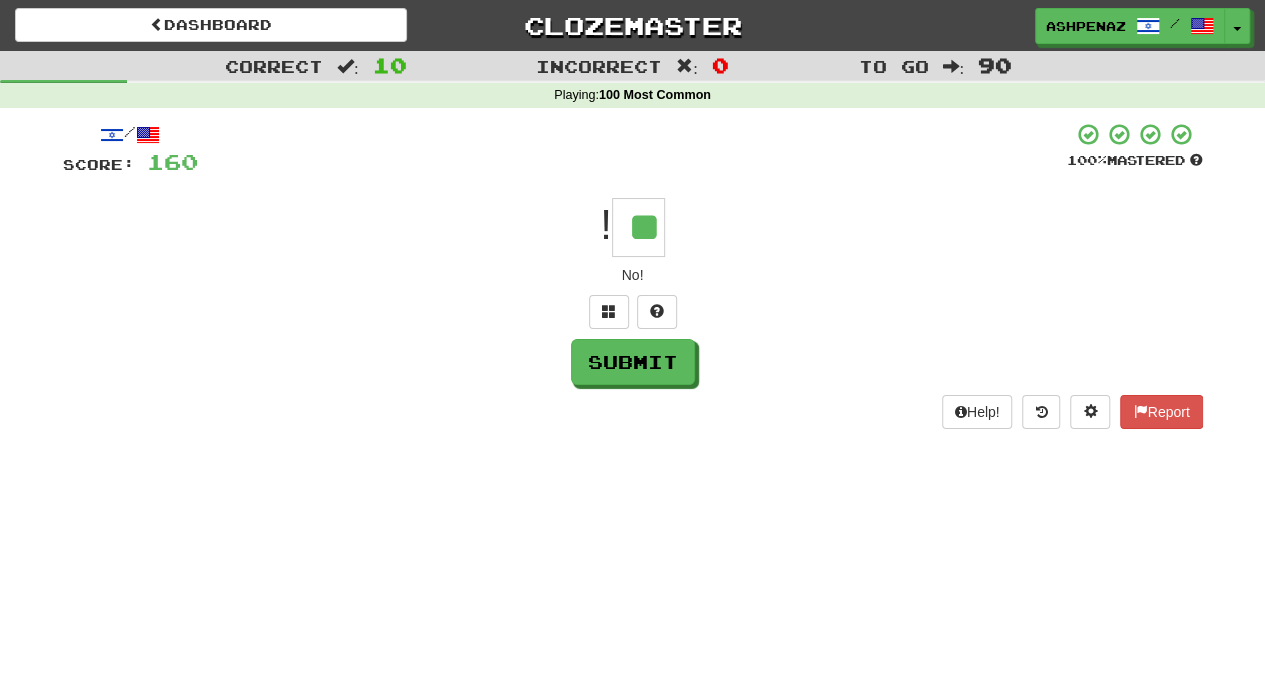 type on "**" 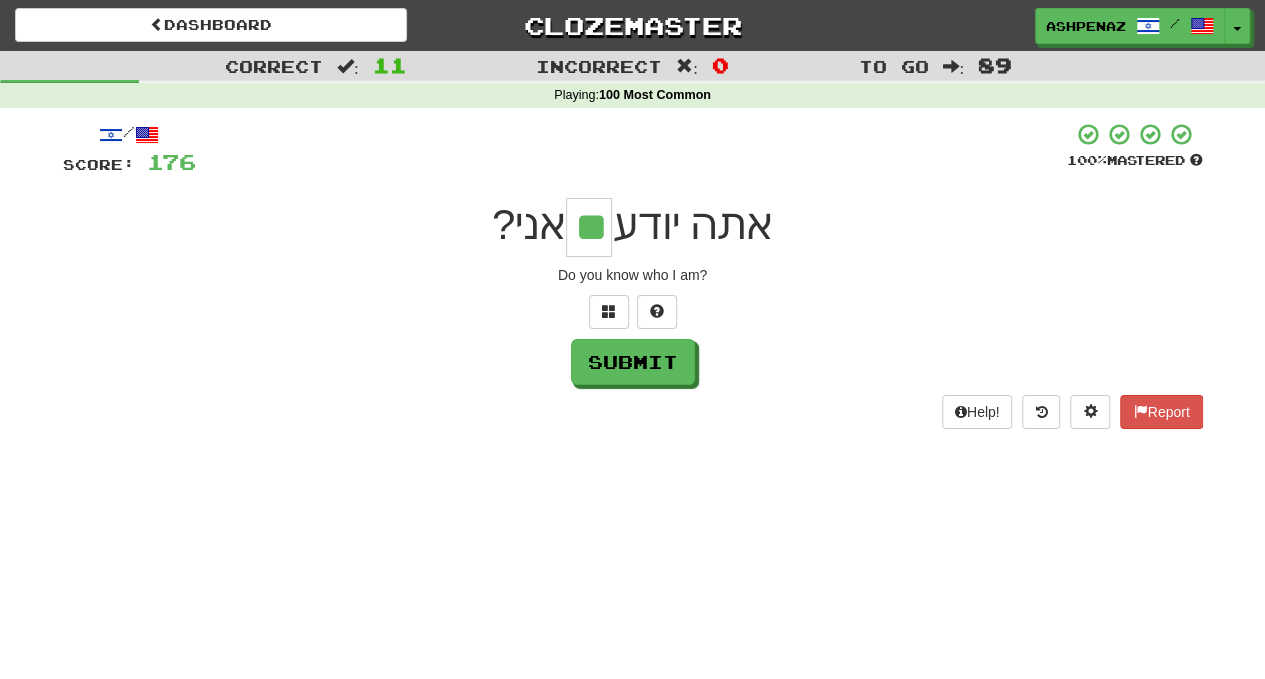 type on "**" 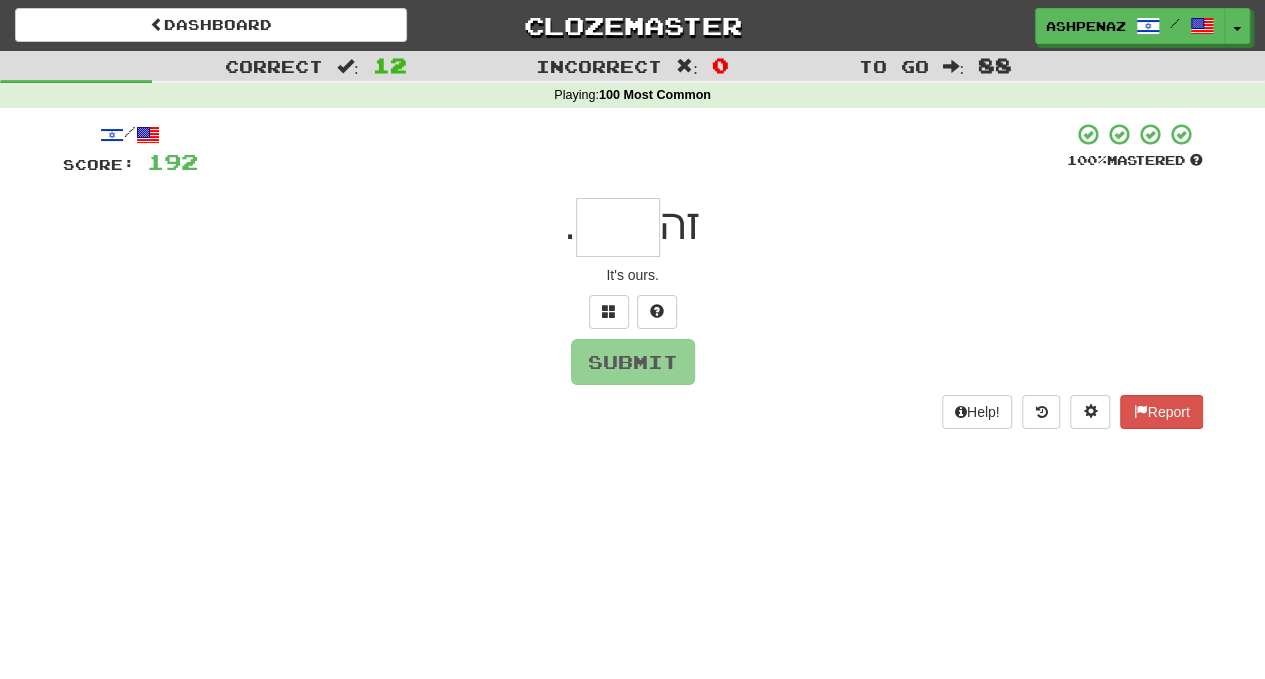 type on "*" 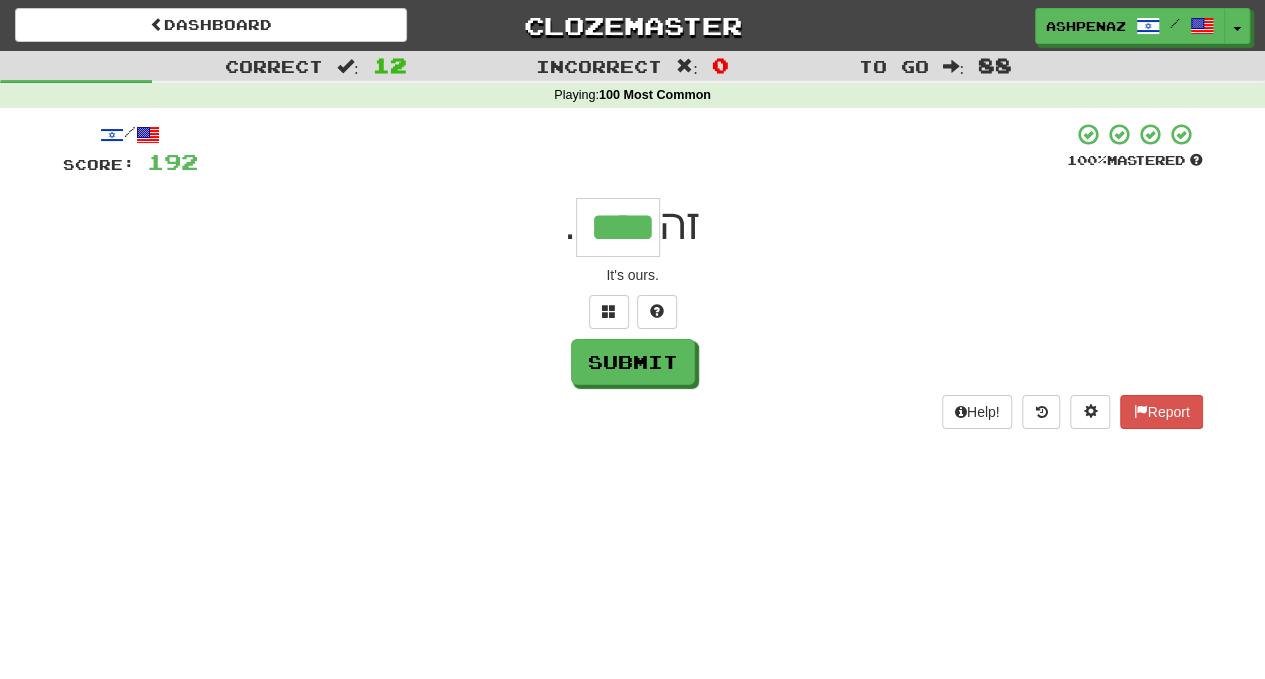 type on "****" 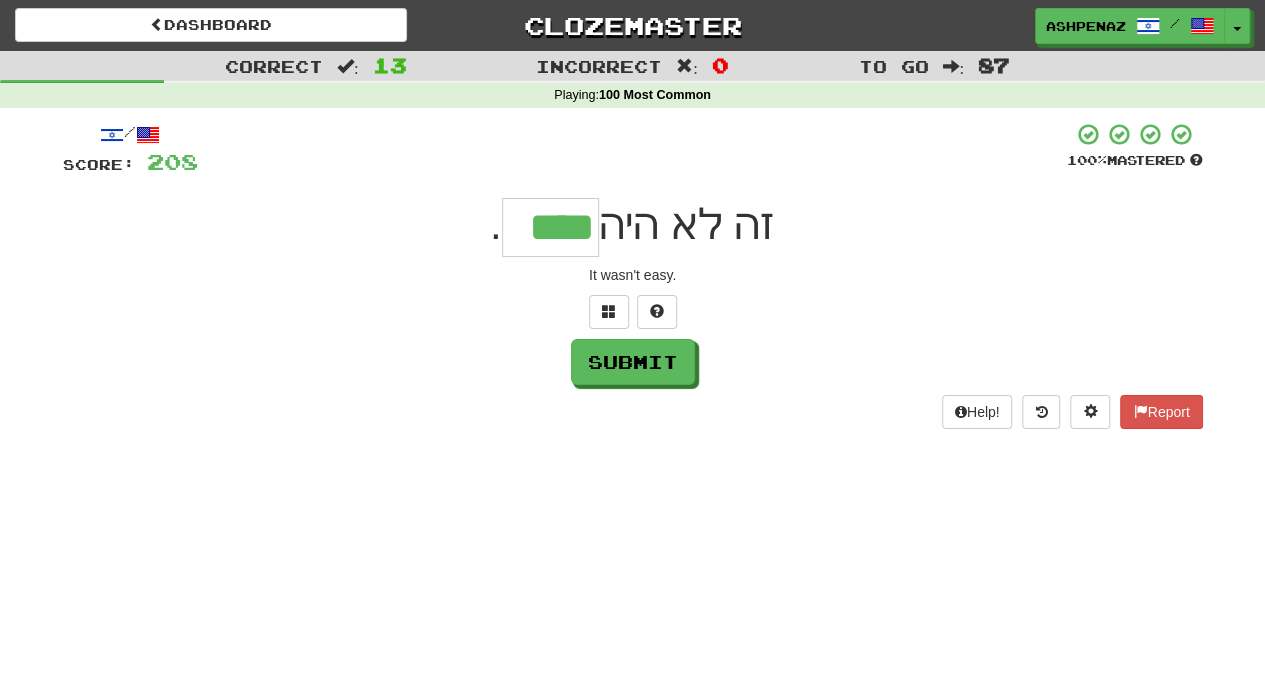 type on "****" 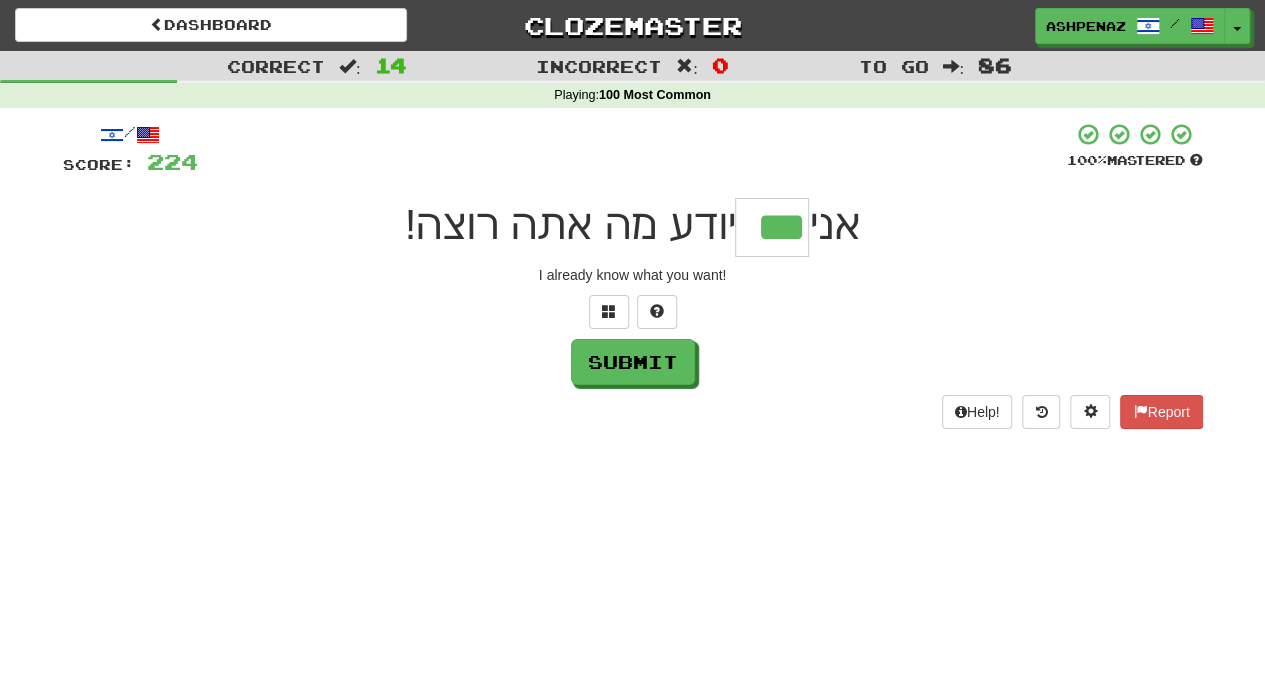 type on "***" 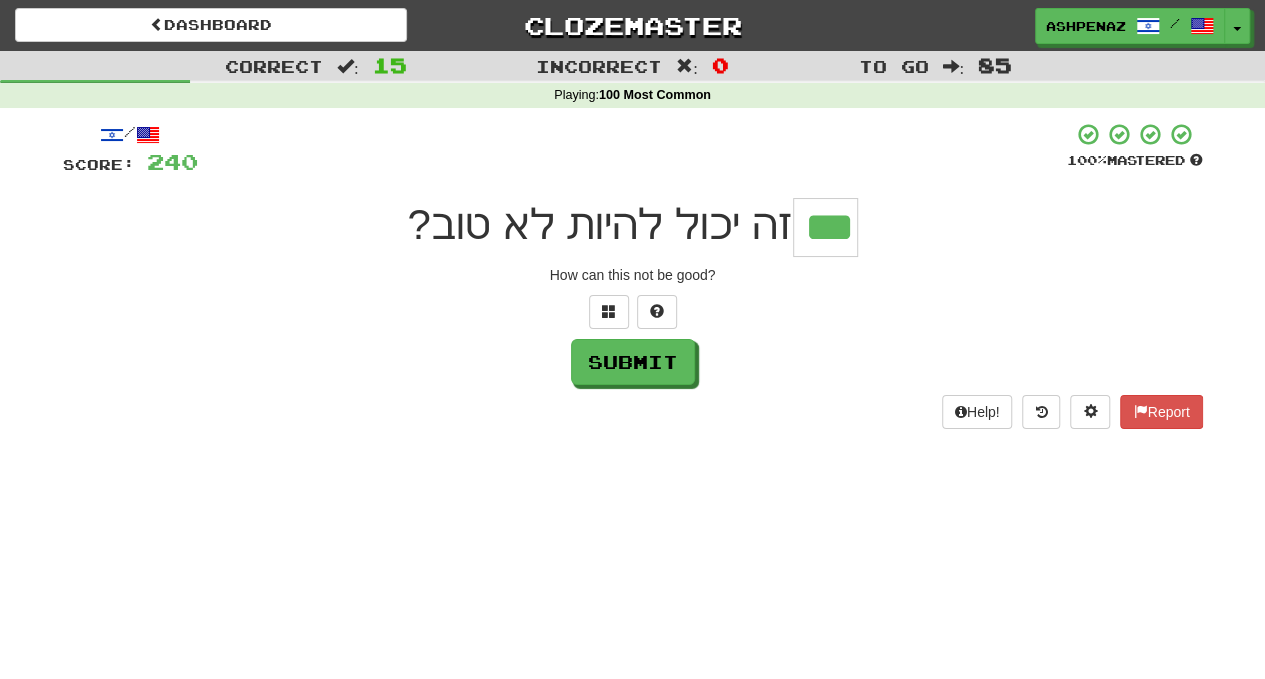type on "***" 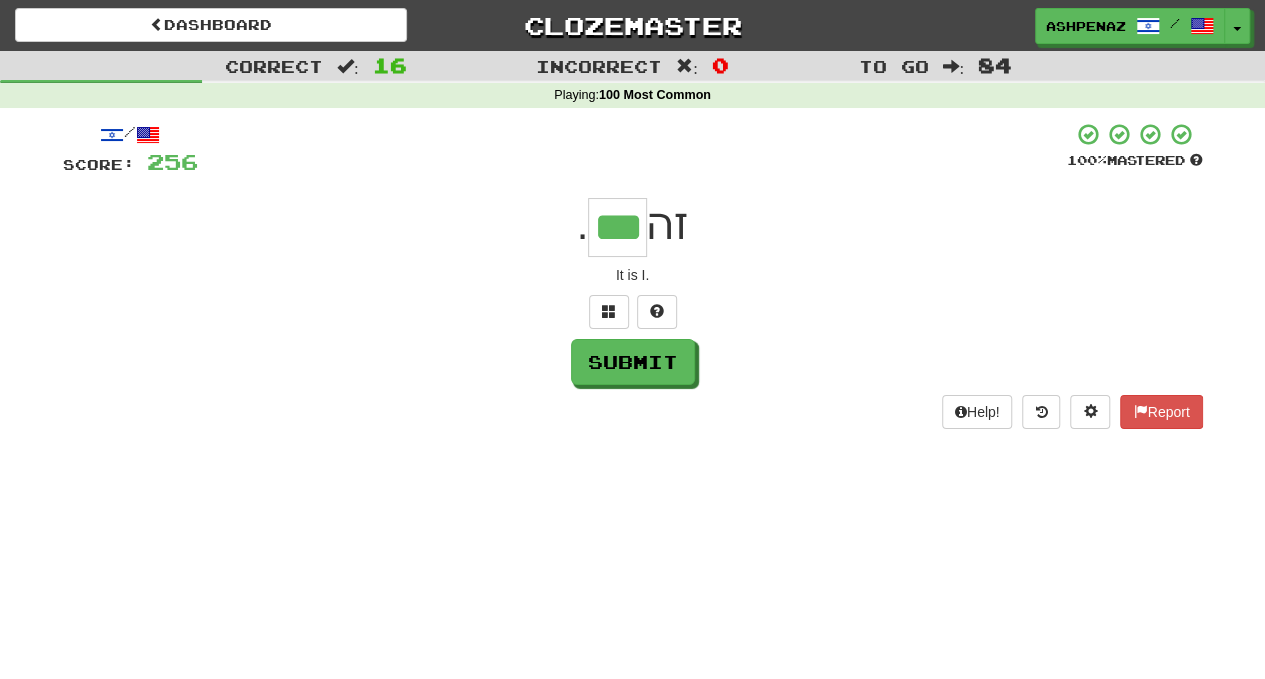 type on "***" 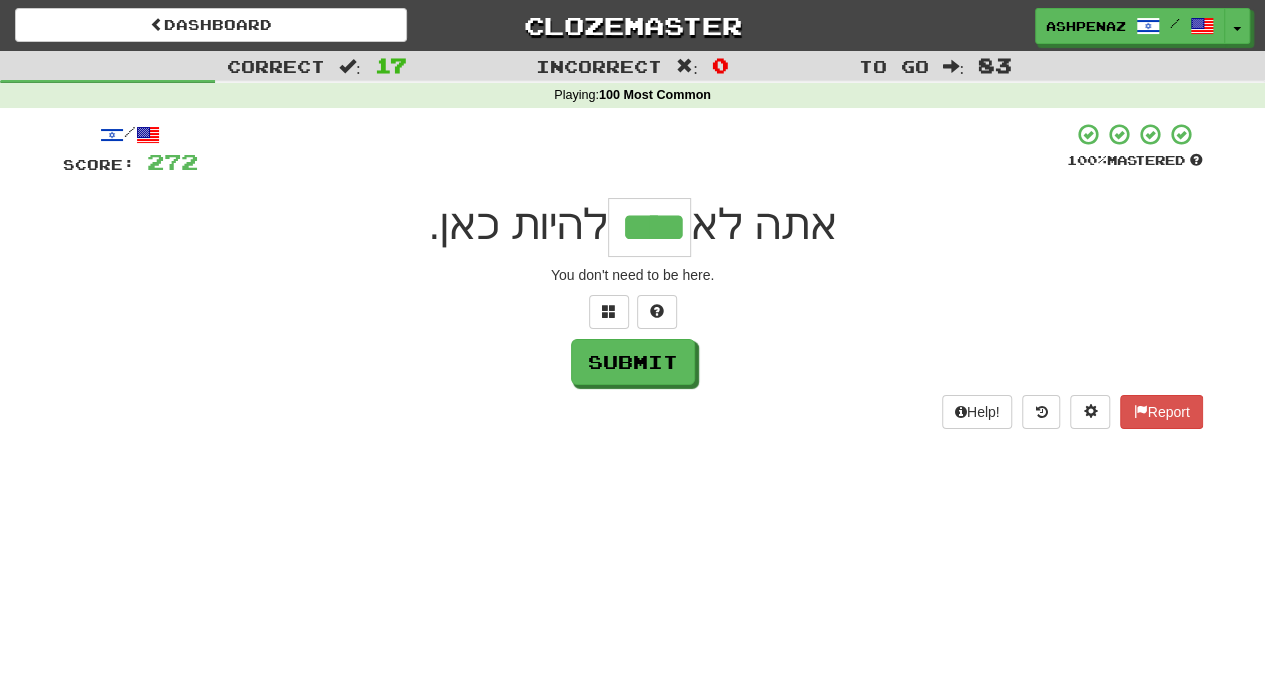 type on "****" 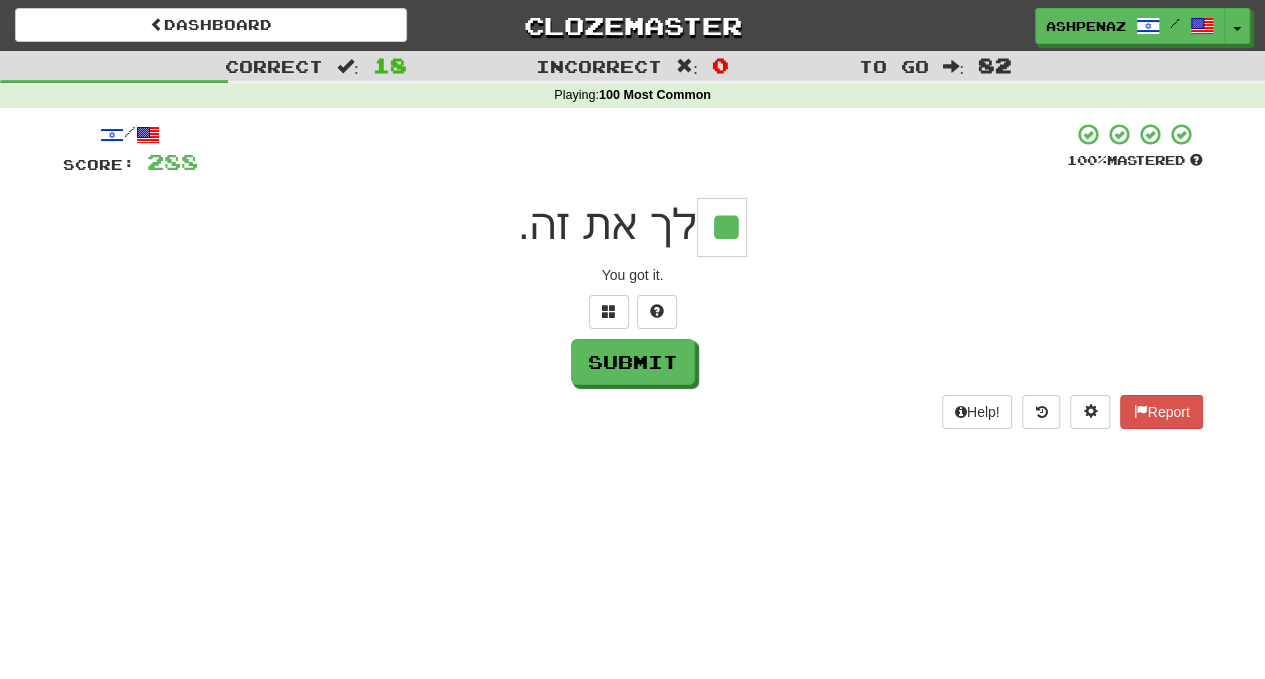 type on "**" 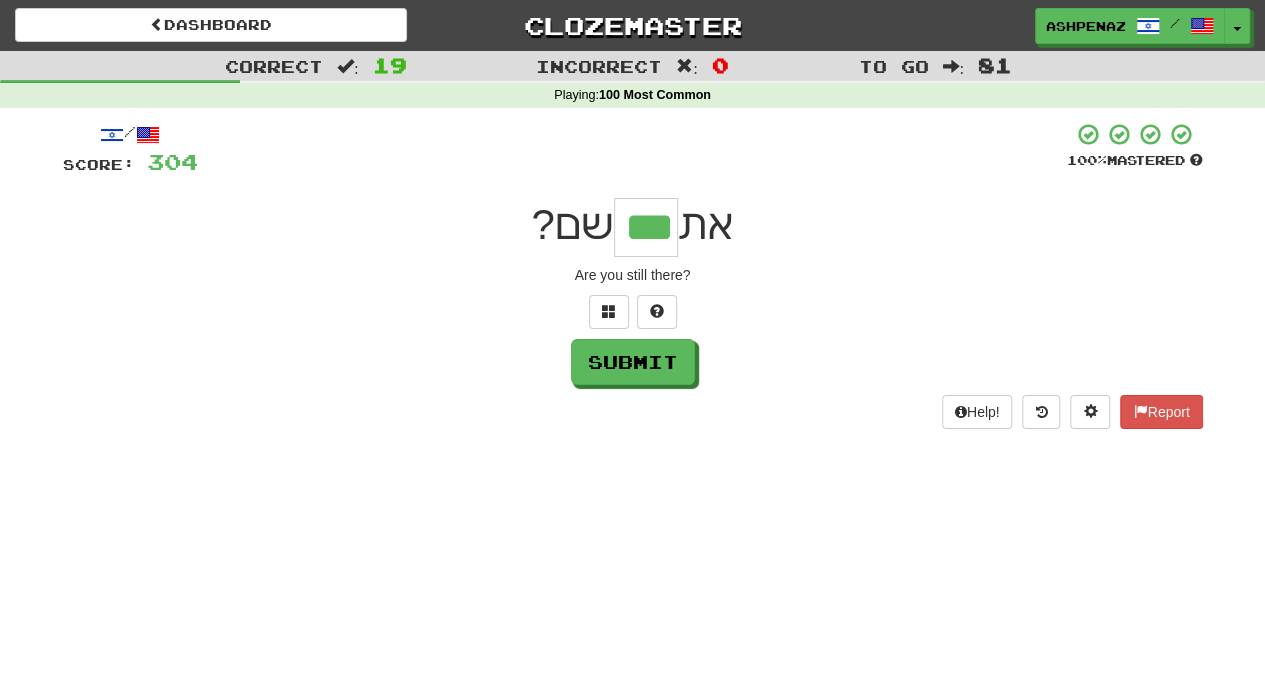 type on "***" 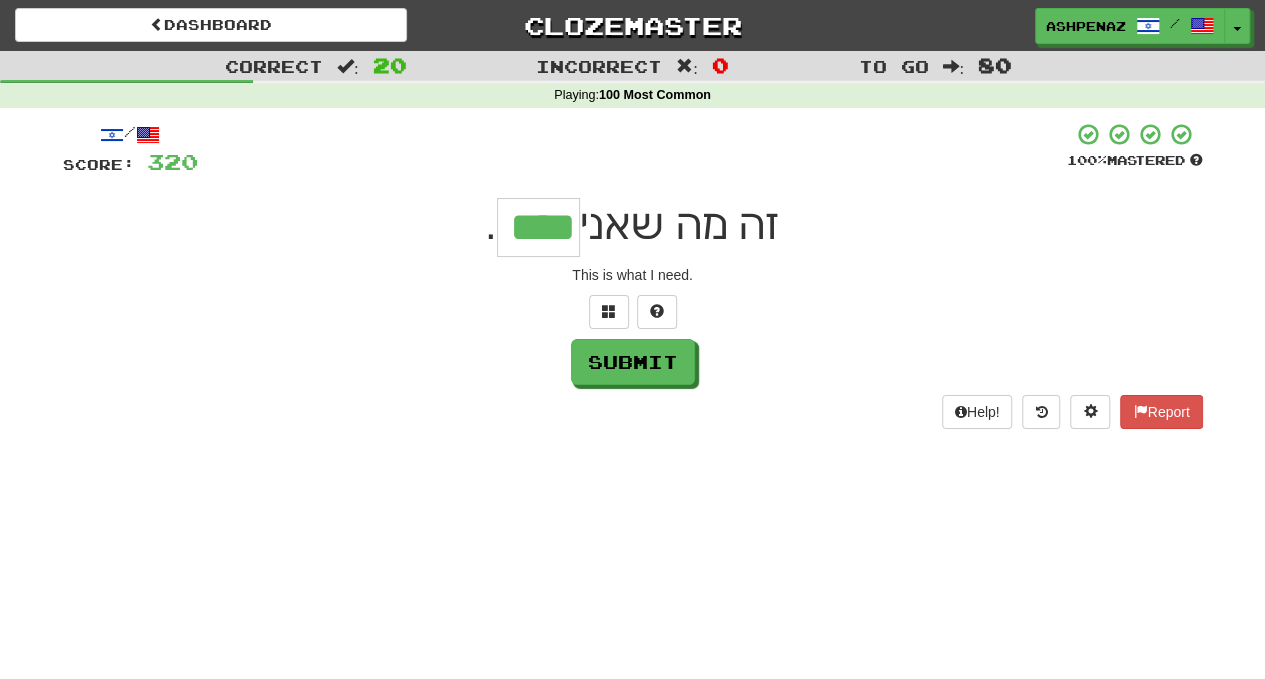 type on "****" 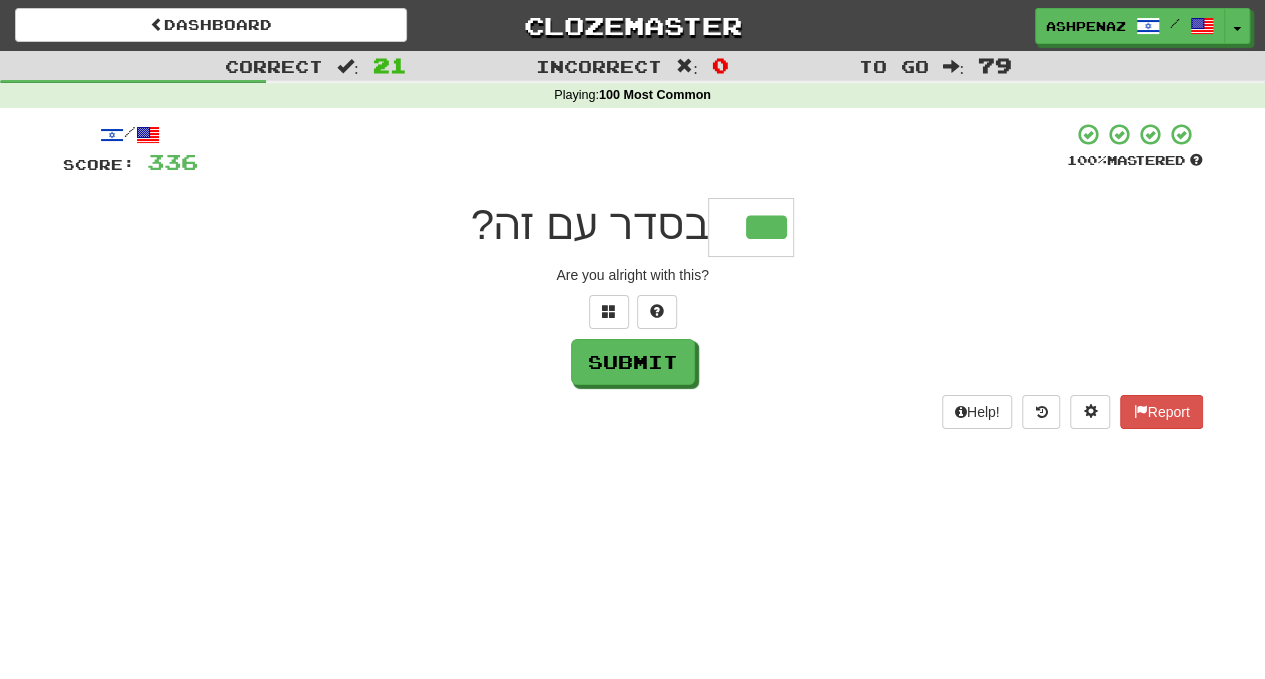 type on "***" 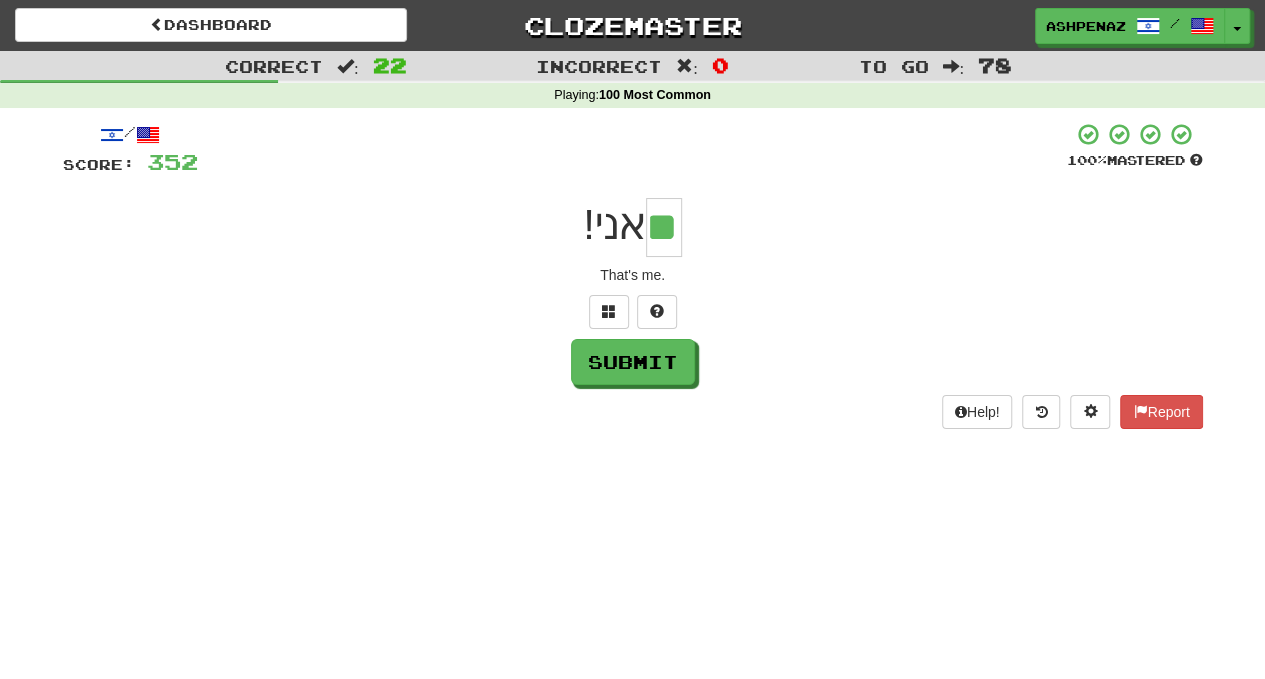 type on "**" 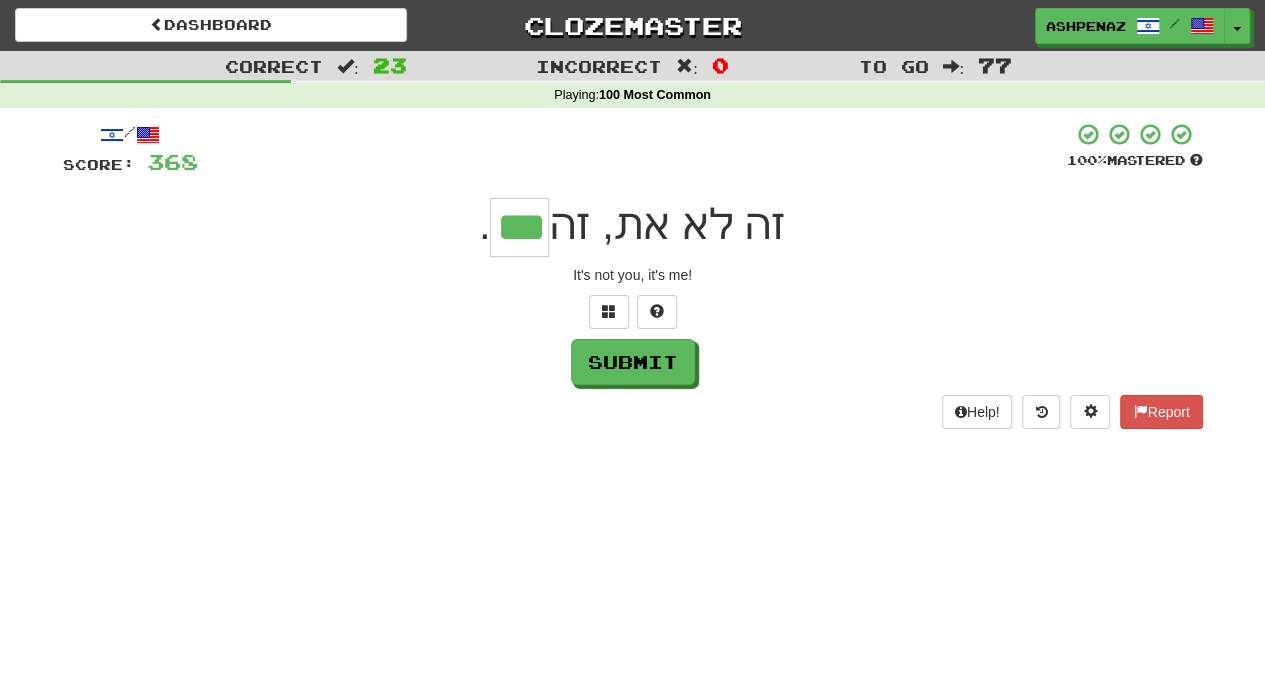 type on "***" 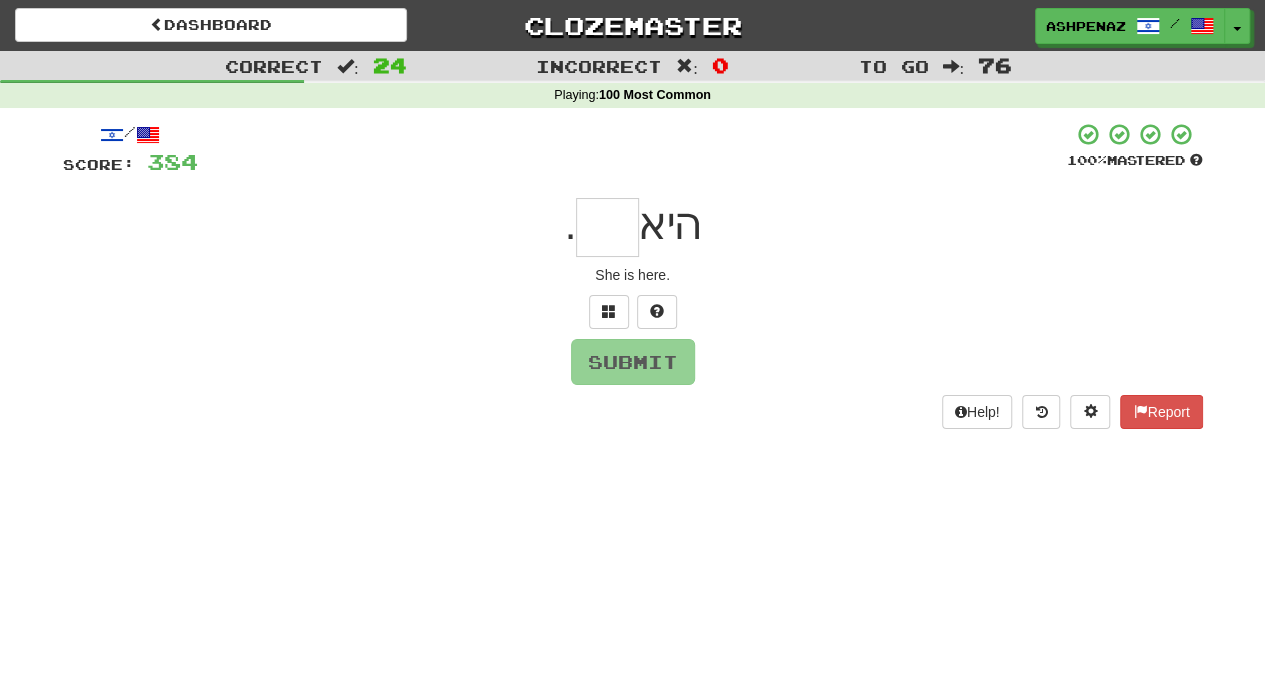 type on "*" 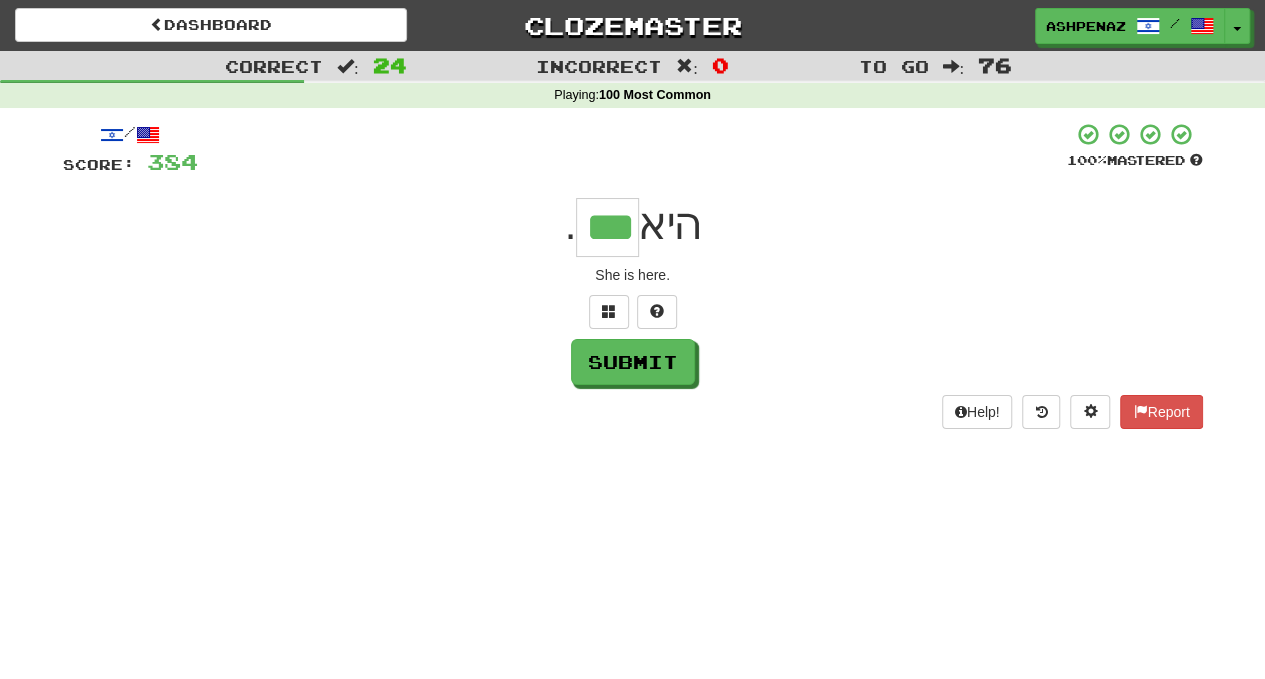 type on "***" 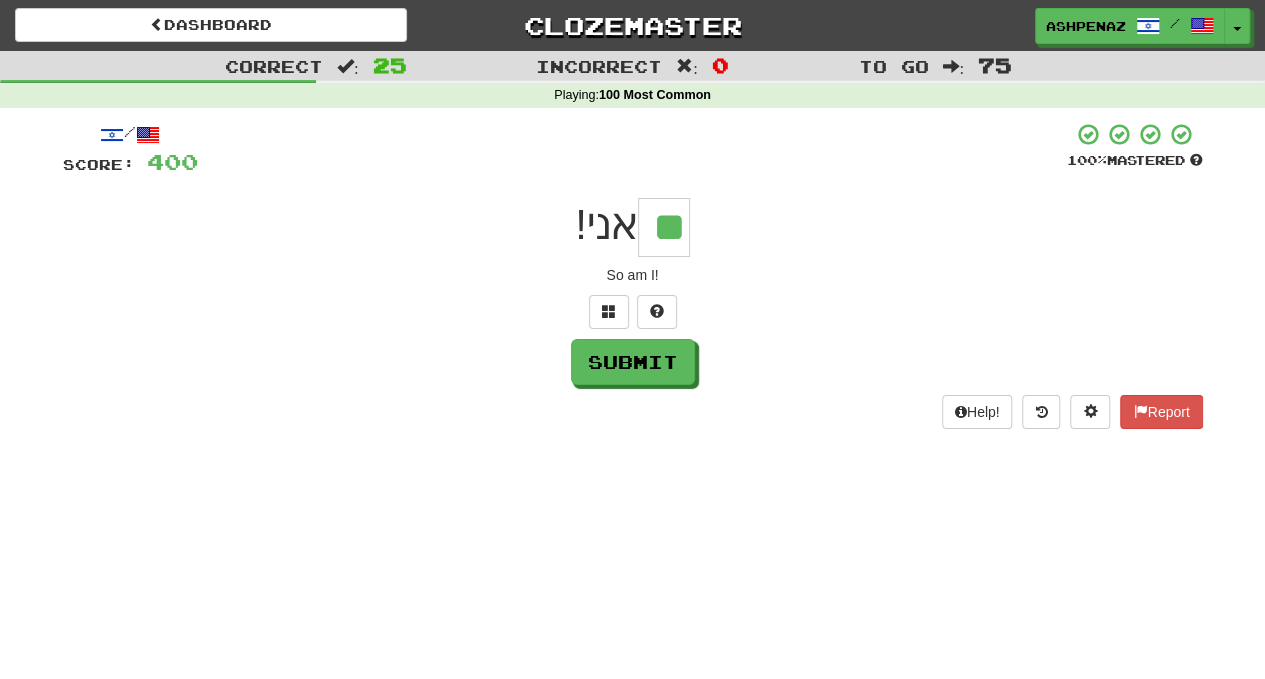 type on "**" 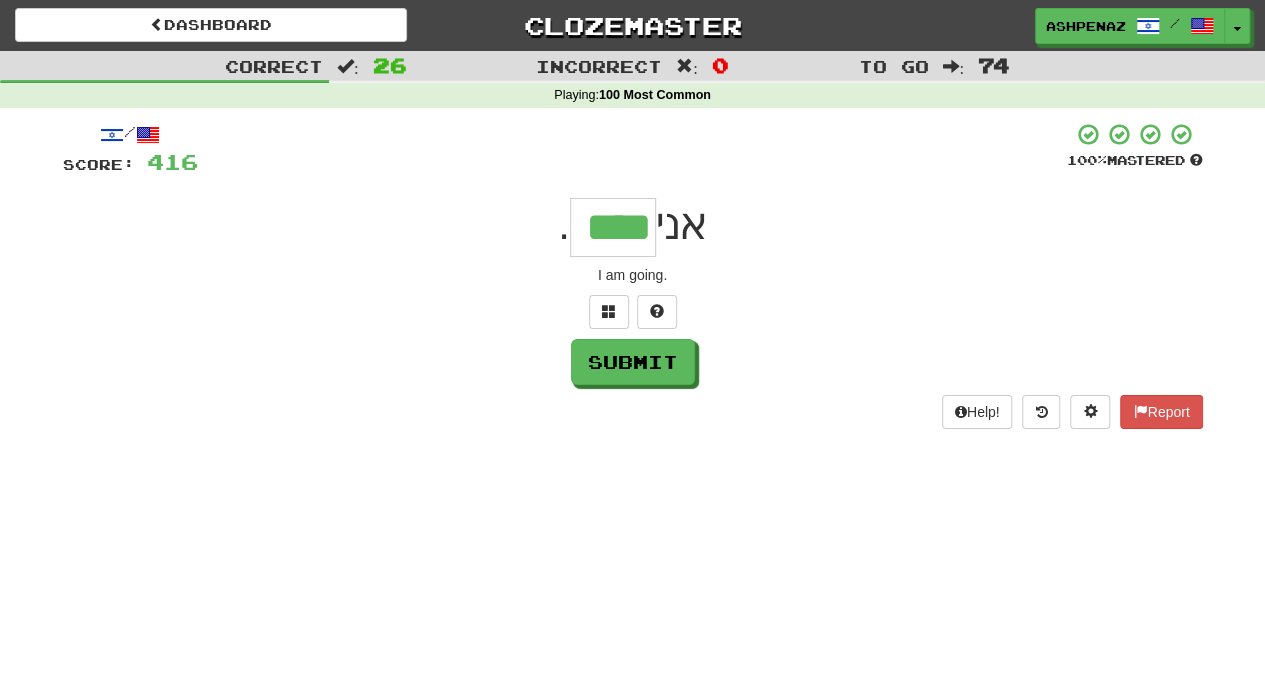 type on "****" 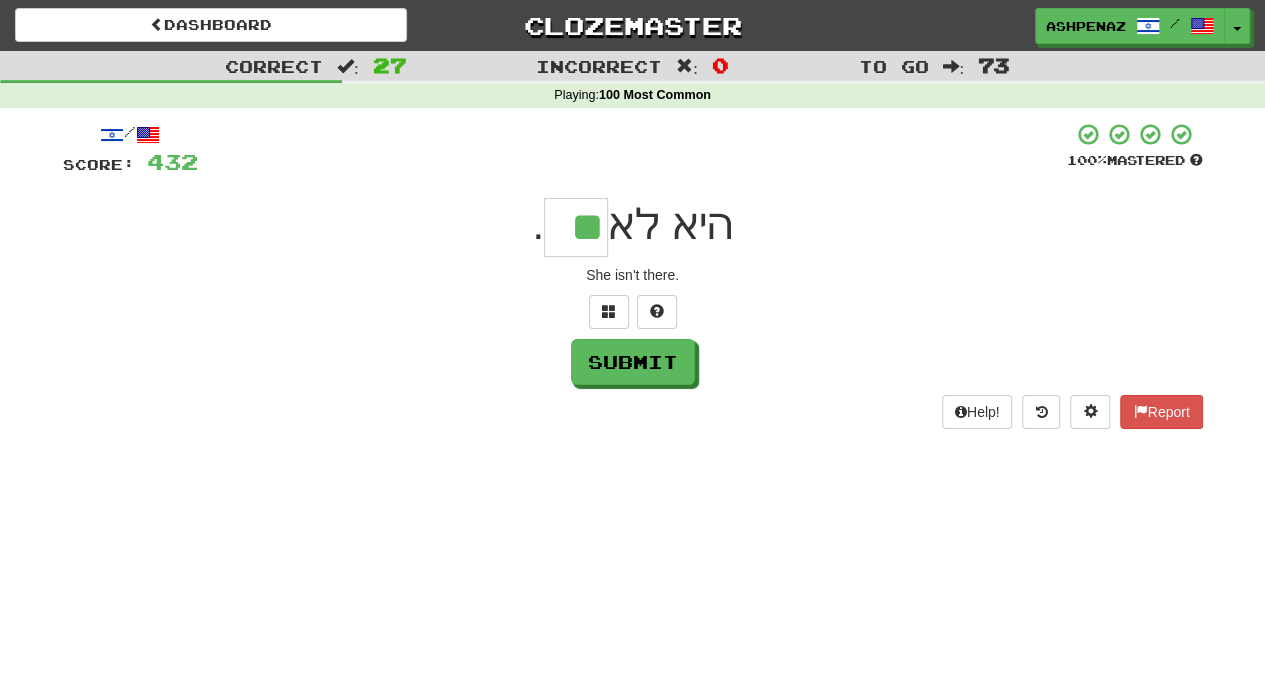 type on "**" 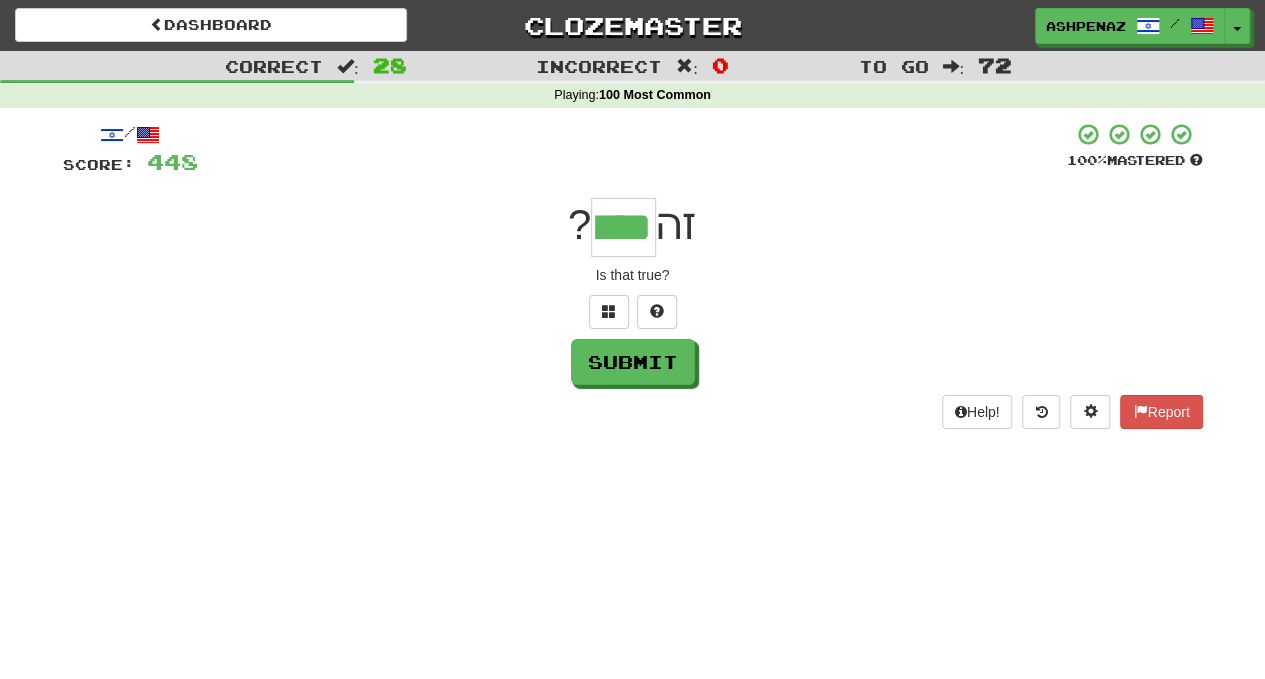 type on "****" 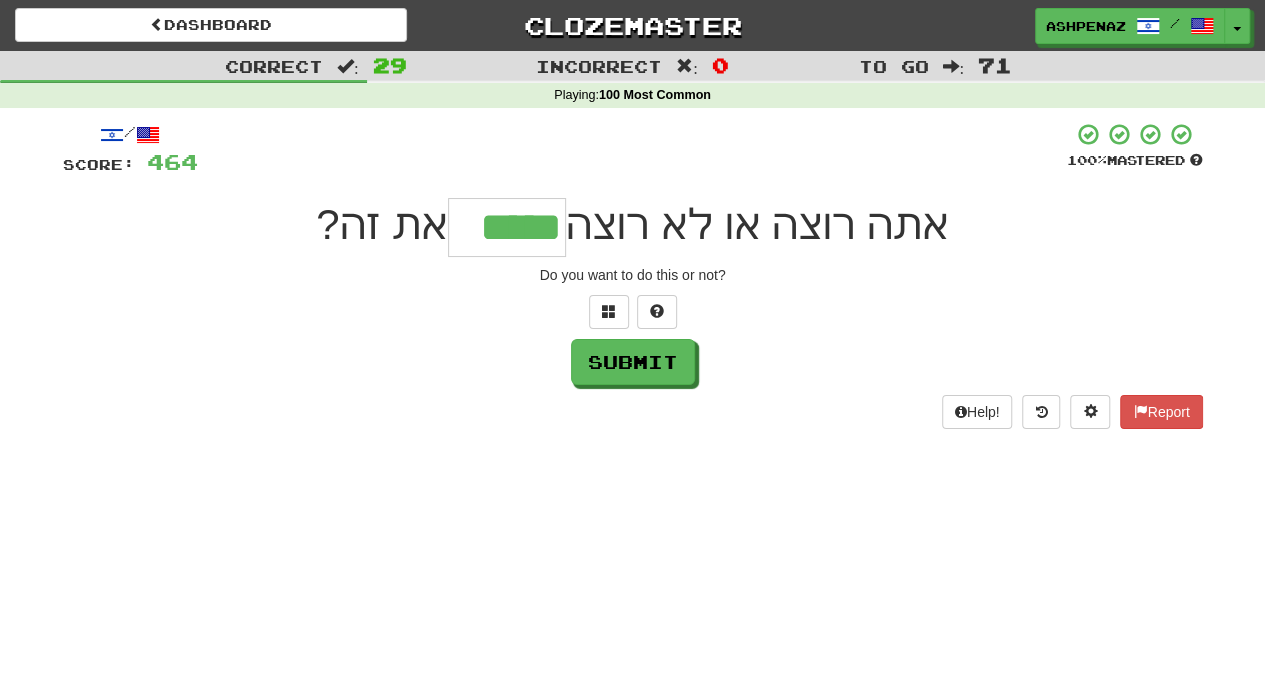 type on "*****" 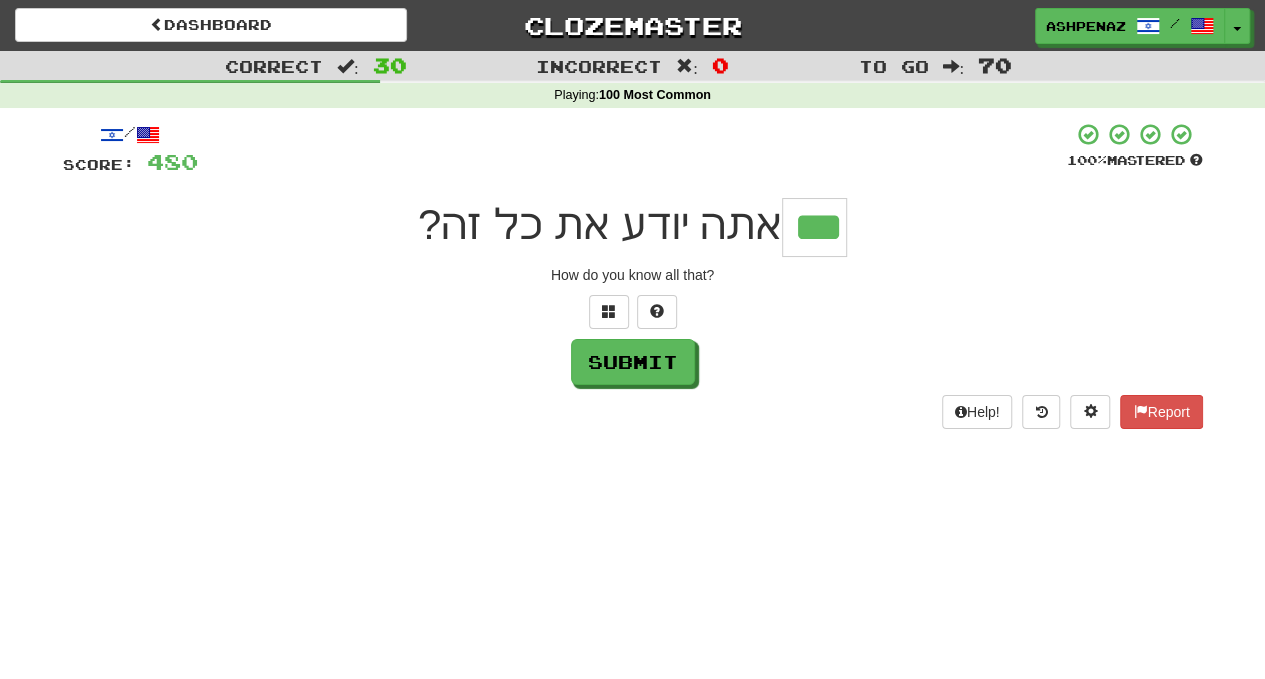 type on "***" 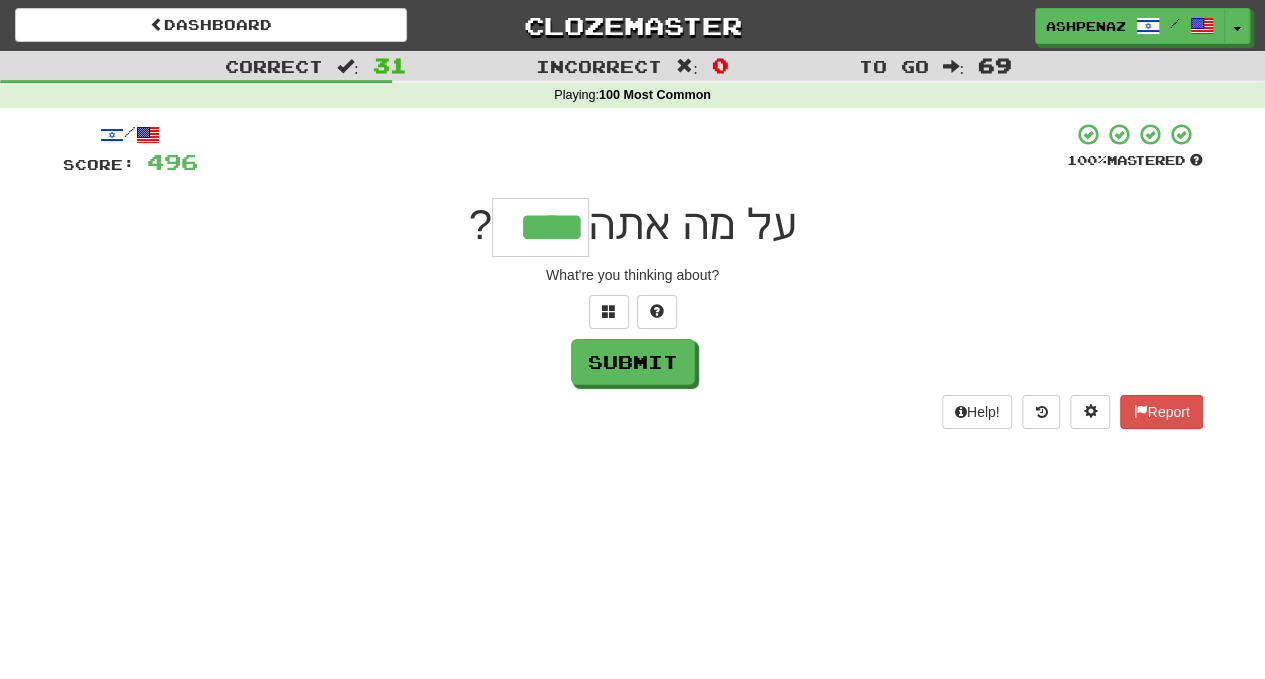type on "****" 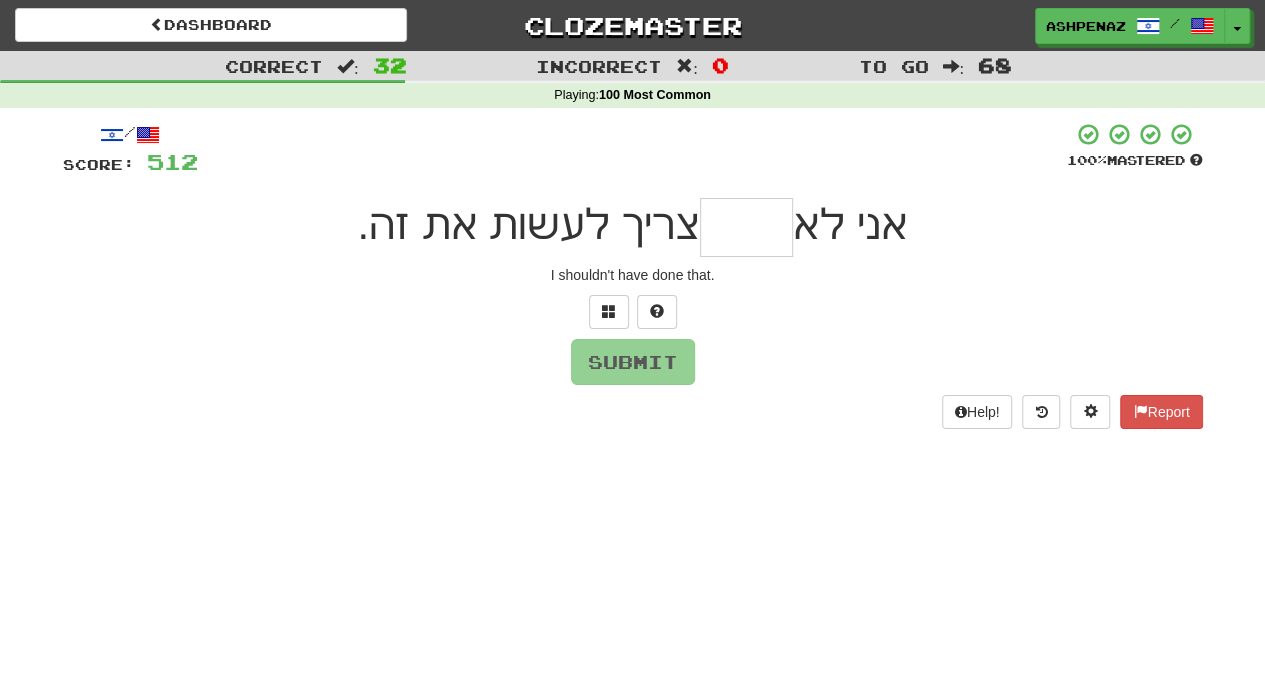 type on "*" 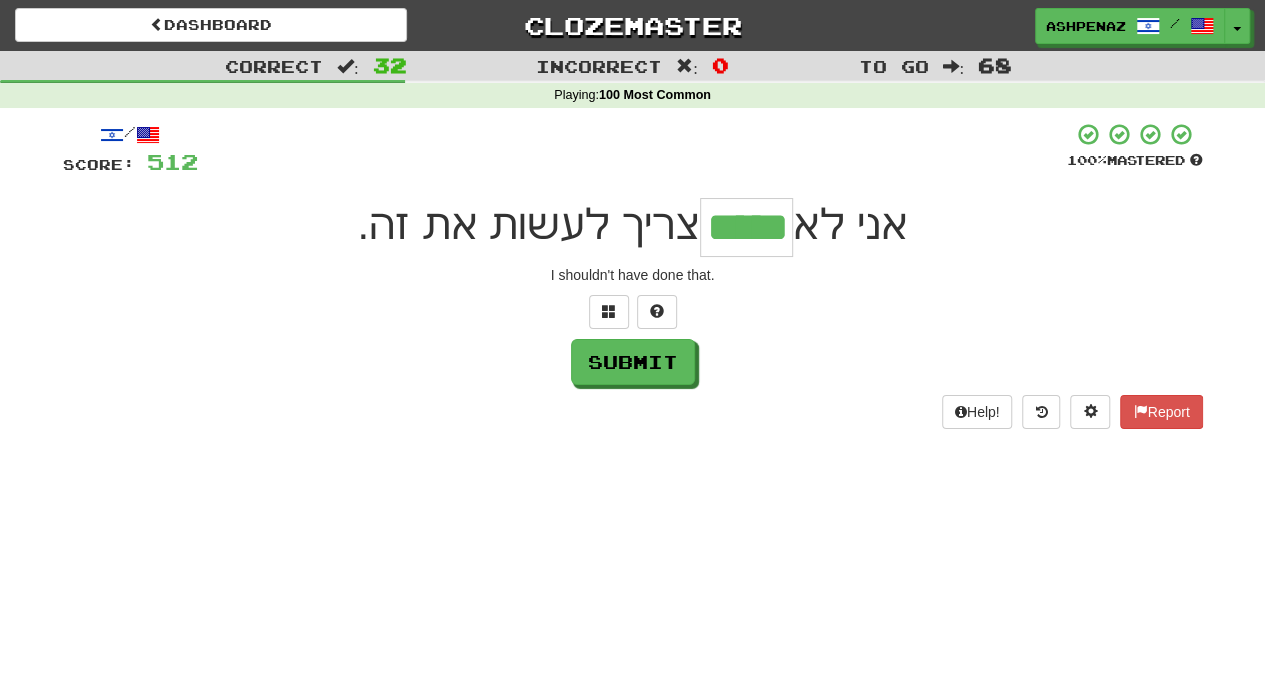 type on "*****" 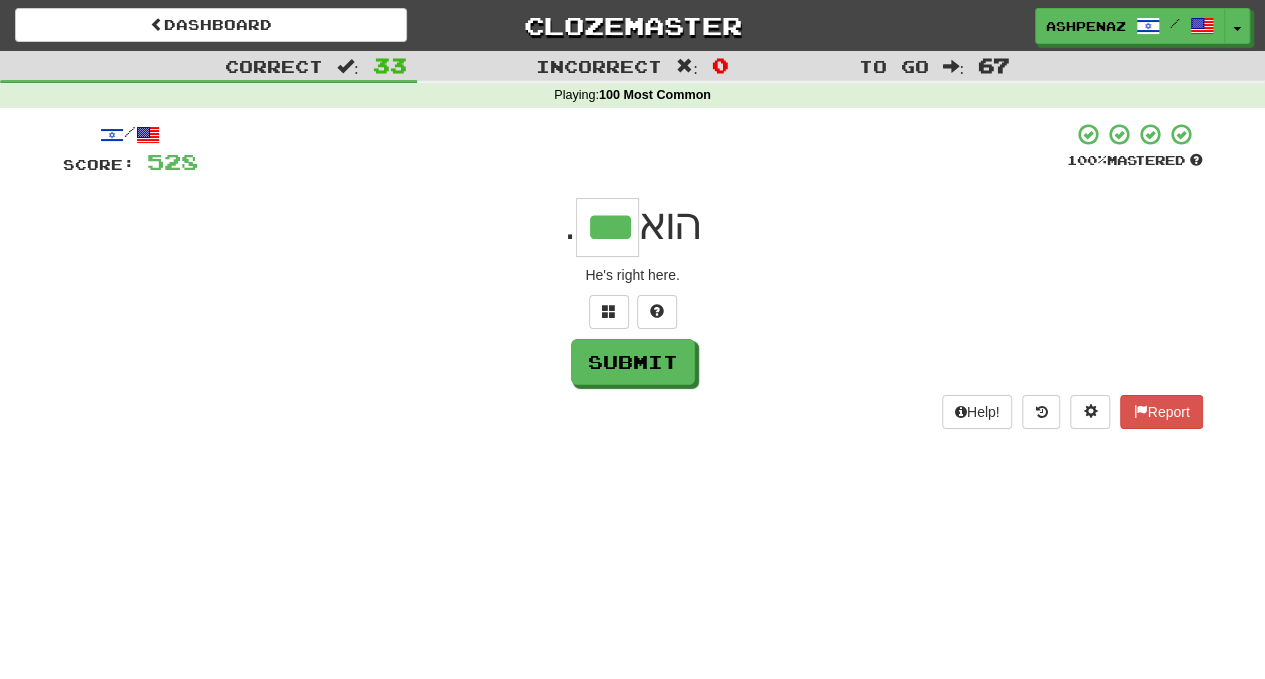 type on "***" 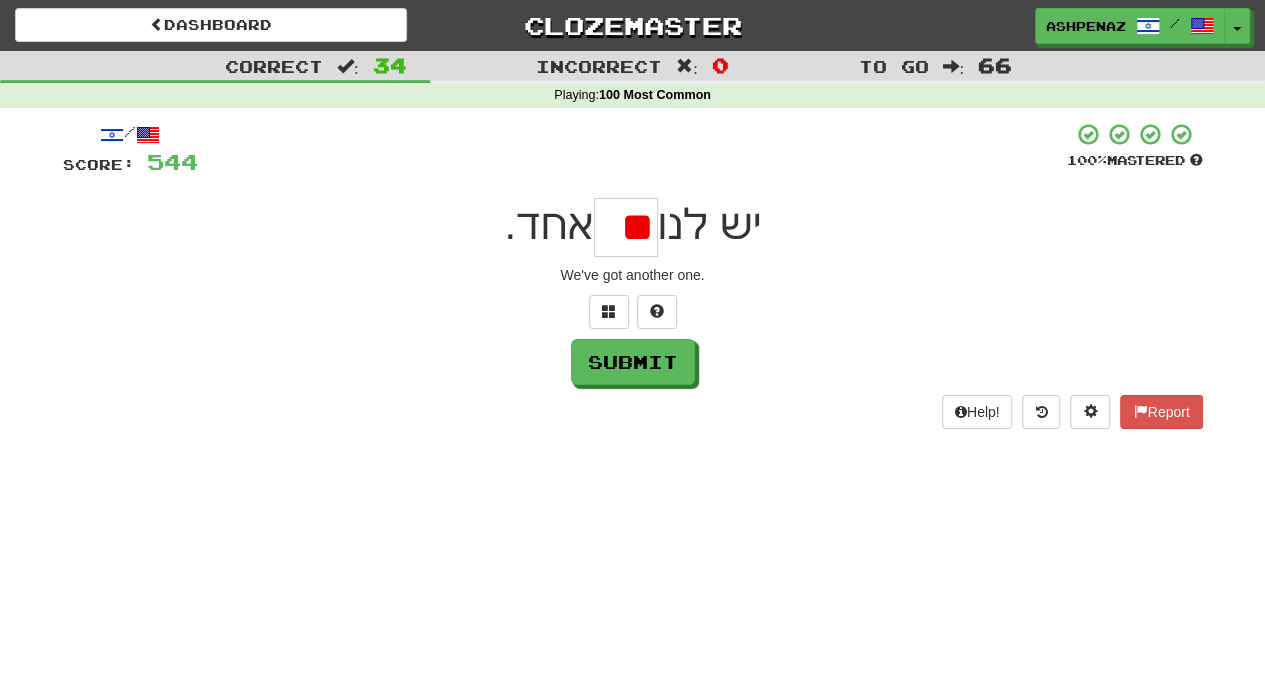 type on "*" 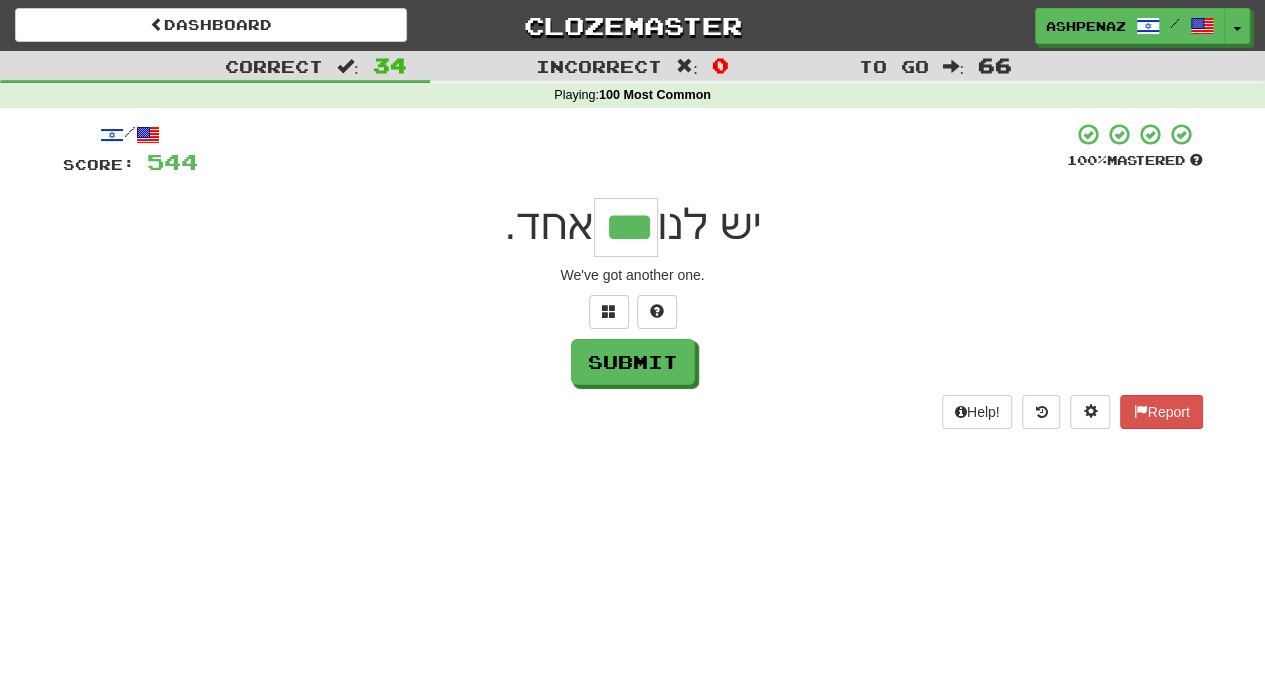 type on "***" 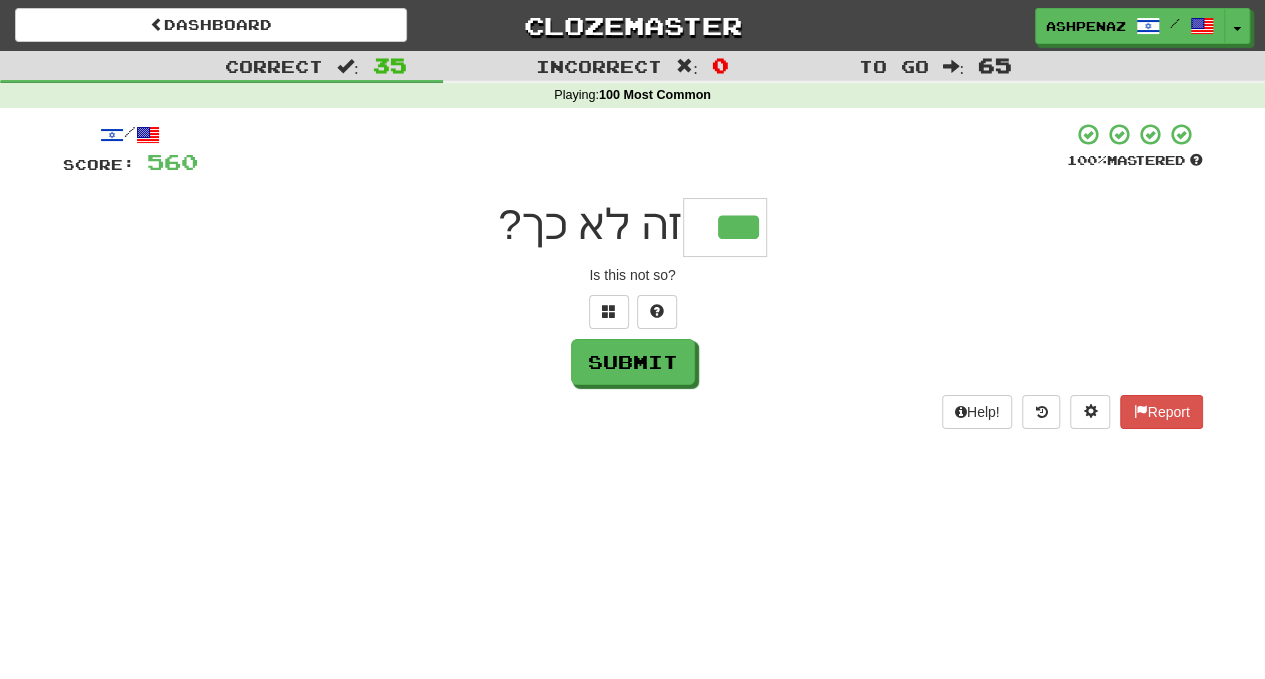 type on "***" 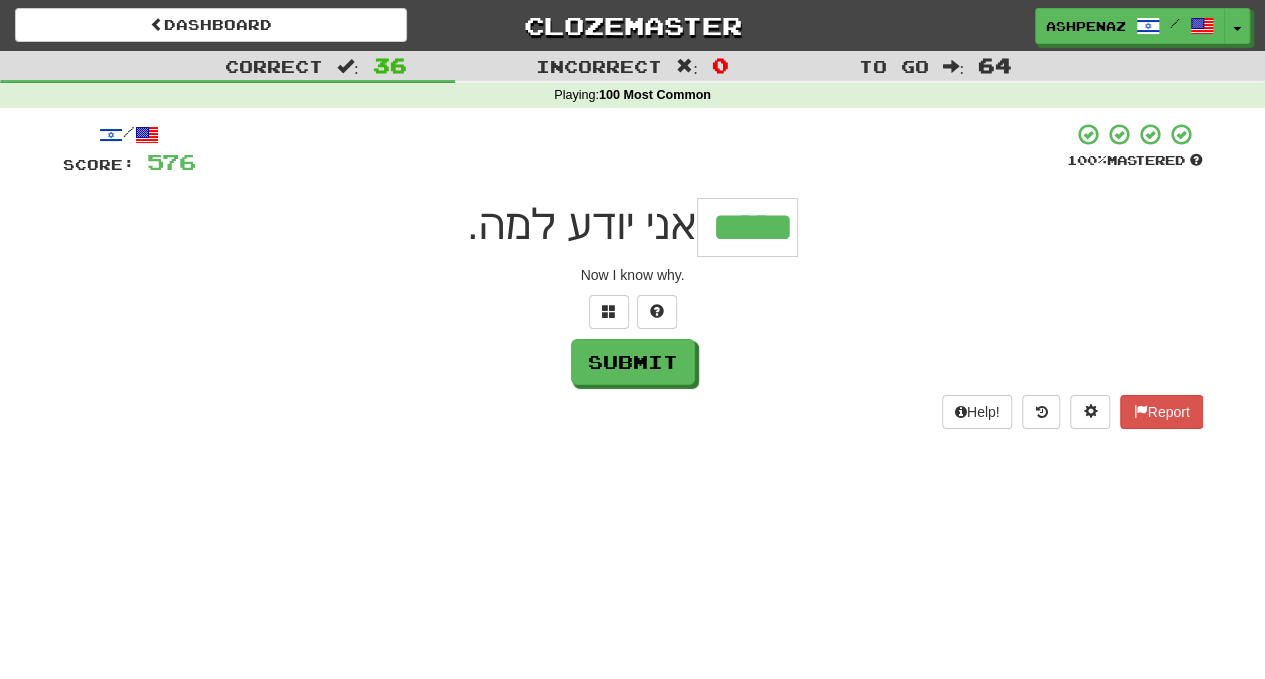 type on "*****" 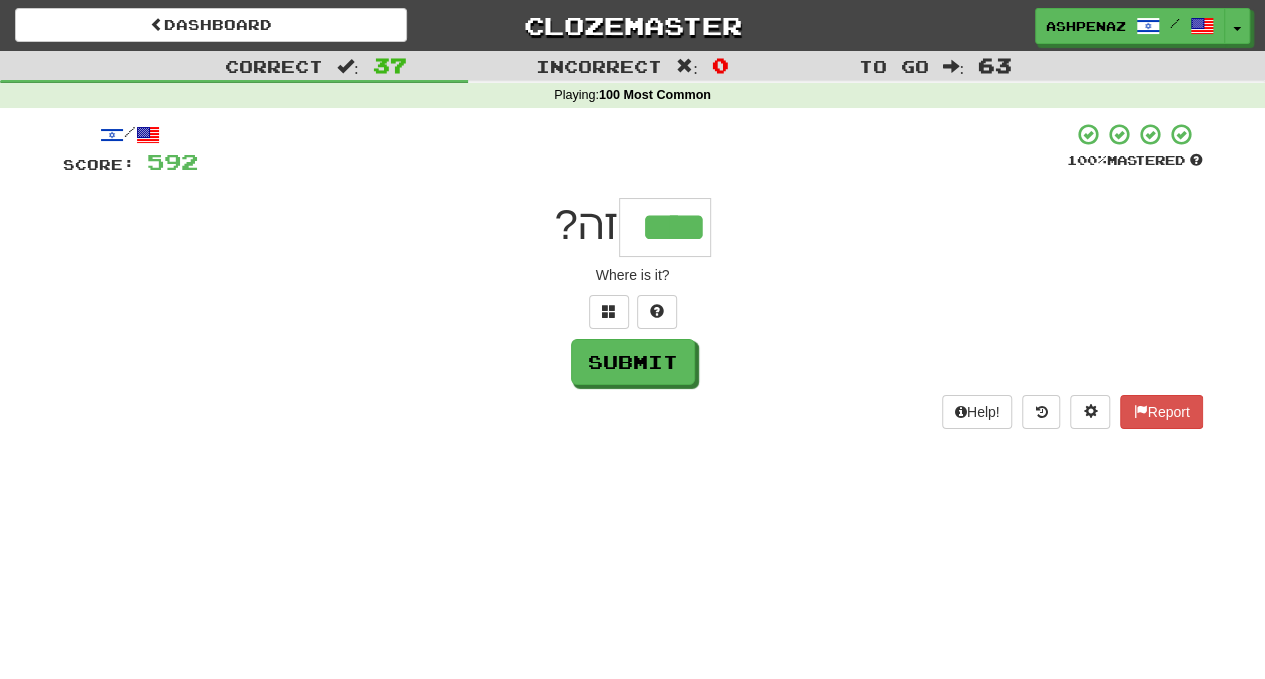 type on "****" 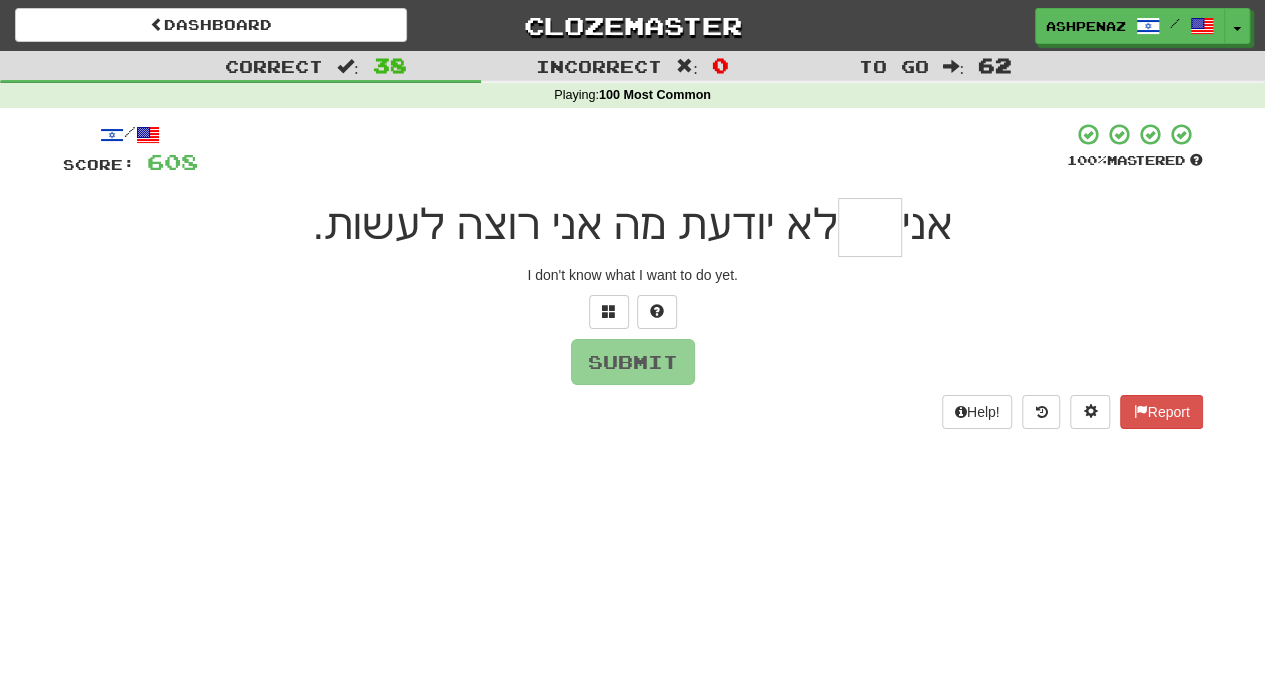 type on "*" 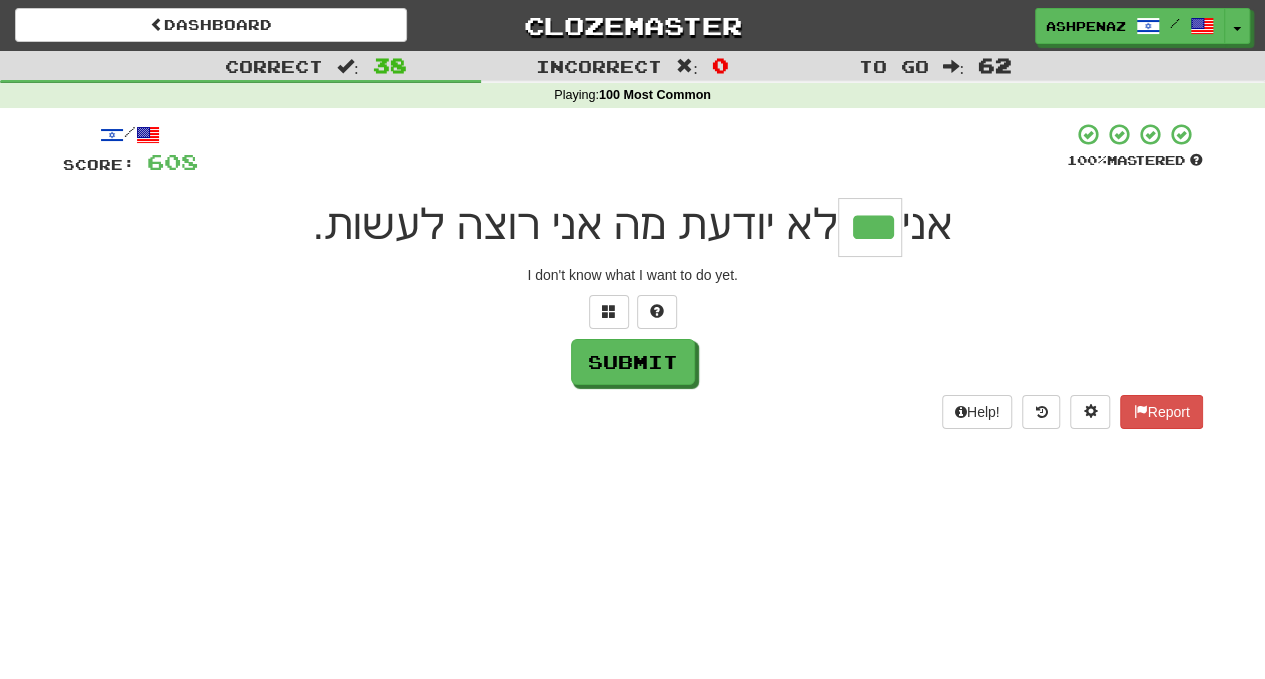 type on "***" 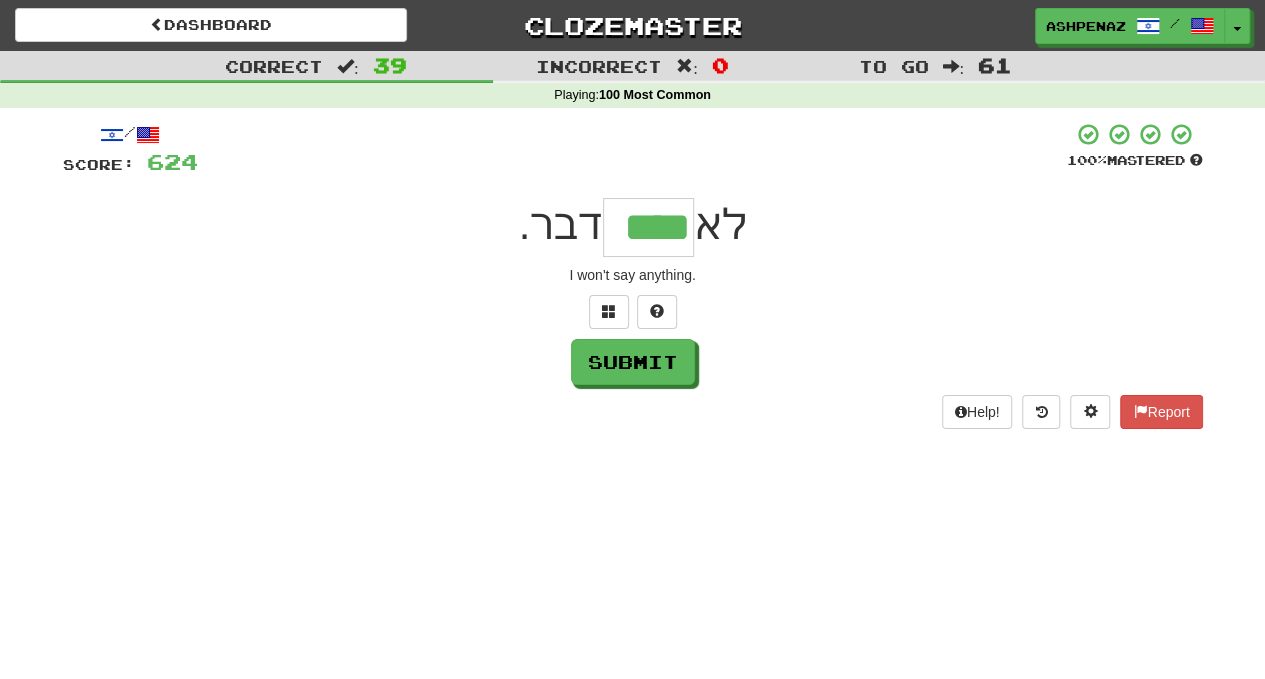 type on "****" 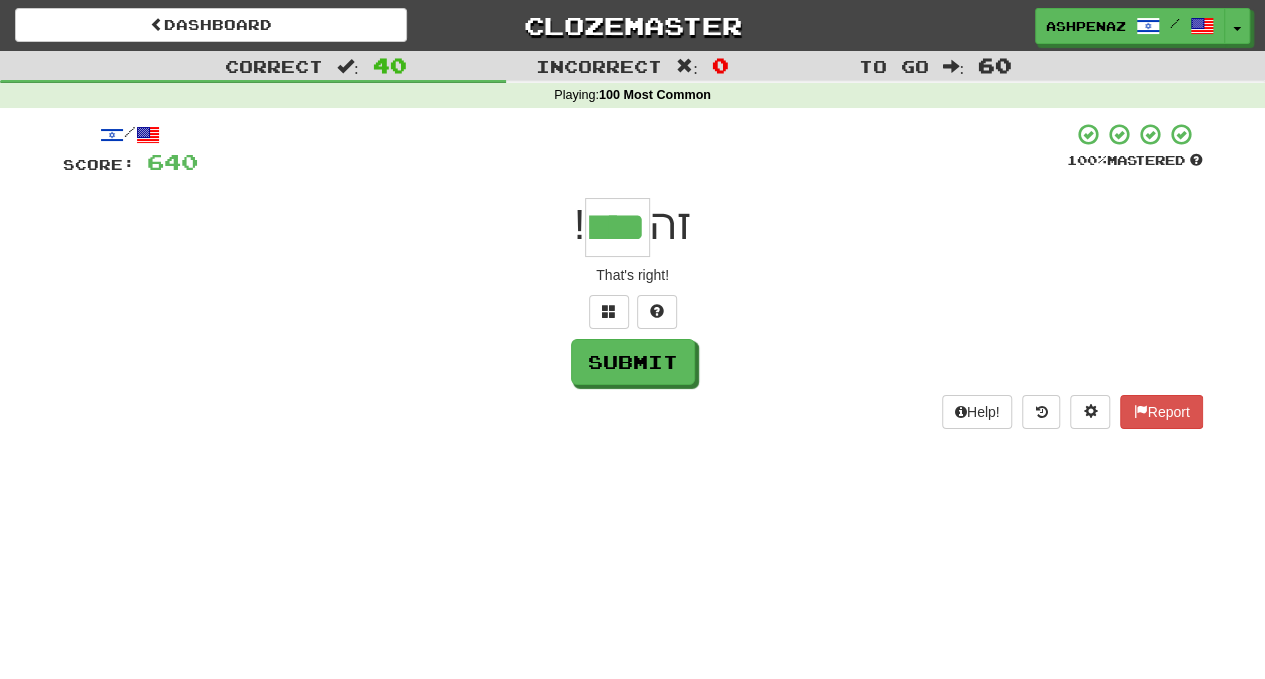 type on "****" 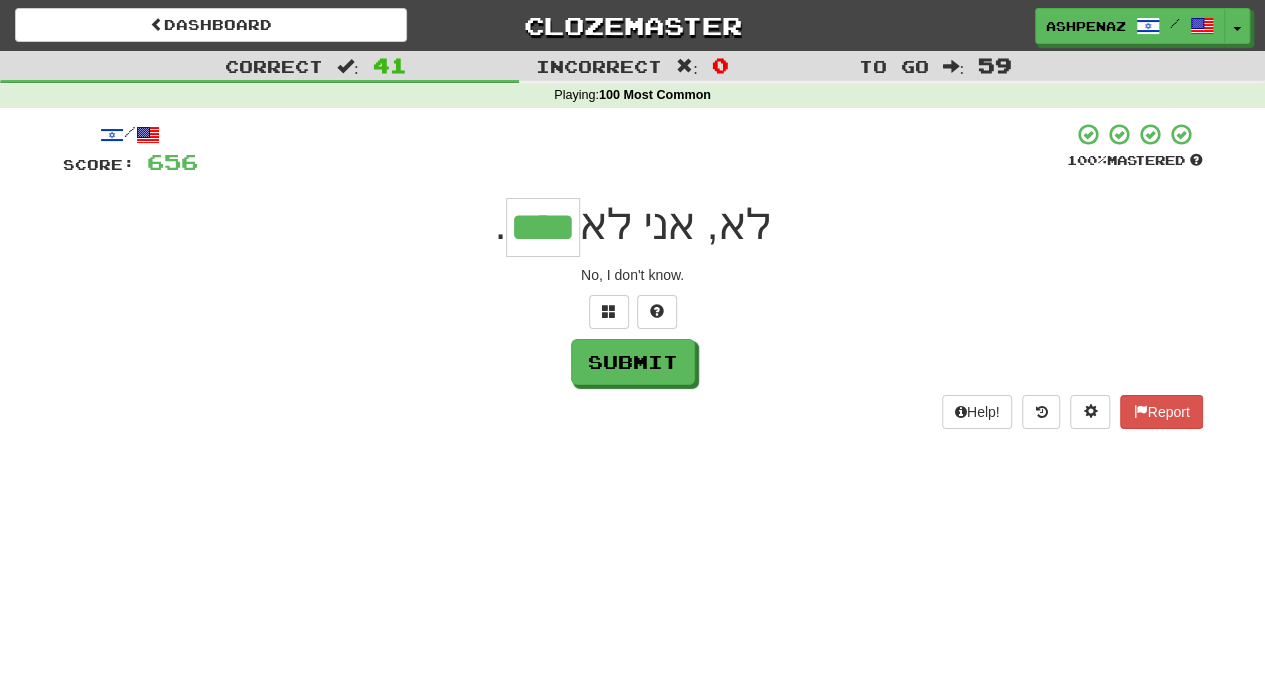 type on "****" 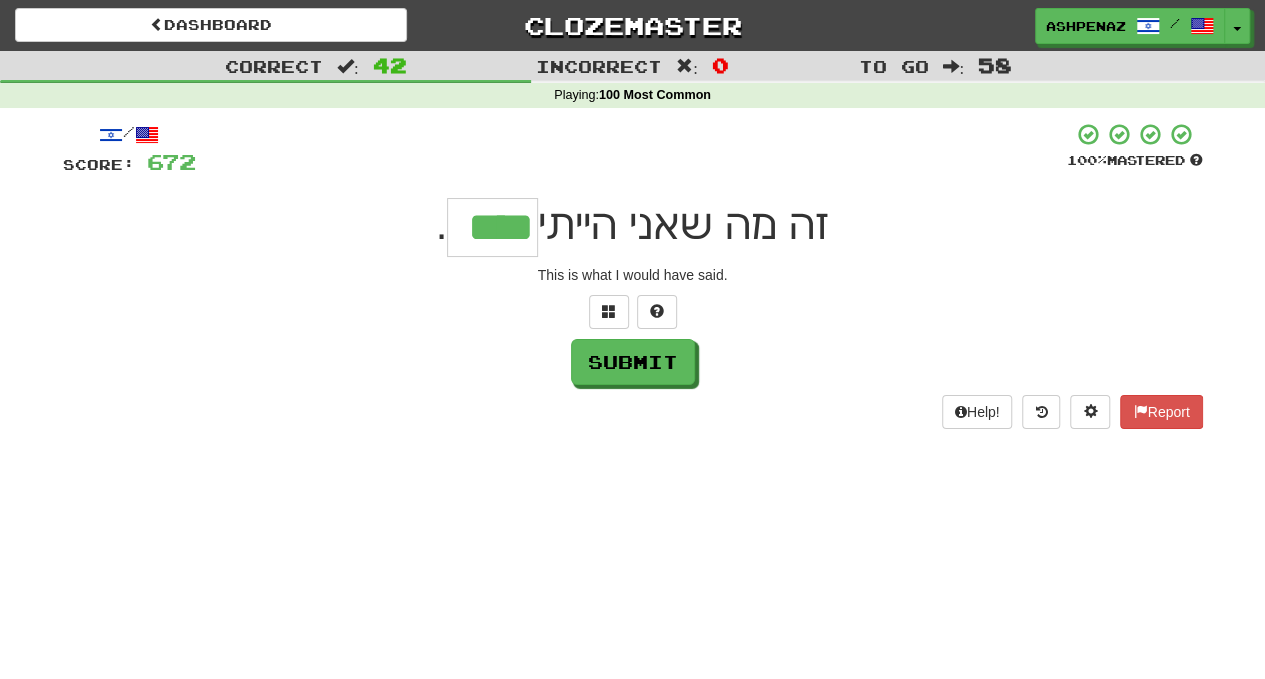 type on "****" 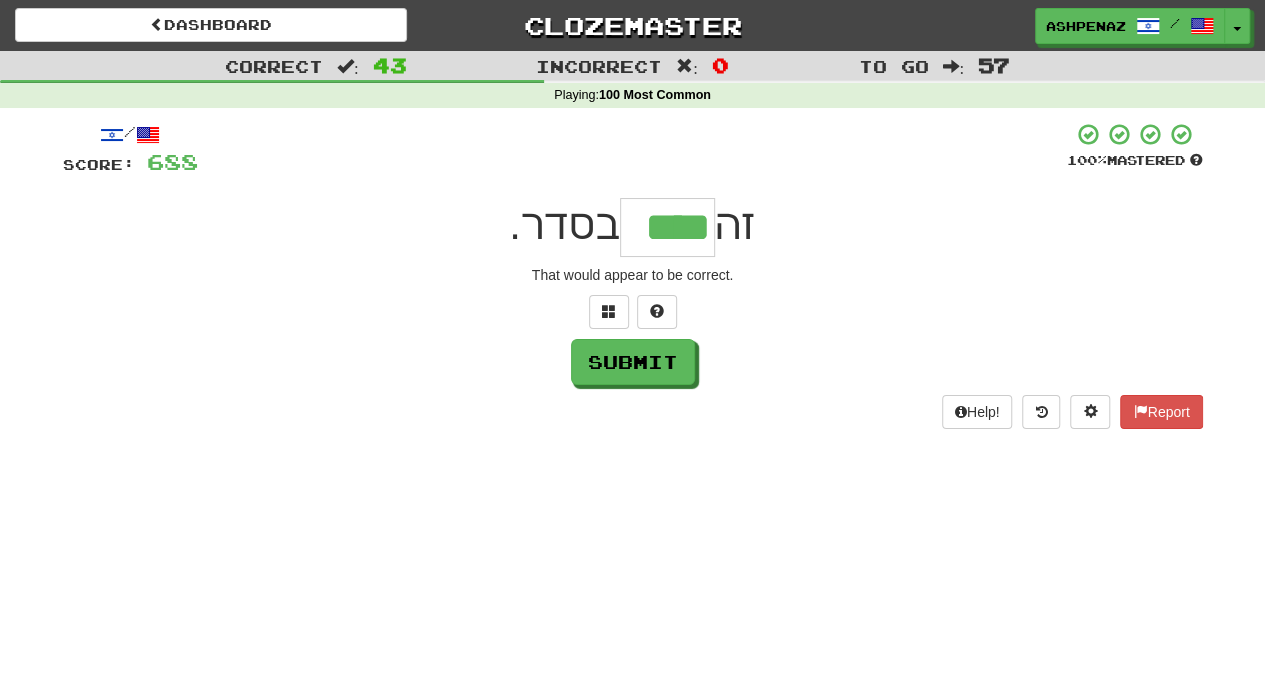 type on "****" 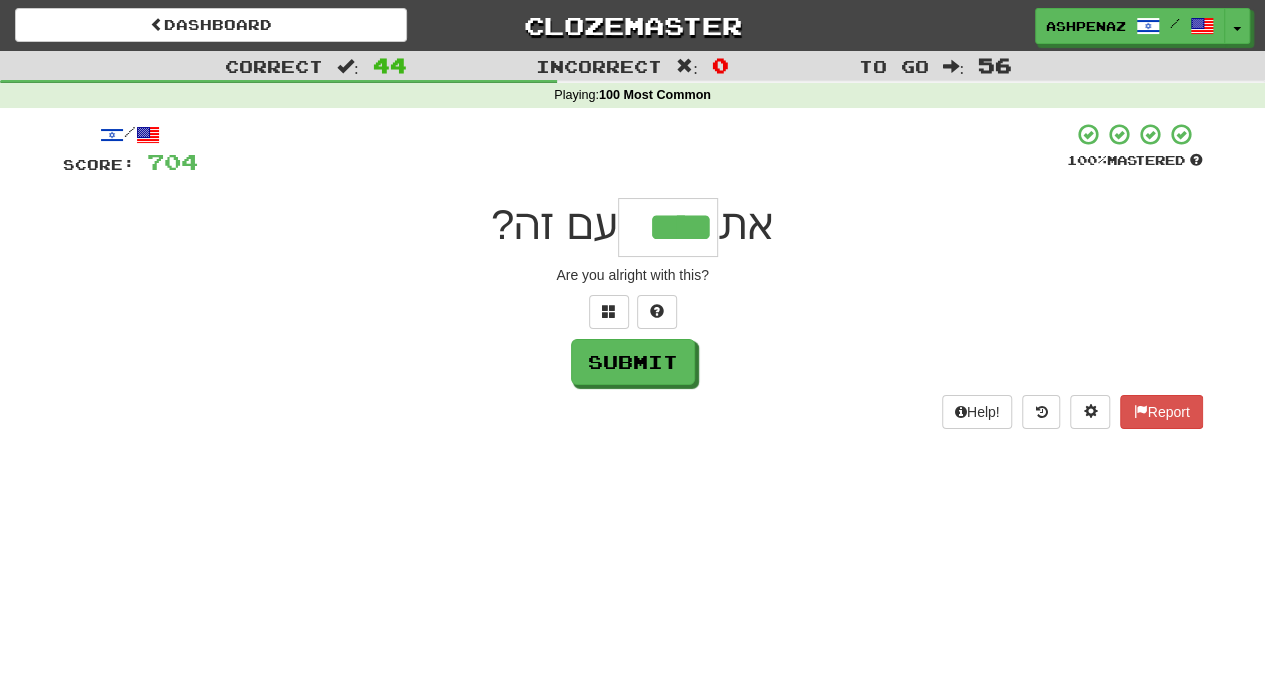 type on "****" 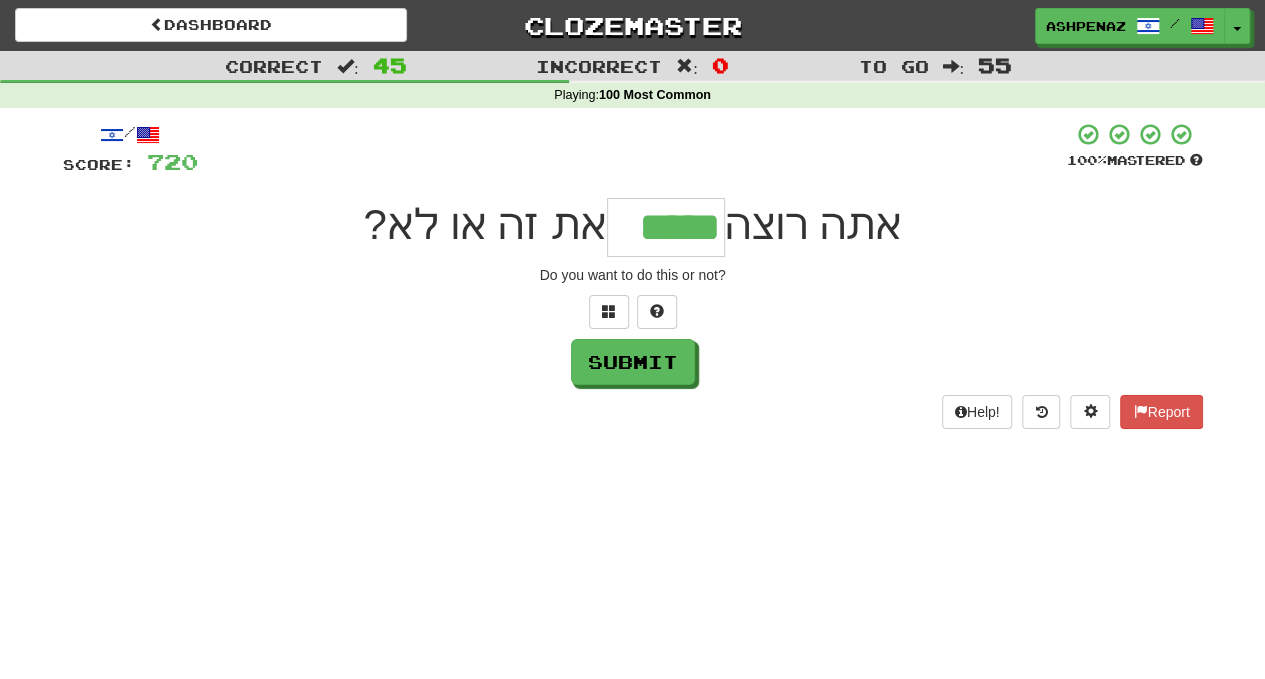 type on "*****" 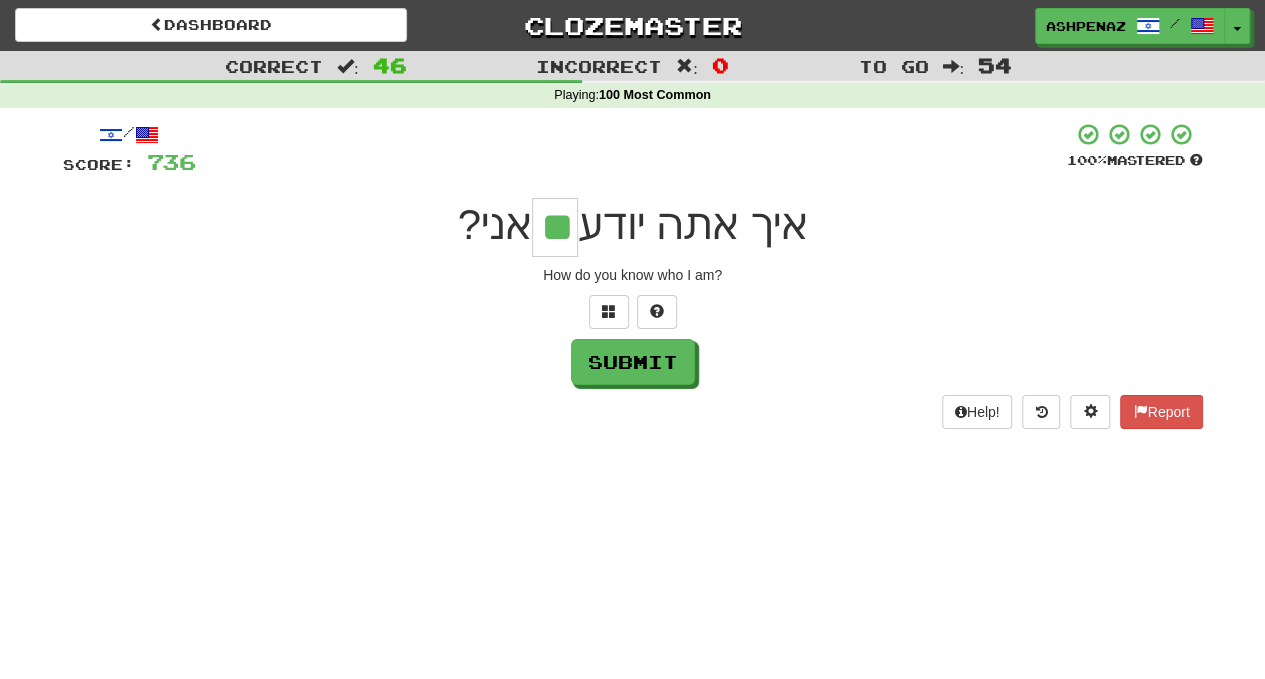 type on "**" 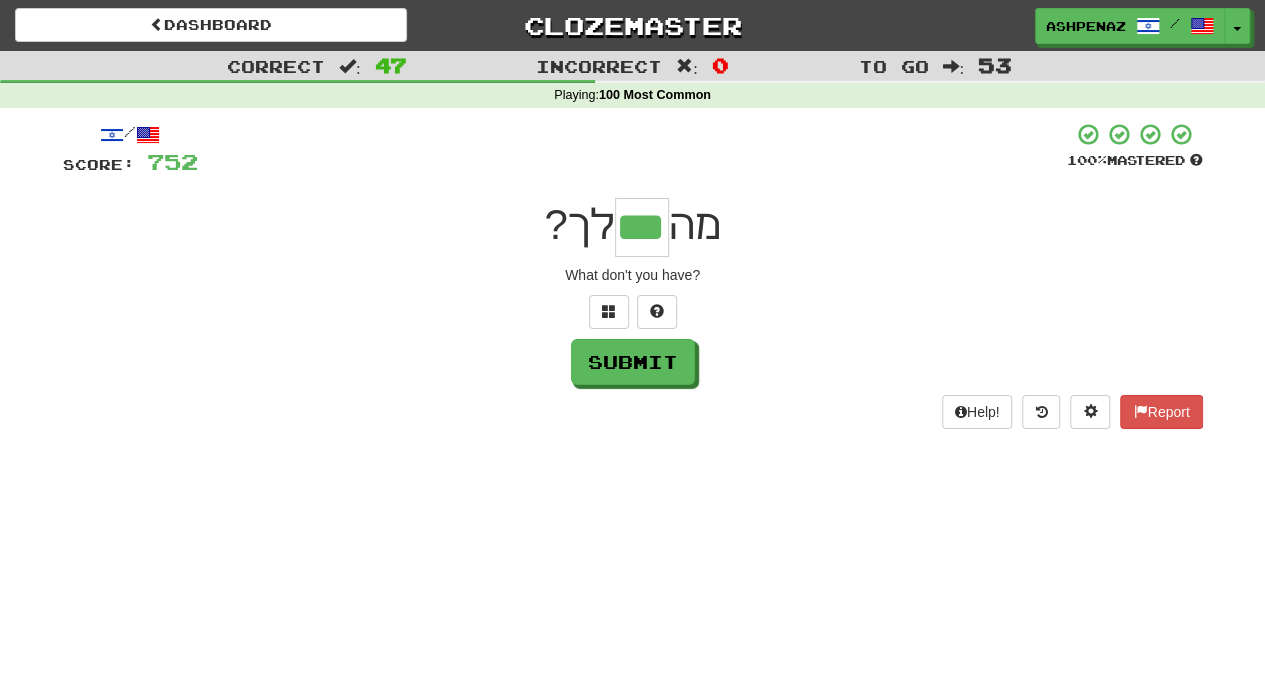 type on "***" 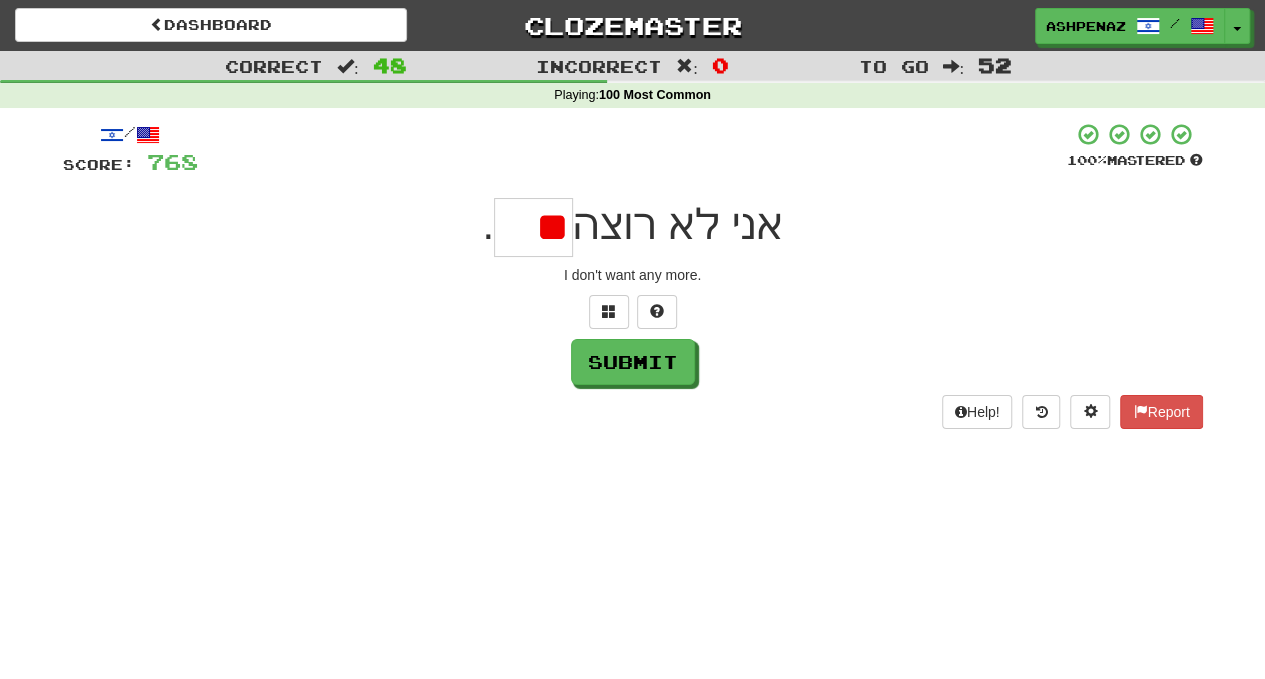 type on "*" 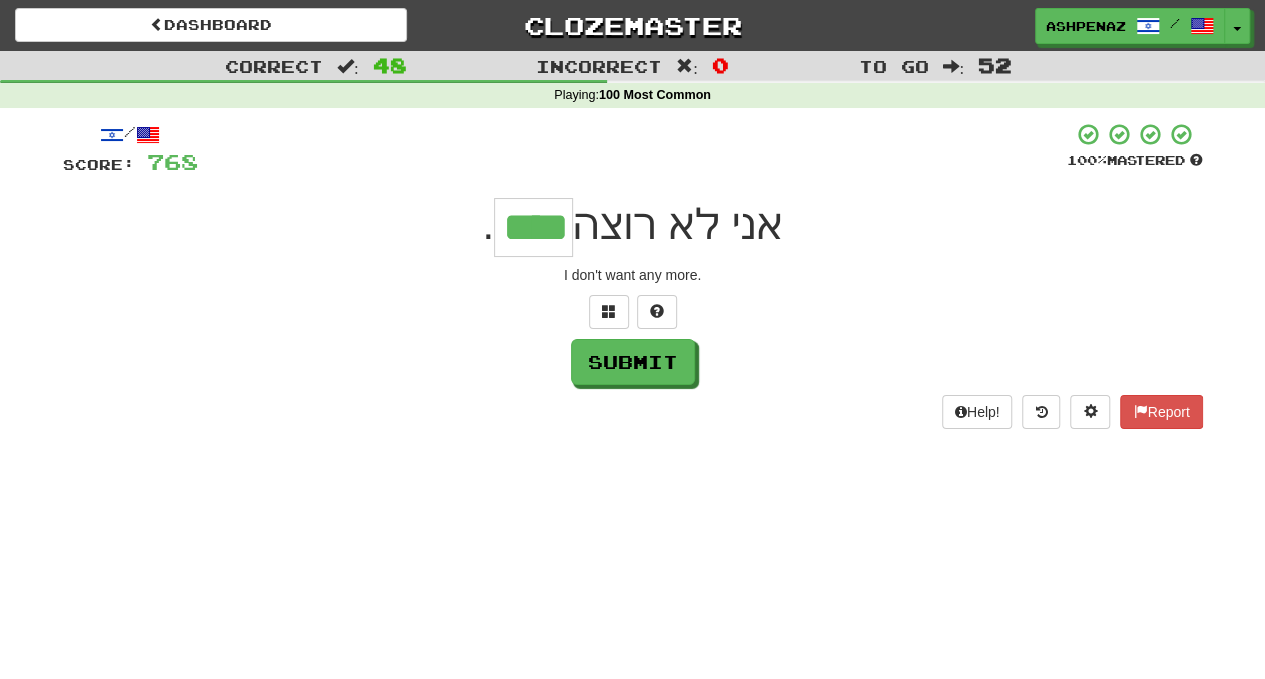 type on "****" 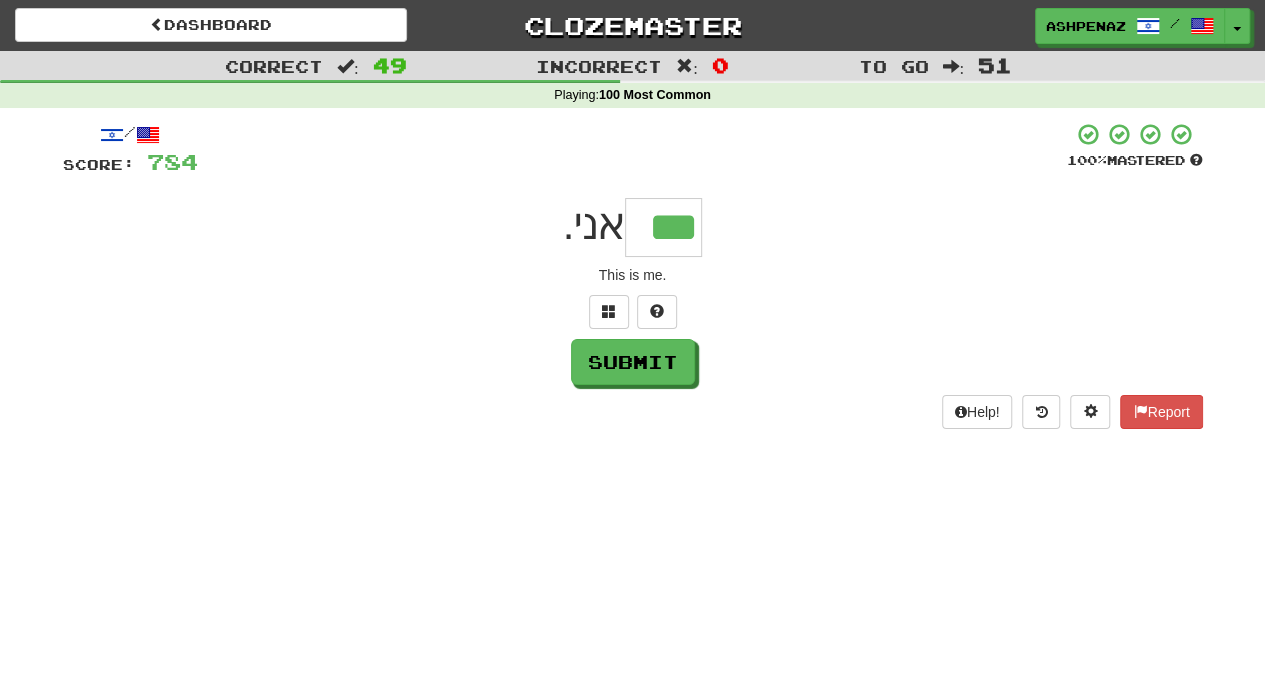 type on "***" 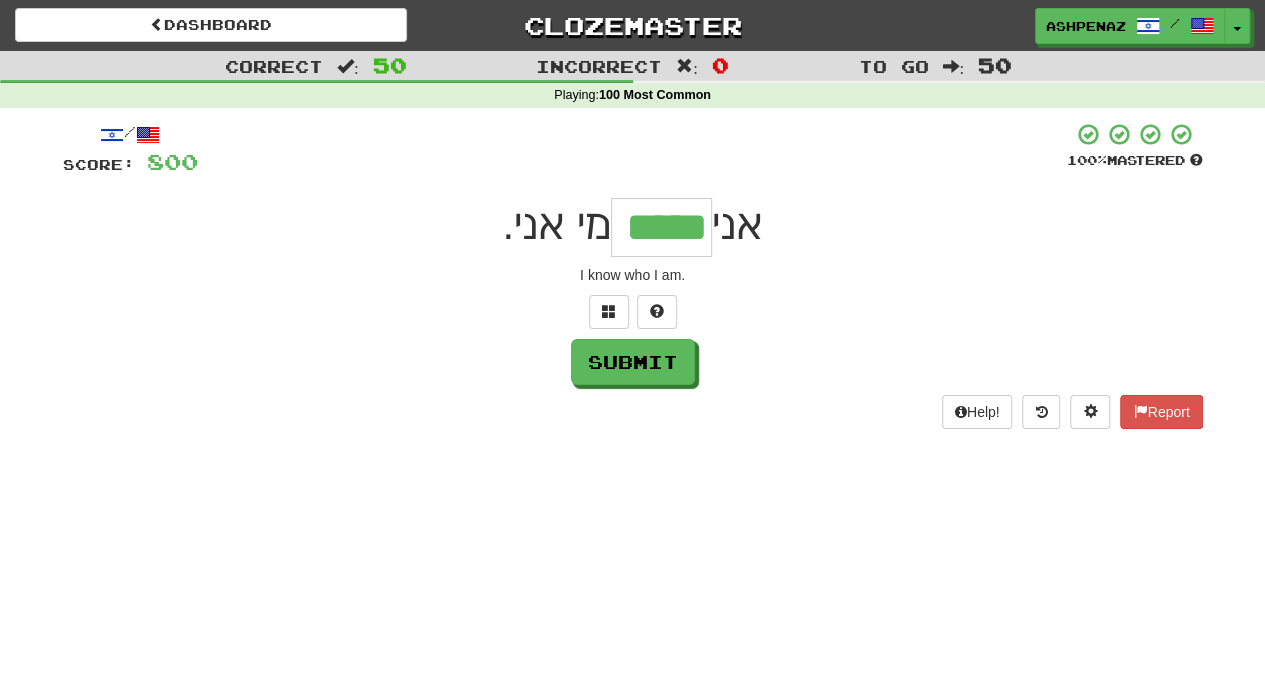 type on "*****" 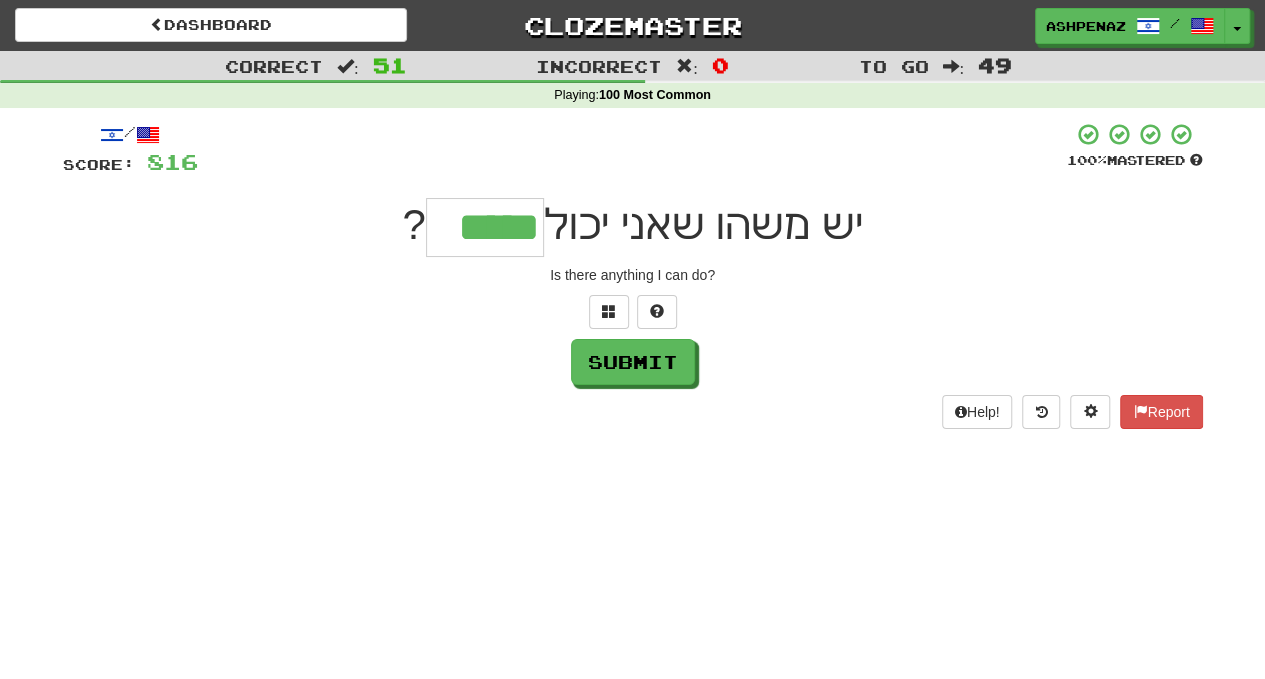 type on "*****" 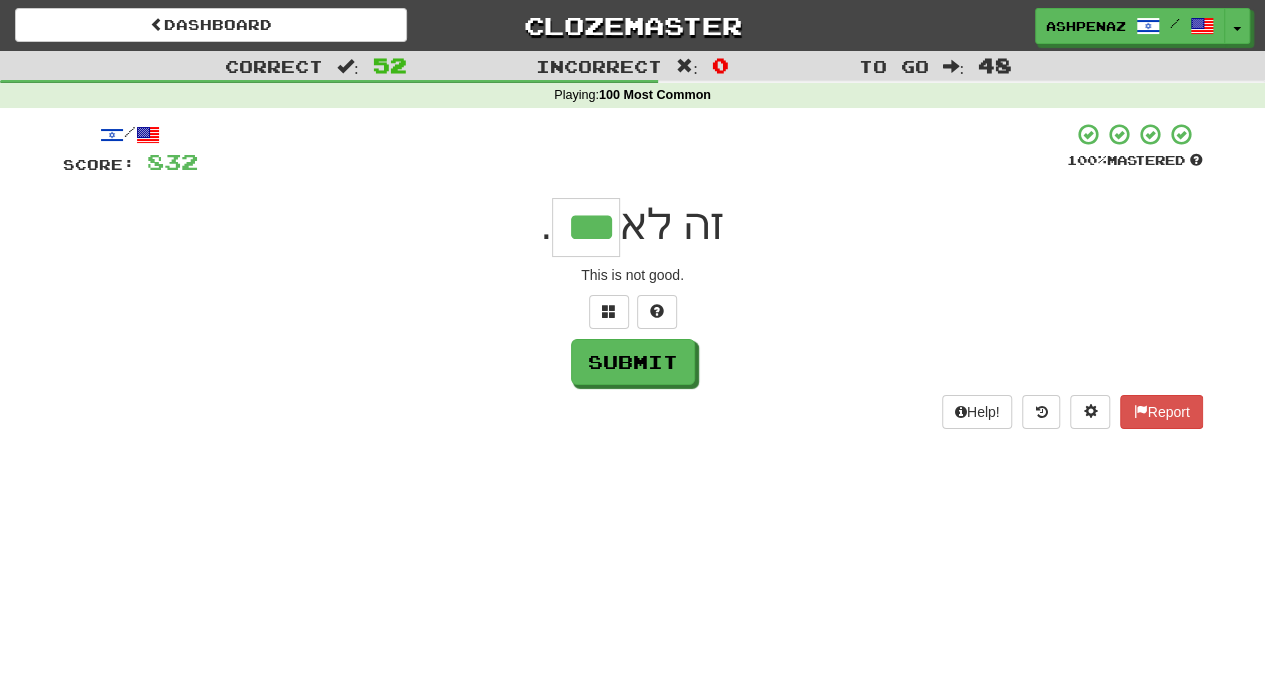 type on "***" 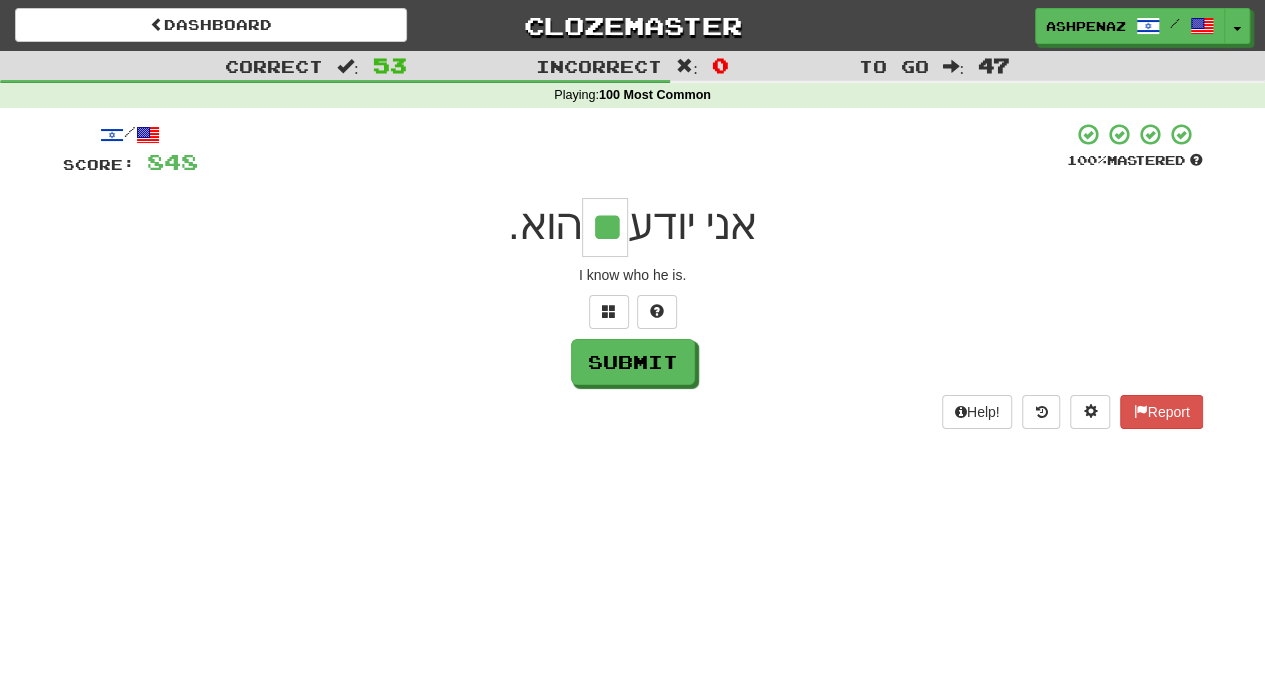 type on "**" 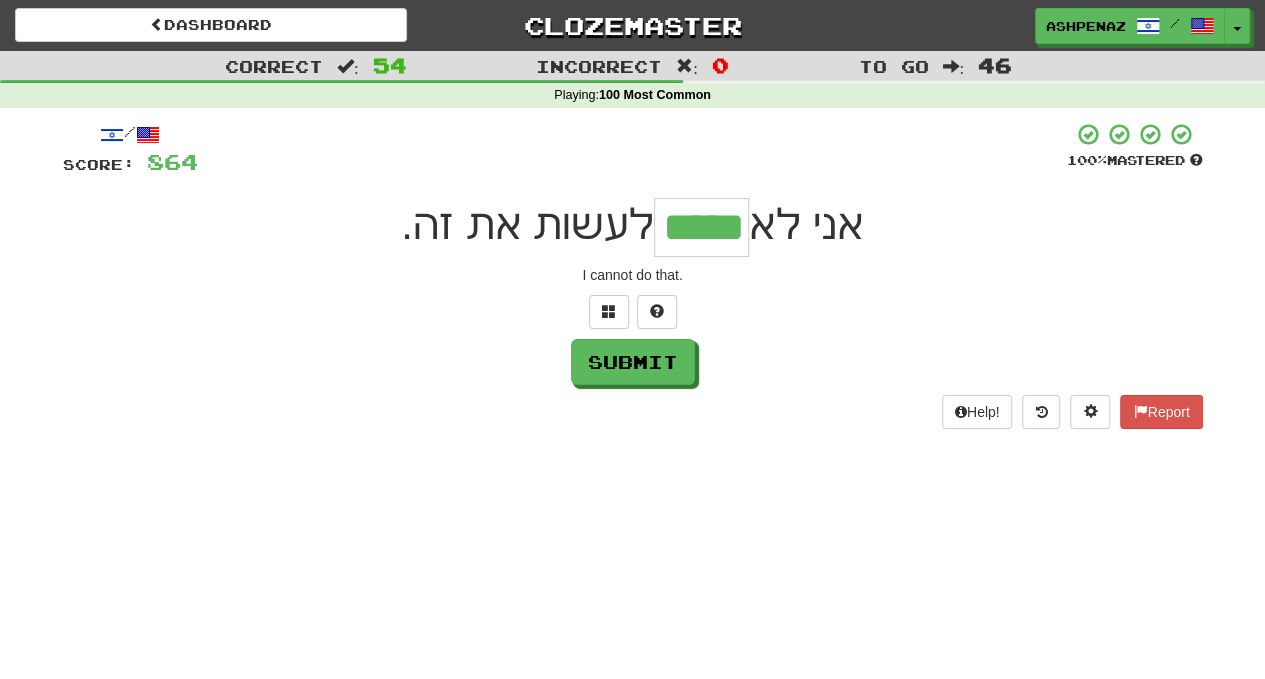 type on "*****" 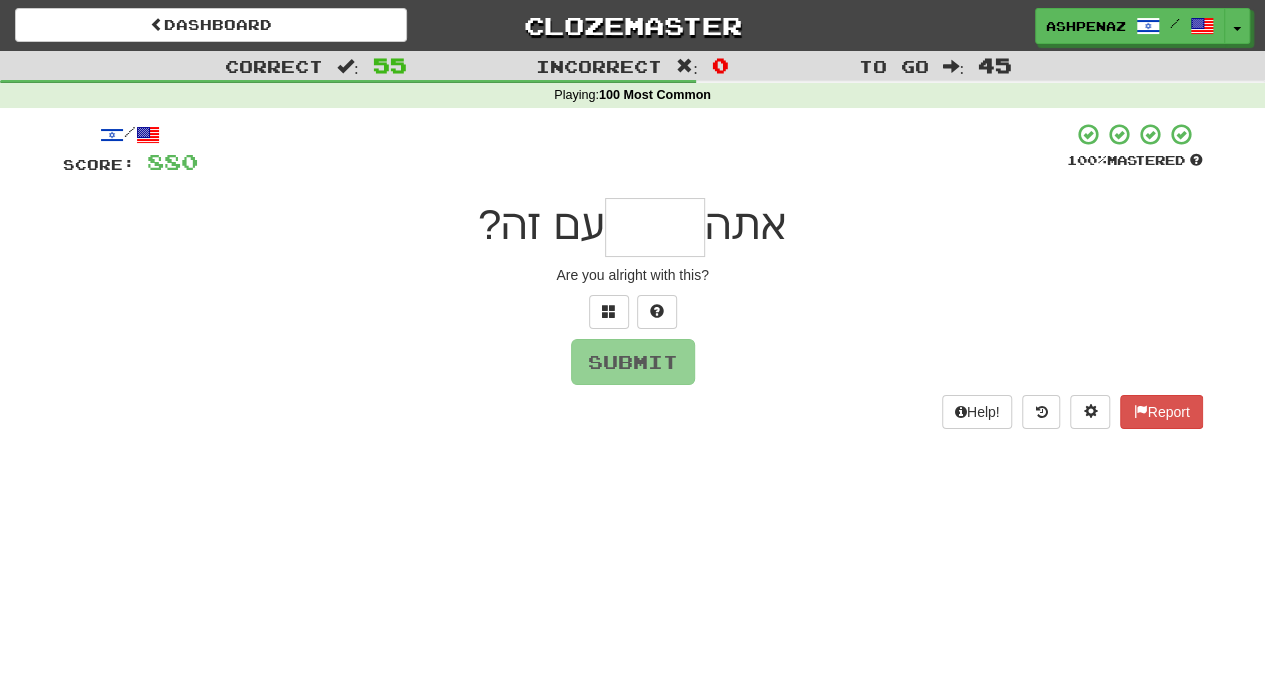 type on "*" 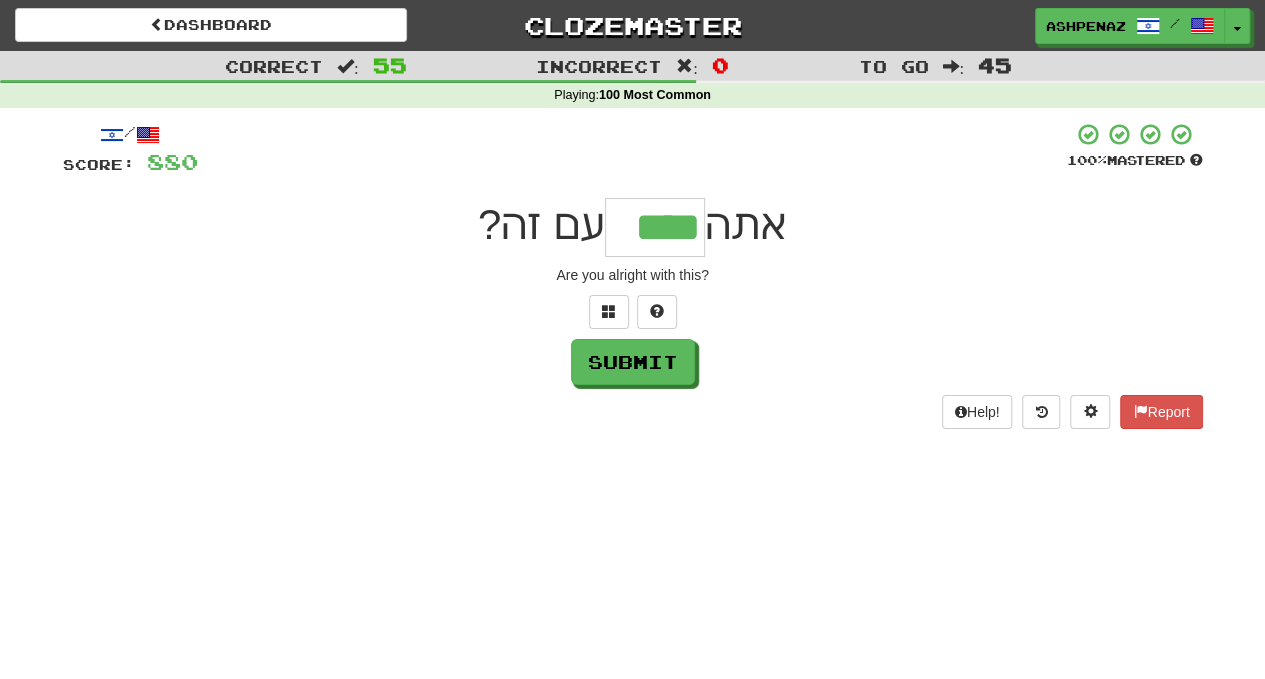 type on "****" 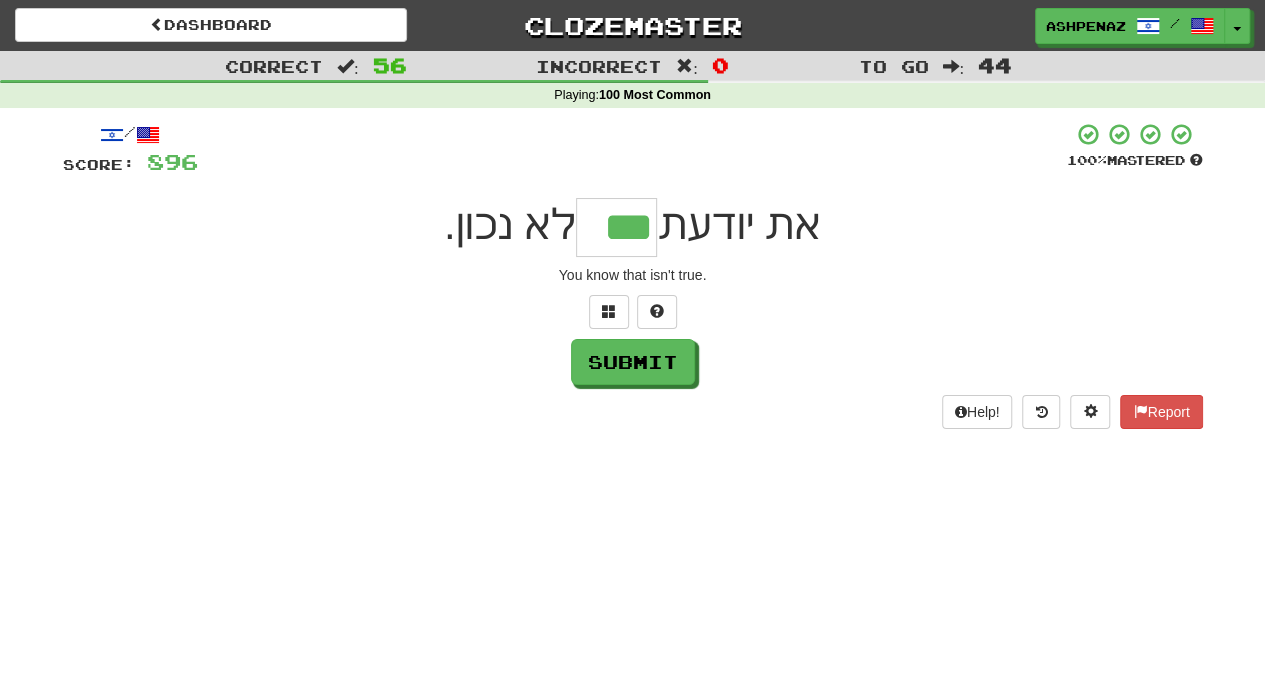 type on "***" 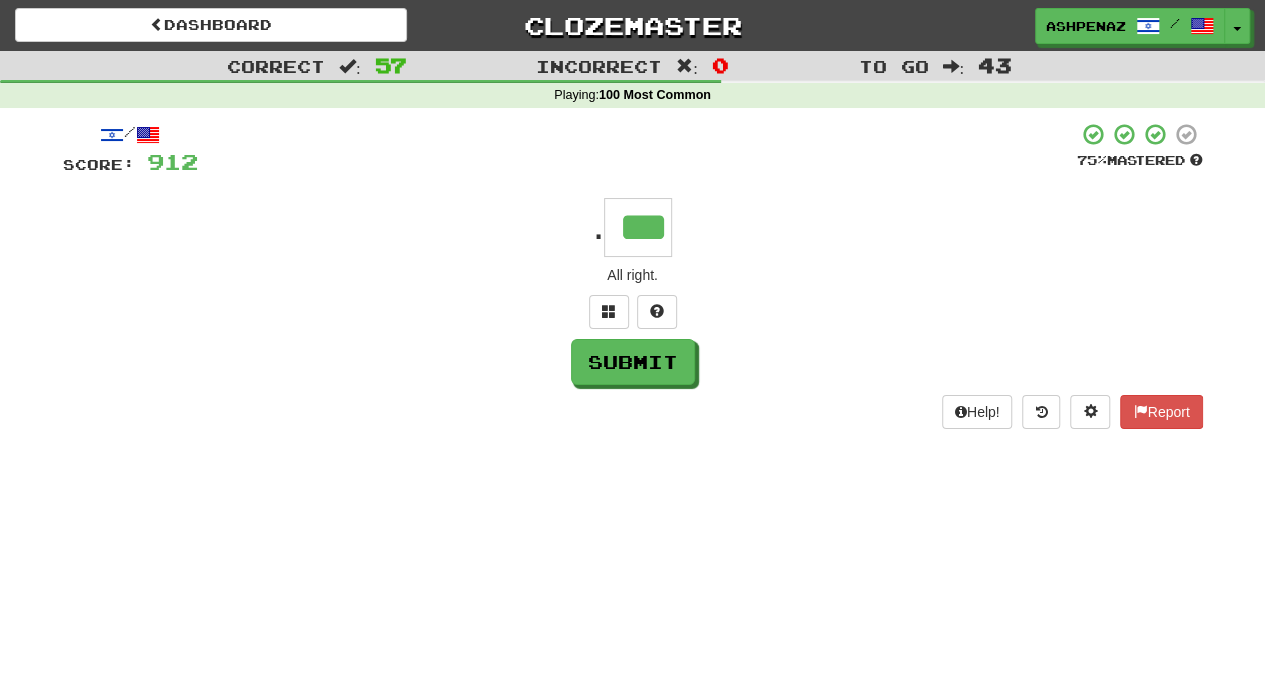 type on "***" 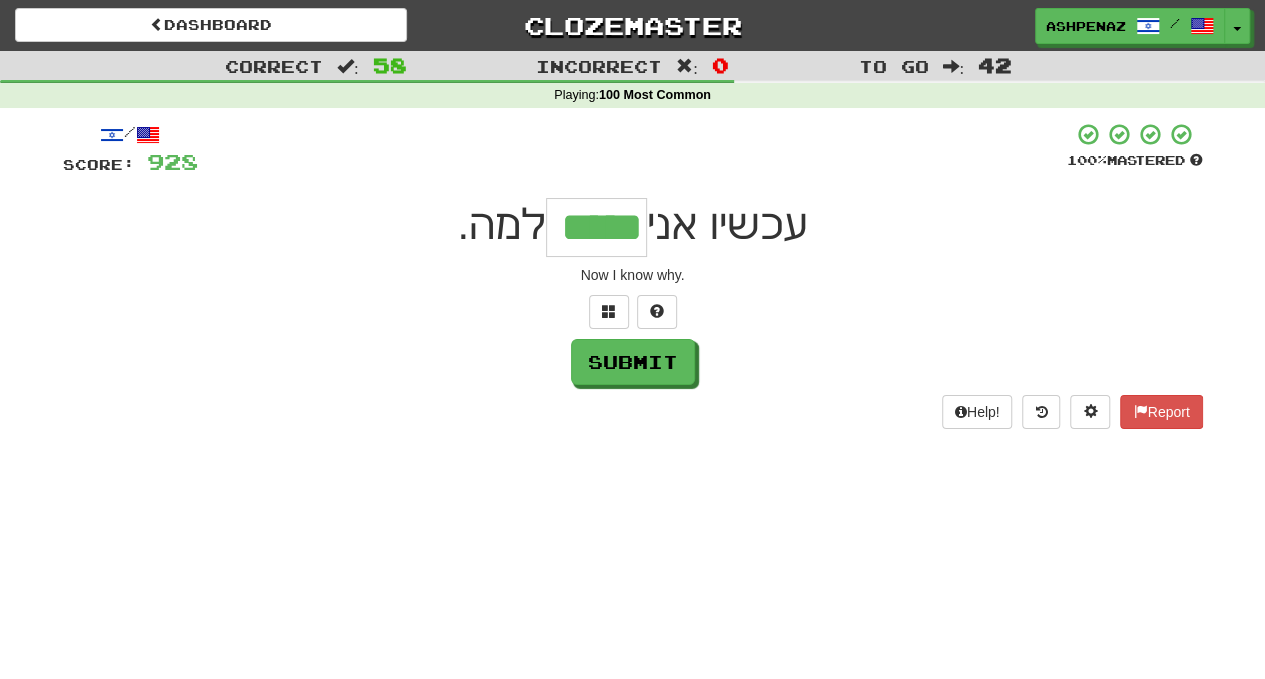 type on "*****" 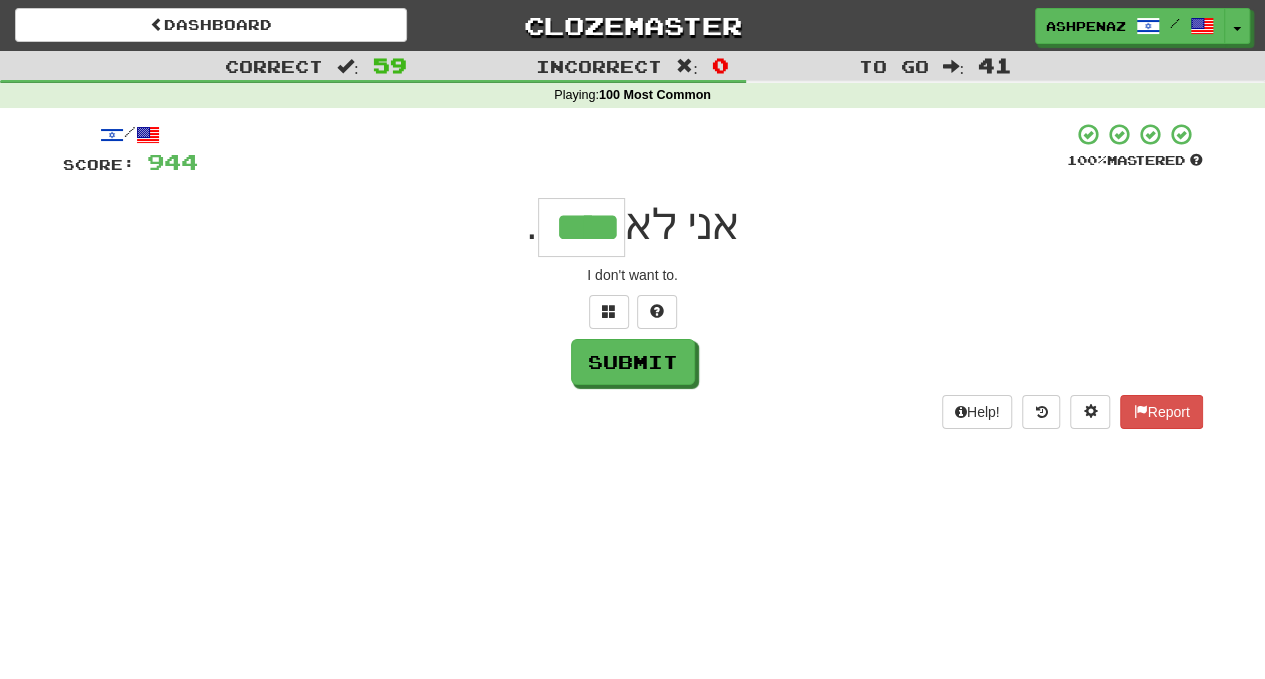 type on "****" 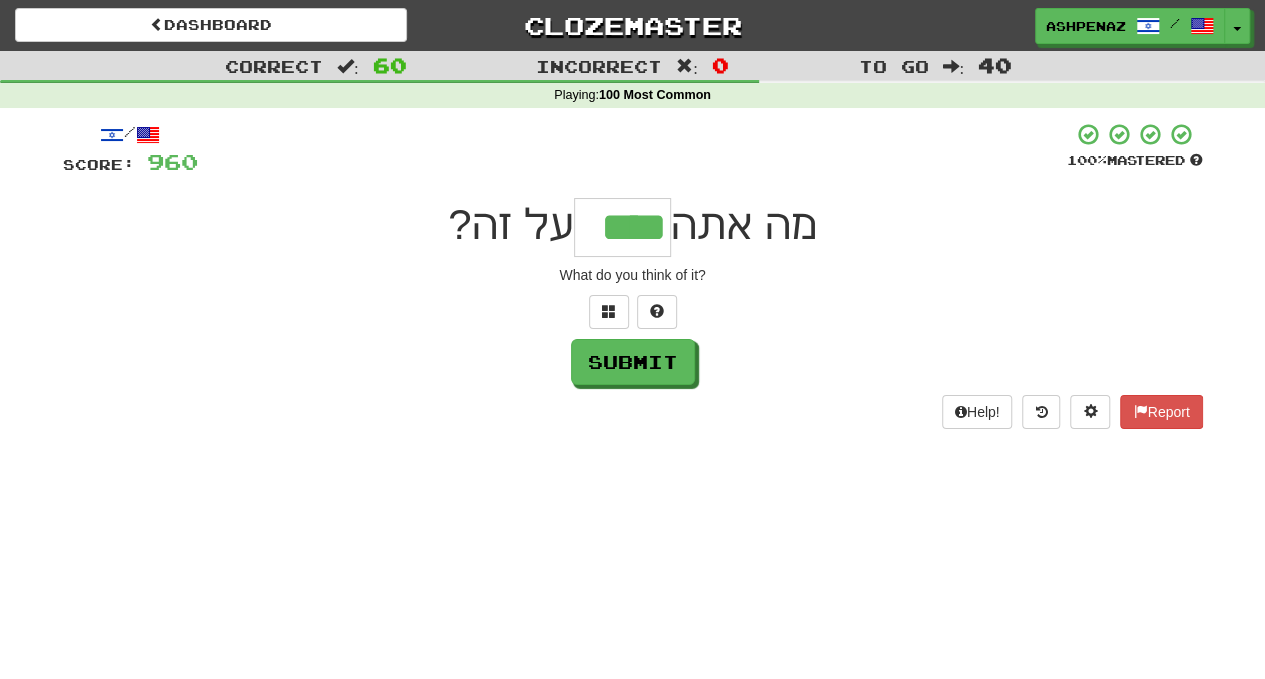 type on "****" 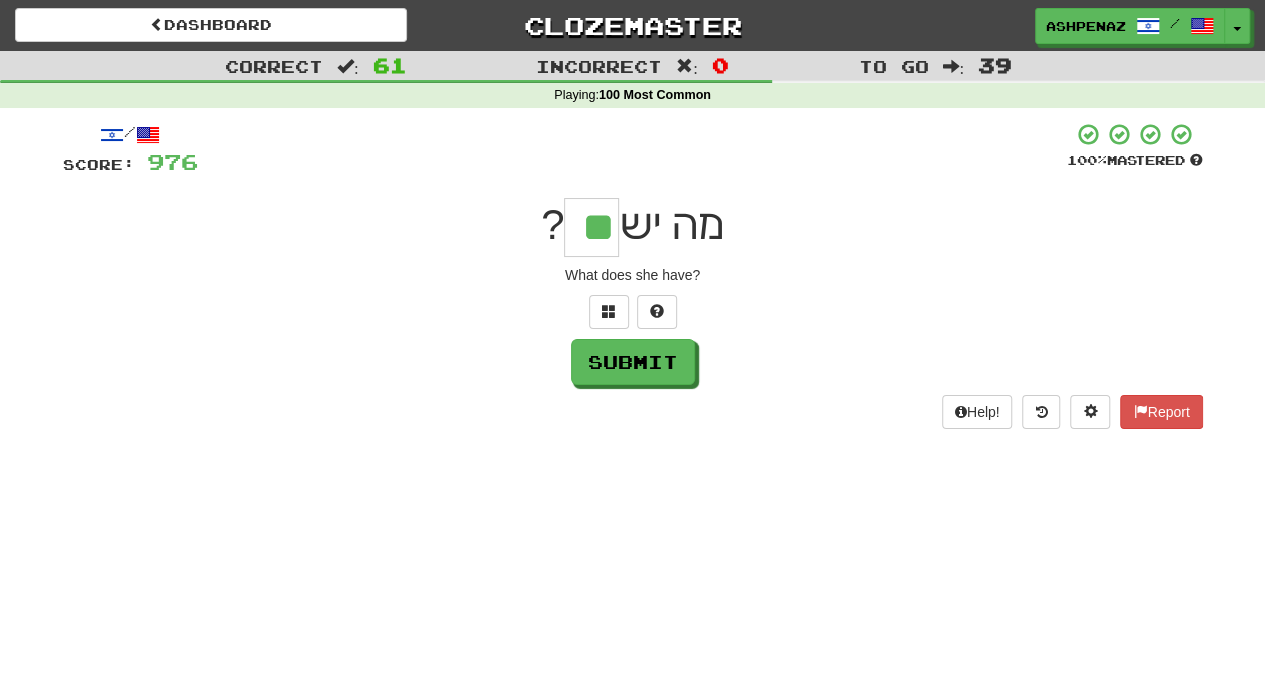type on "**" 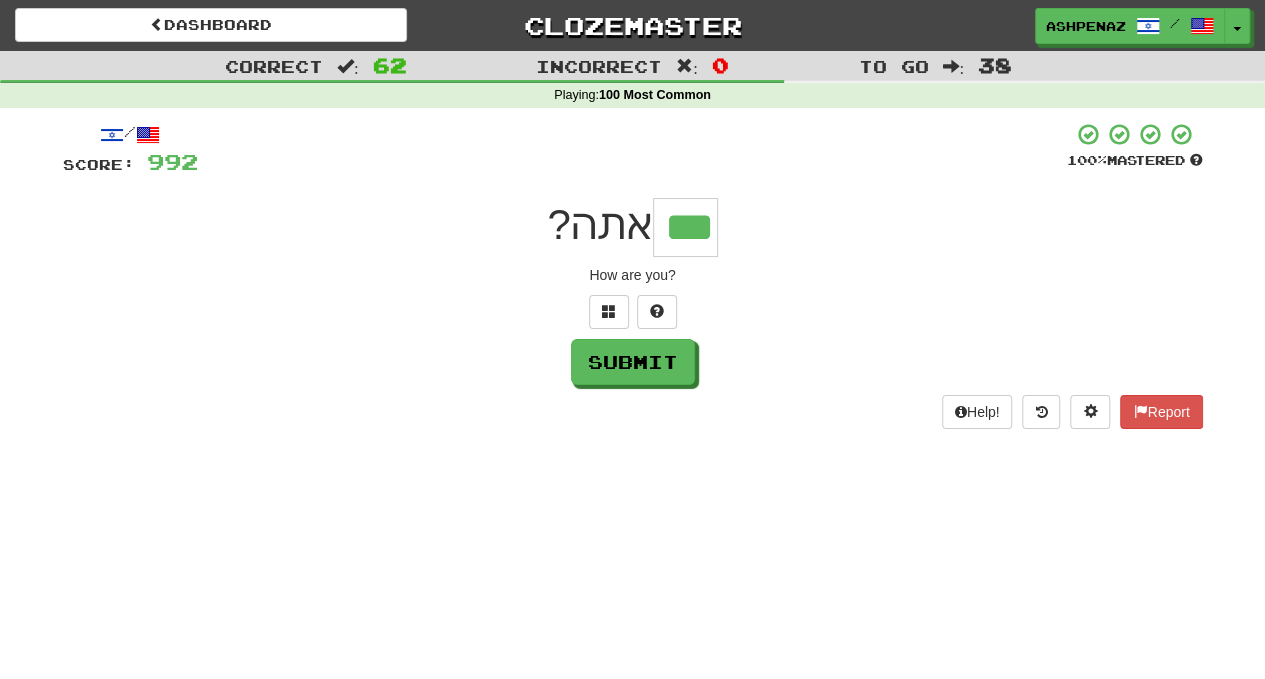type on "***" 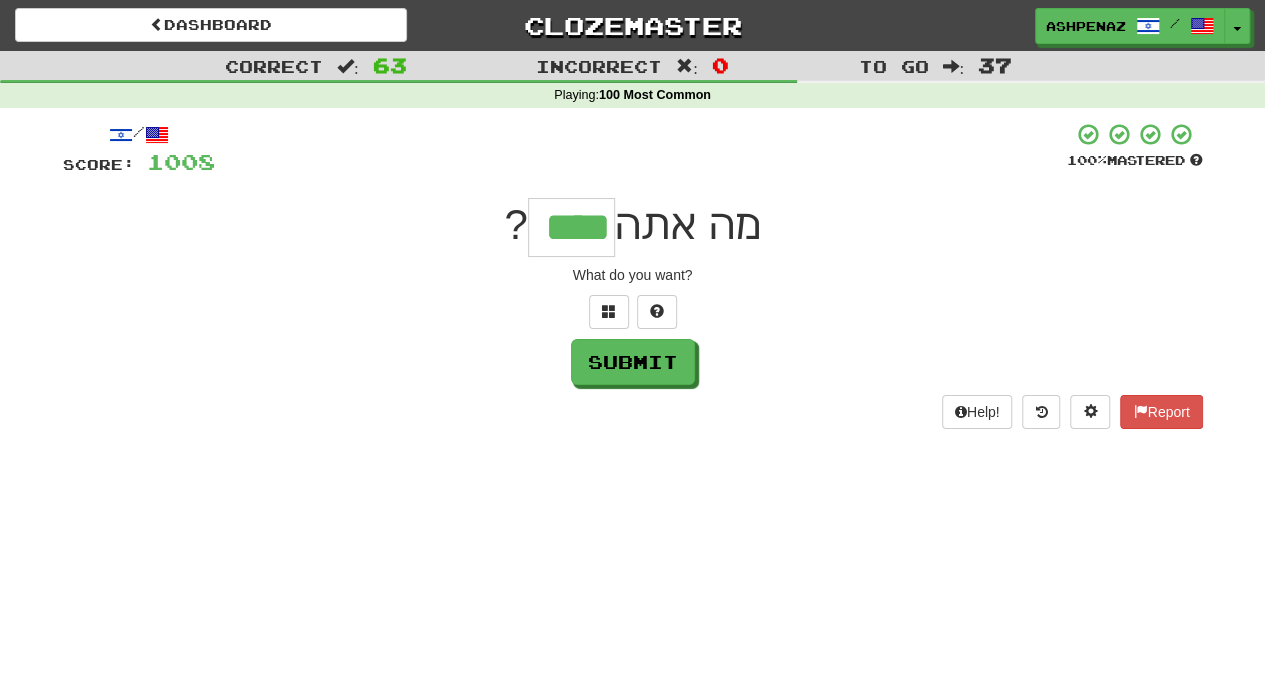 type on "****" 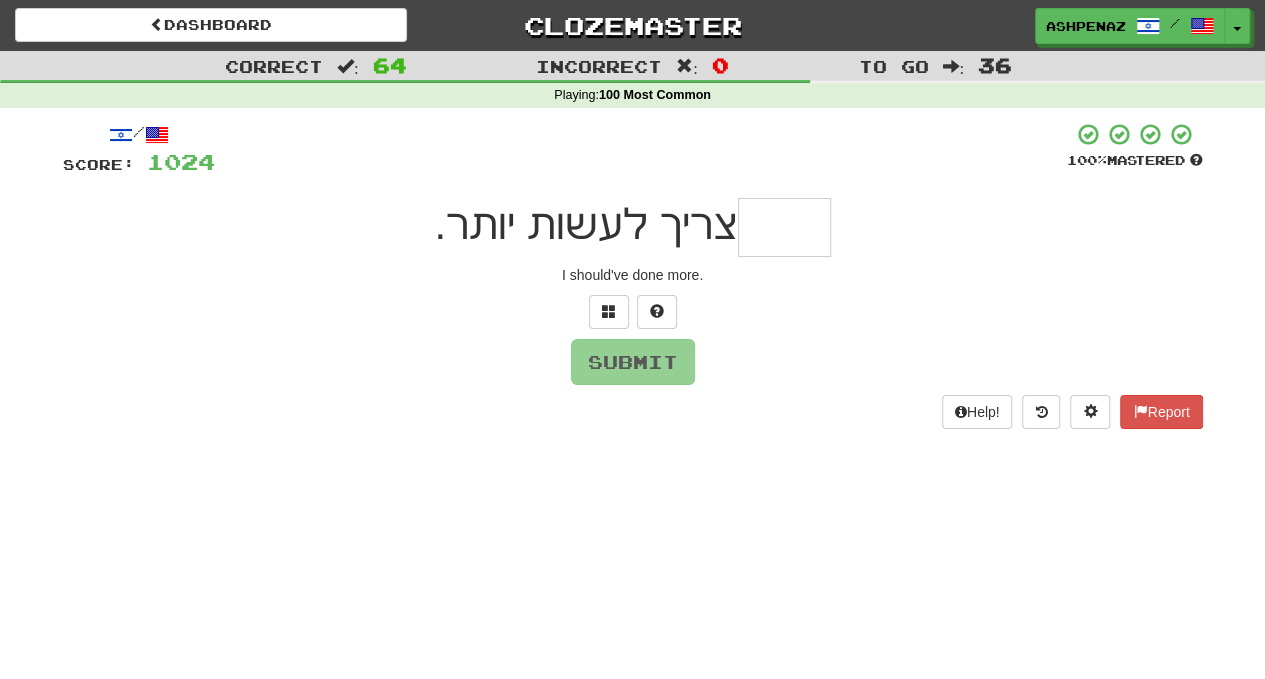 type on "*" 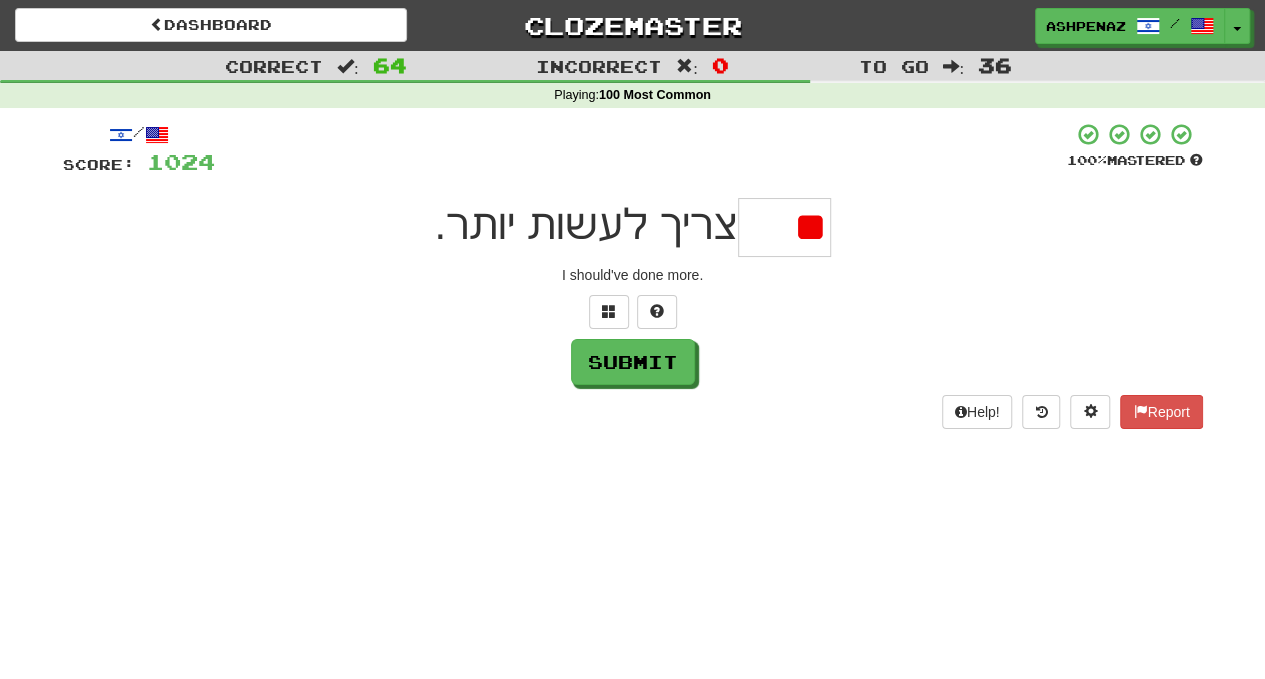 type on "*" 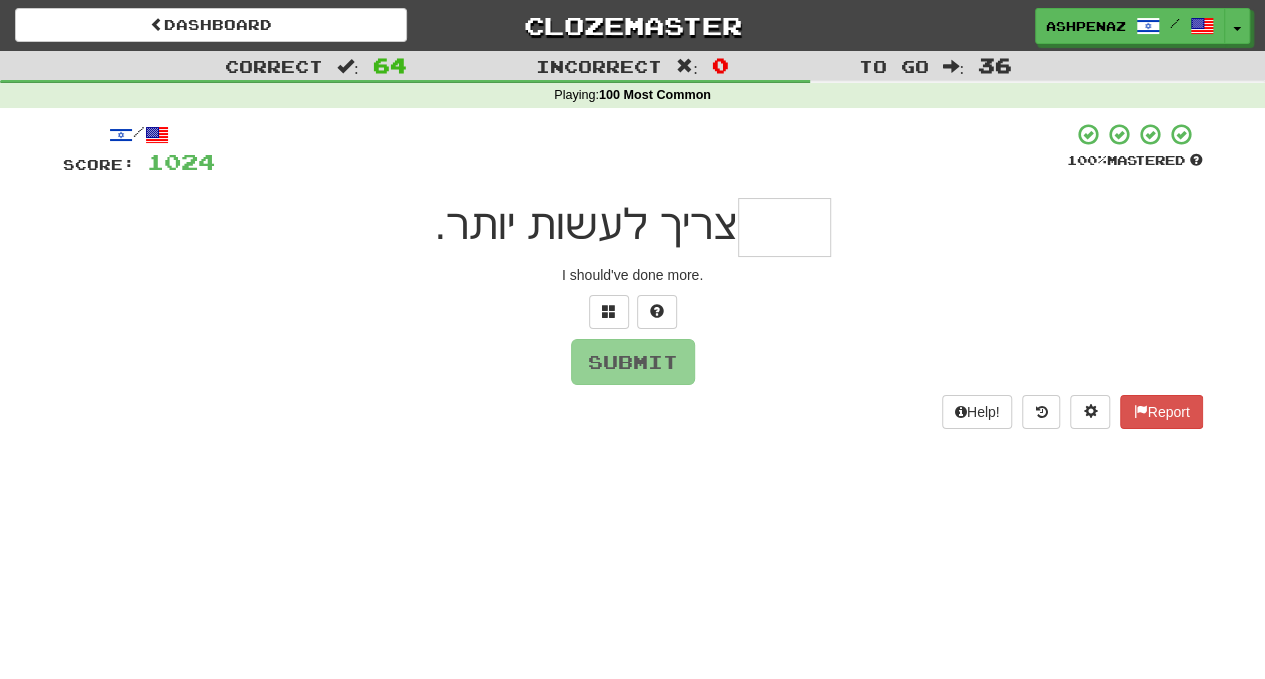 type on "*" 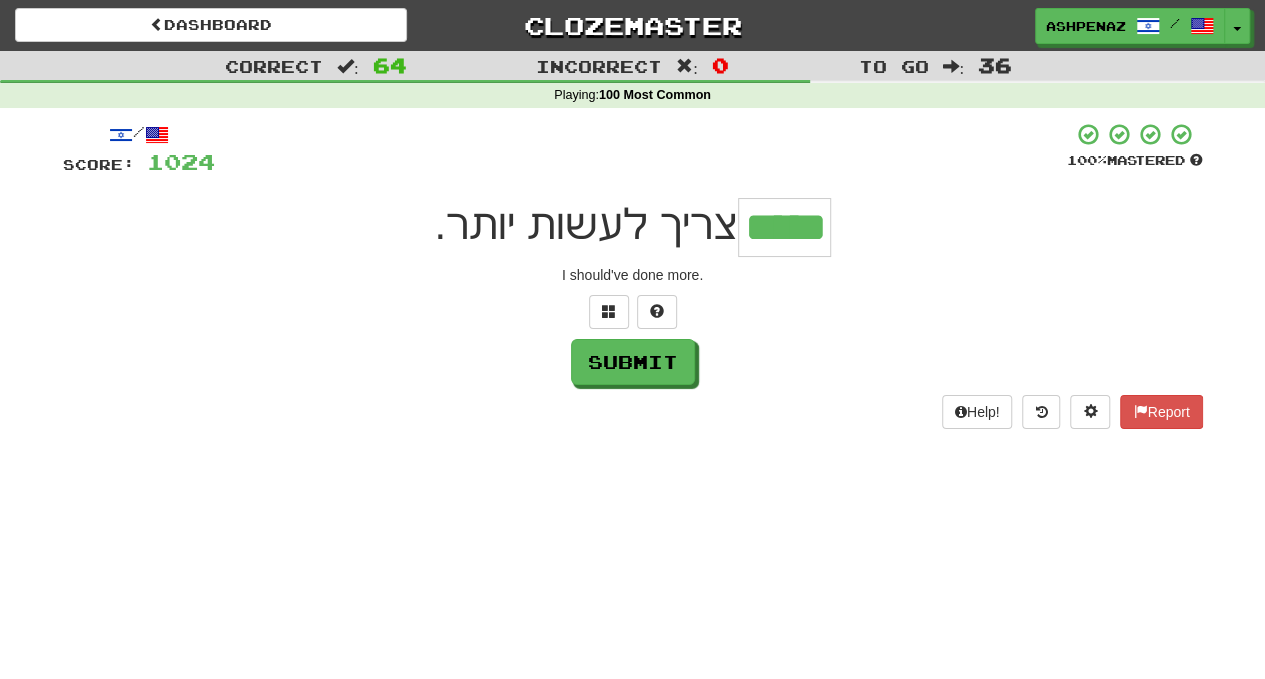 type on "*****" 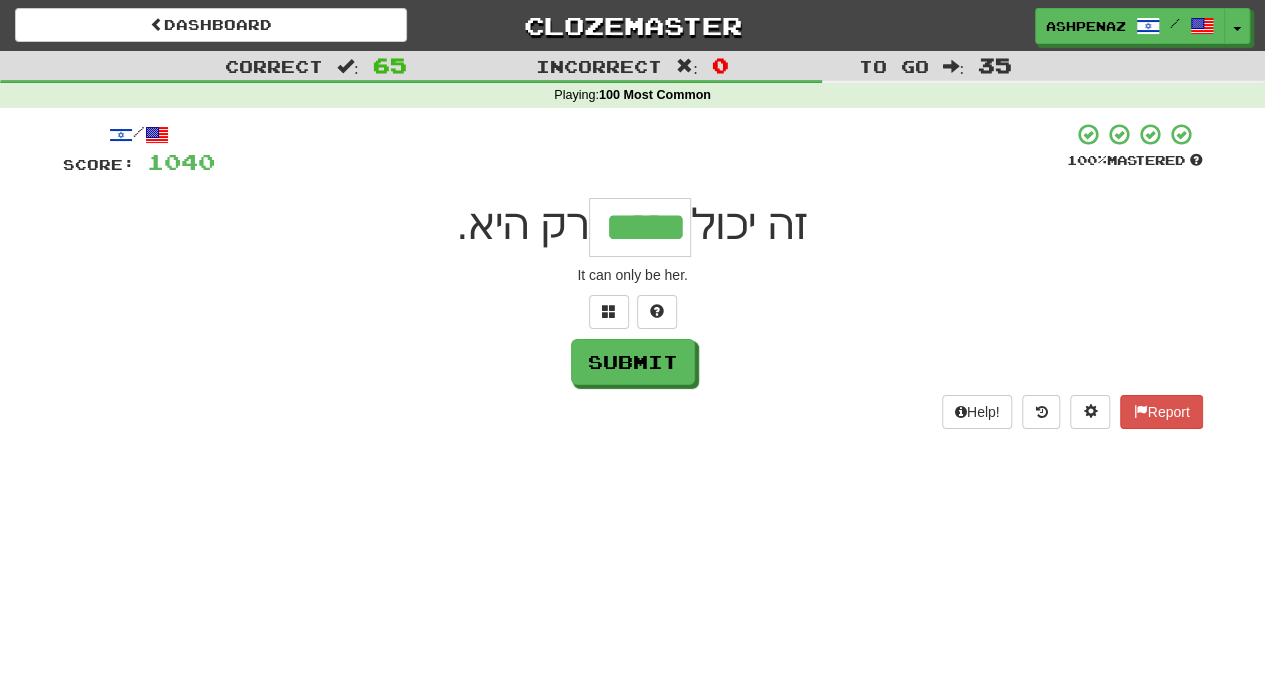 type on "*****" 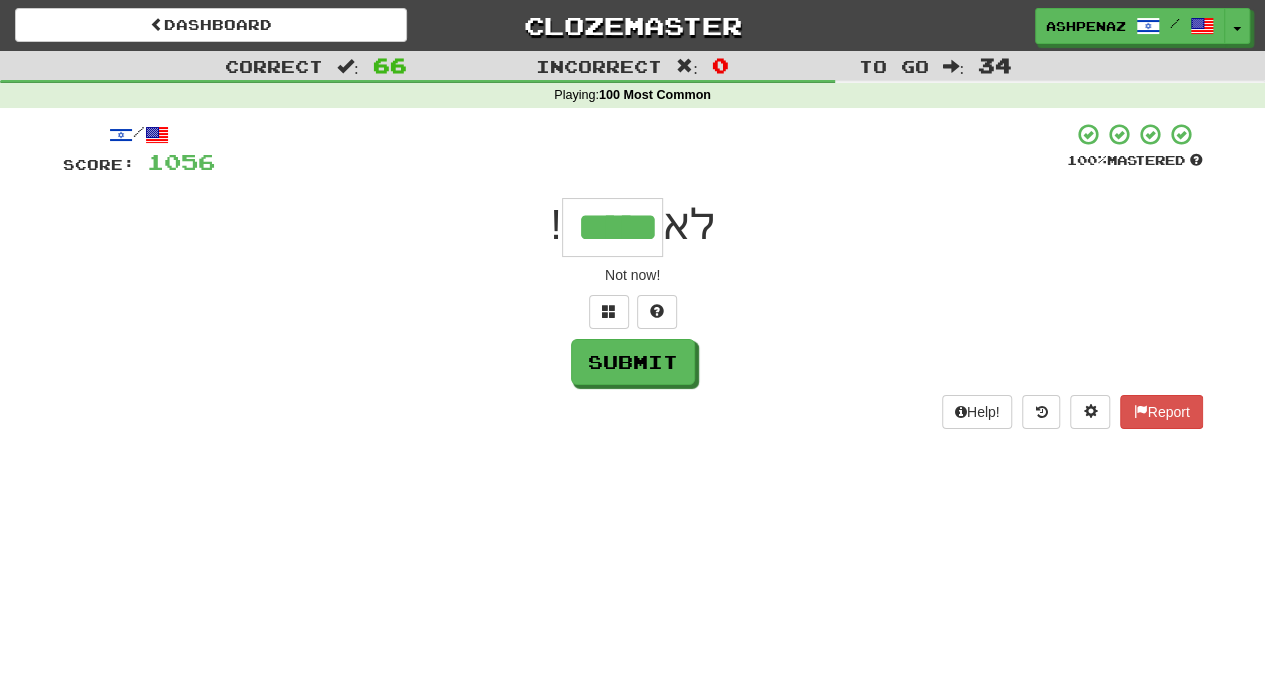 type on "*****" 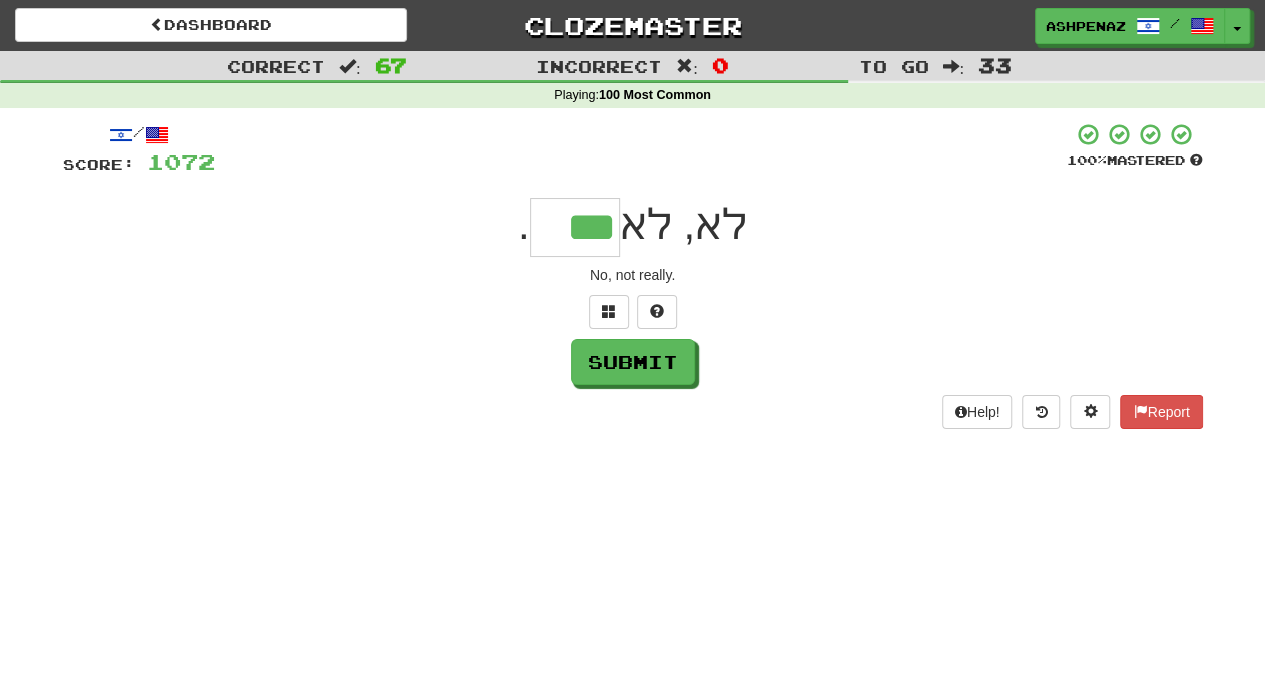 type on "***" 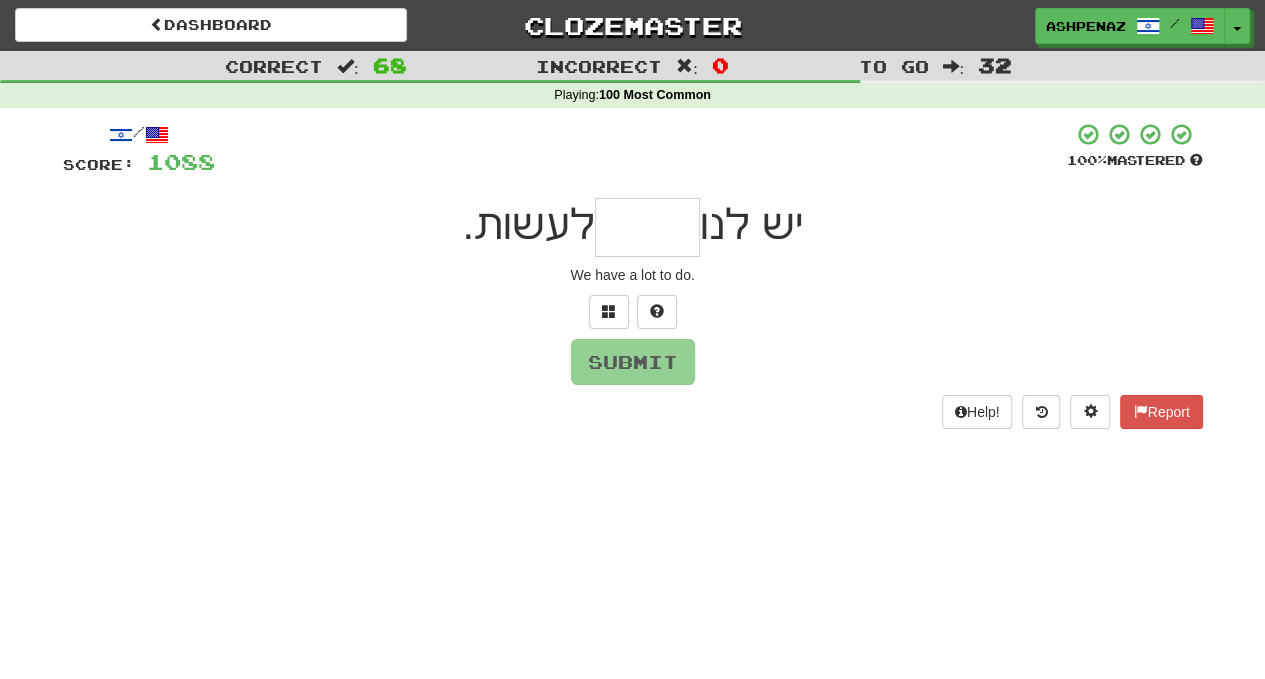 type on "*" 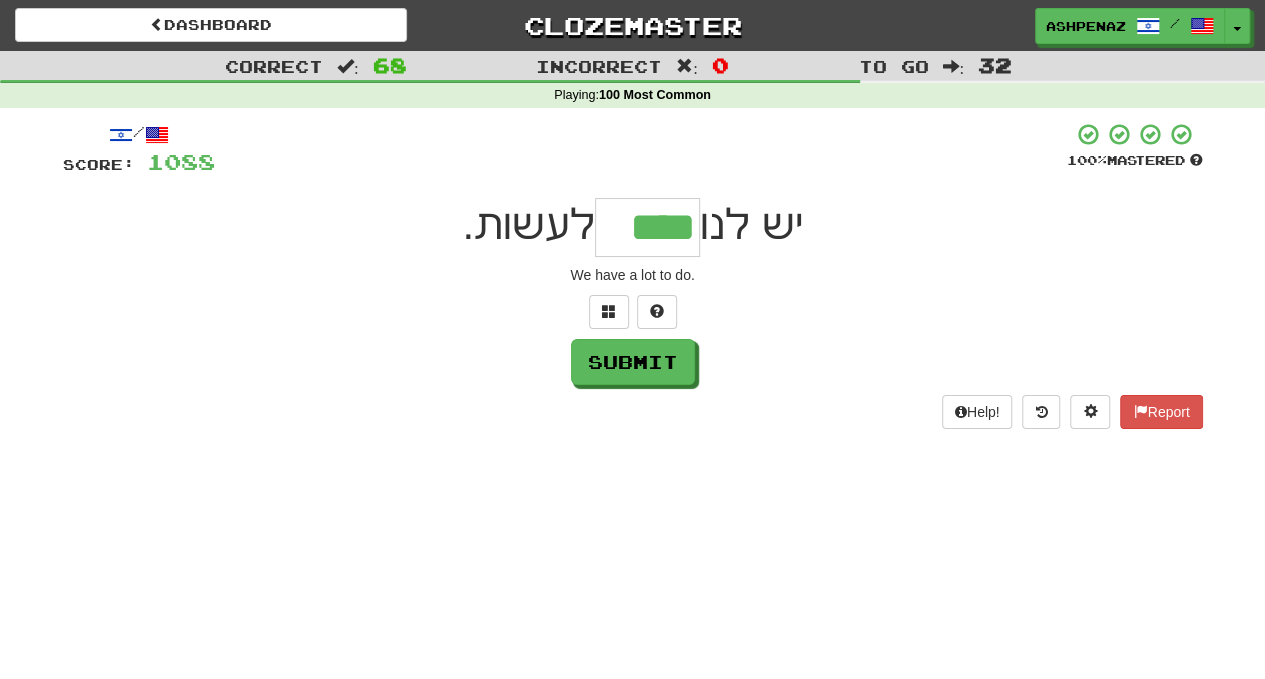type on "****" 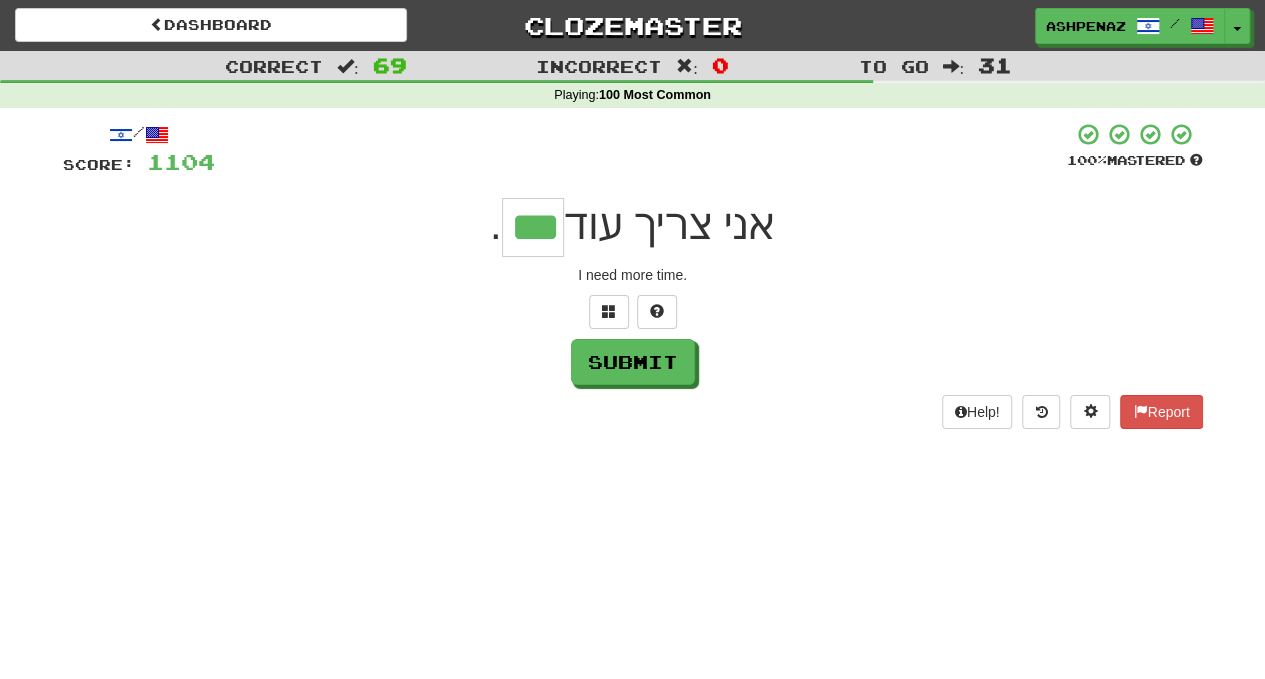 type on "***" 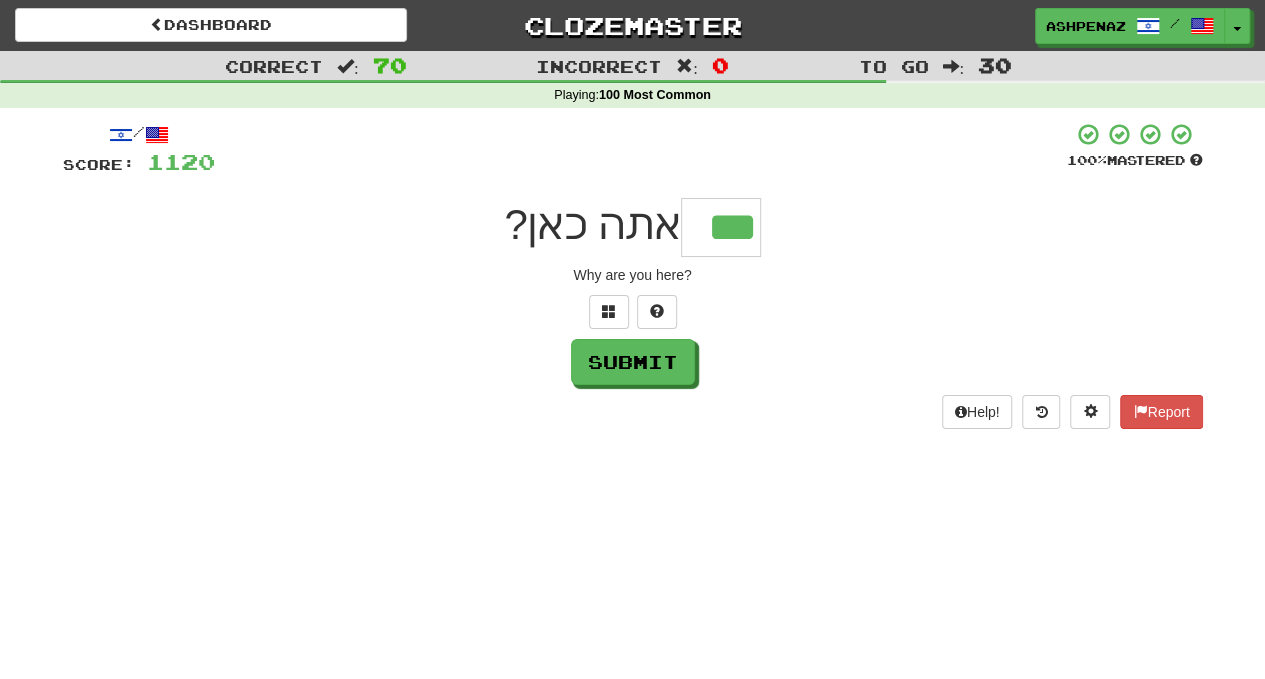 type on "***" 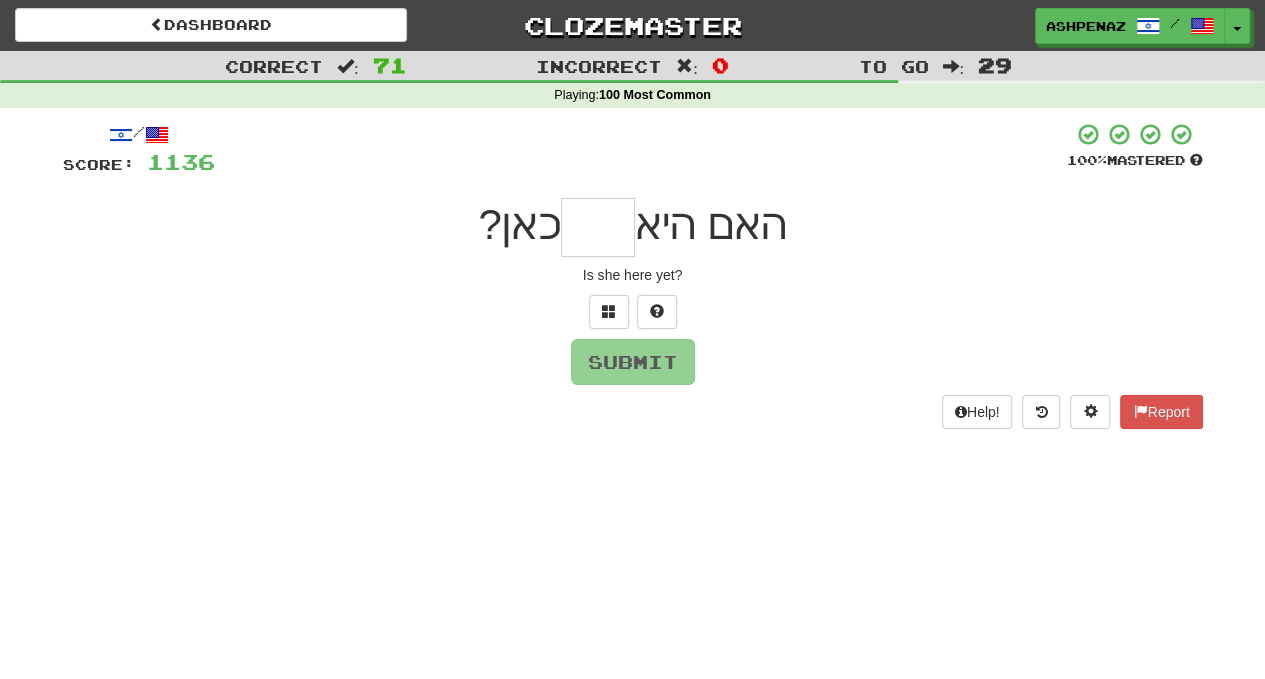 type on "*" 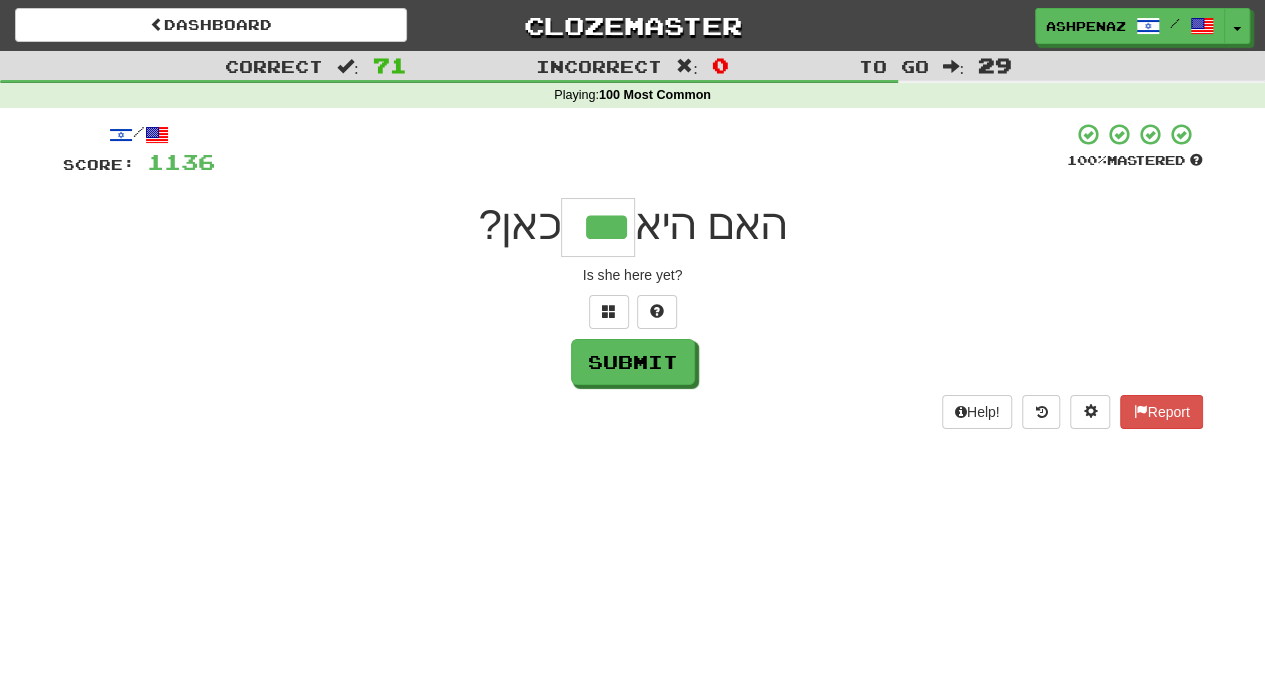 type on "***" 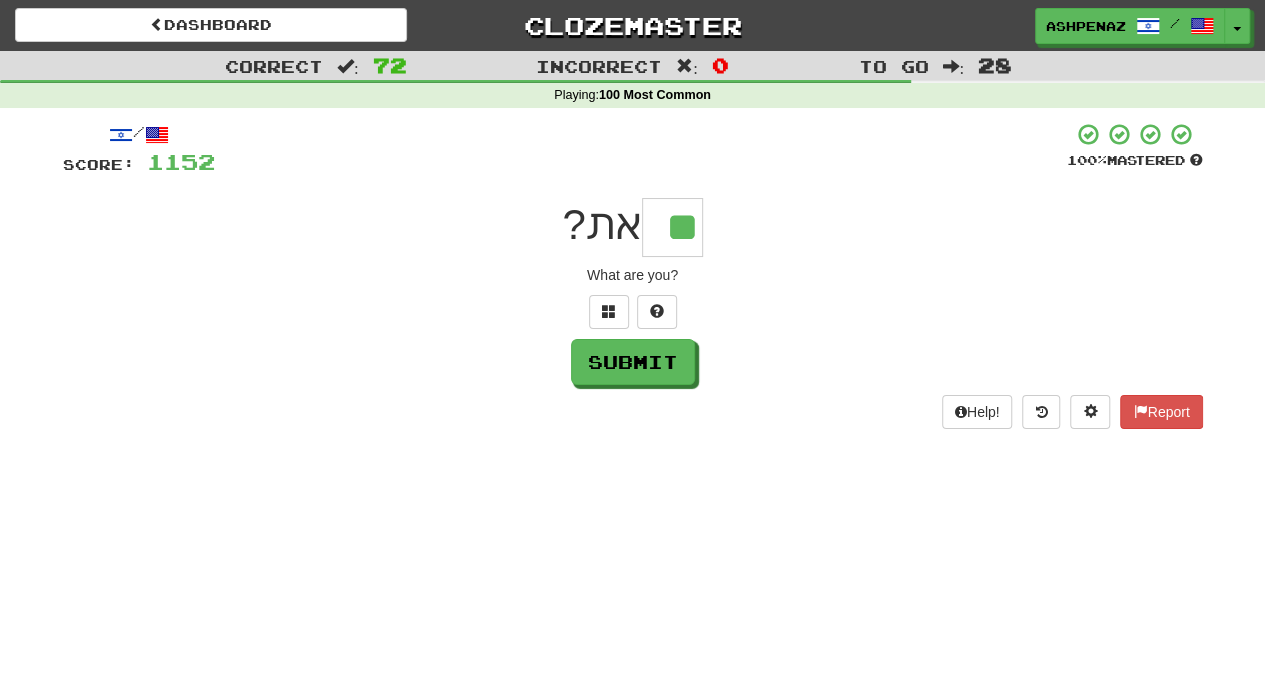 type on "**" 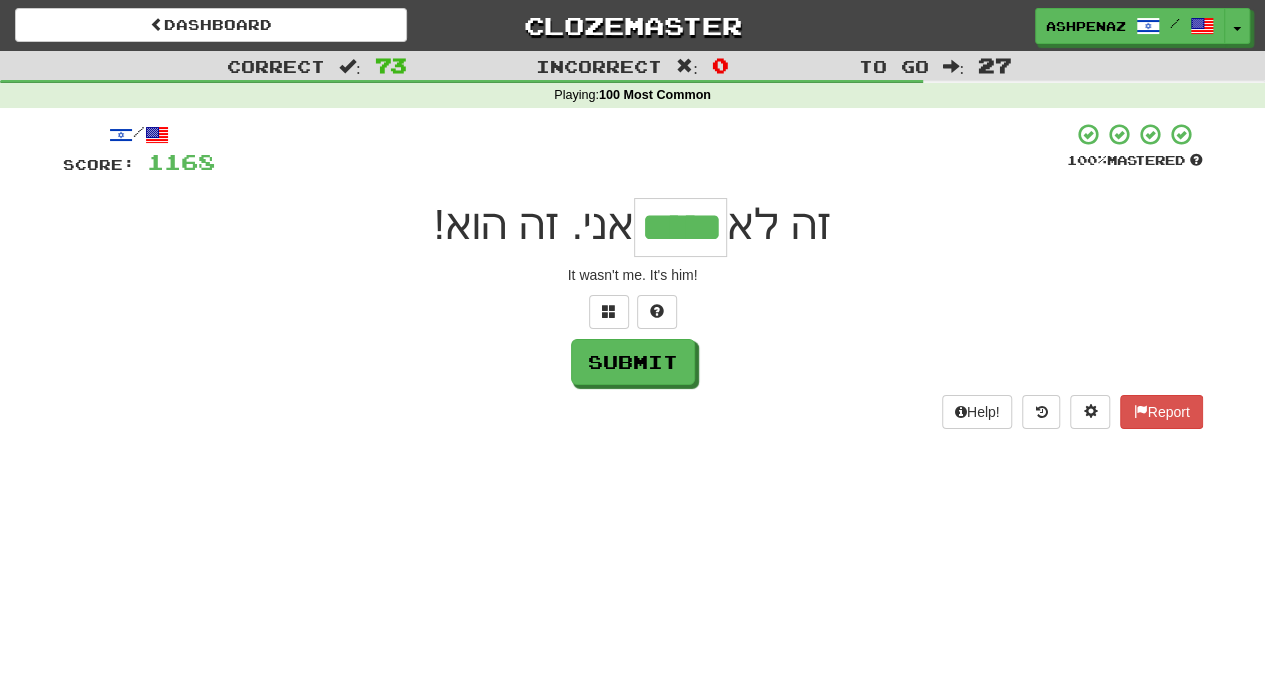 type on "*****" 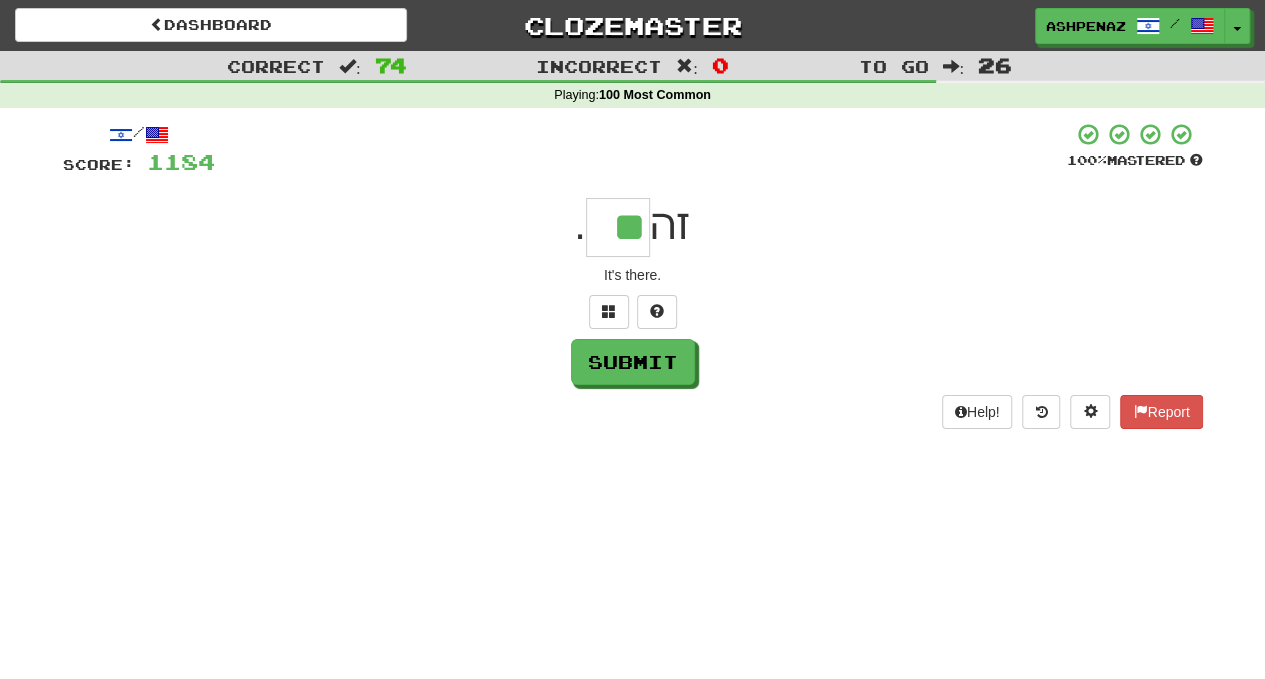 type on "**" 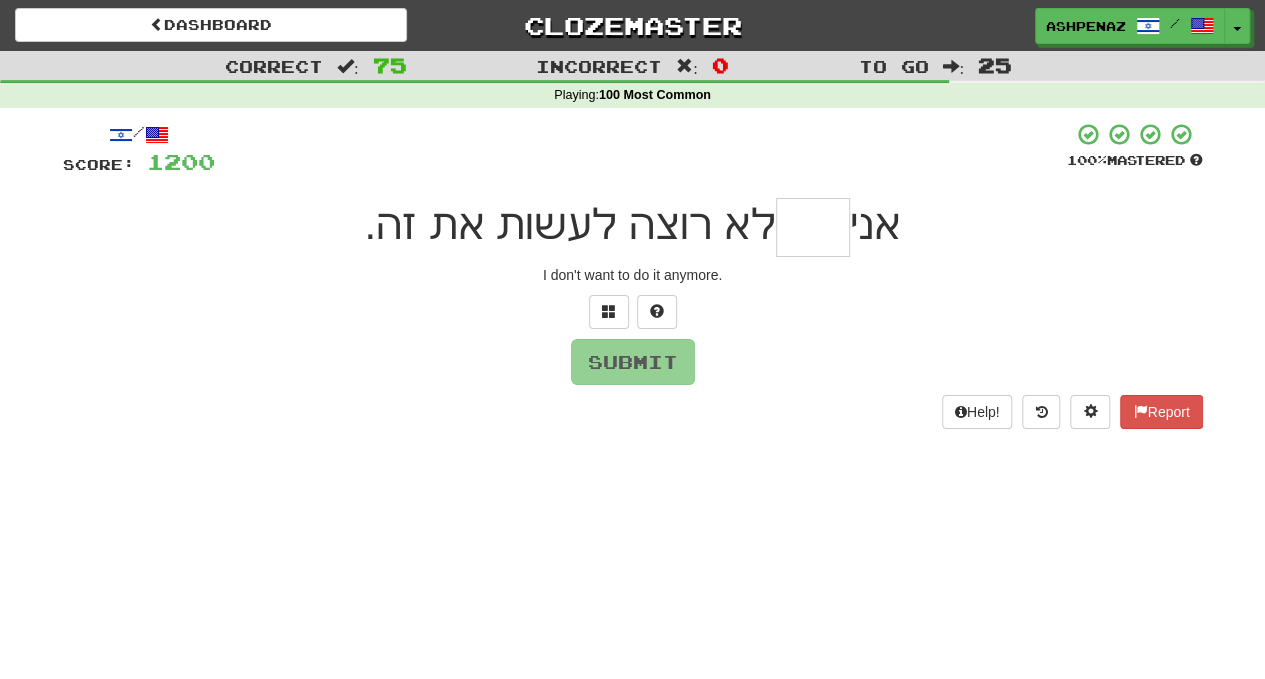 type on "*" 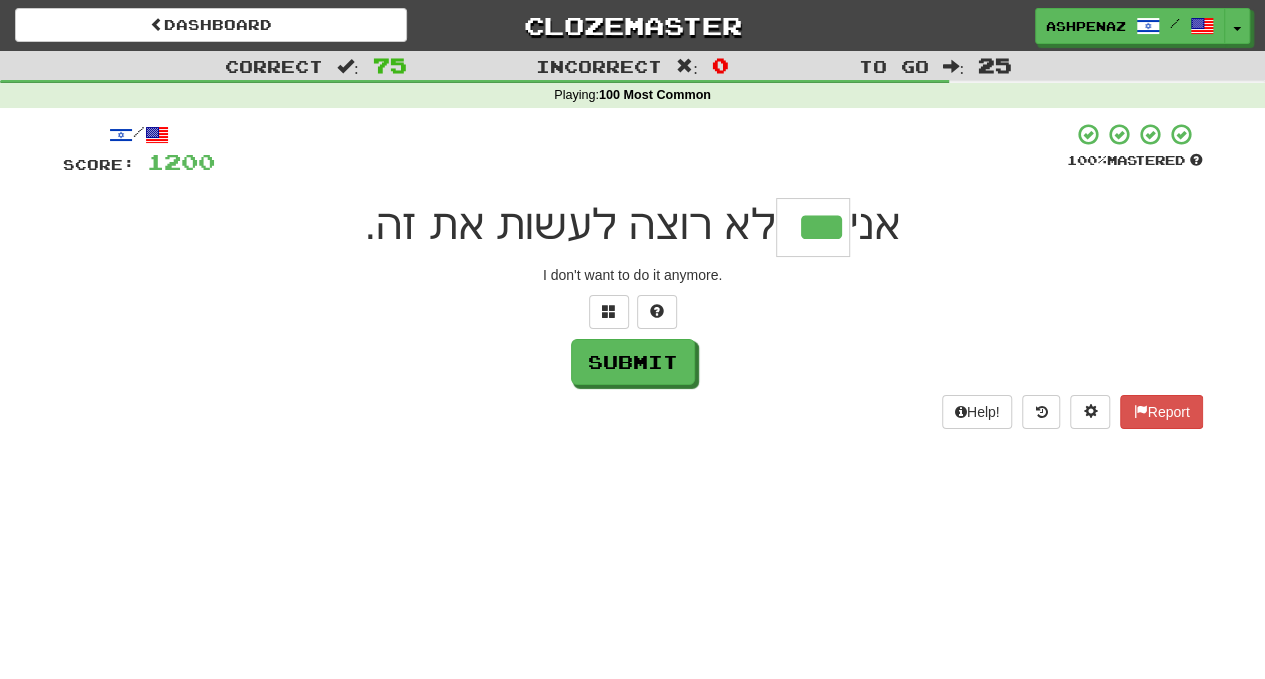type on "***" 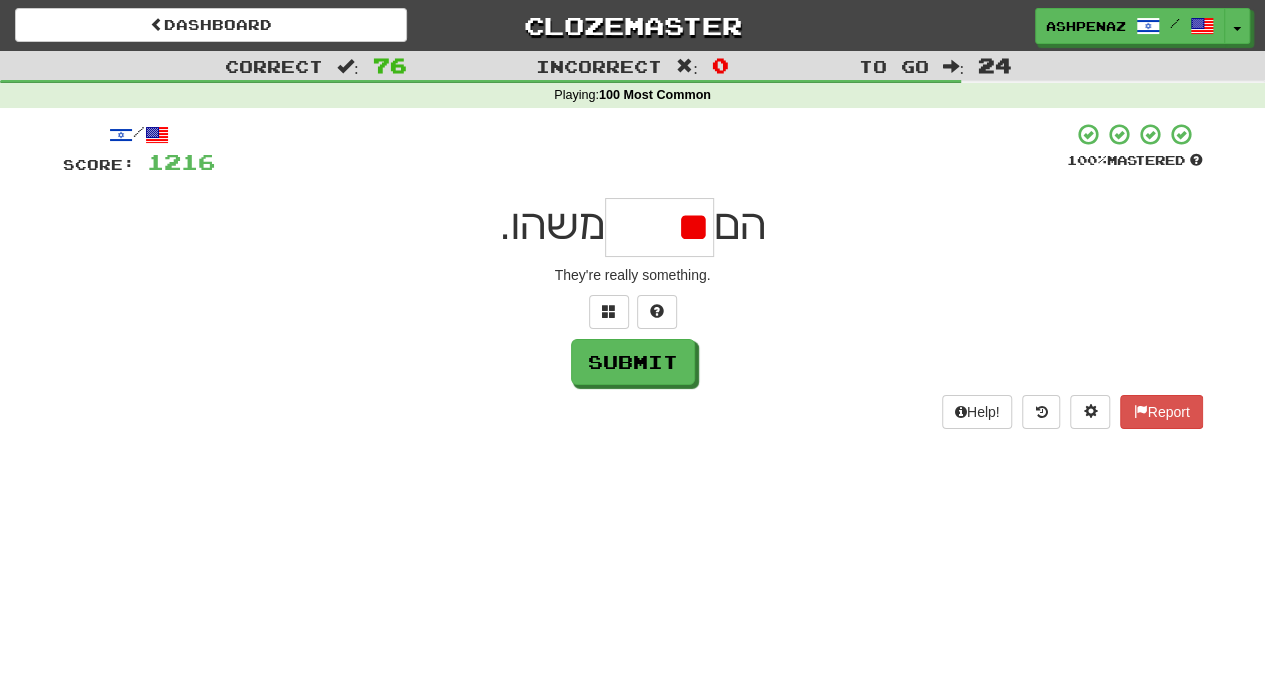 type on "*" 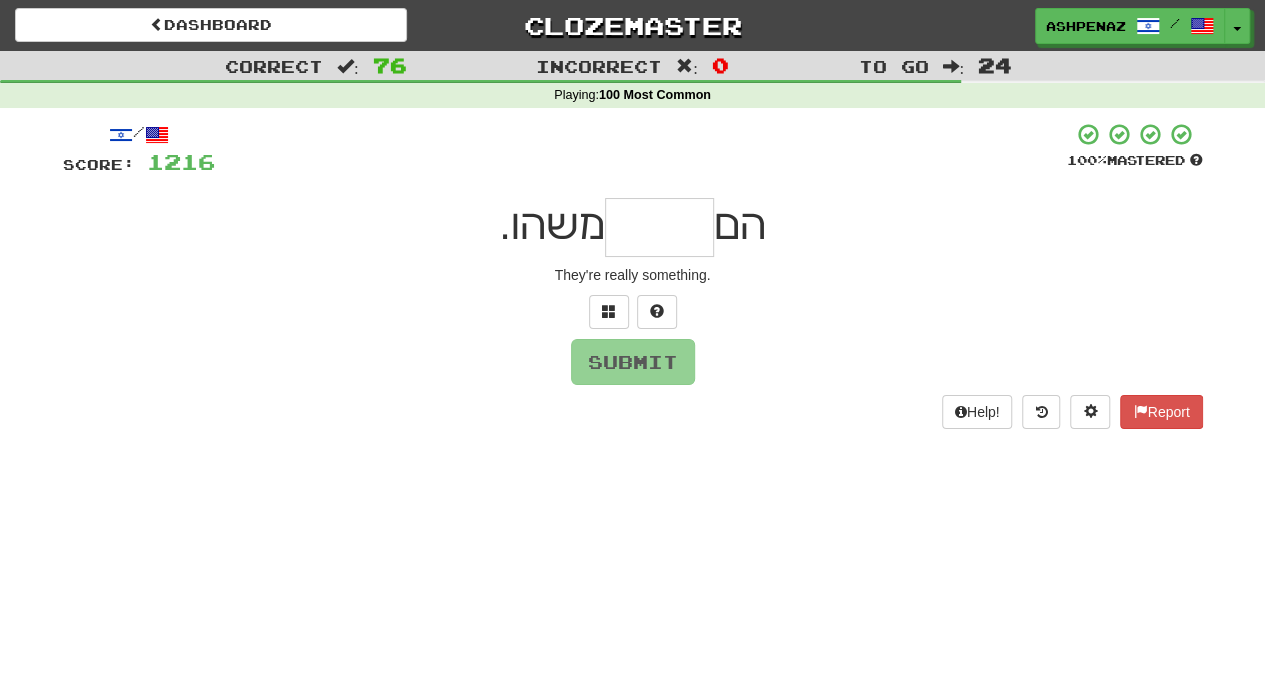 type on "*" 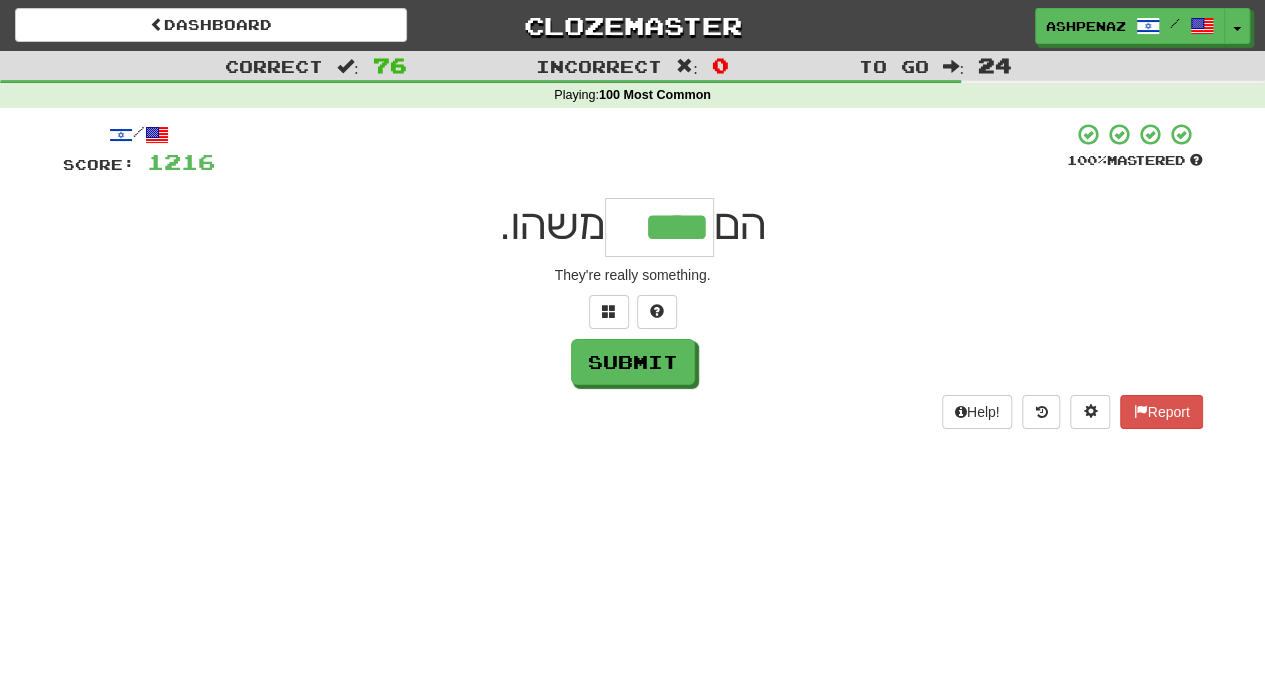 type on "****" 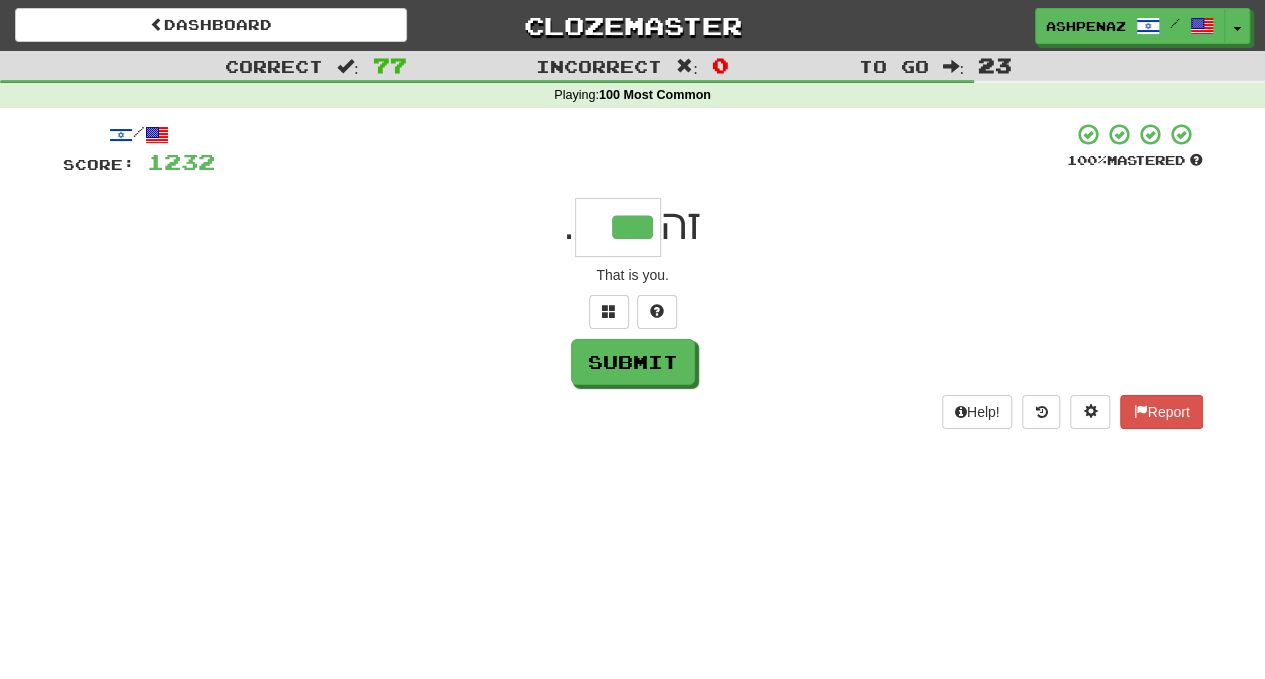 type on "***" 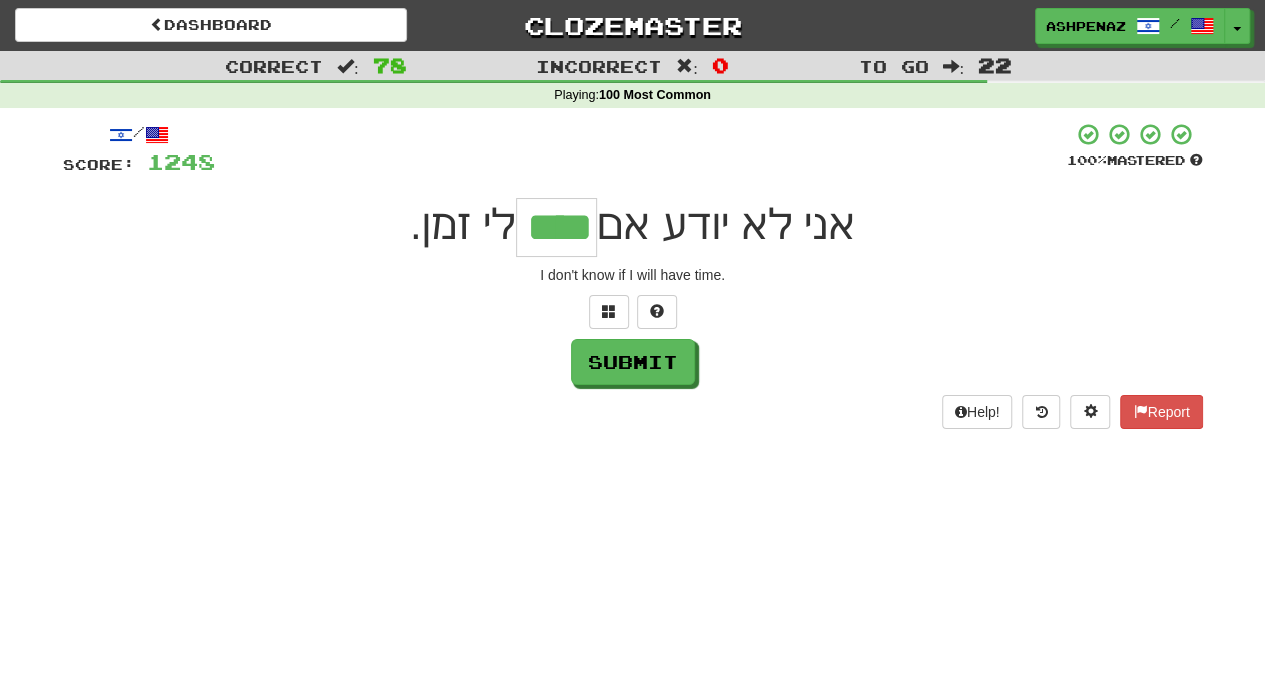 type on "****" 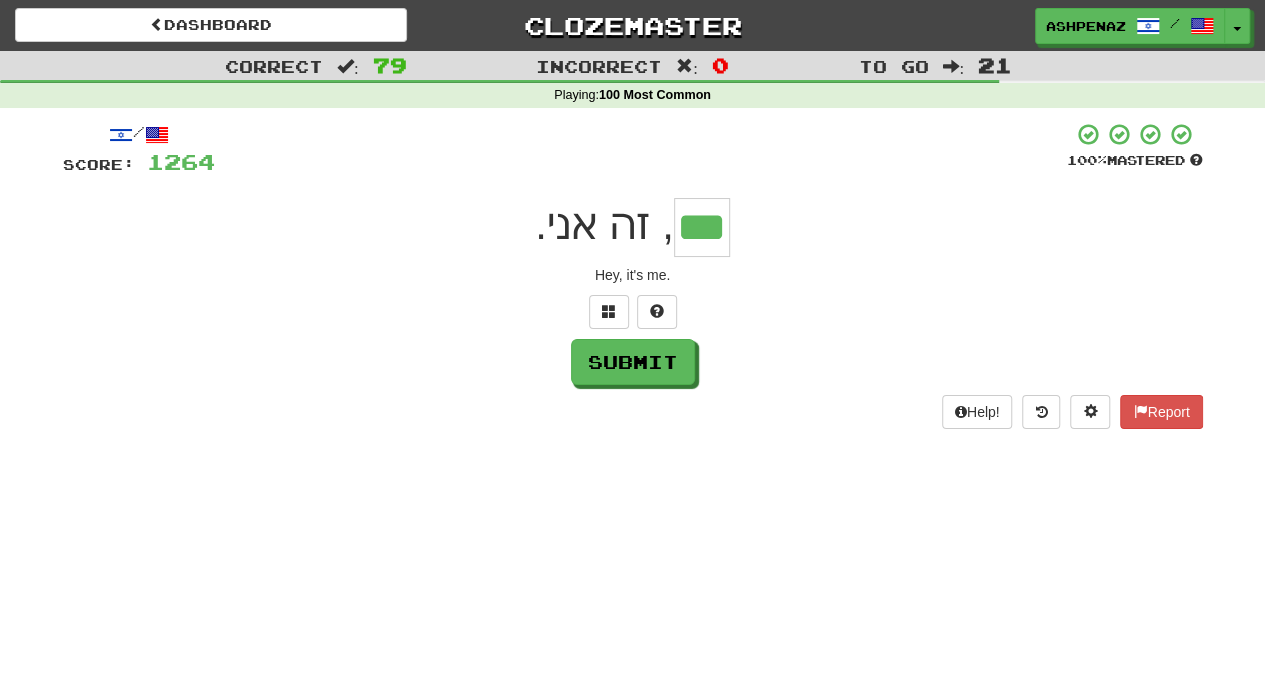 type on "***" 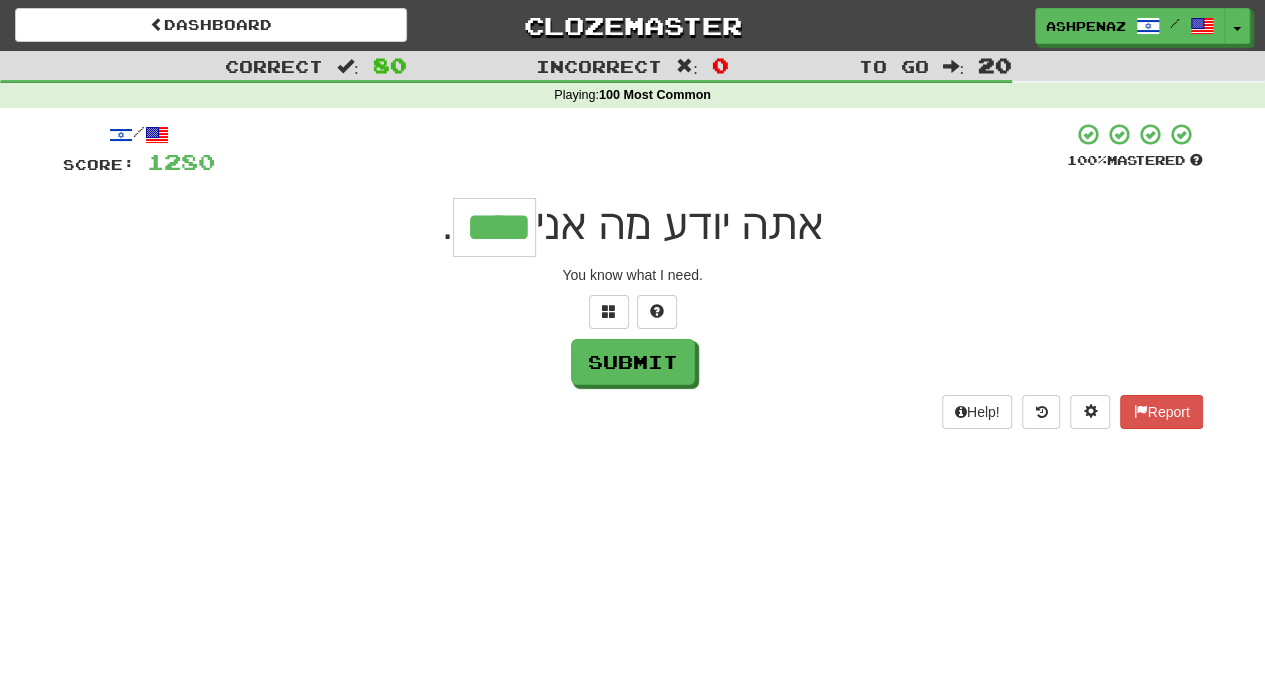 type on "****" 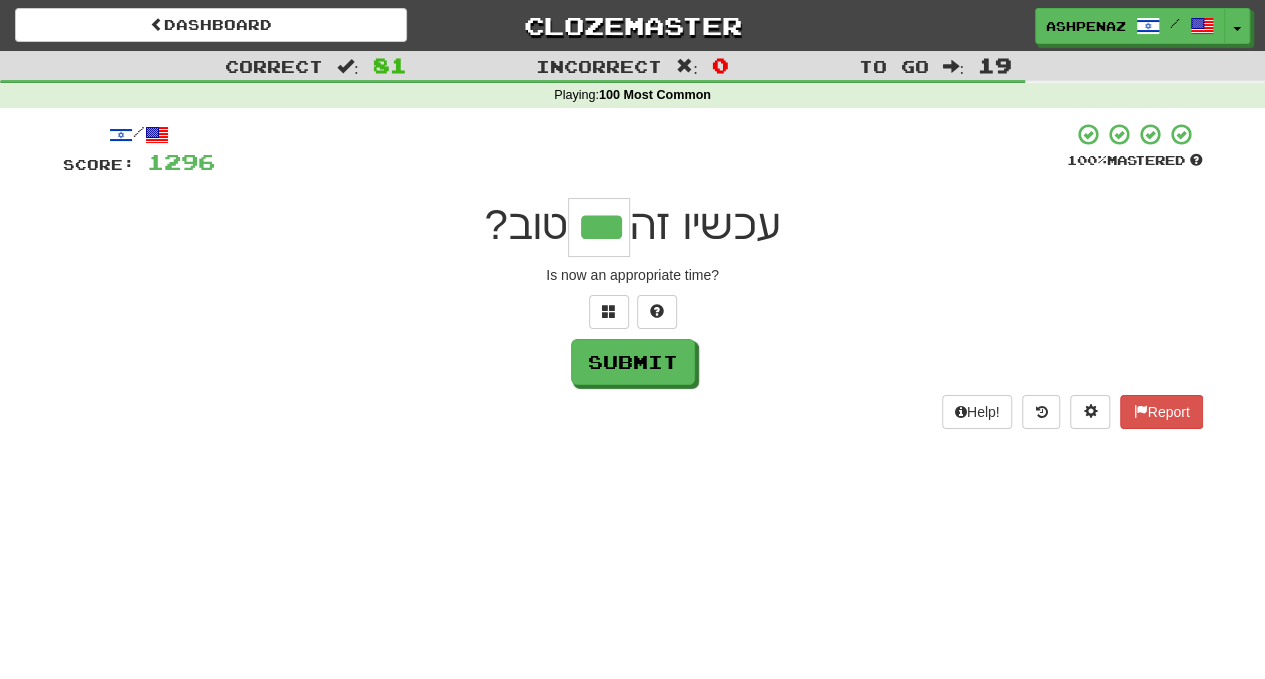 type on "***" 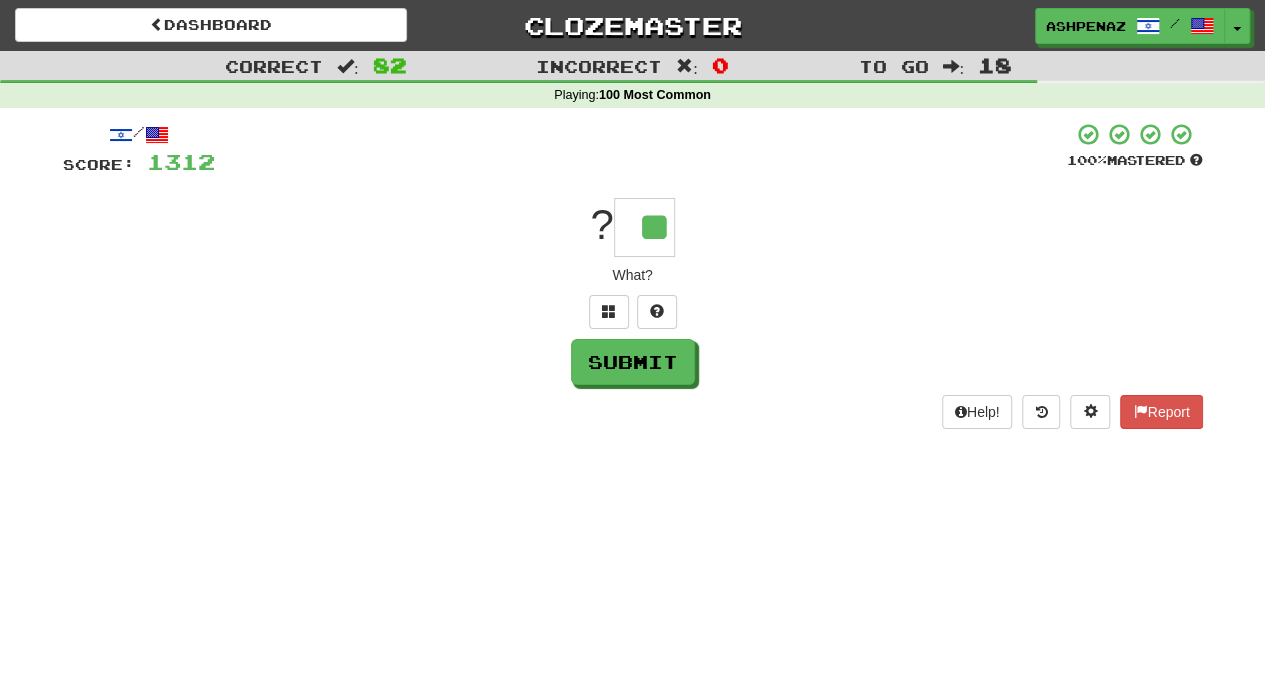 type on "**" 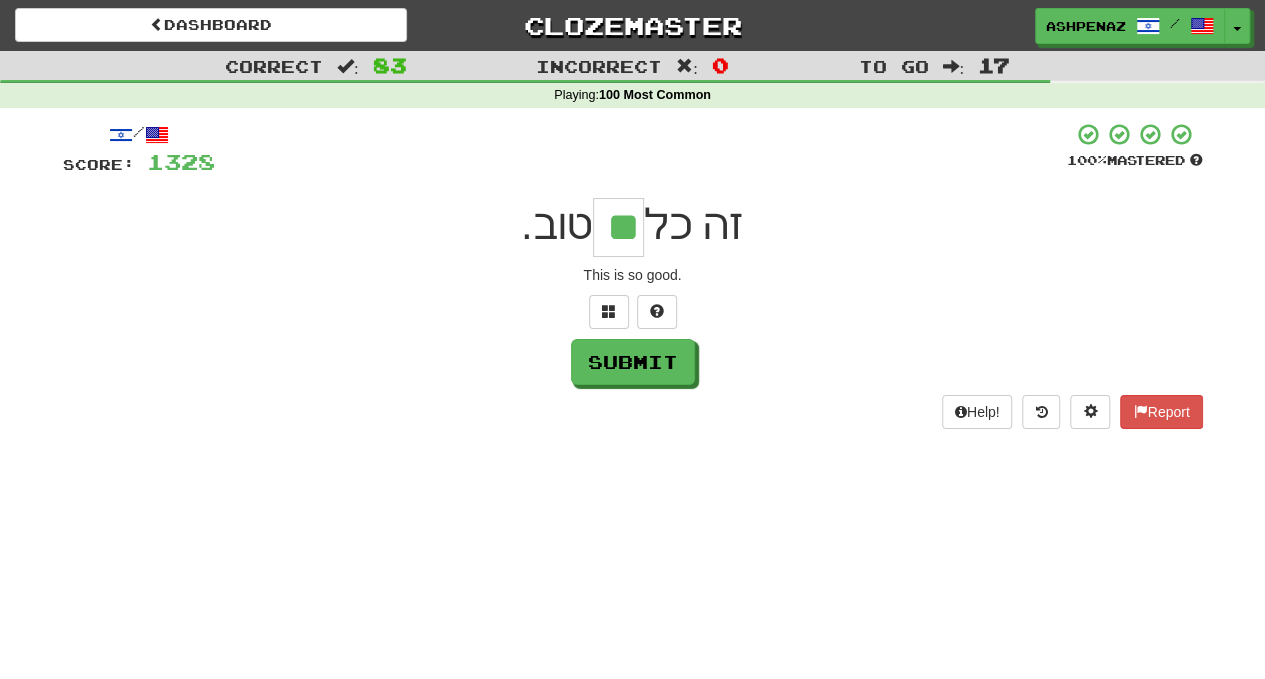 type on "**" 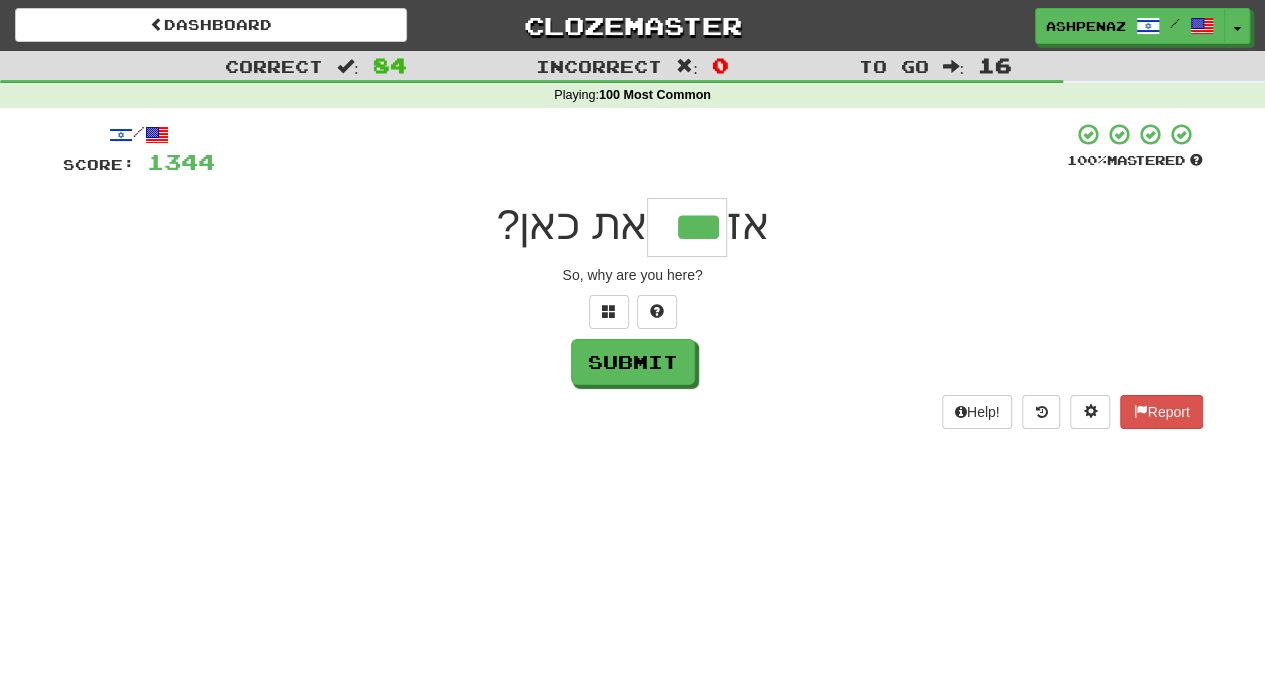 type on "***" 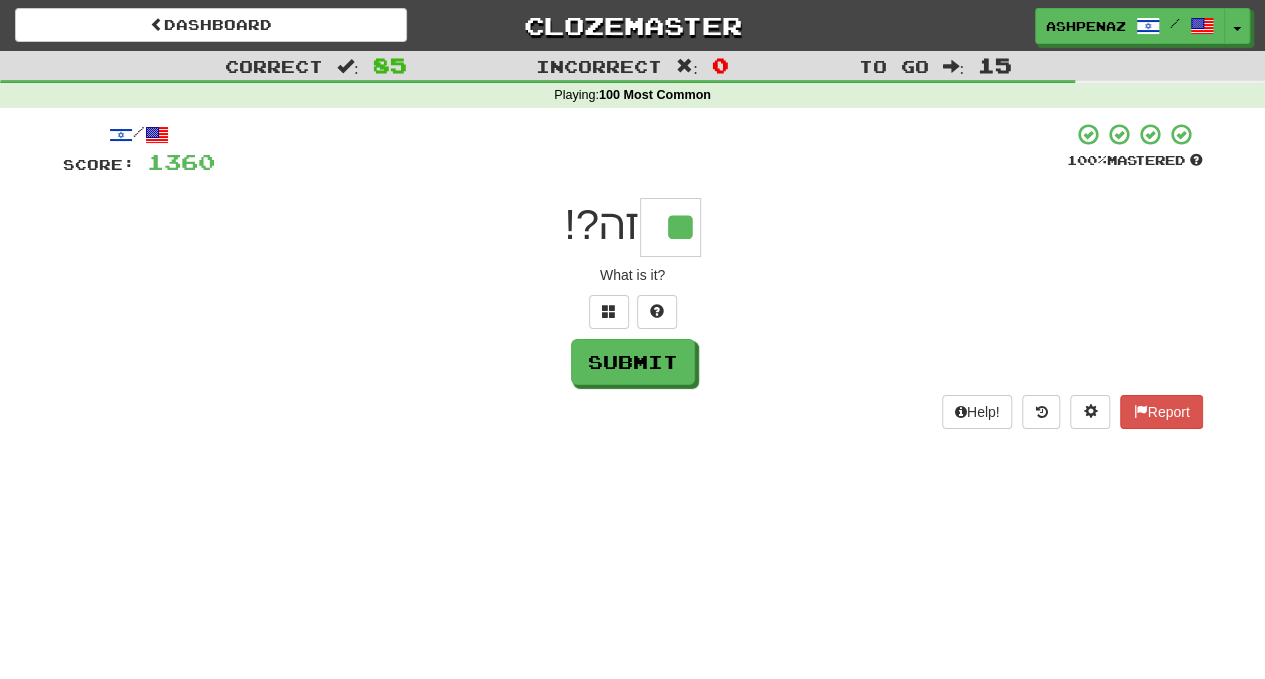 type on "**" 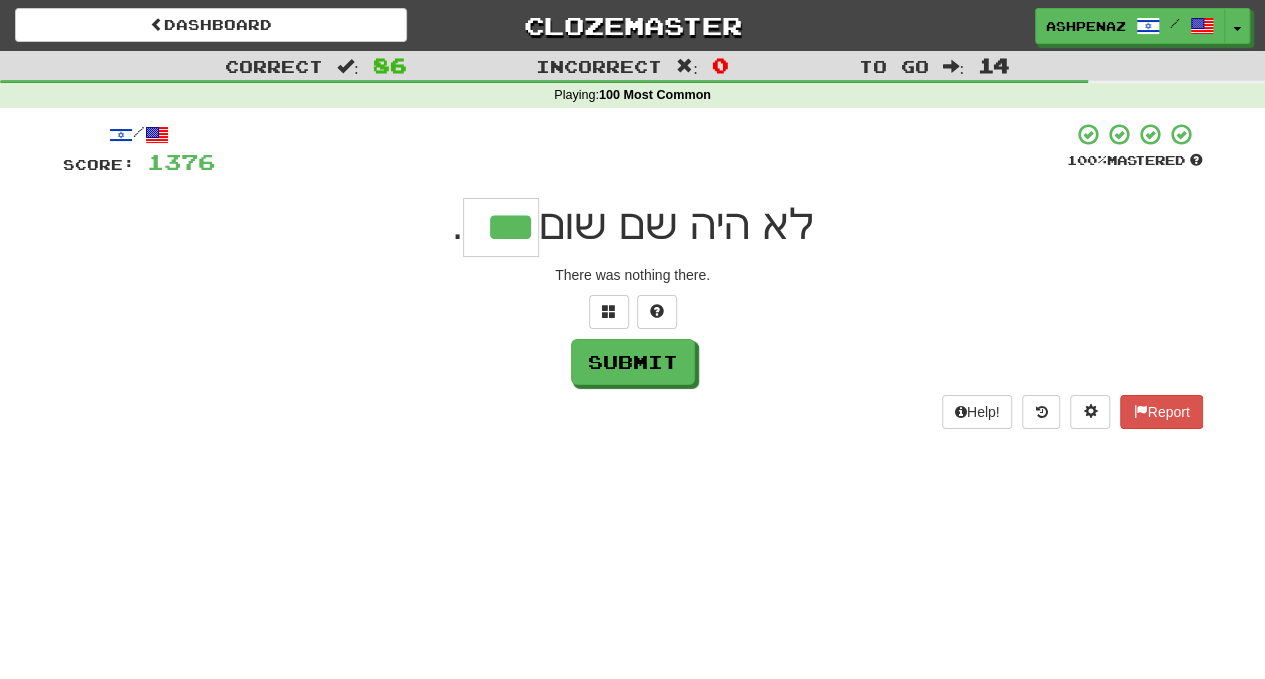 type on "***" 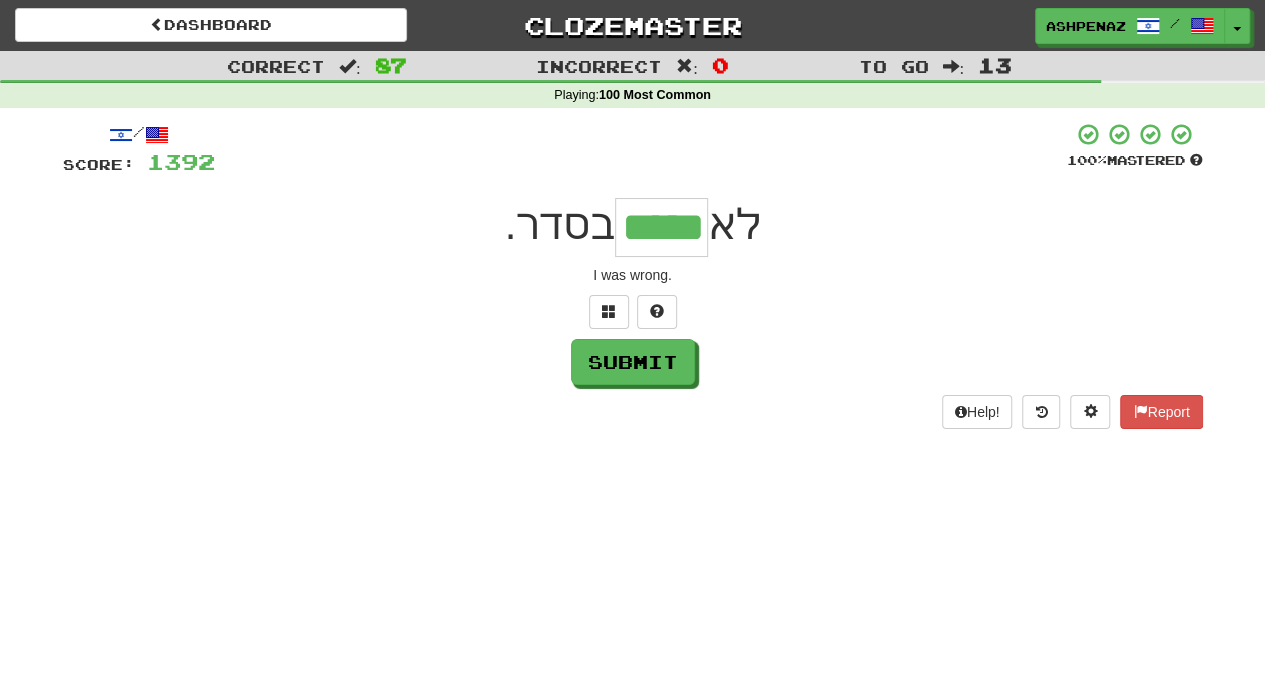 type on "*****" 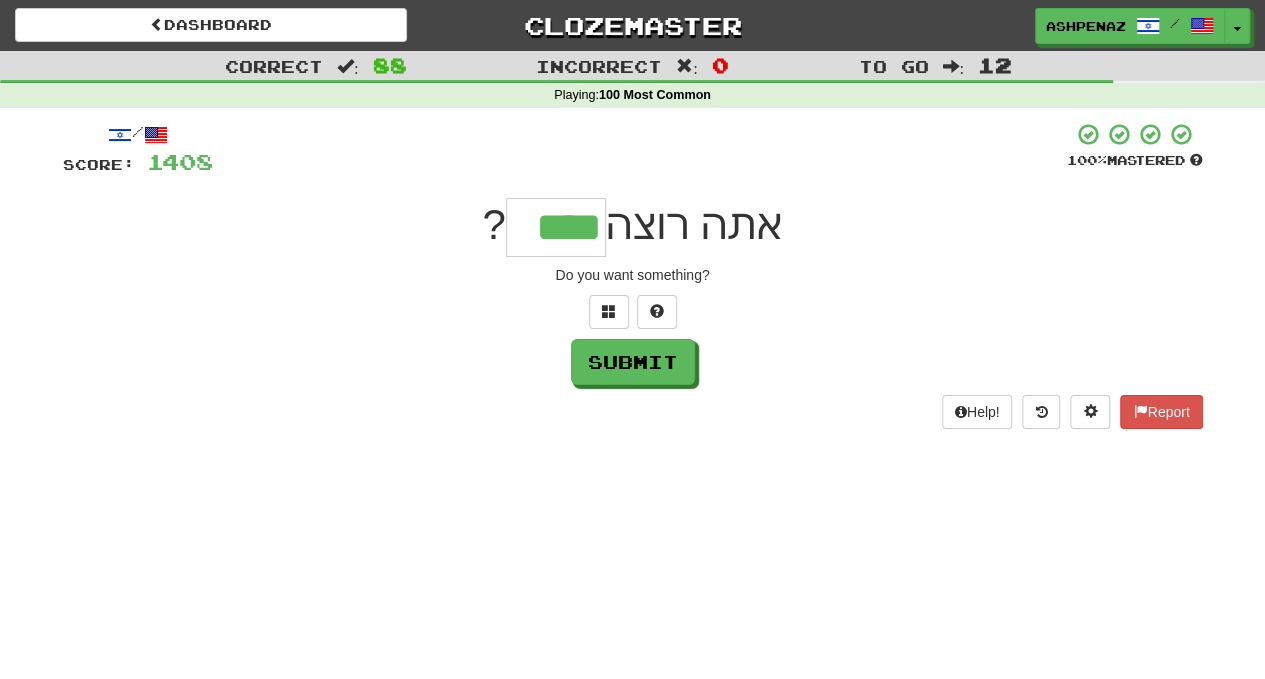 type on "****" 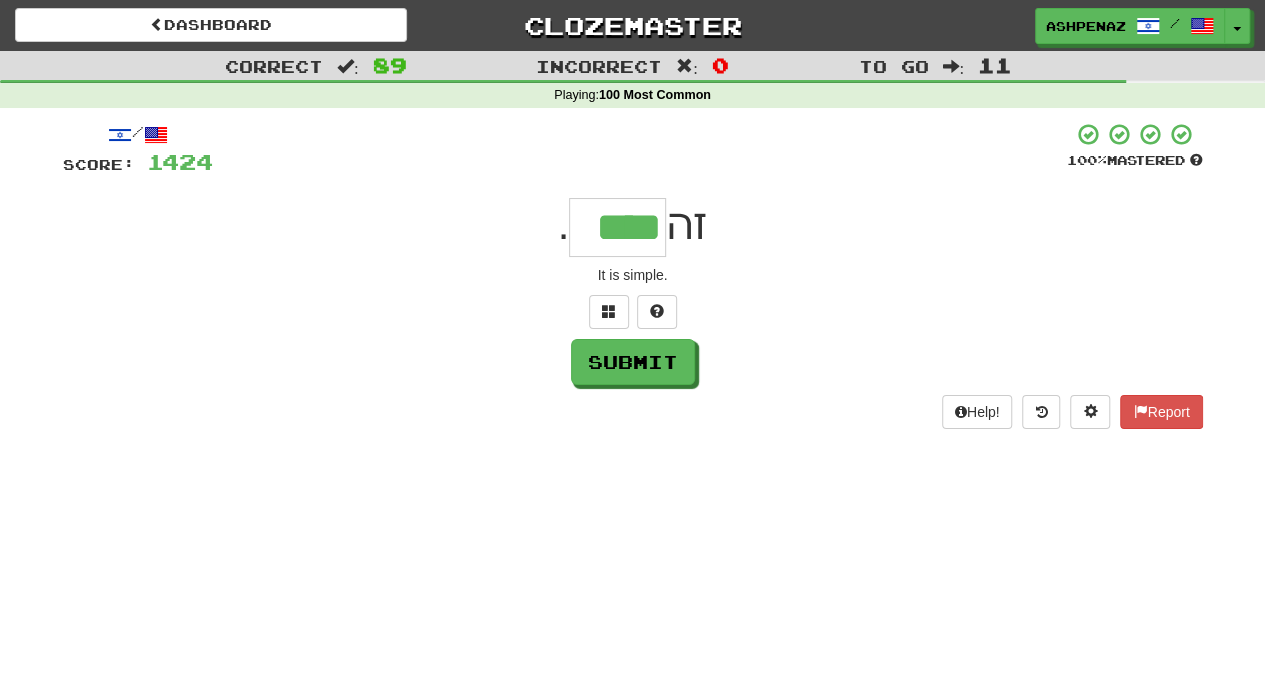 type on "****" 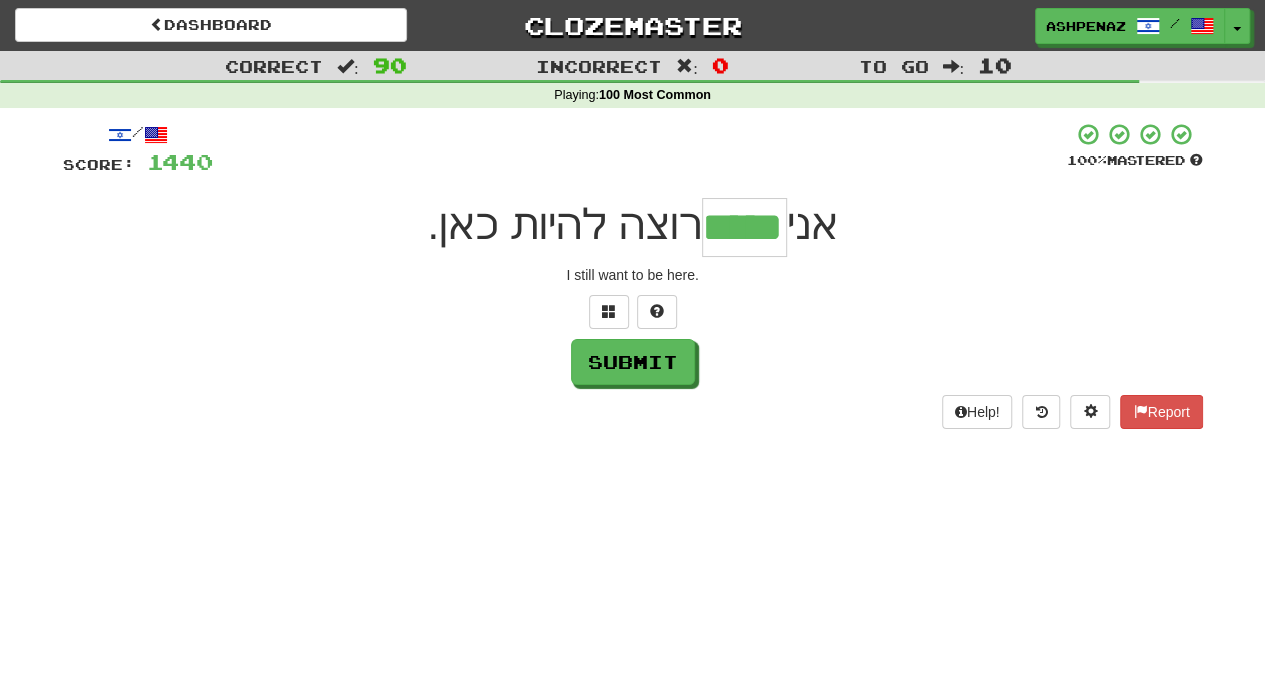 type on "*****" 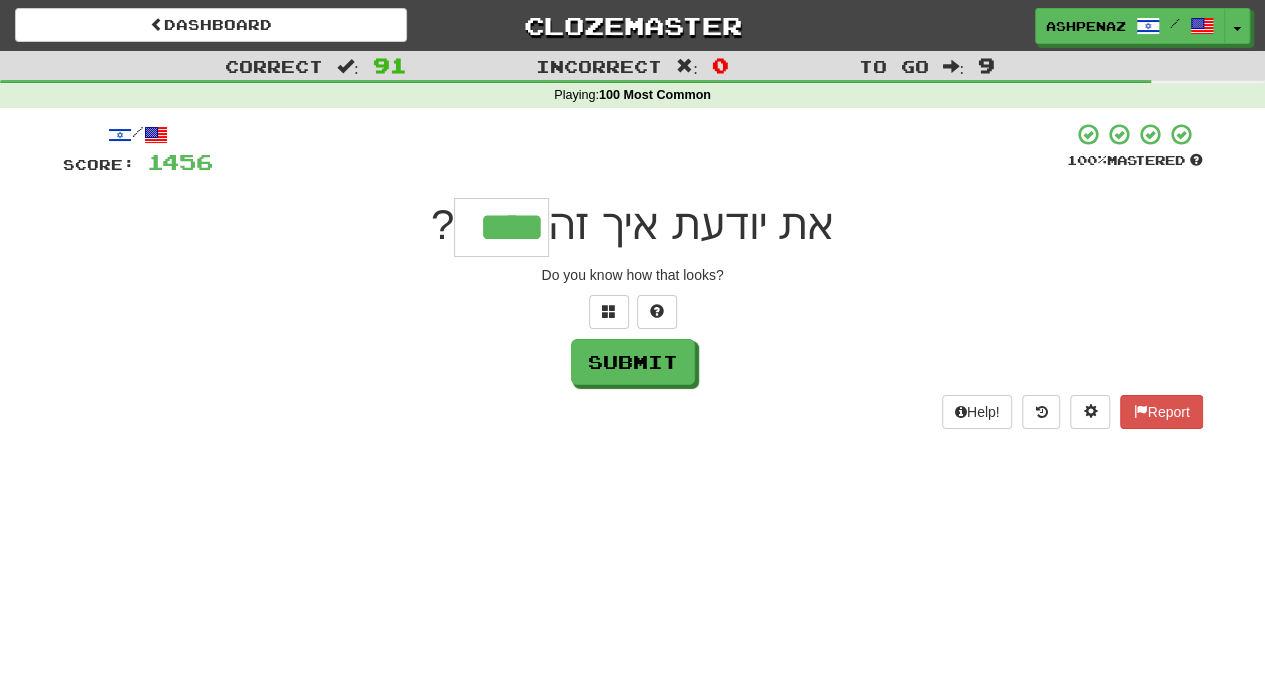 type on "****" 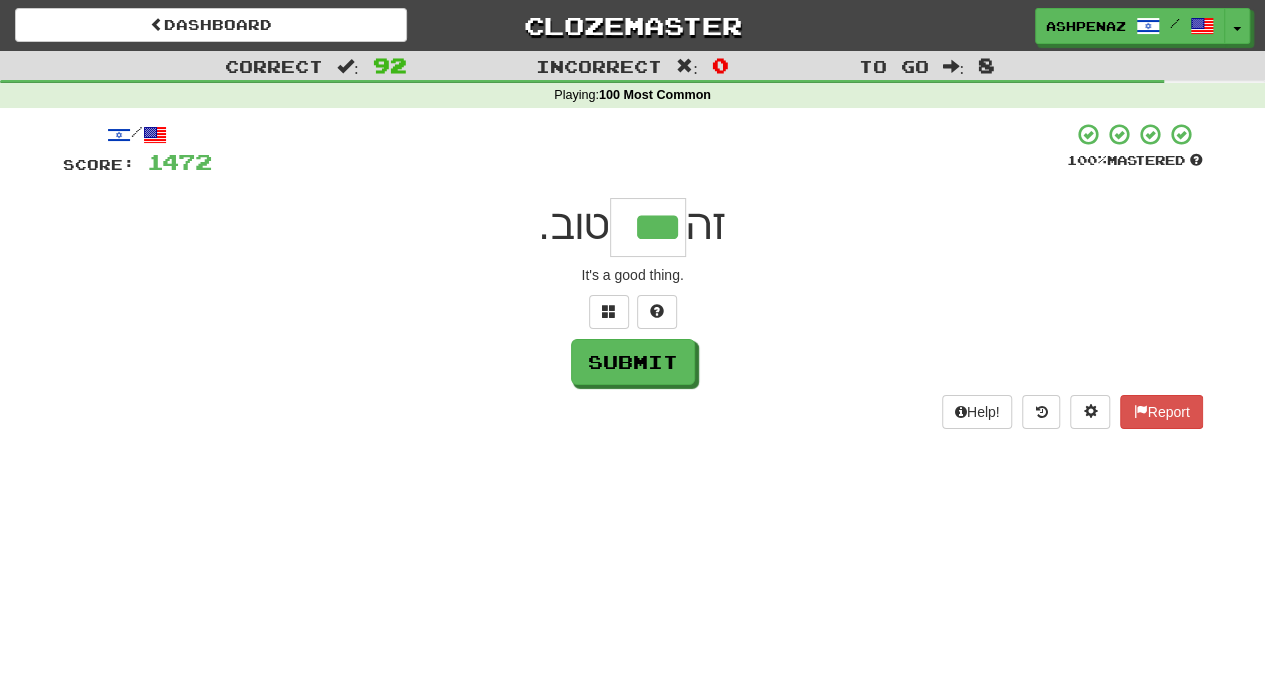 type on "***" 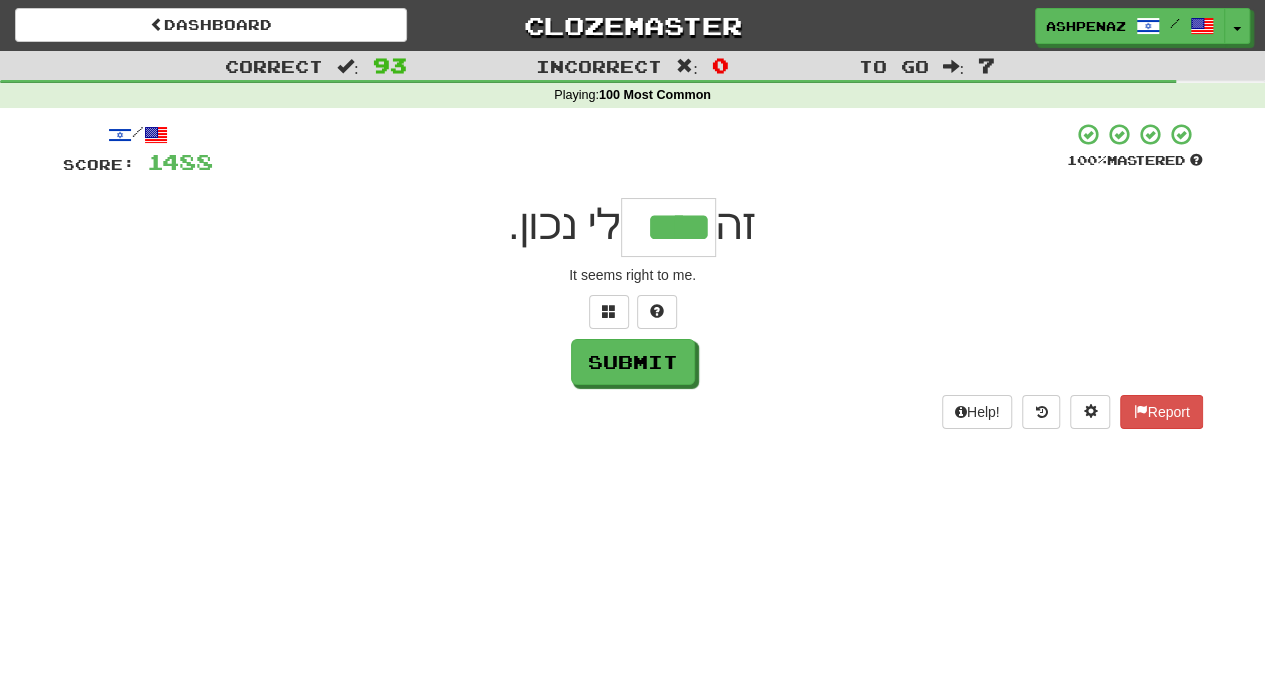 type on "****" 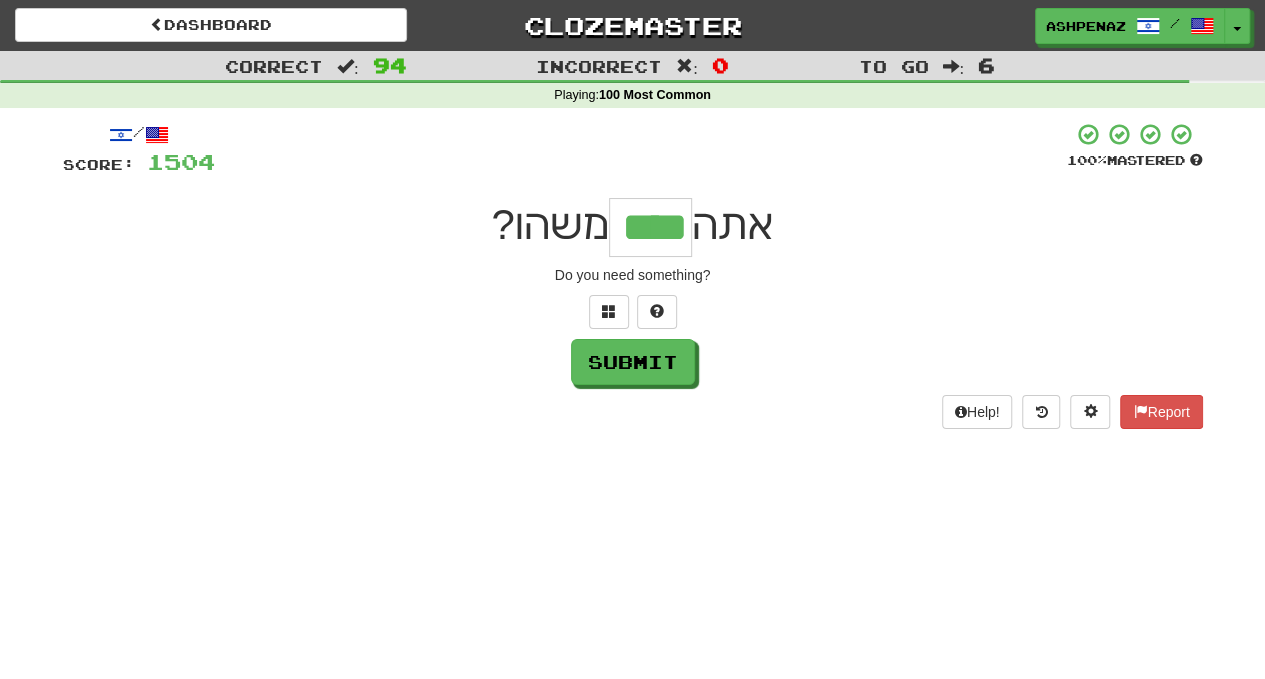 type on "****" 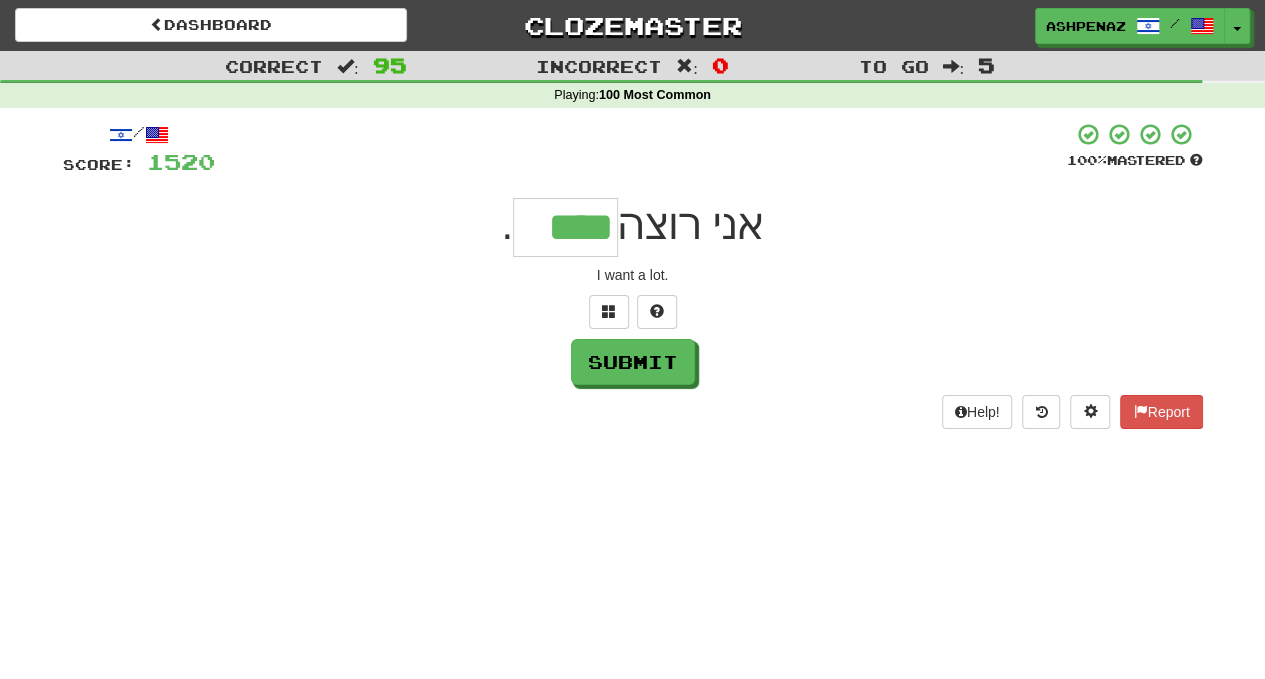 type on "****" 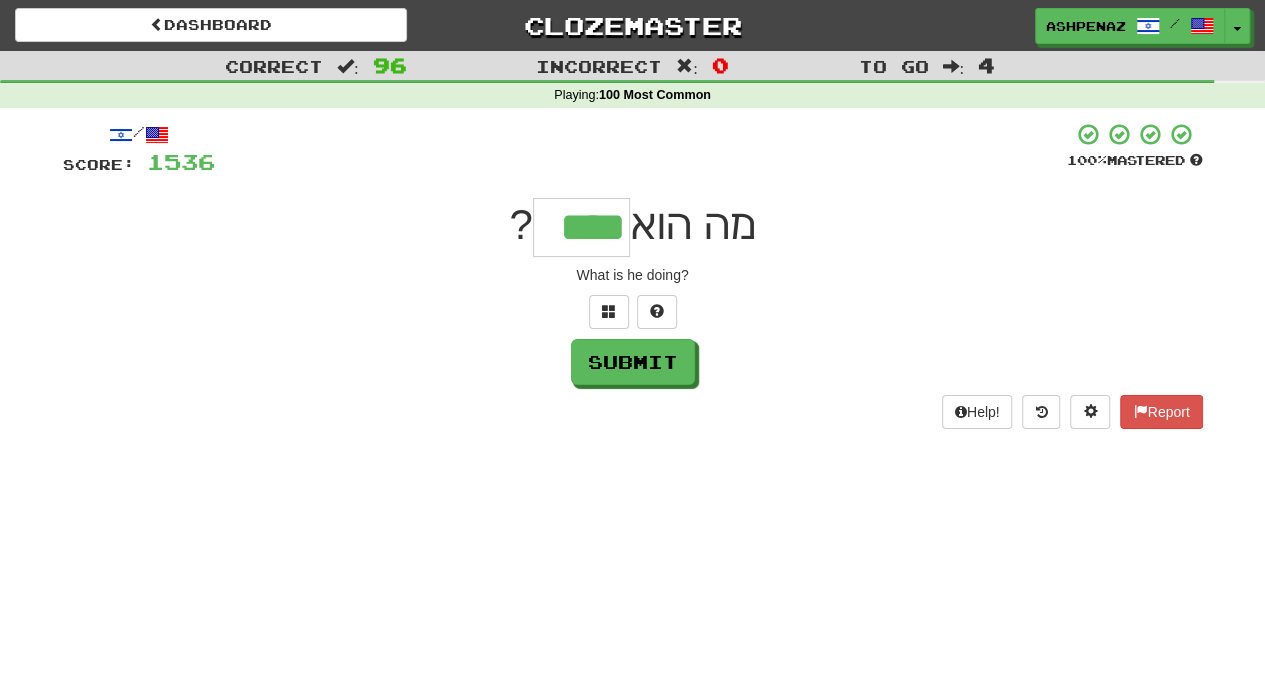 type on "****" 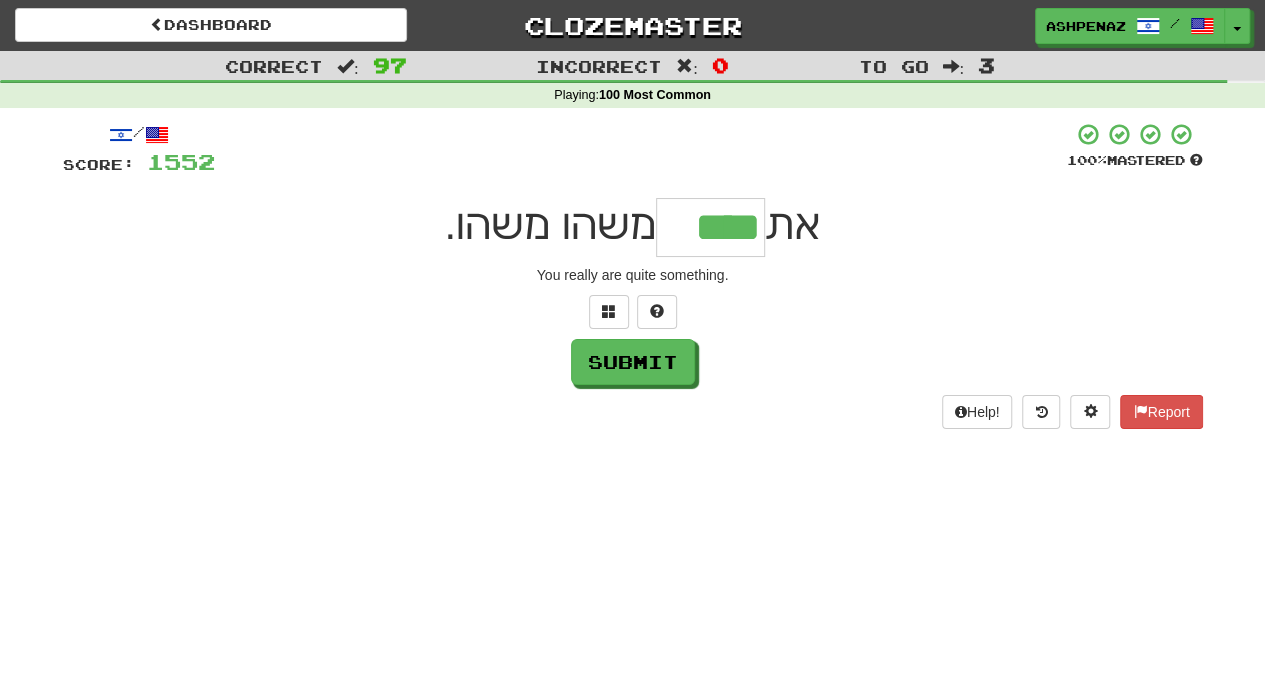 type on "****" 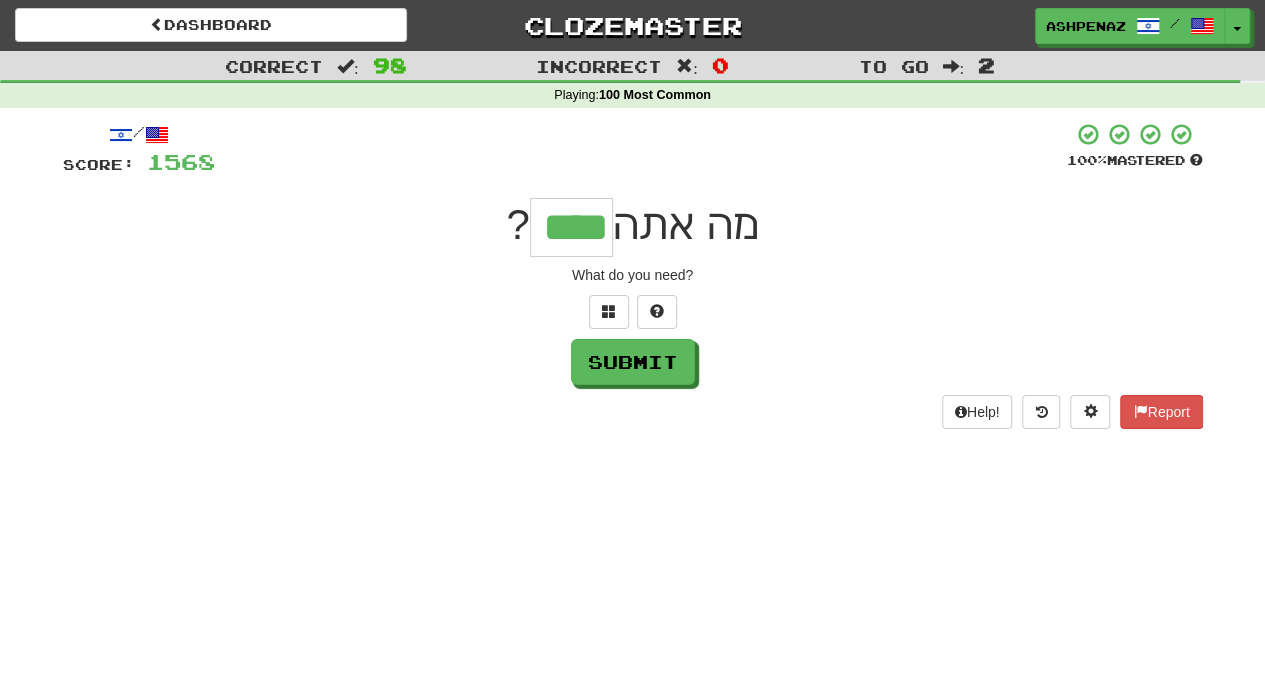 type on "****" 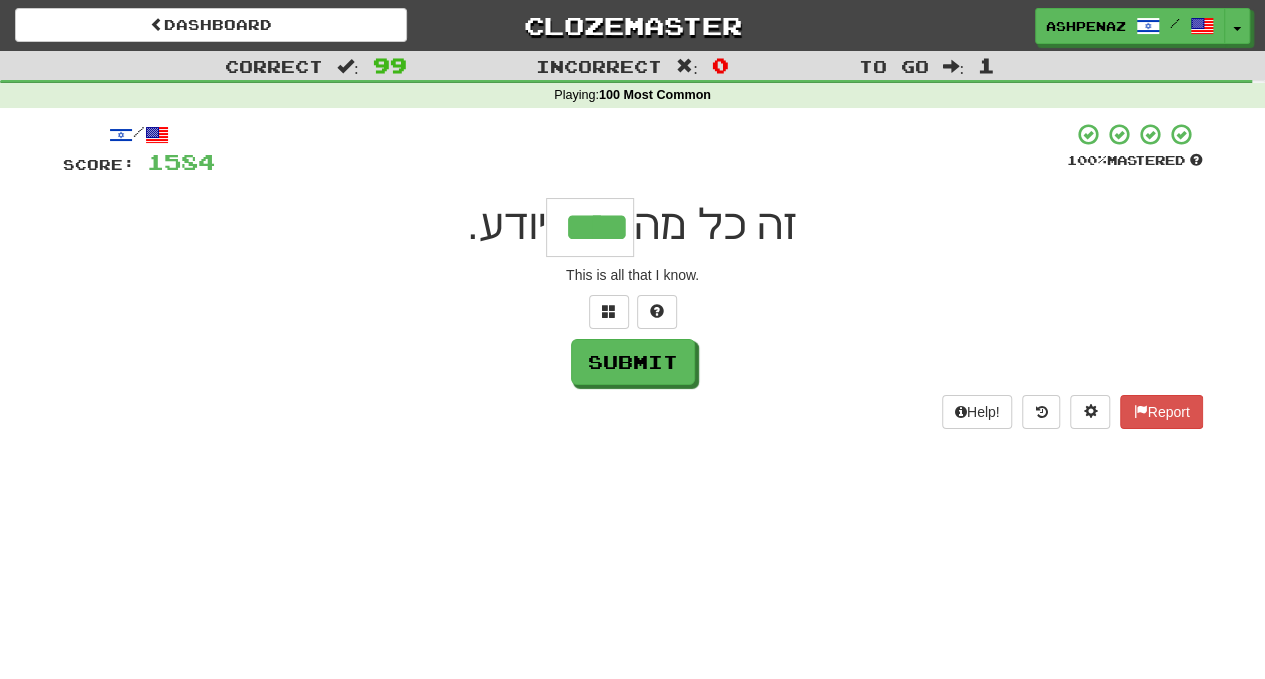 type on "****" 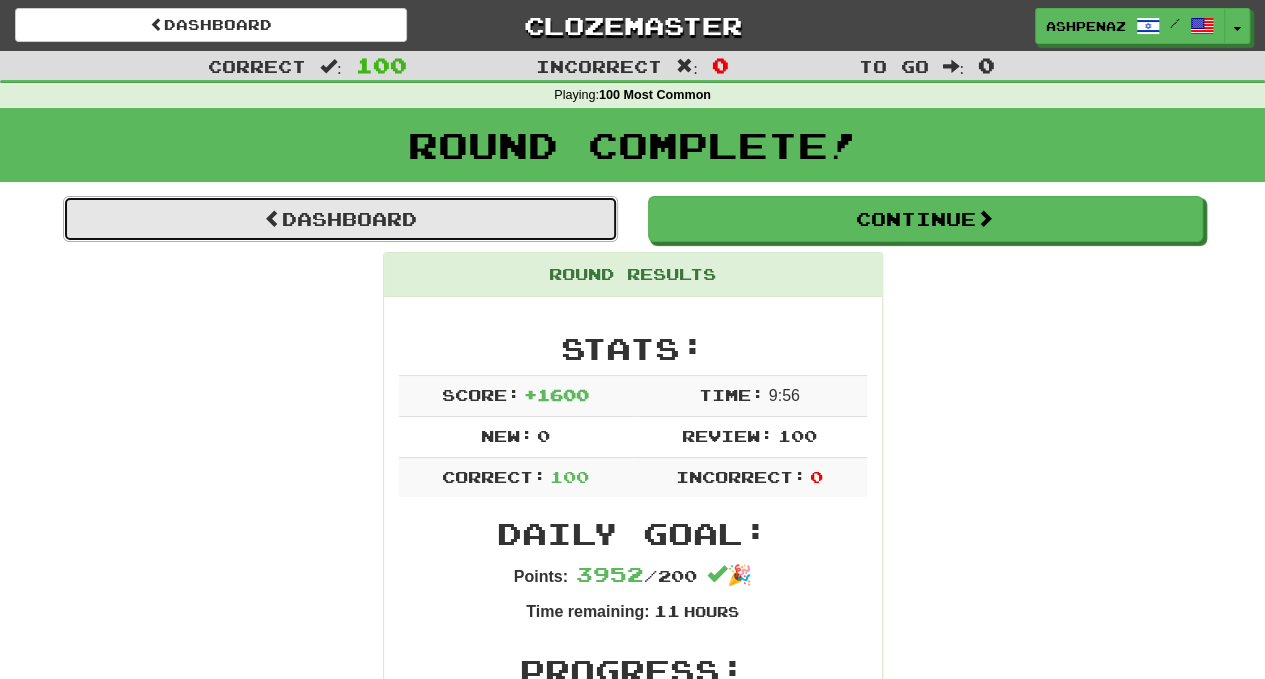 click on "Dashboard" at bounding box center (340, 219) 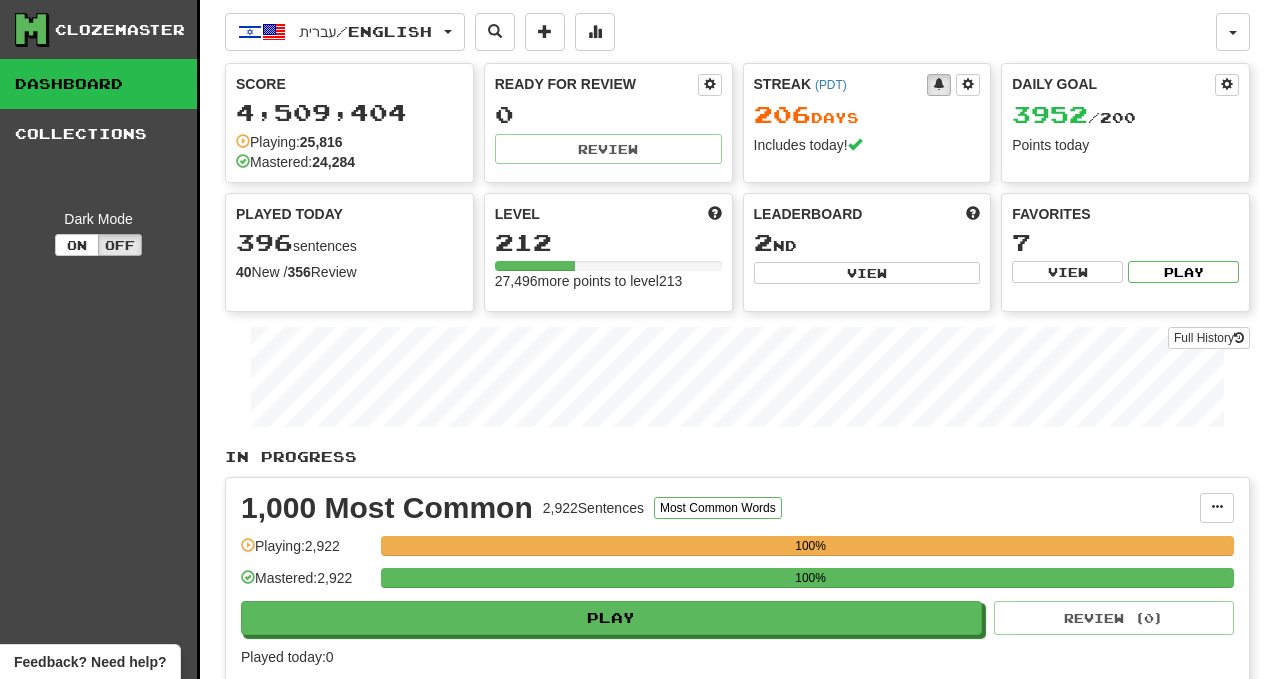 scroll, scrollTop: 0, scrollLeft: 0, axis: both 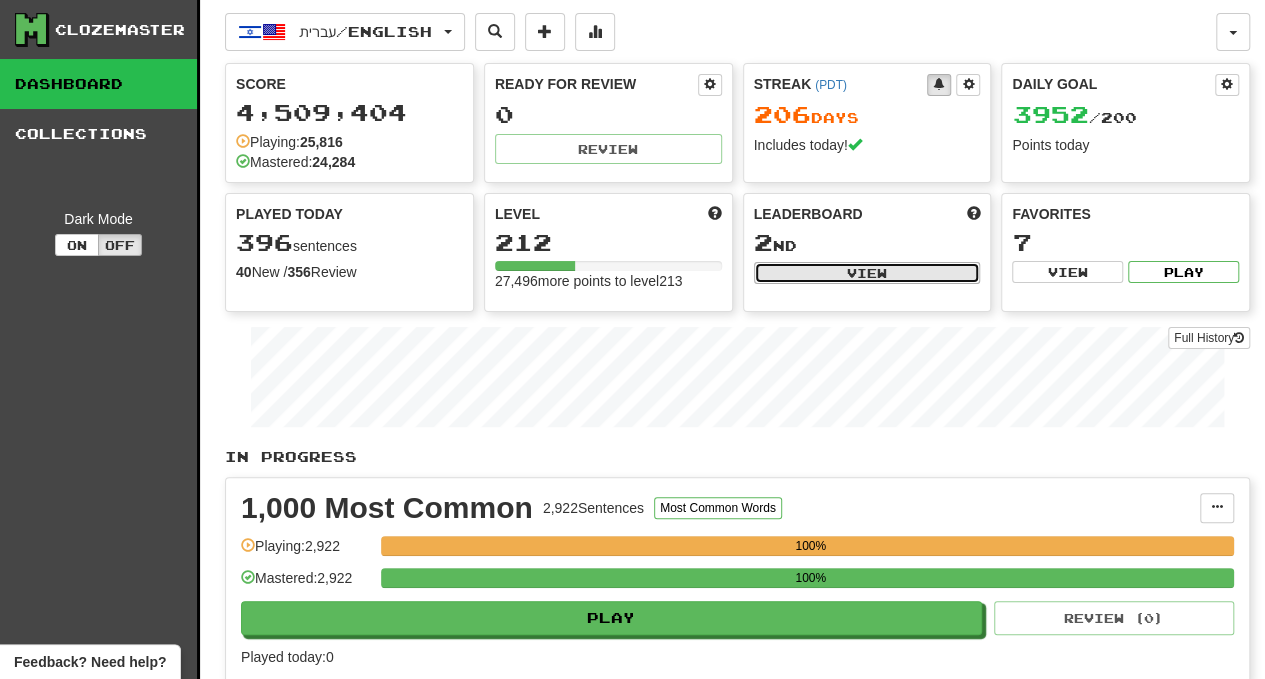 click on "View" at bounding box center [867, 273] 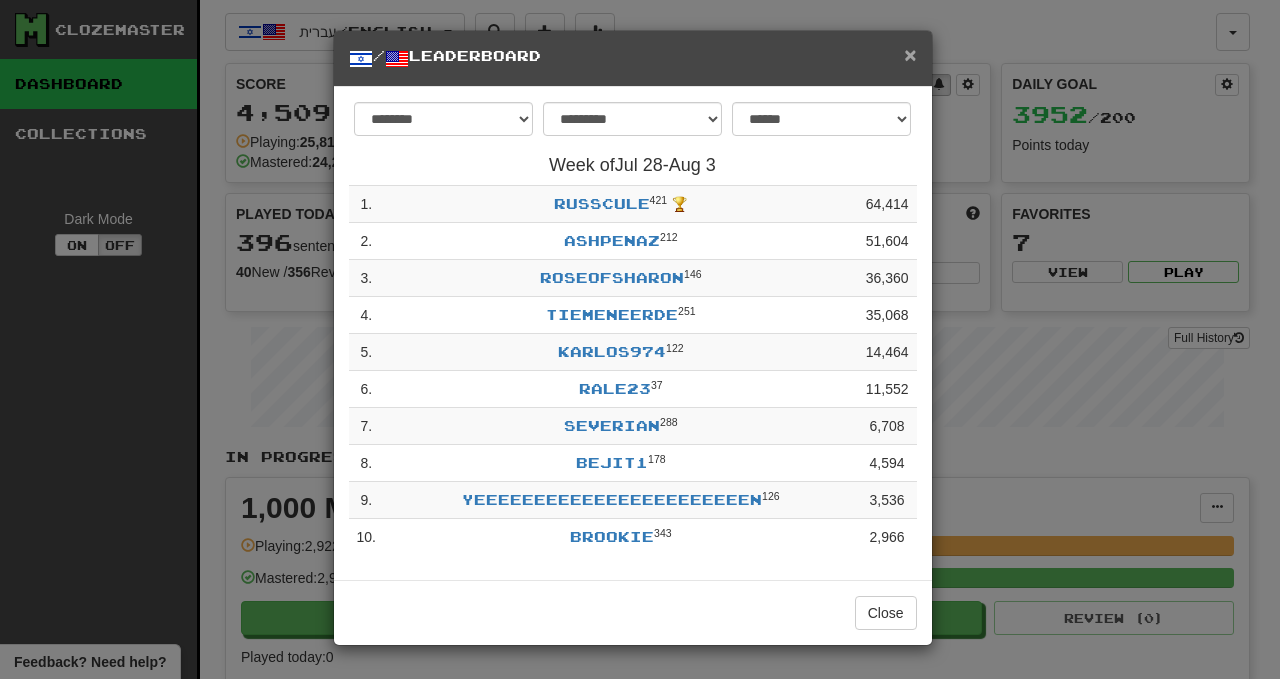 click on "×" at bounding box center (910, 54) 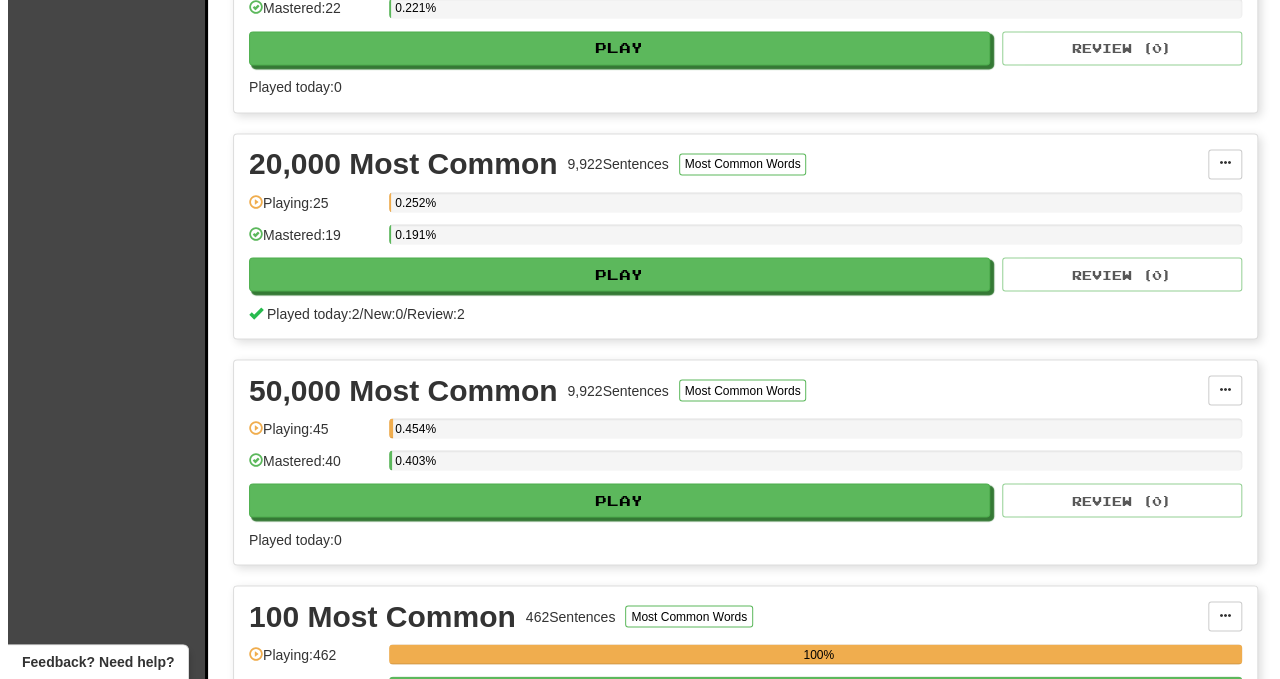 scroll, scrollTop: 2300, scrollLeft: 0, axis: vertical 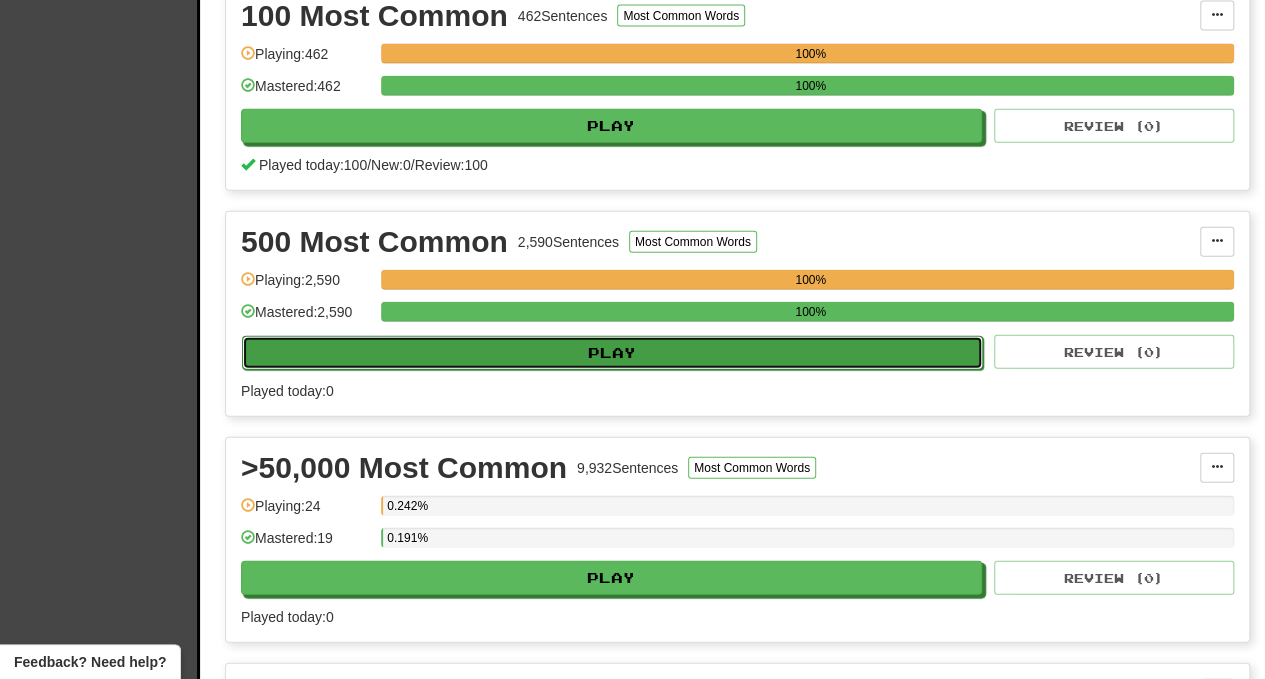 click on "Play" at bounding box center [612, 353] 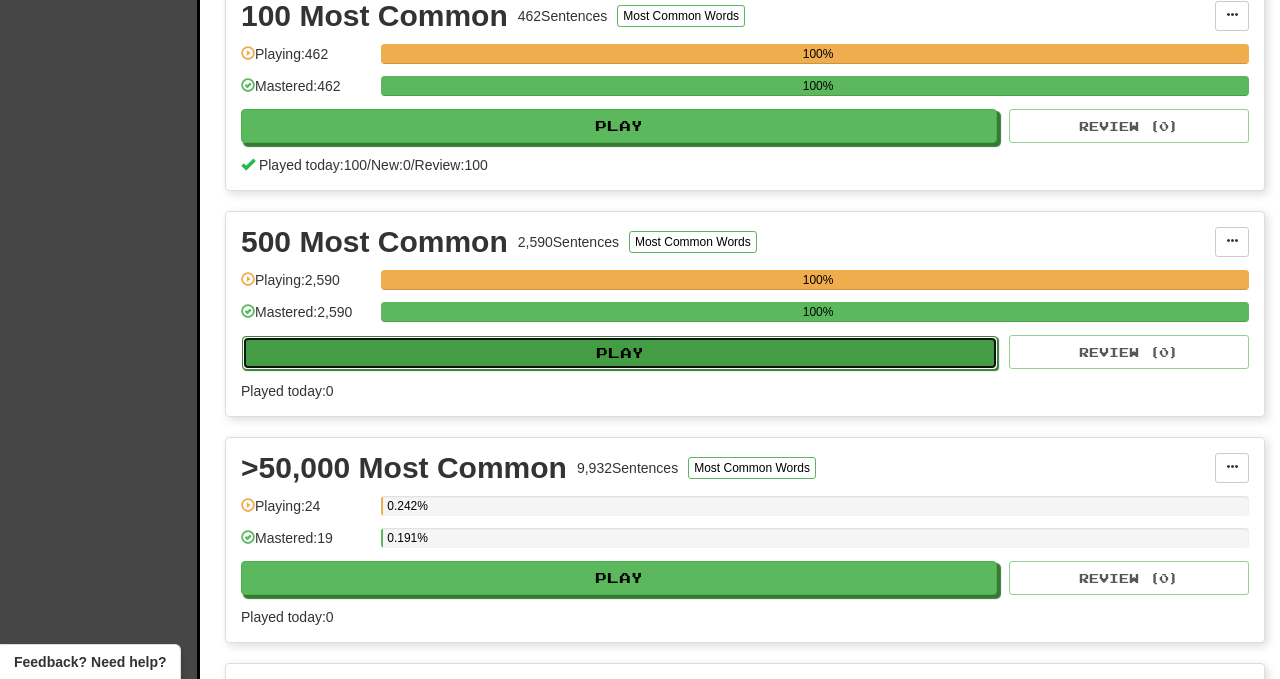 select on "***" 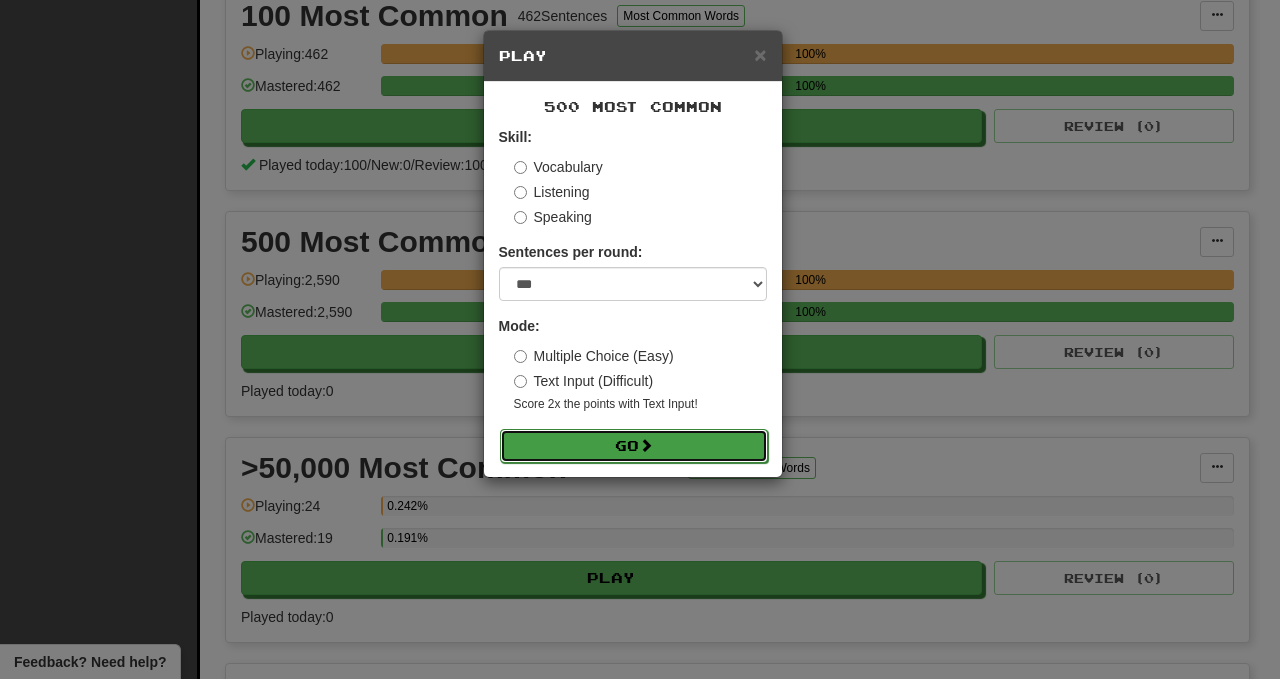 click at bounding box center (646, 445) 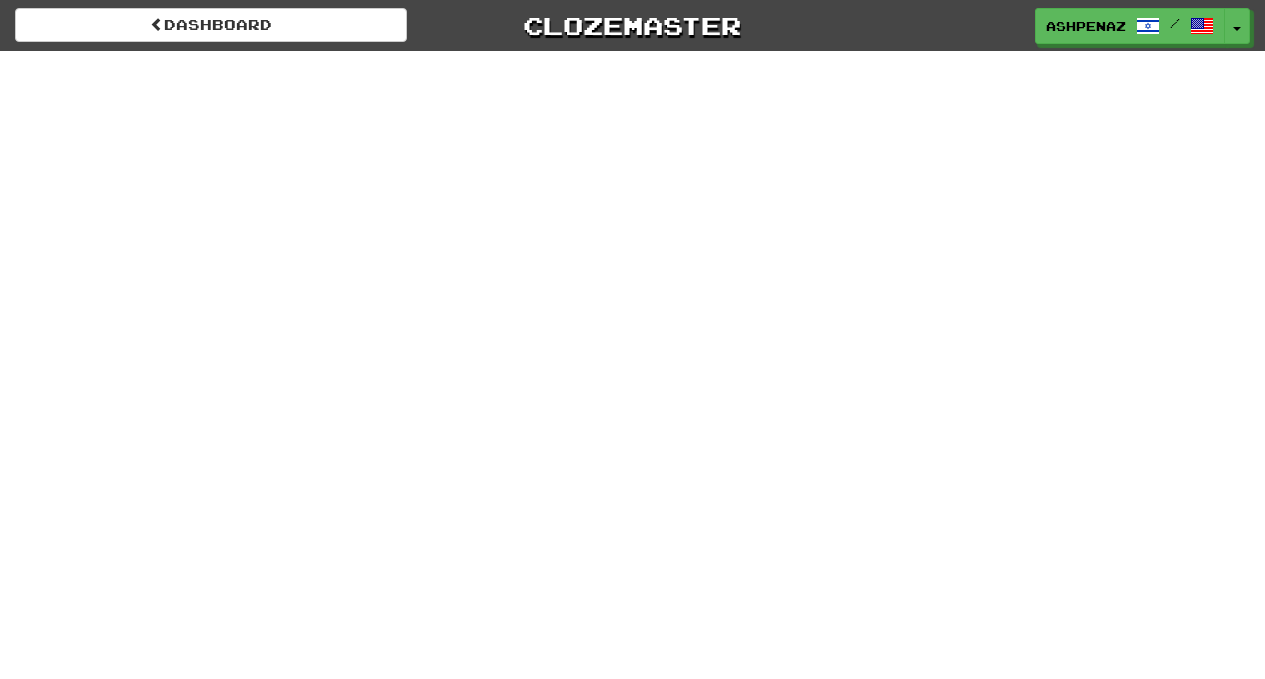 scroll, scrollTop: 0, scrollLeft: 0, axis: both 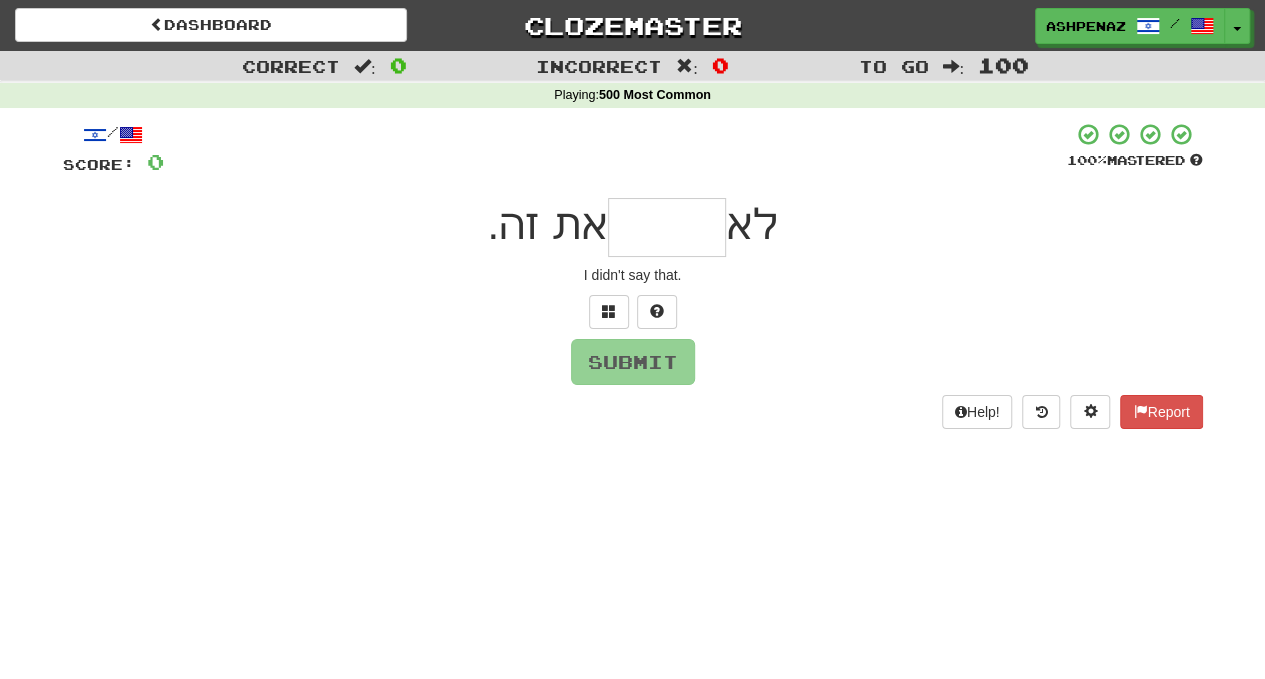 click at bounding box center [667, 227] 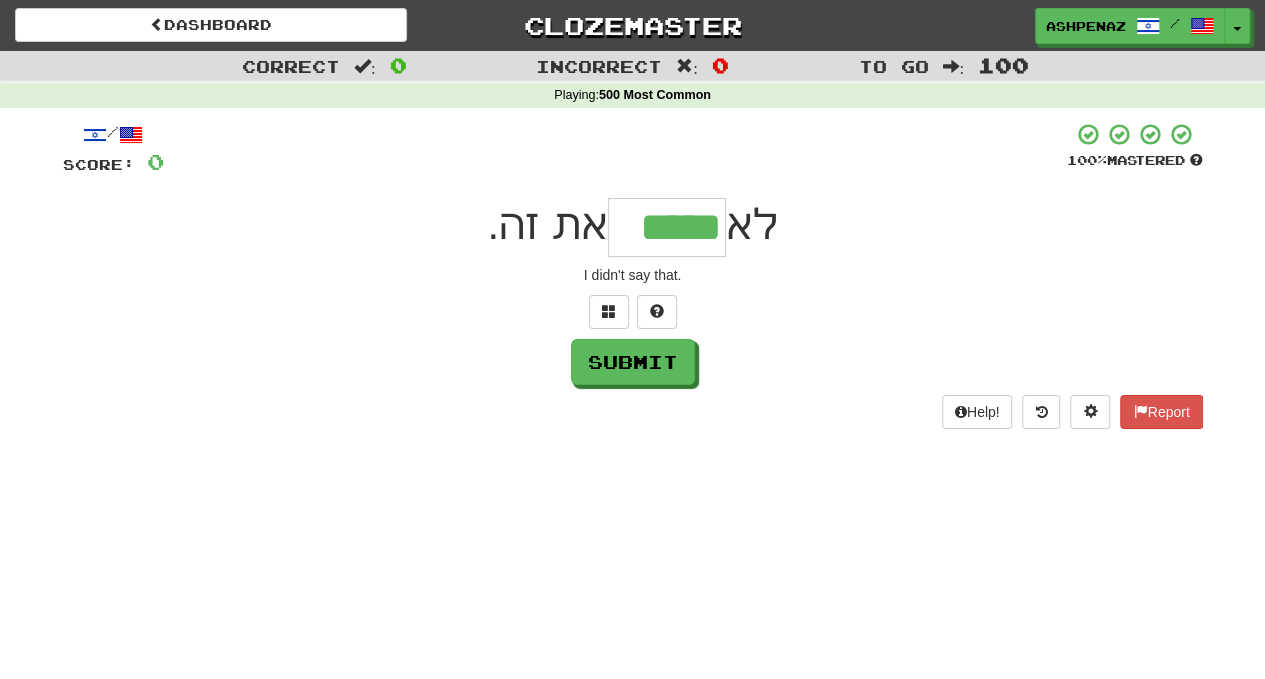 type on "*****" 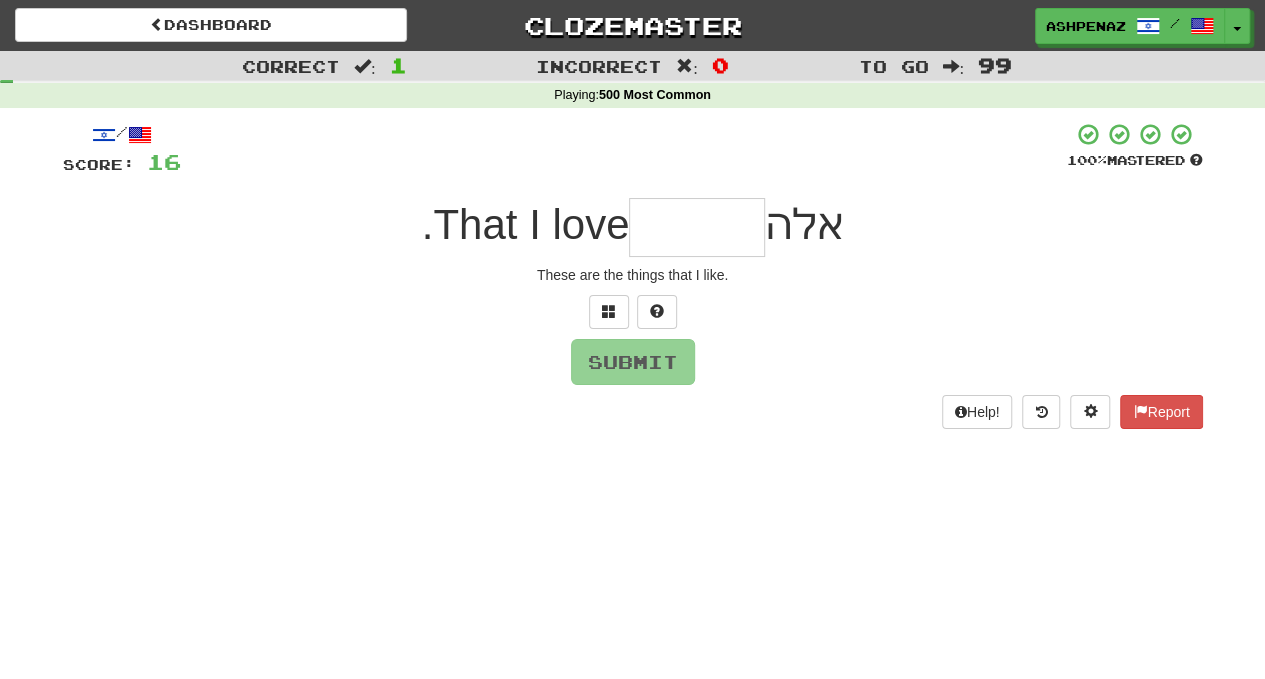 click at bounding box center (697, 227) 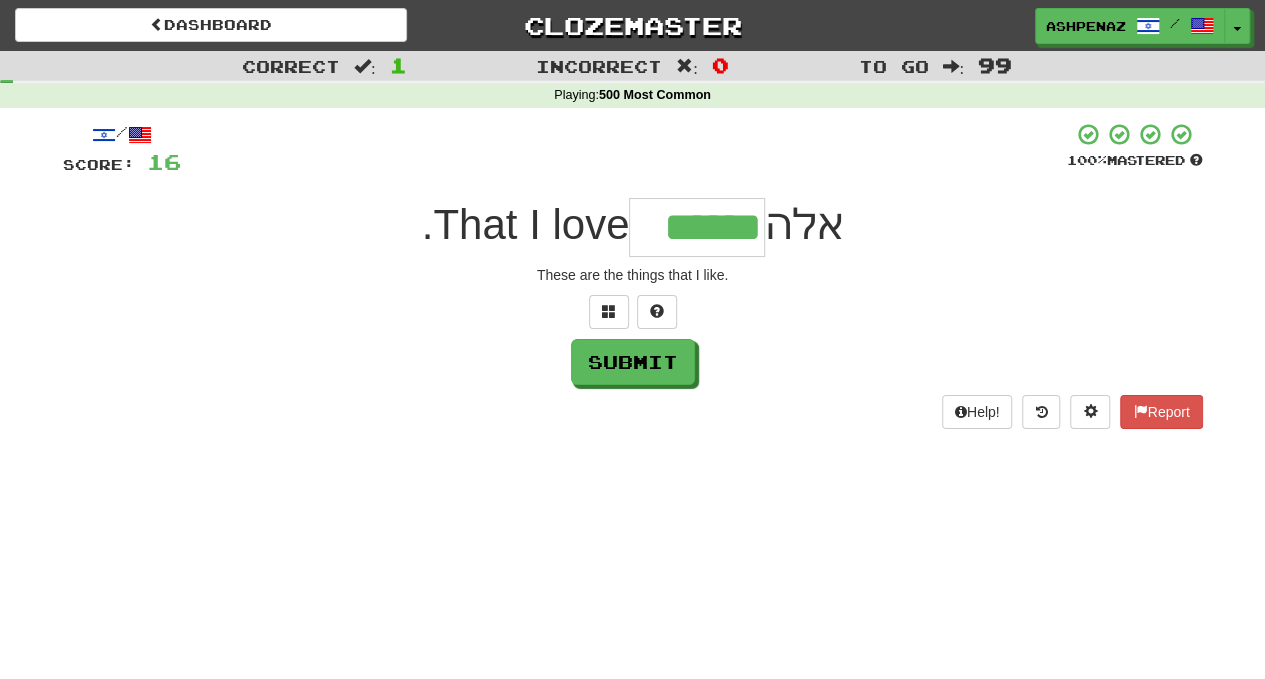 type on "******" 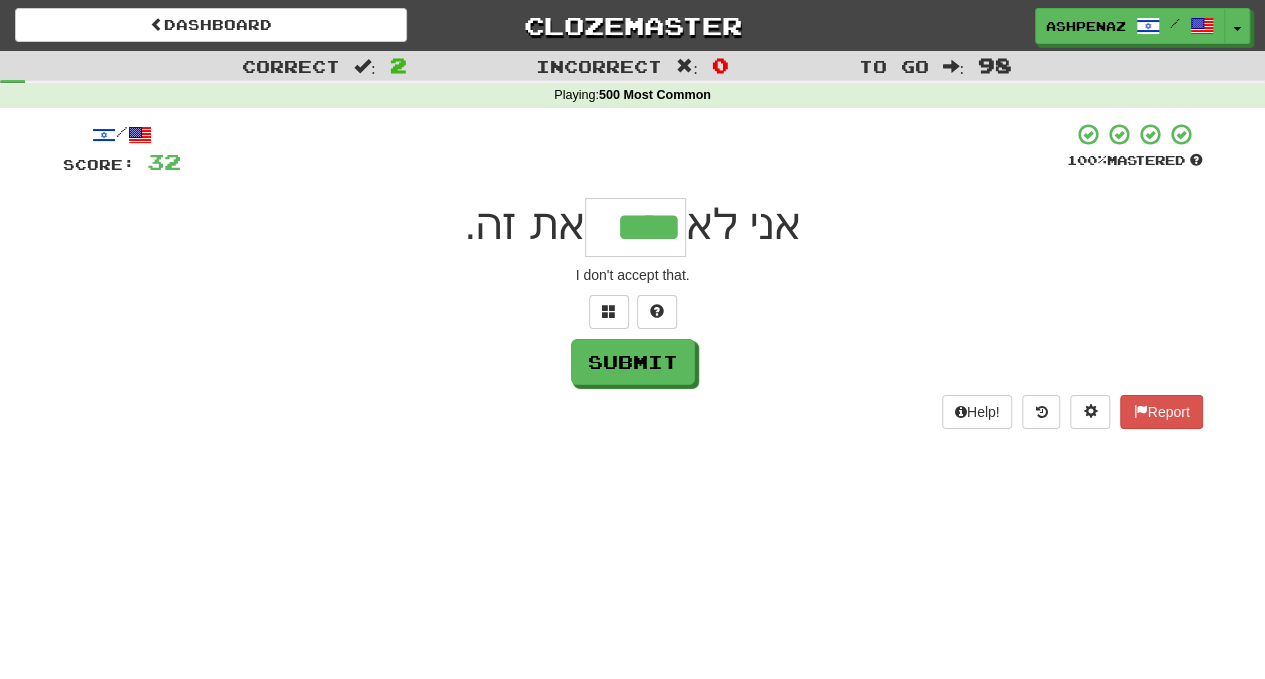 type on "****" 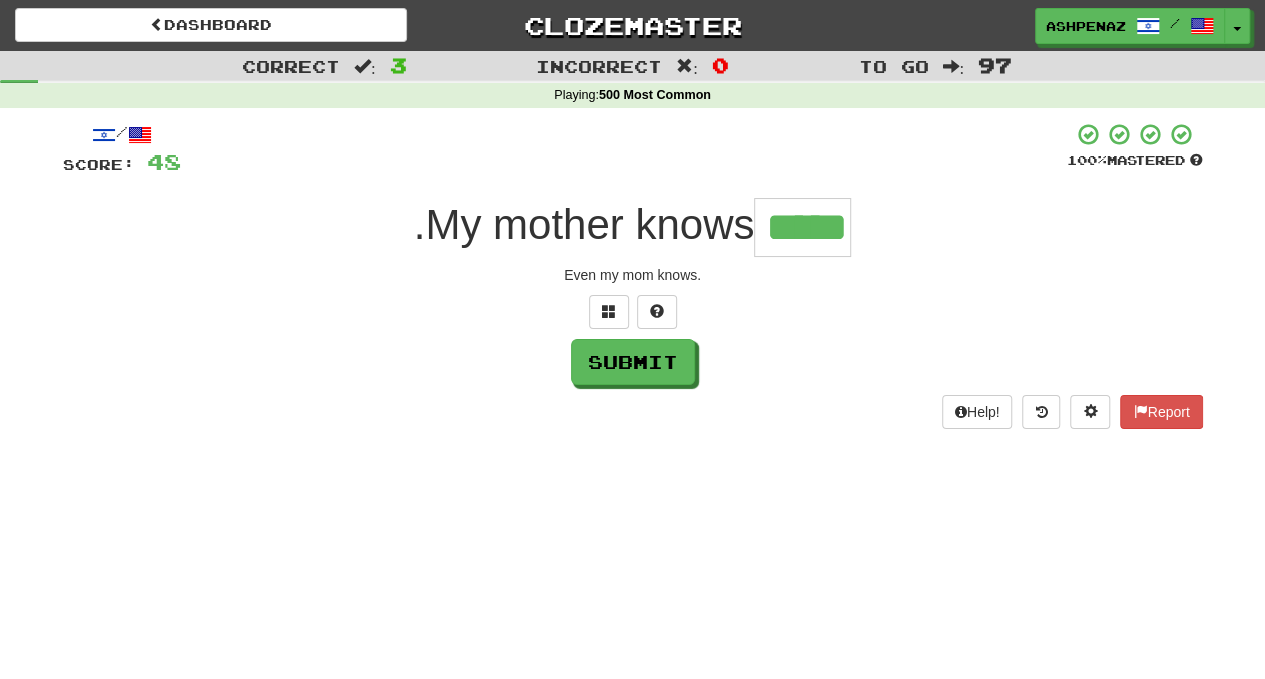 type on "*****" 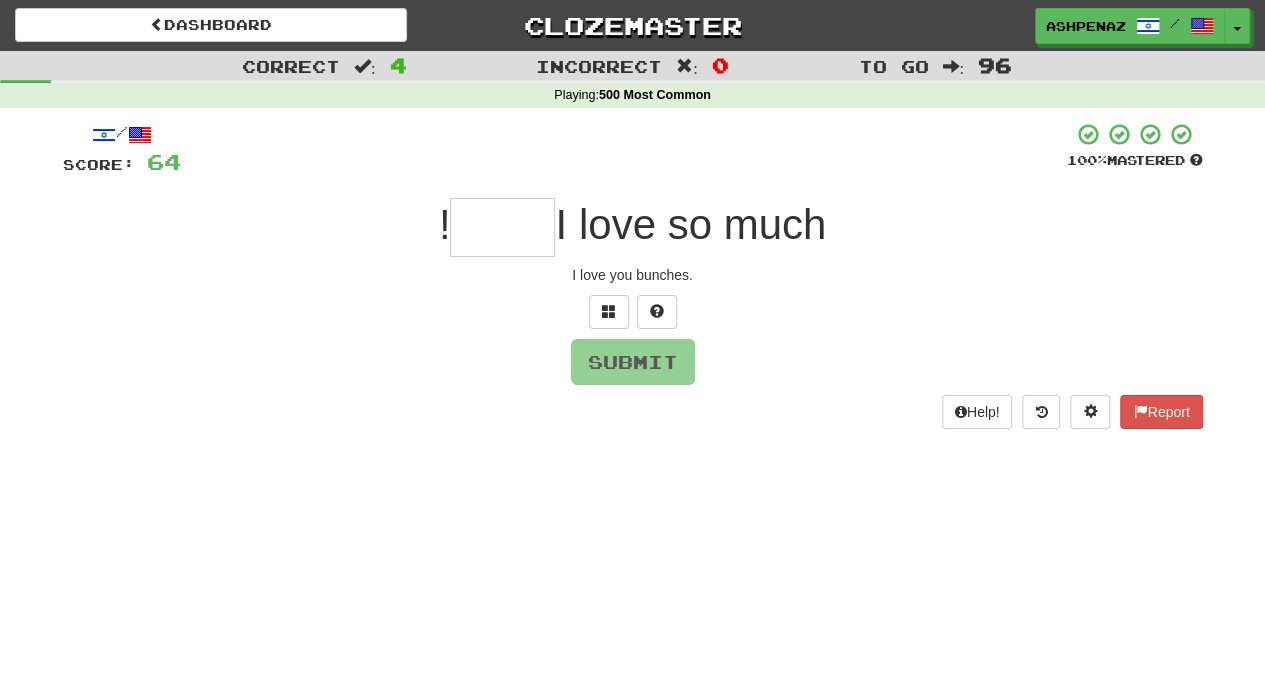 type on "*" 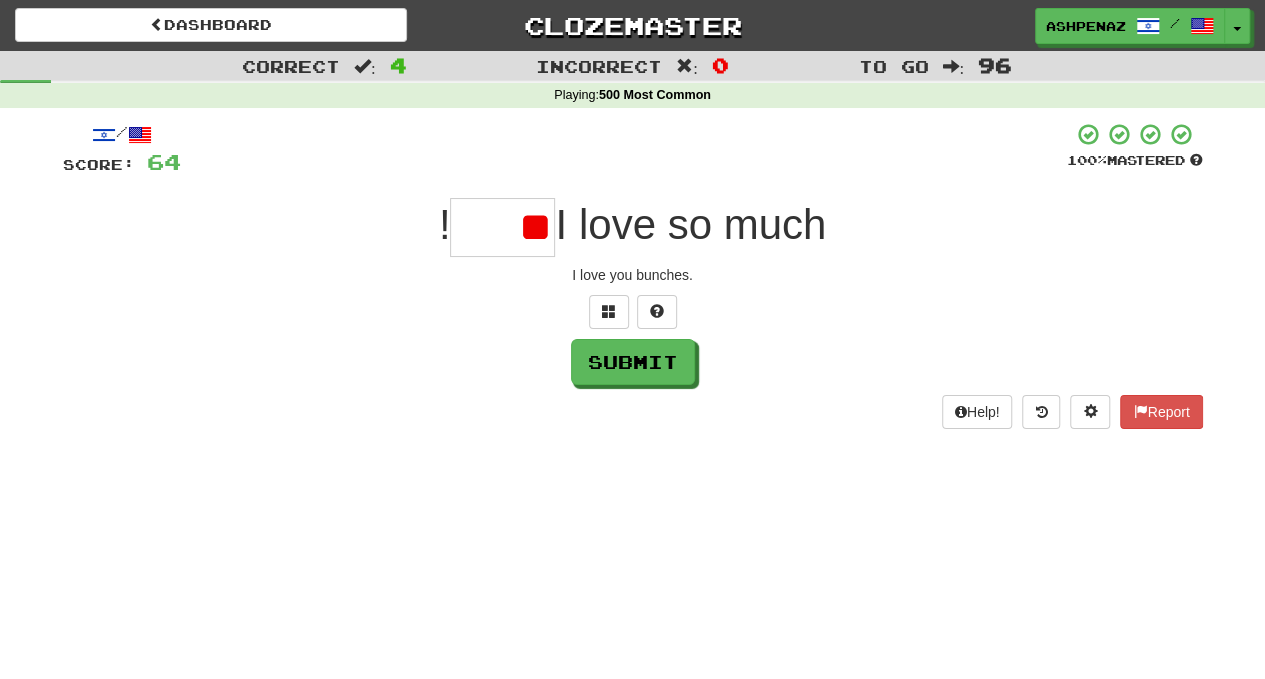 type on "*" 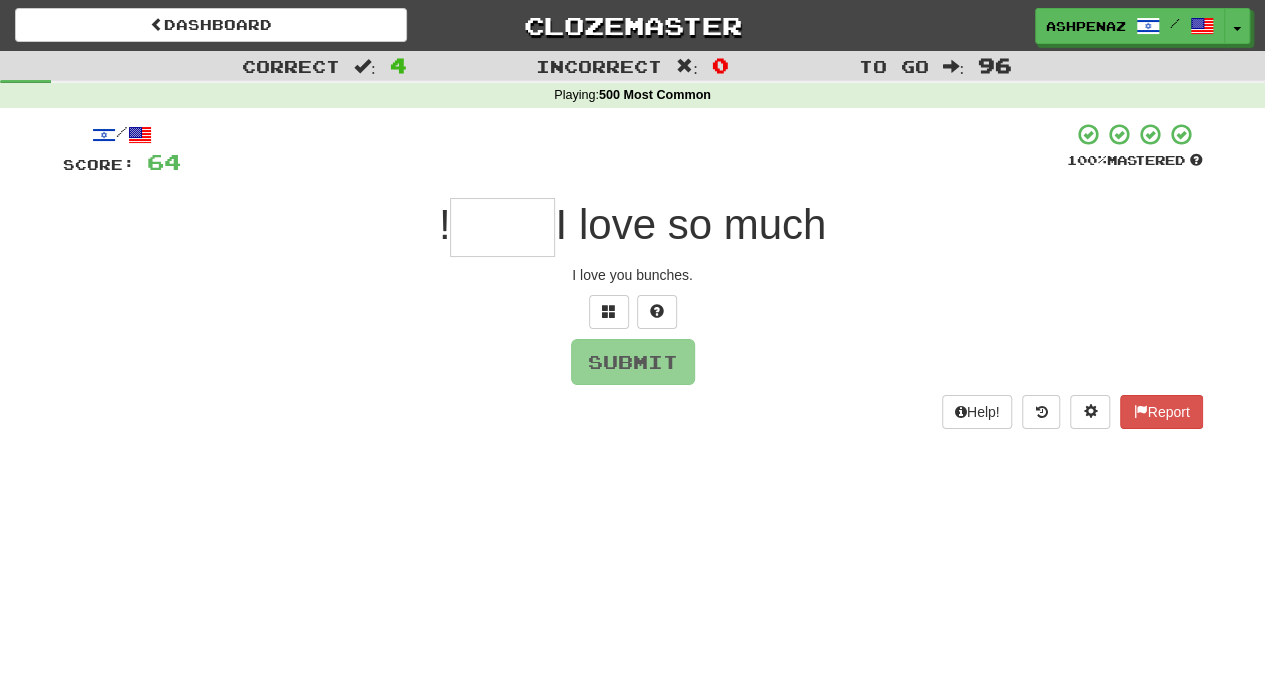 type on "*" 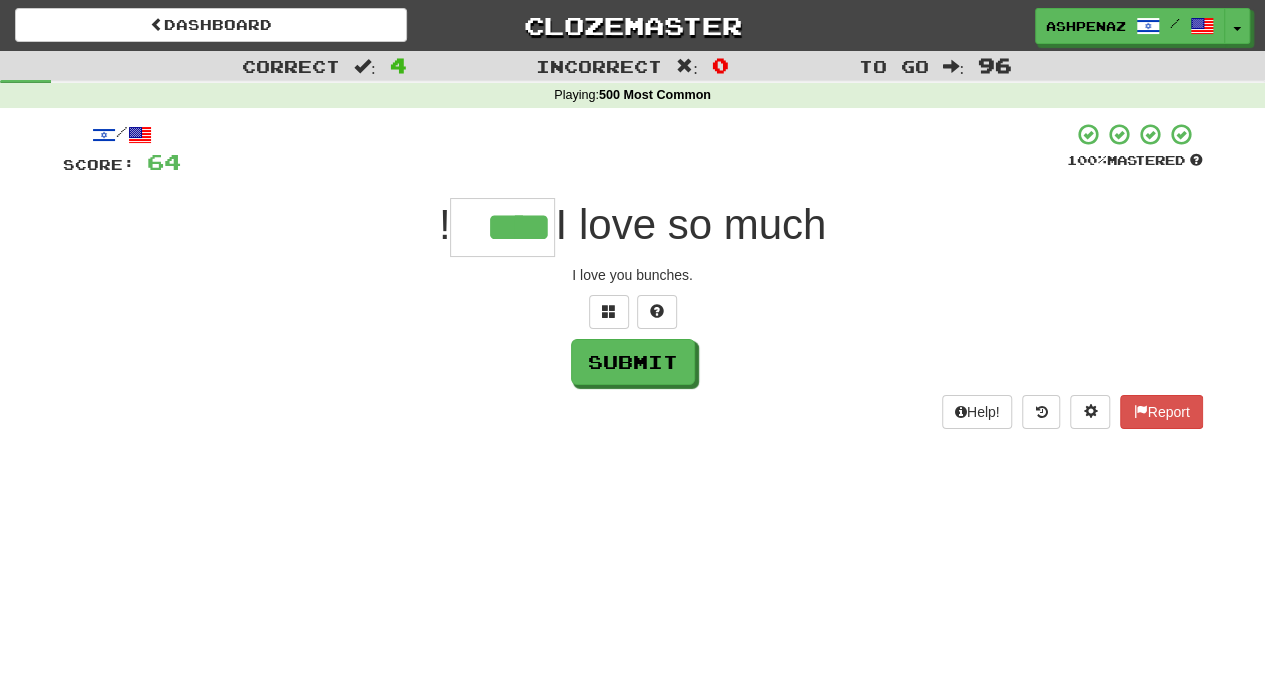 type on "****" 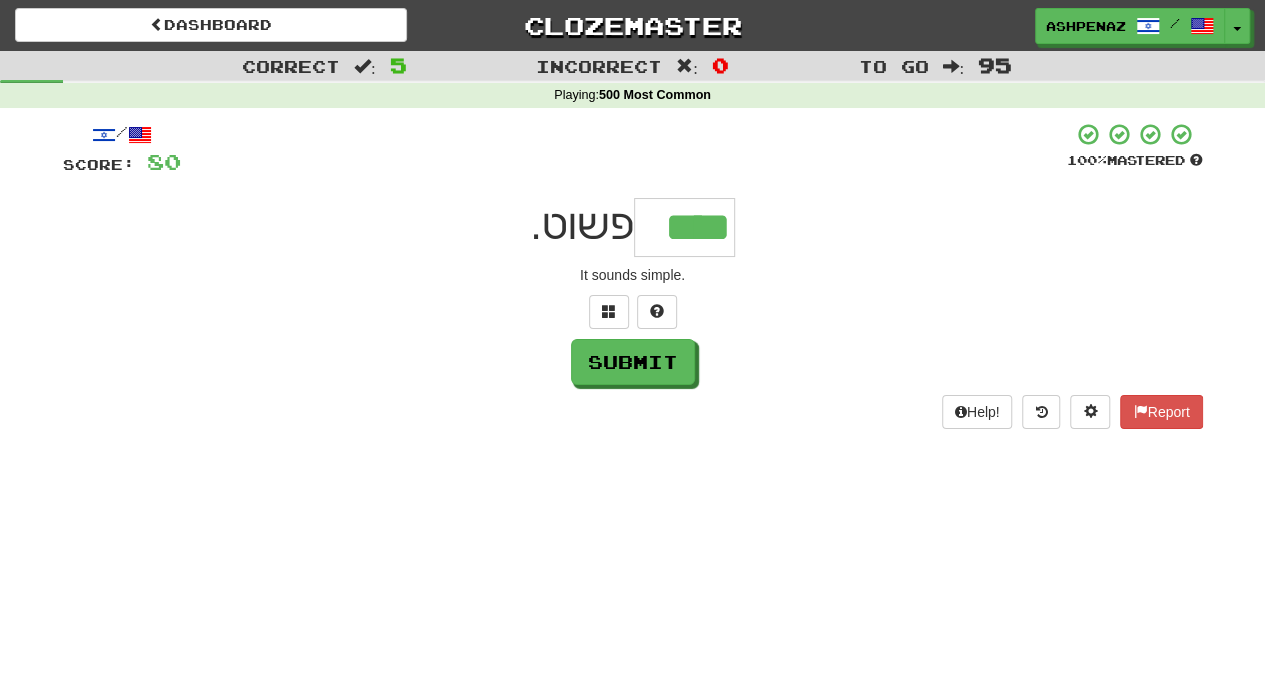 type on "****" 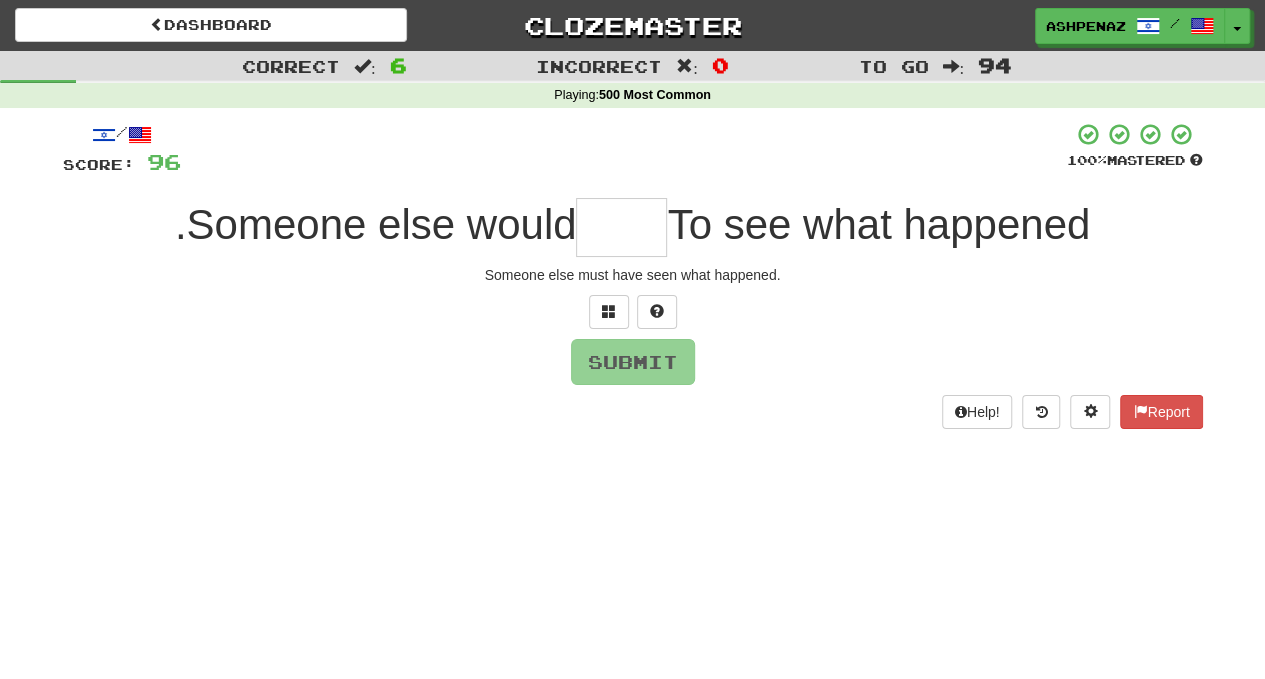 type on "*" 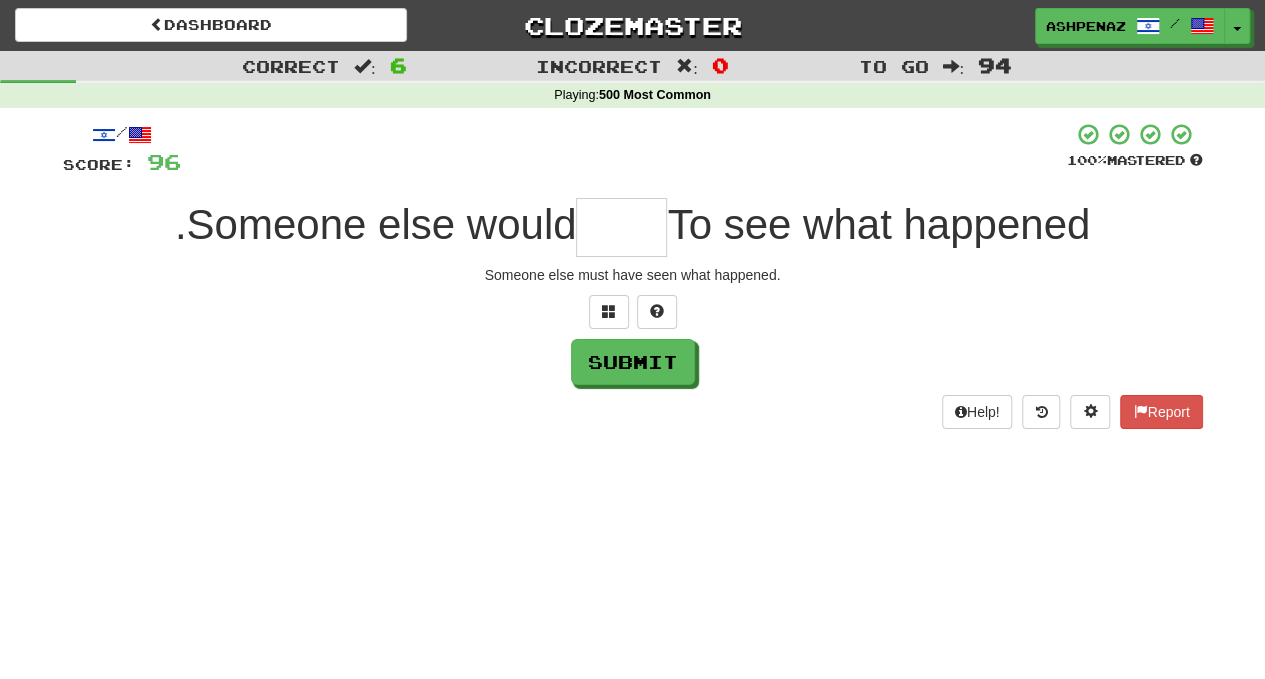 type on "*" 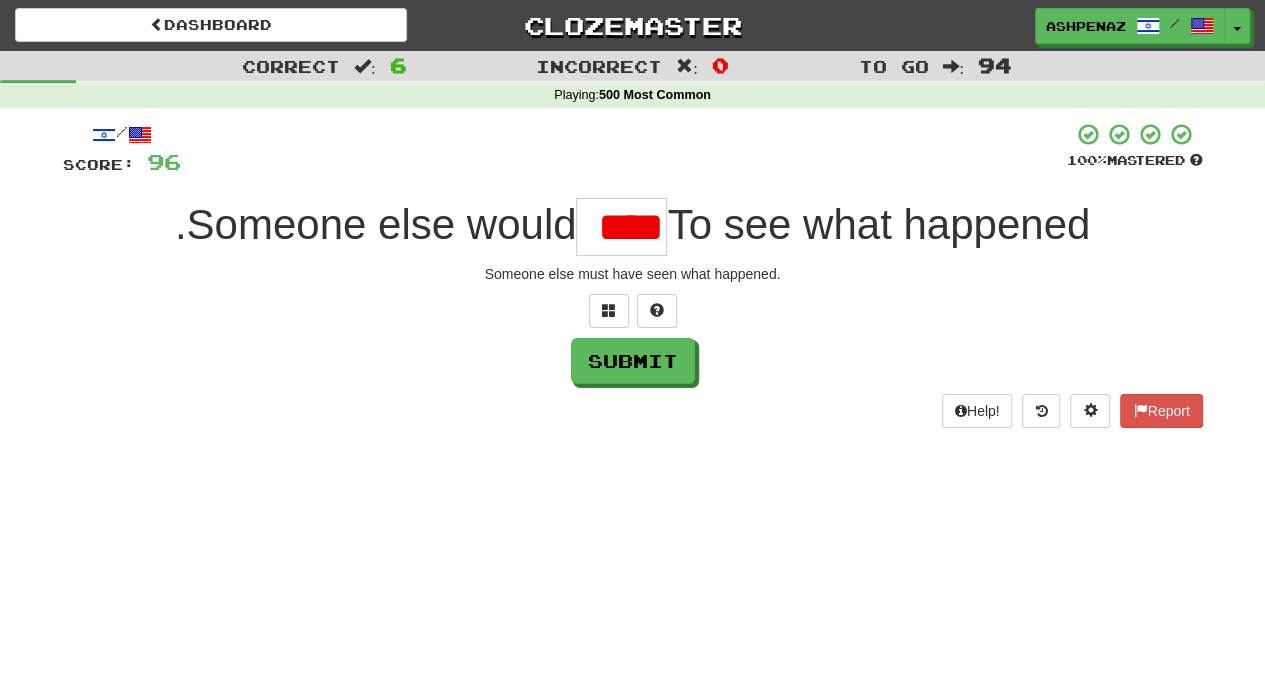 scroll, scrollTop: 0, scrollLeft: 0, axis: both 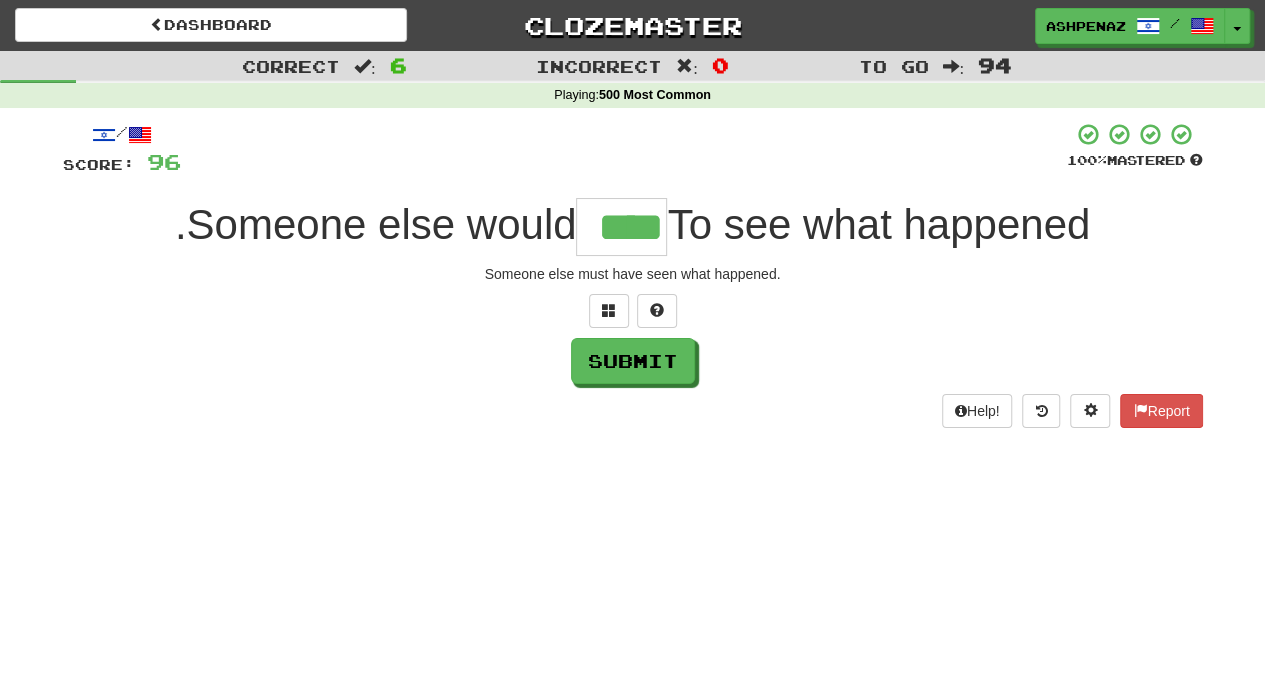 type on "****" 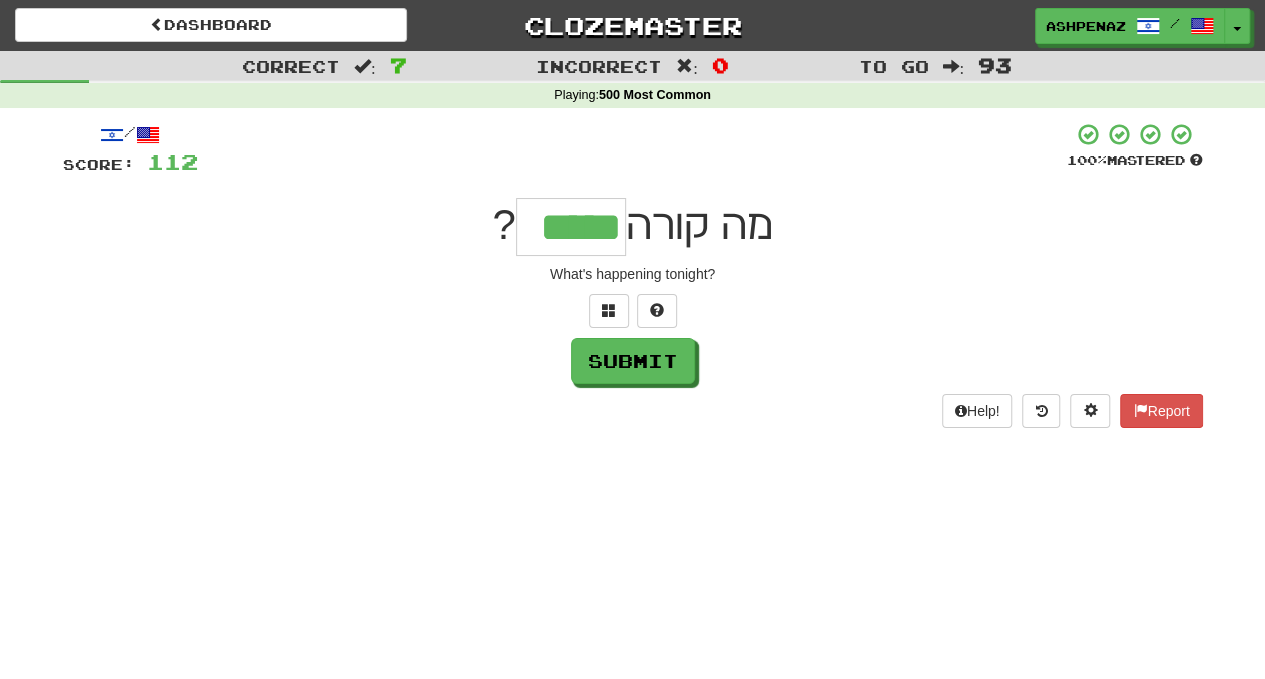 type on "*****" 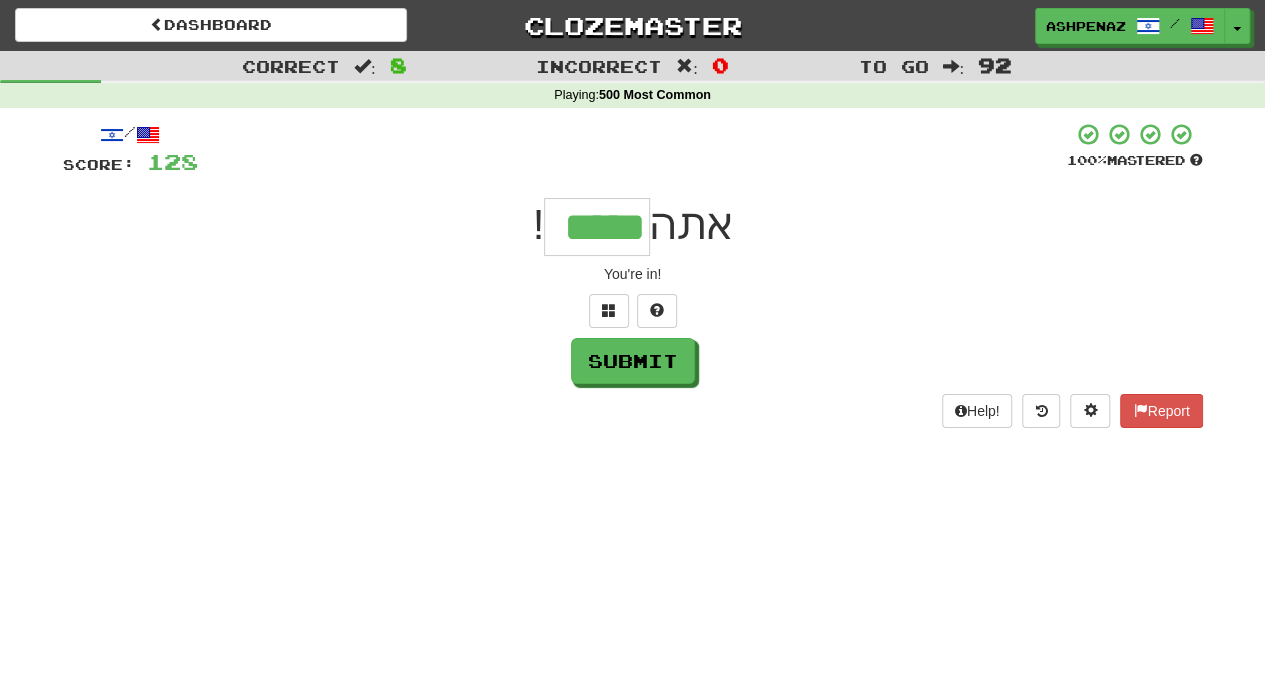type on "*****" 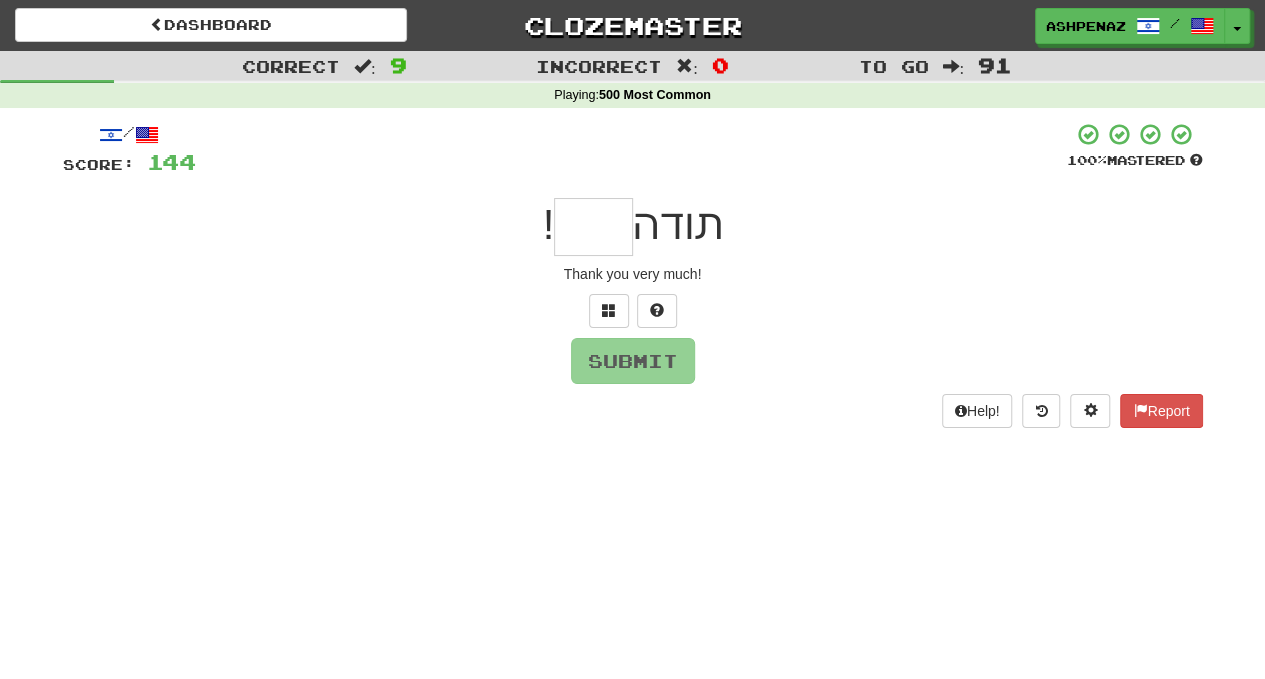 type on "*" 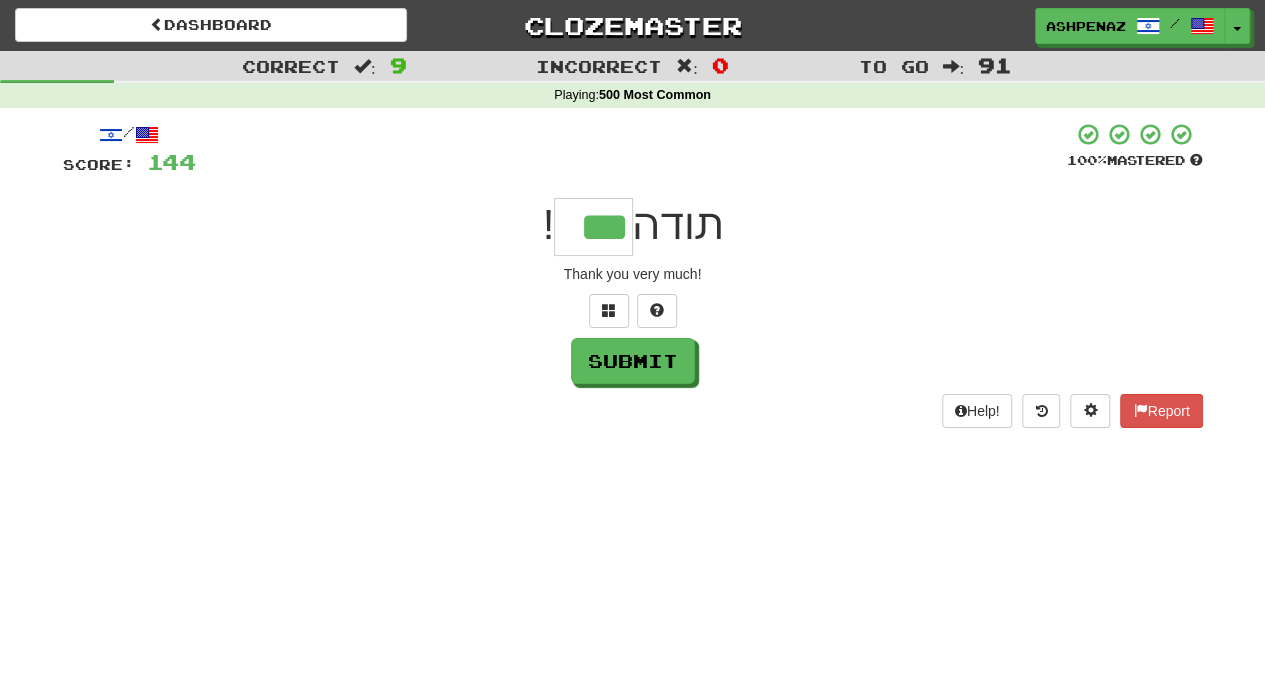 type on "***" 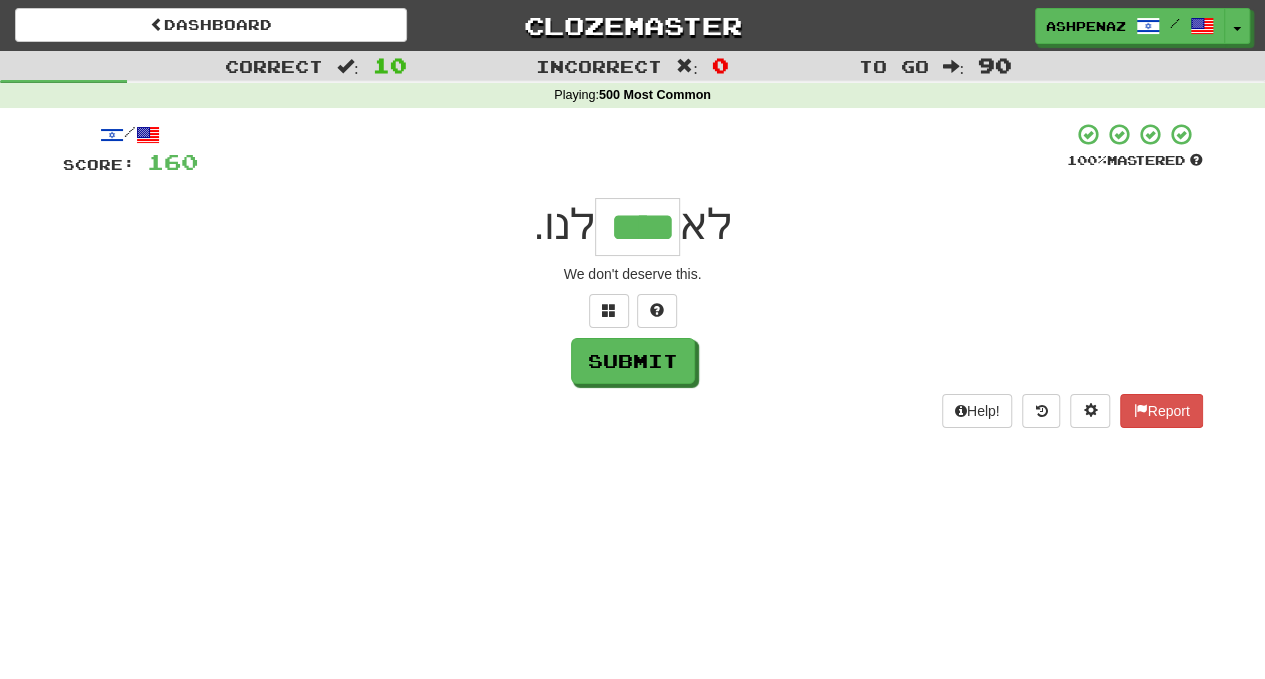 type on "****" 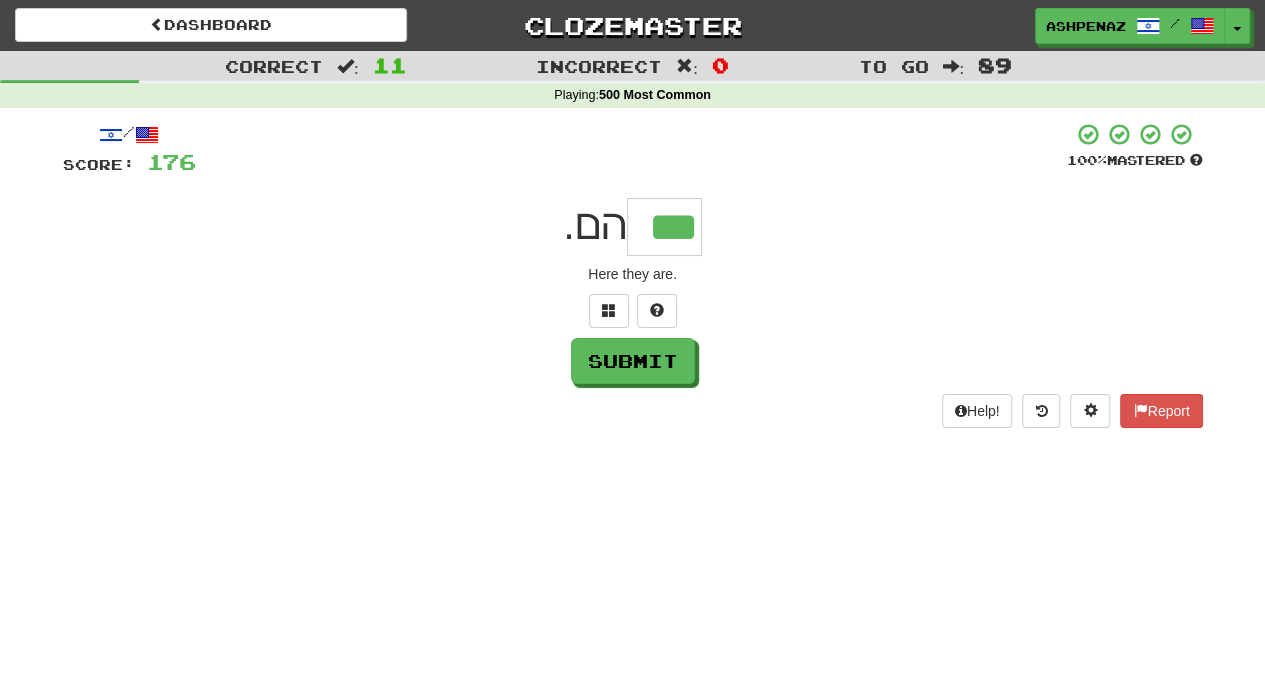 type on "***" 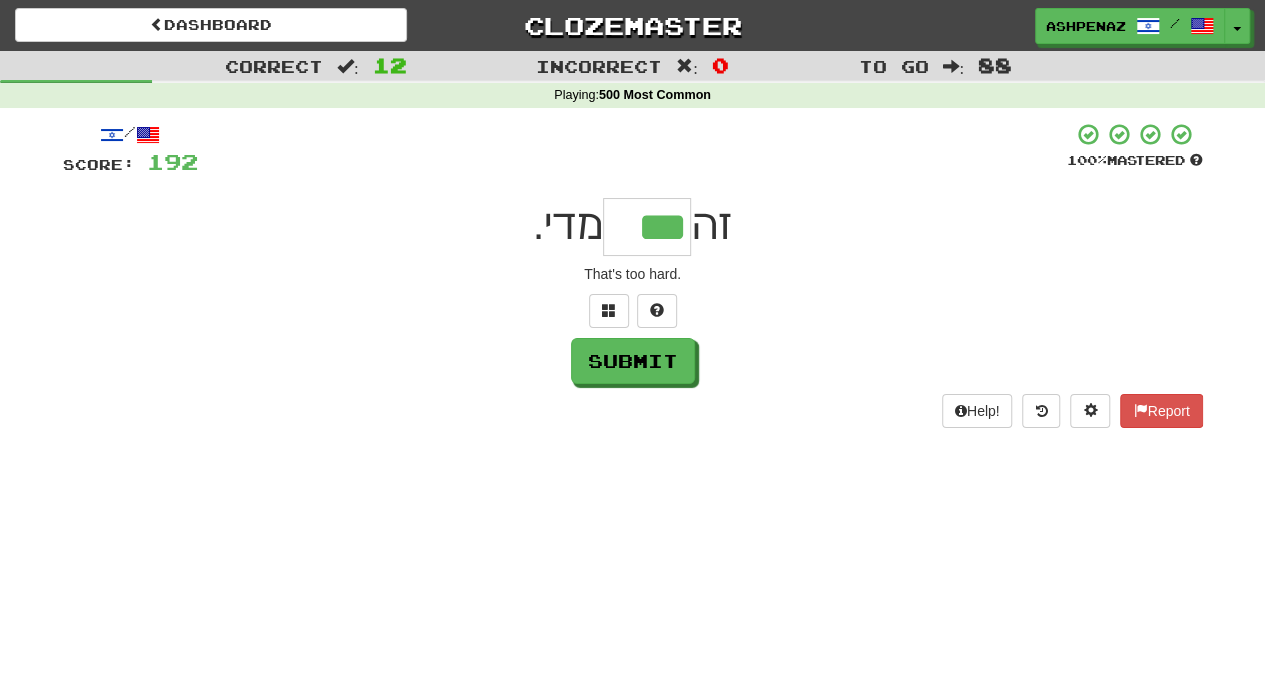 type on "***" 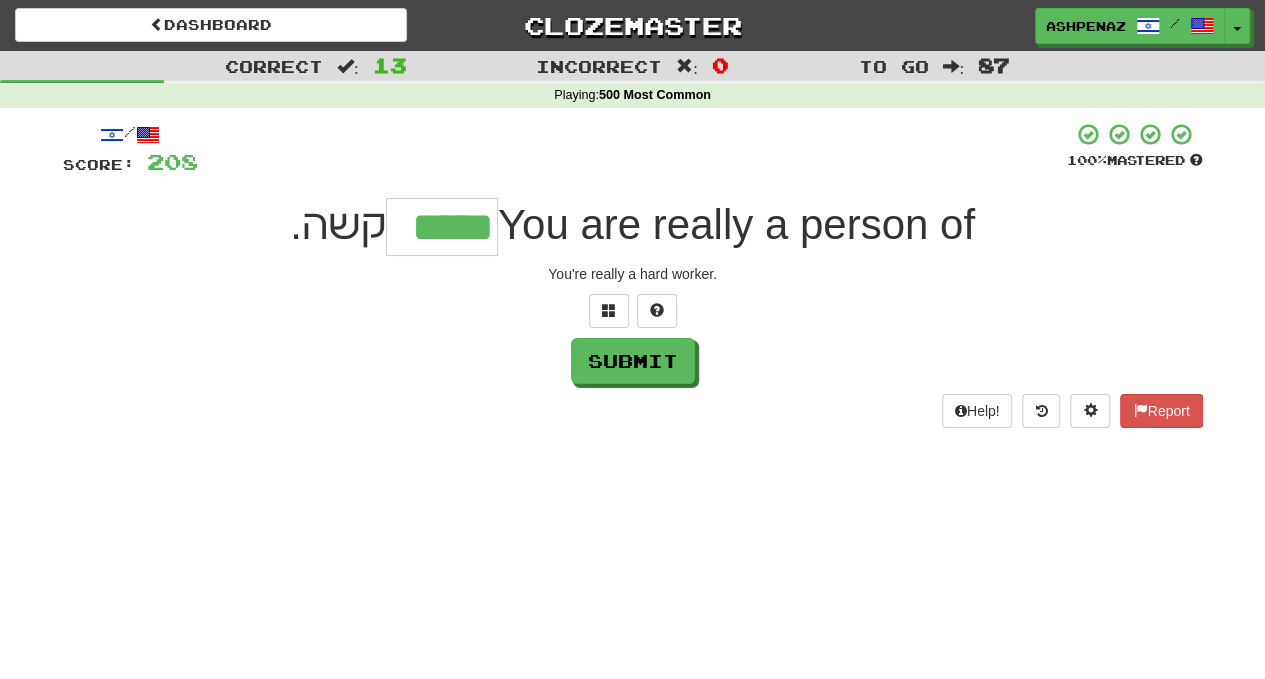 type on "*****" 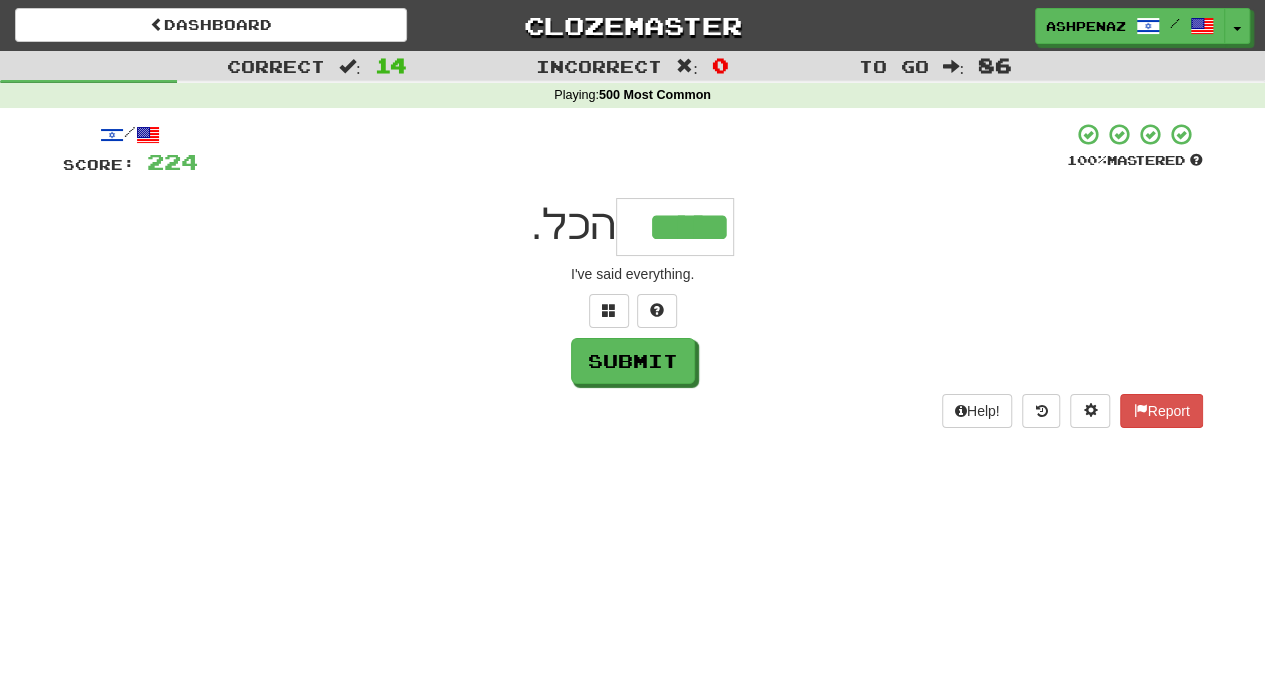 type on "*****" 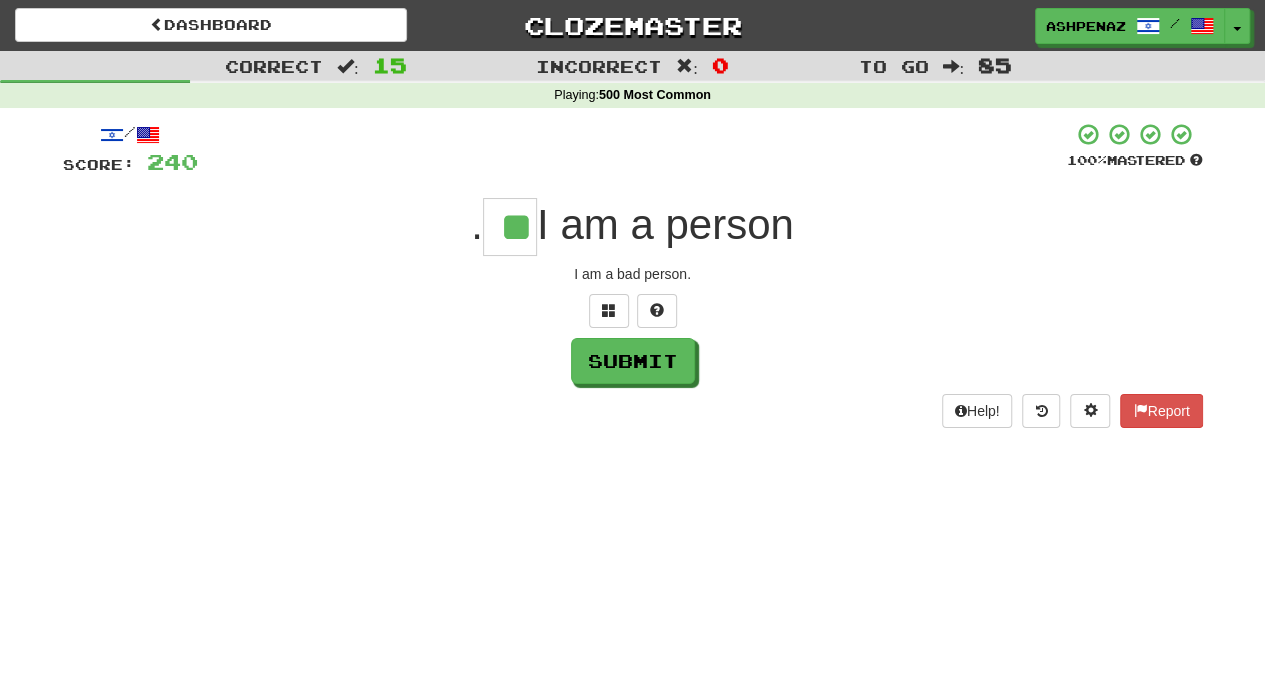 type on "**" 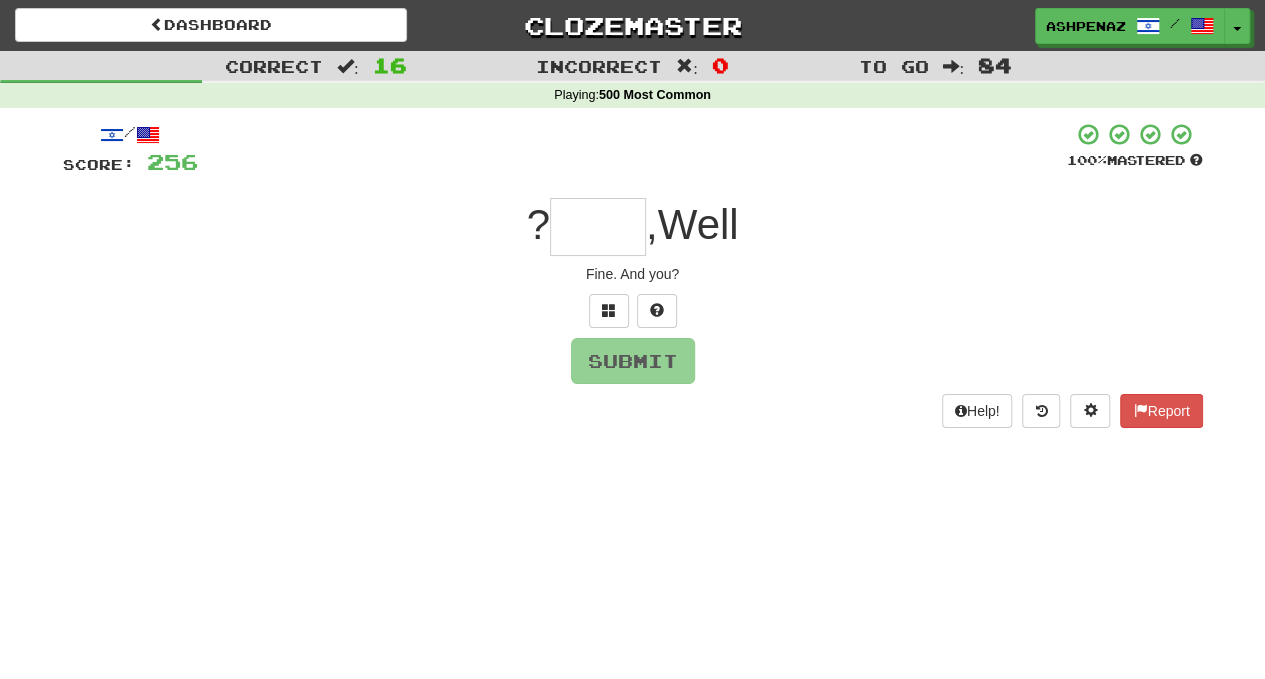 type on "*" 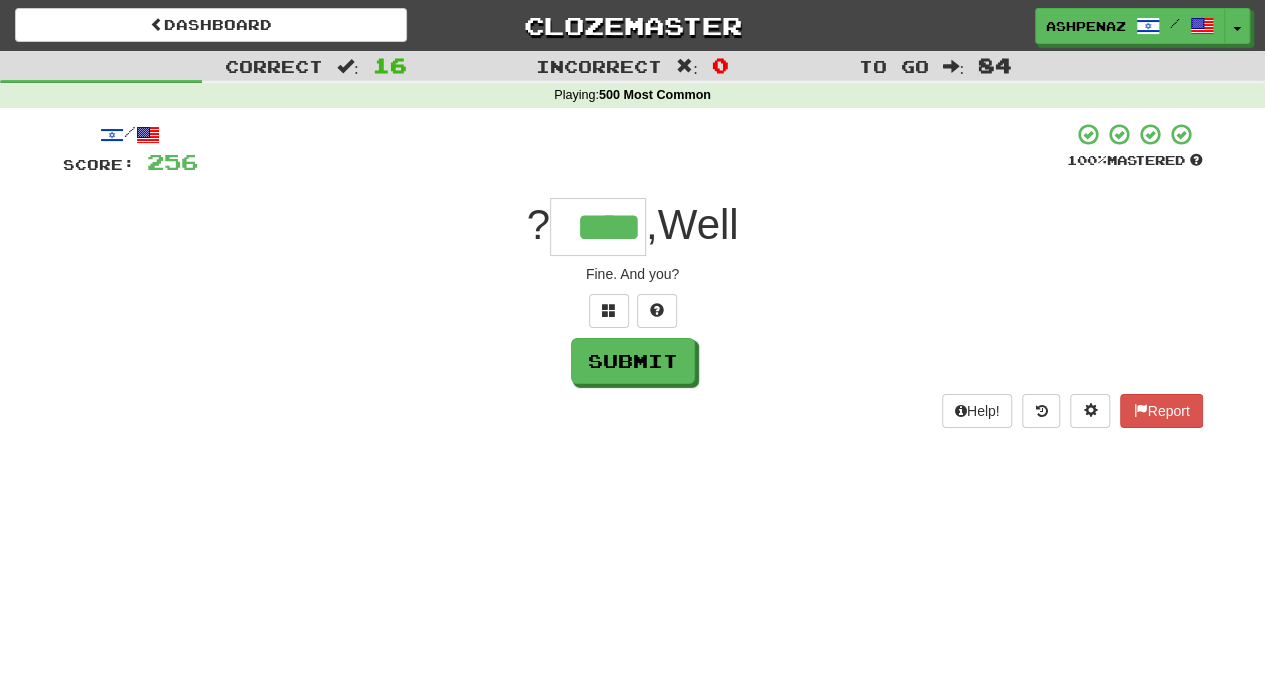 type on "****" 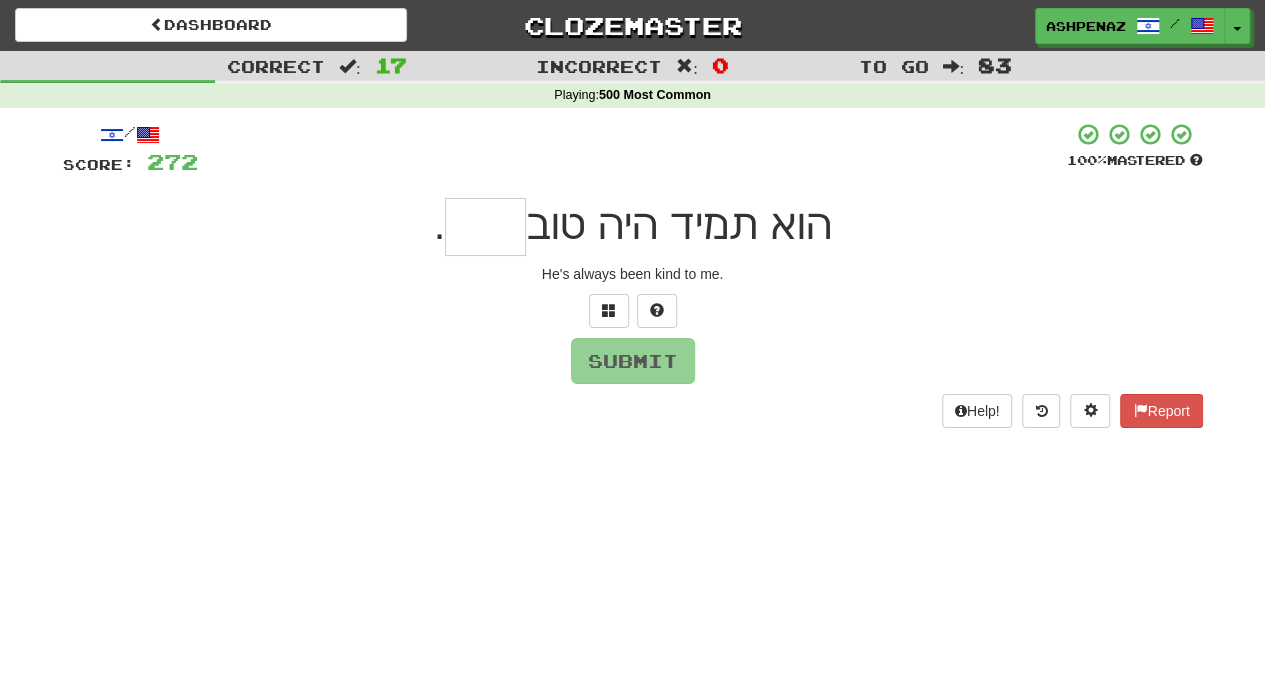 type on "*" 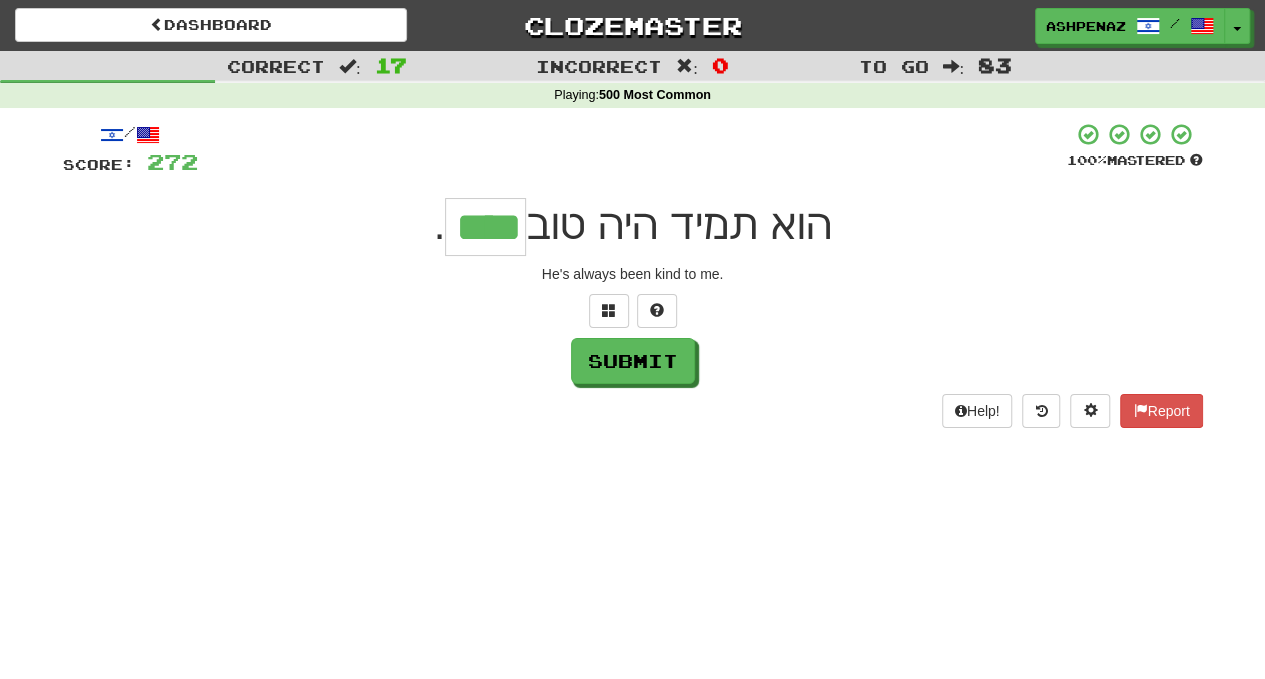 type on "****" 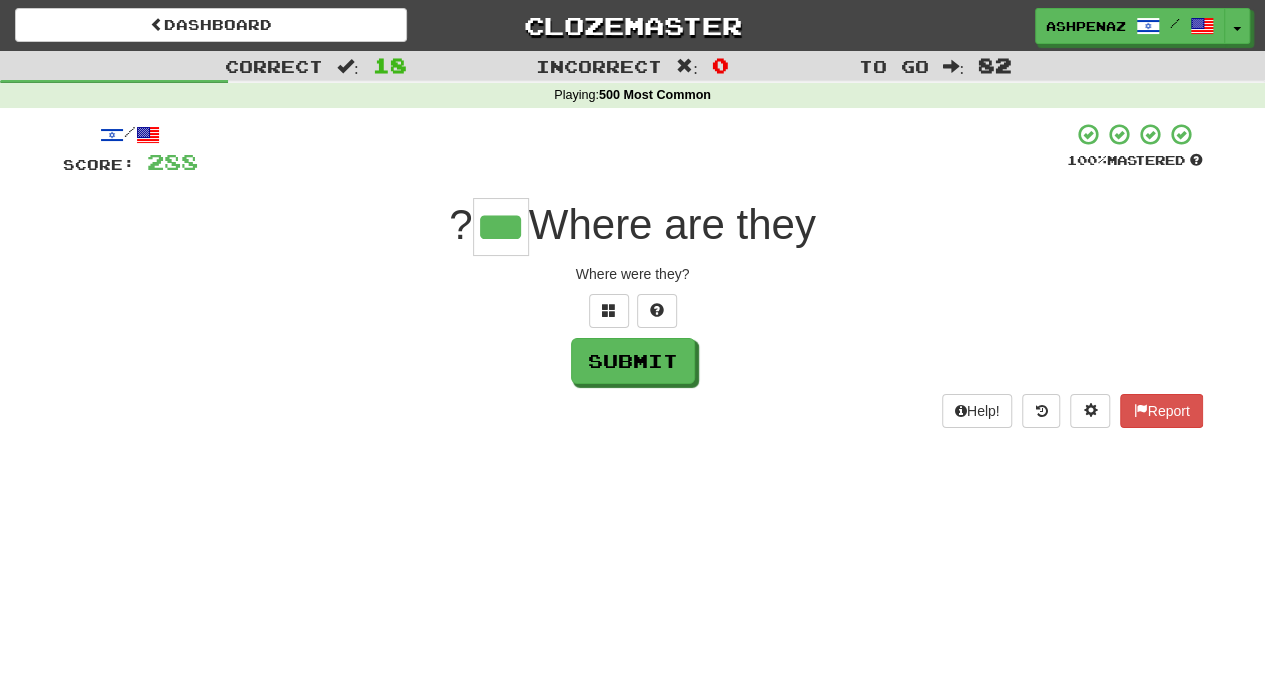 type on "***" 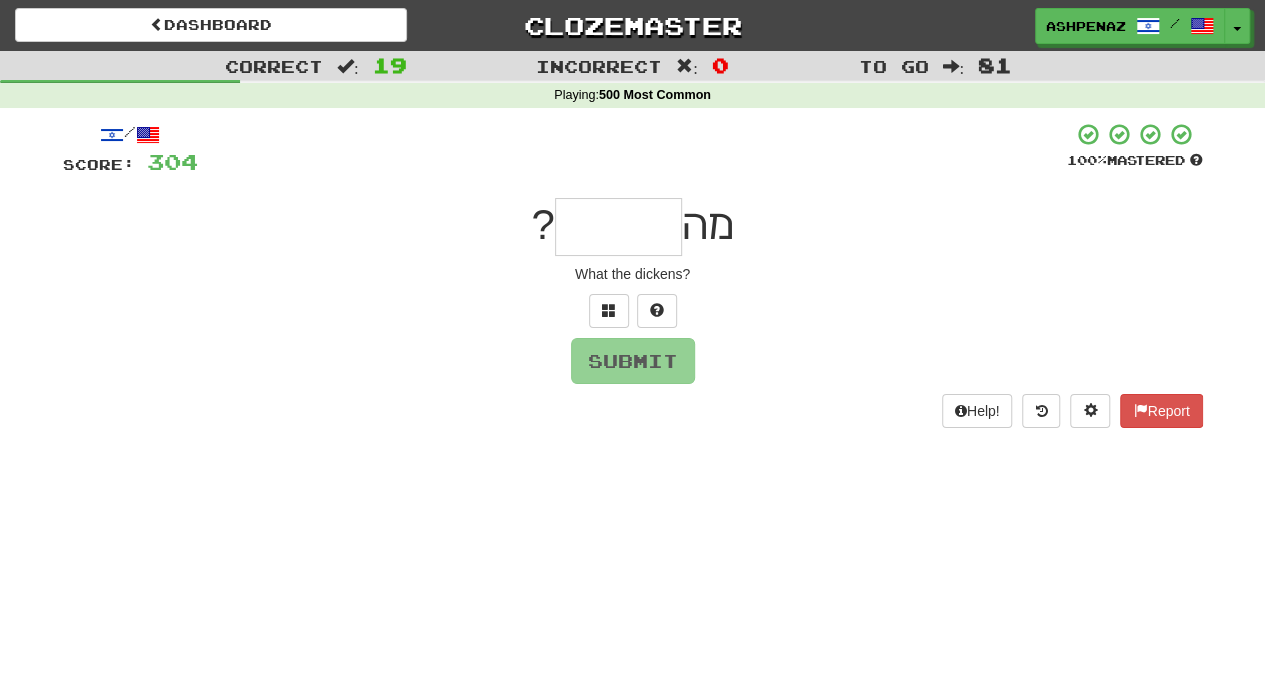 type on "*" 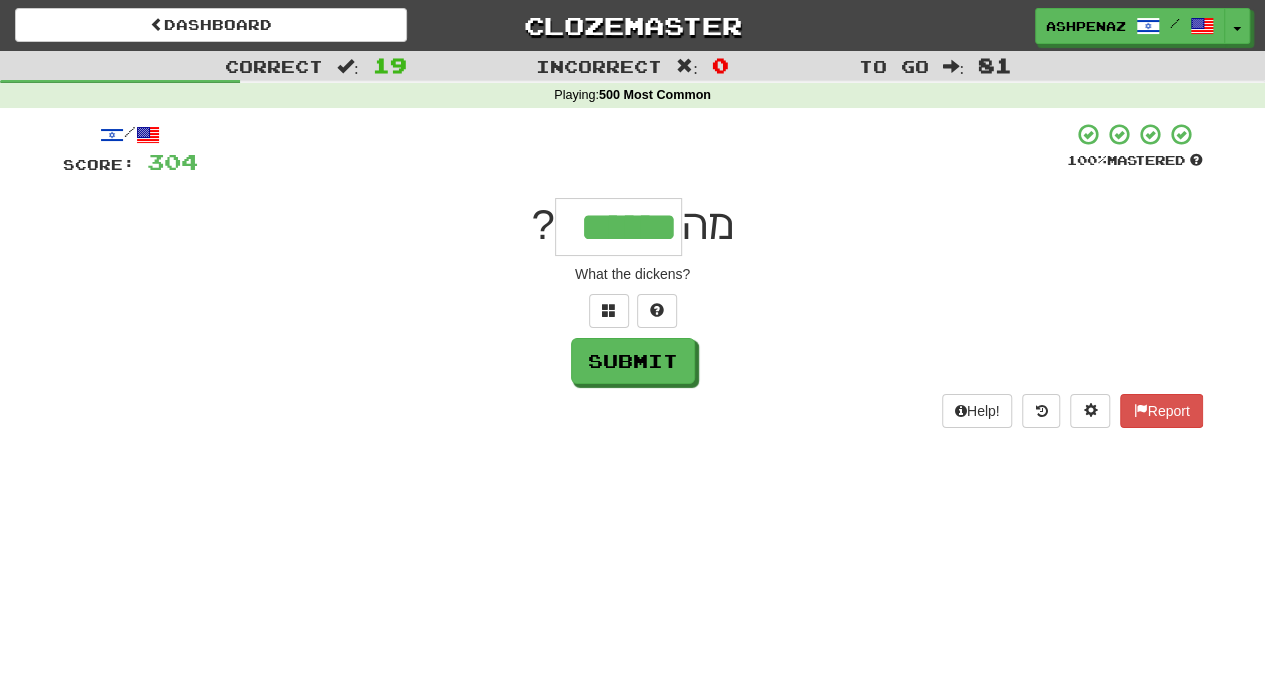 type on "******" 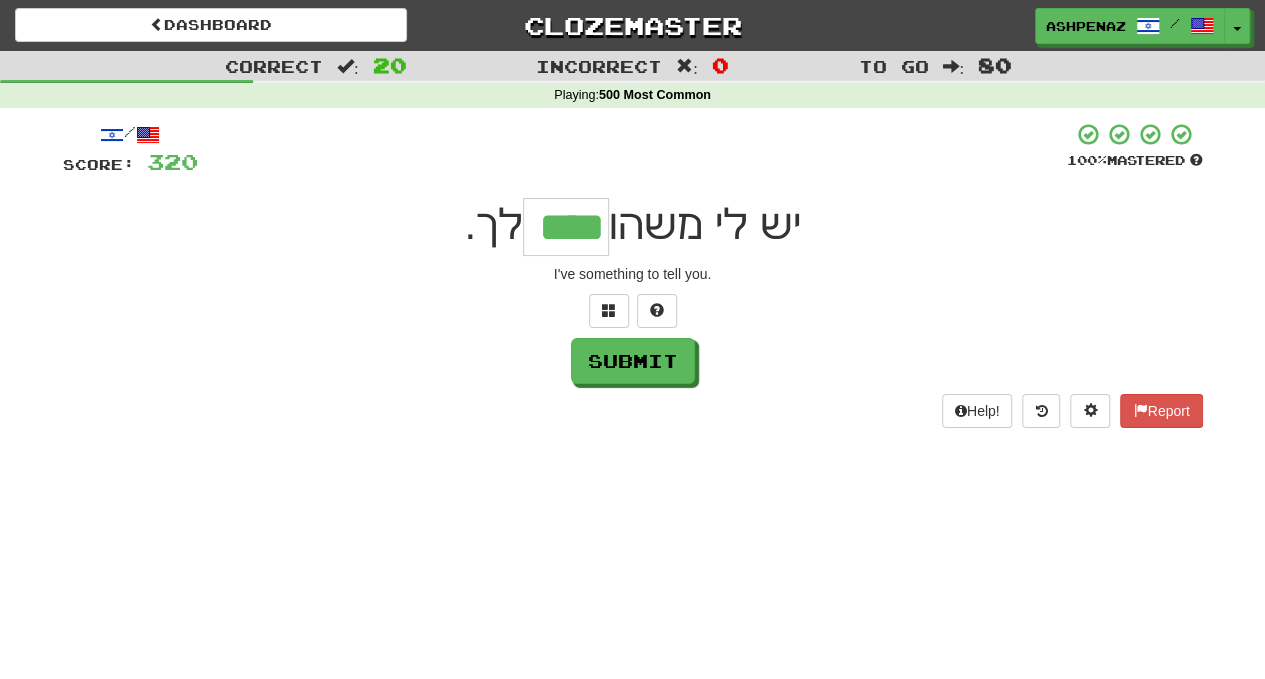 type on "****" 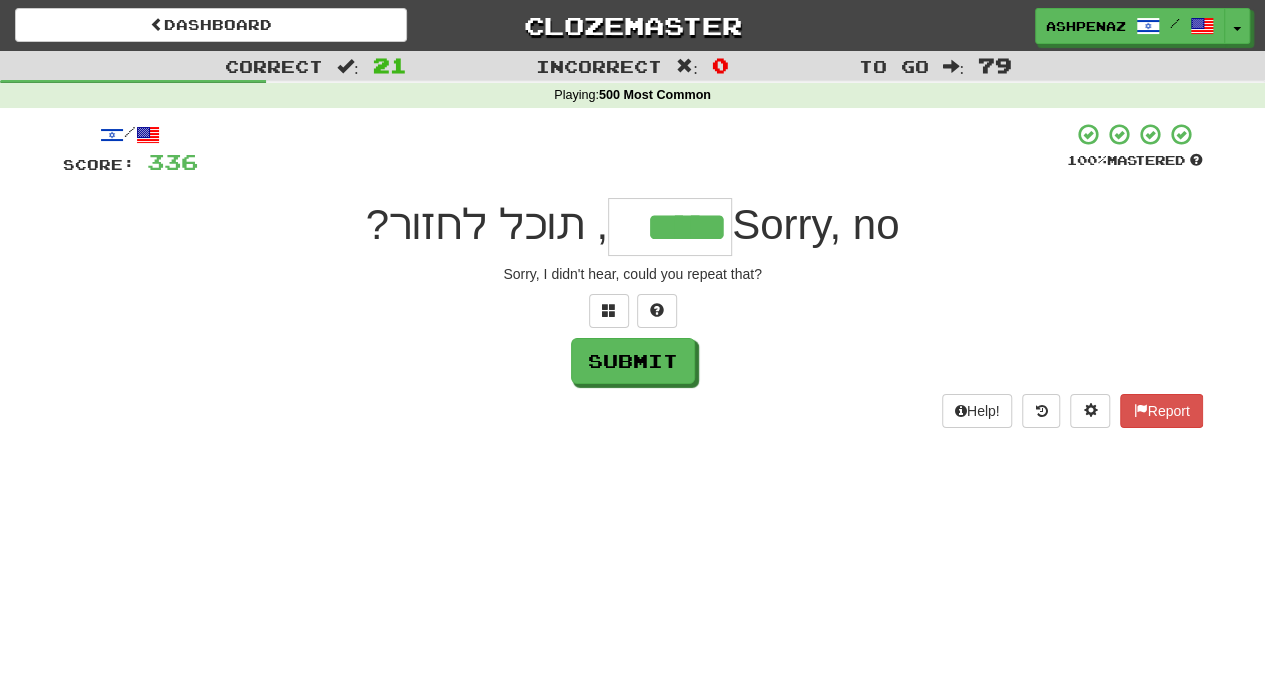 type on "*****" 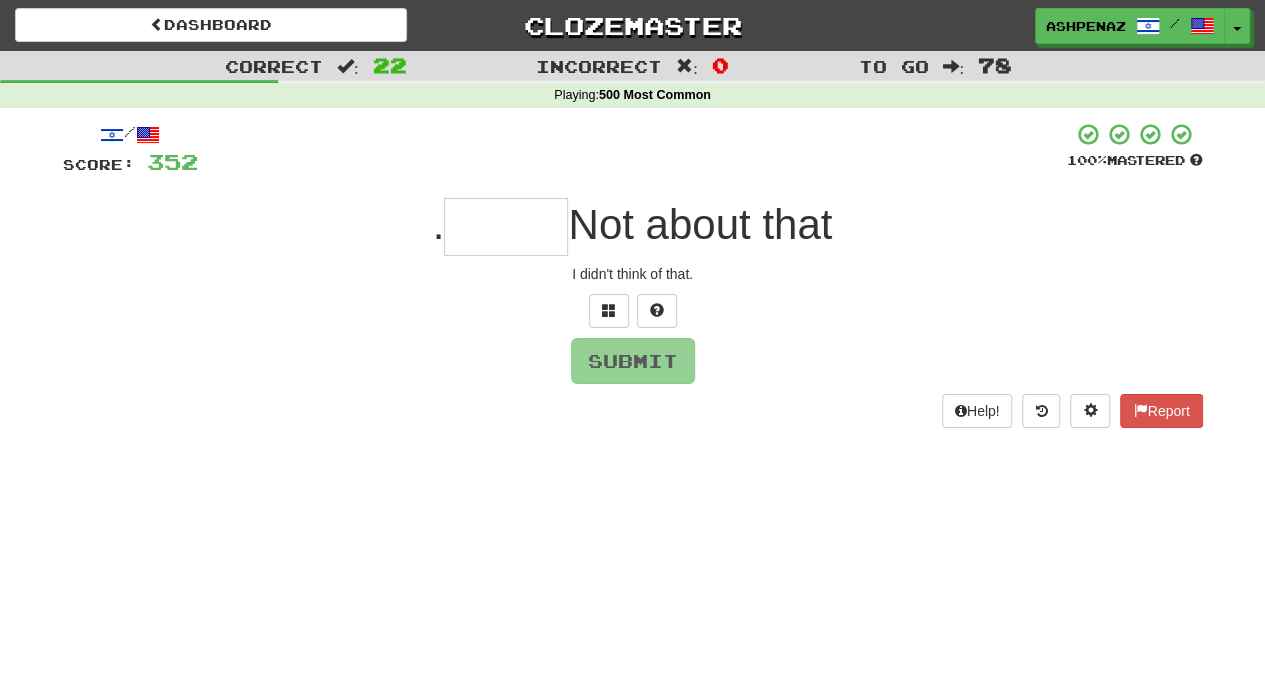 type on "*" 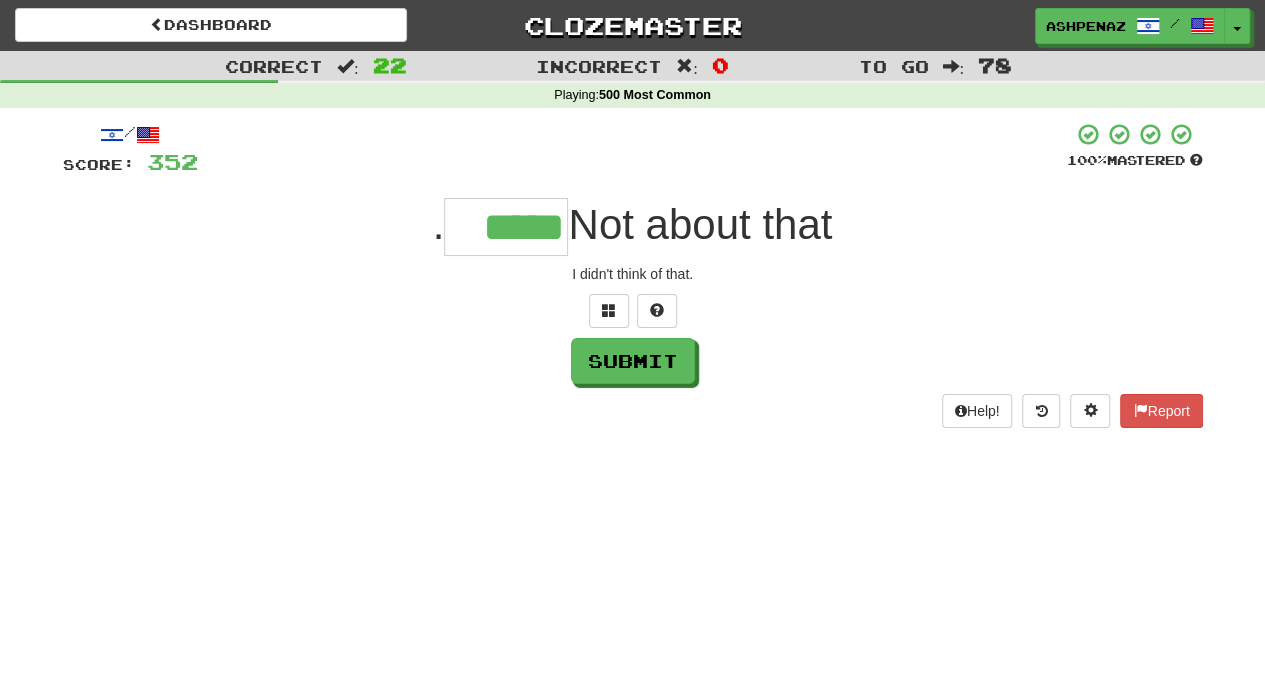 type on "*****" 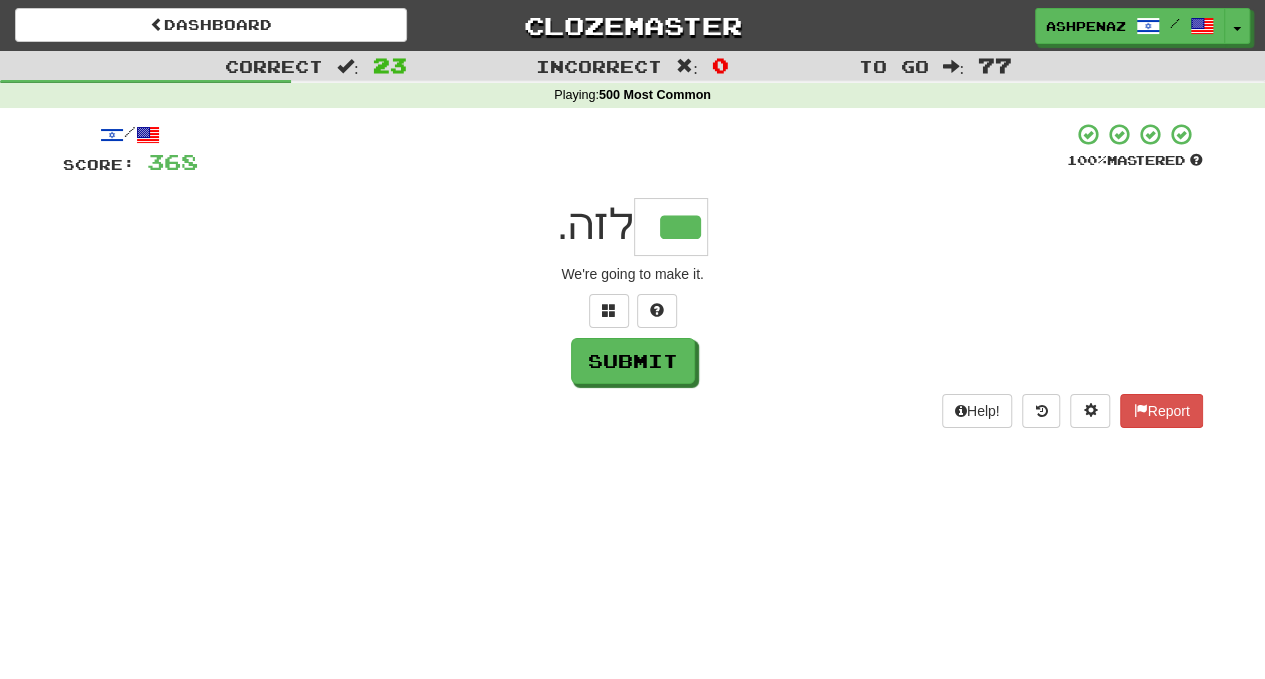 scroll, scrollTop: 0, scrollLeft: 0, axis: both 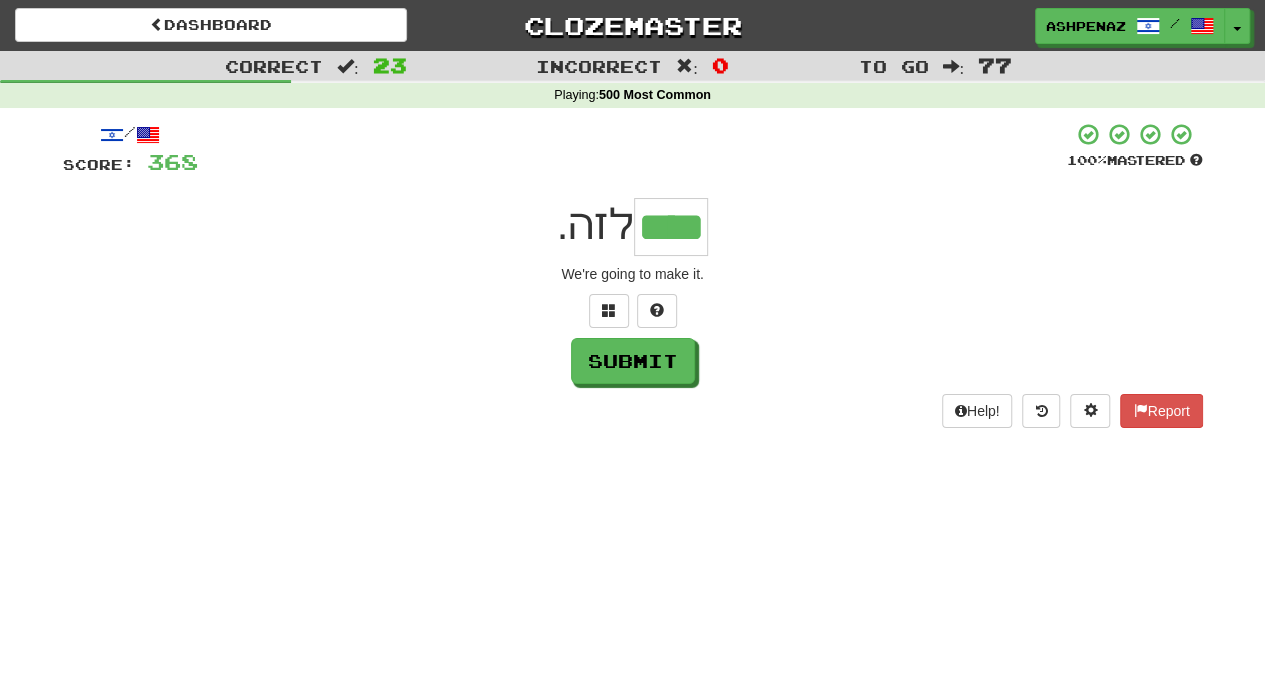 type on "****" 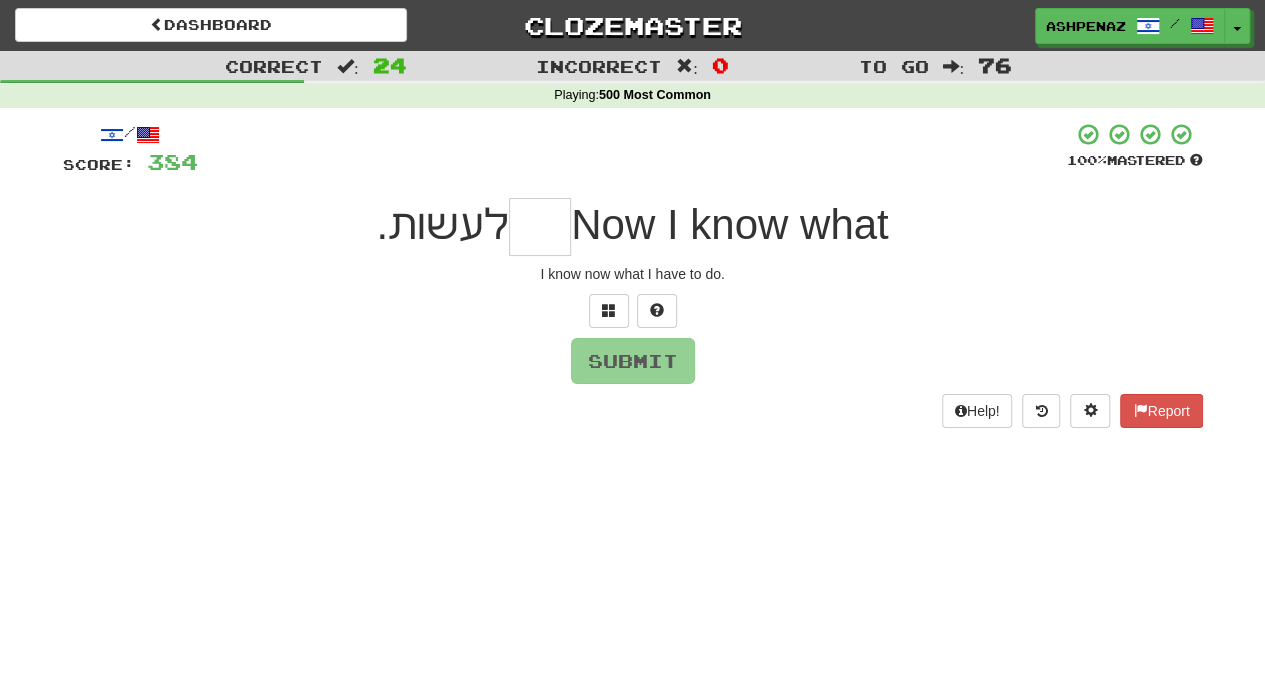 type on "*" 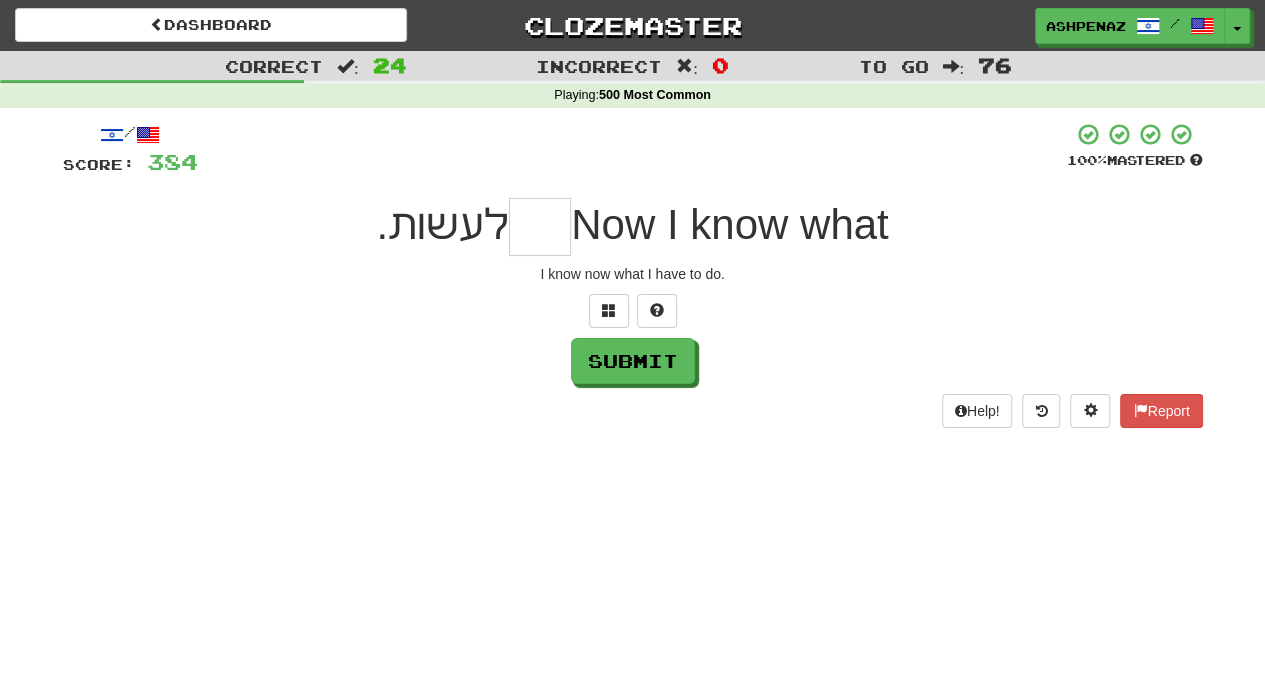 type on "*" 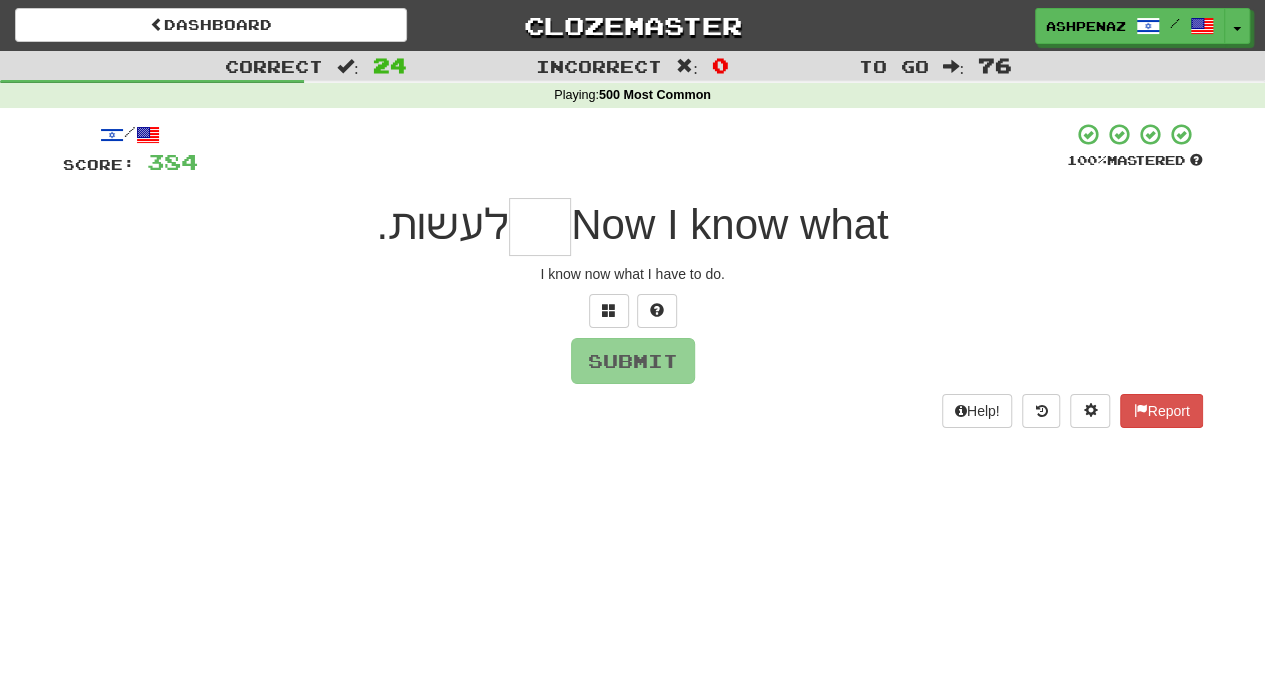 type on "*" 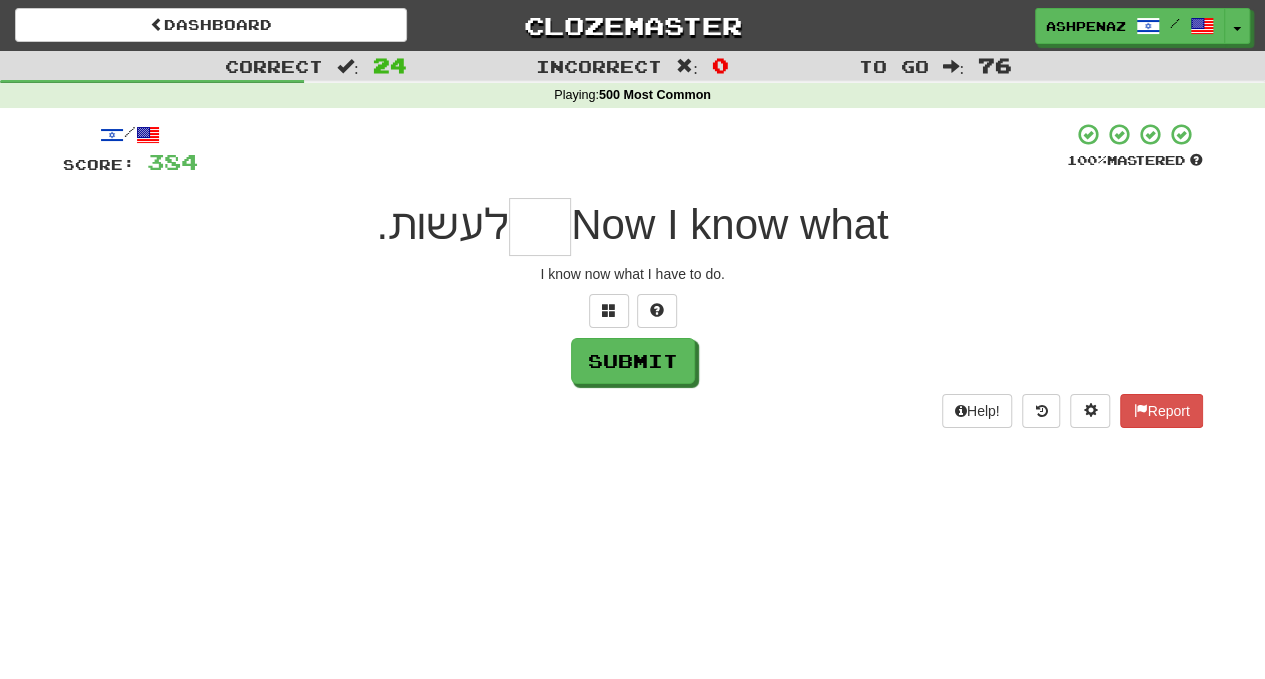 type on "*" 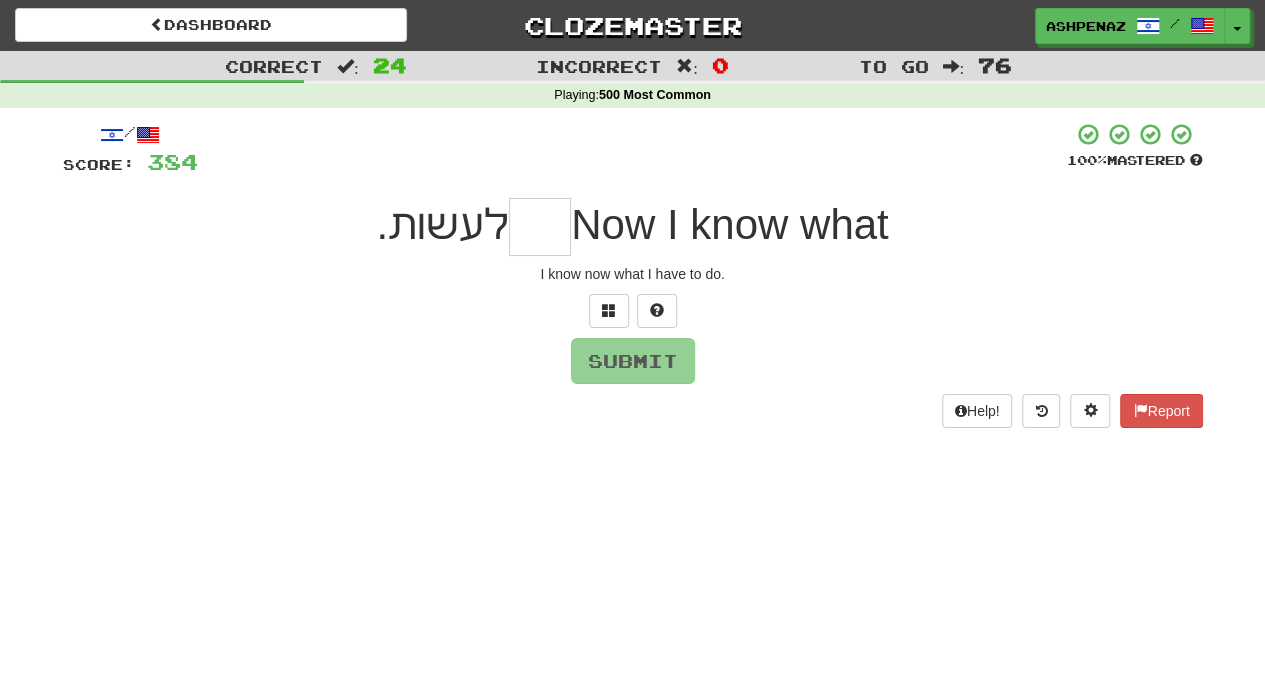 type on "*" 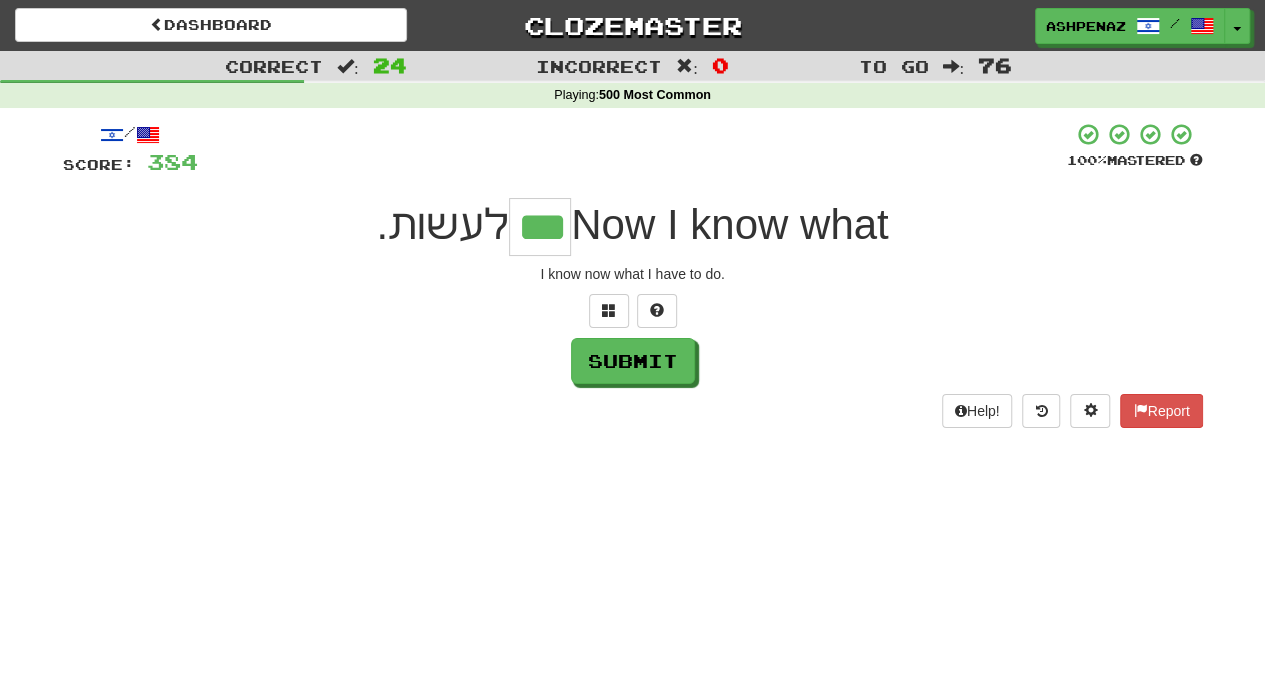 type on "***" 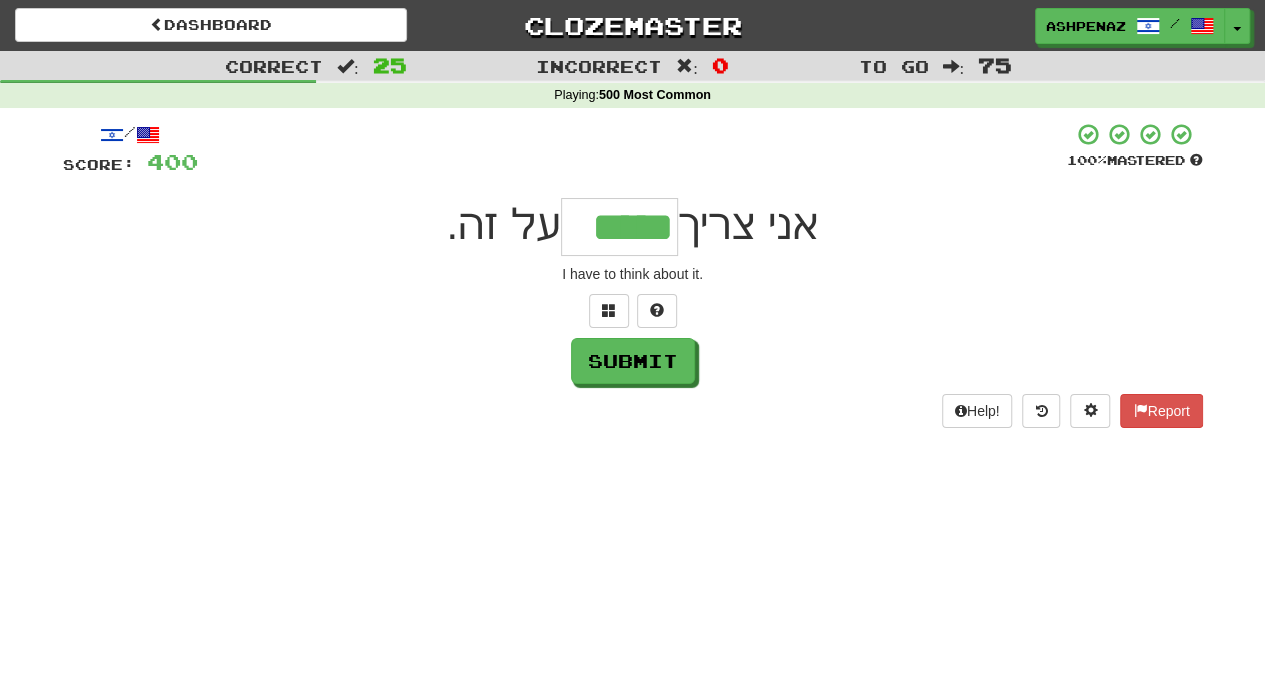 type on "*****" 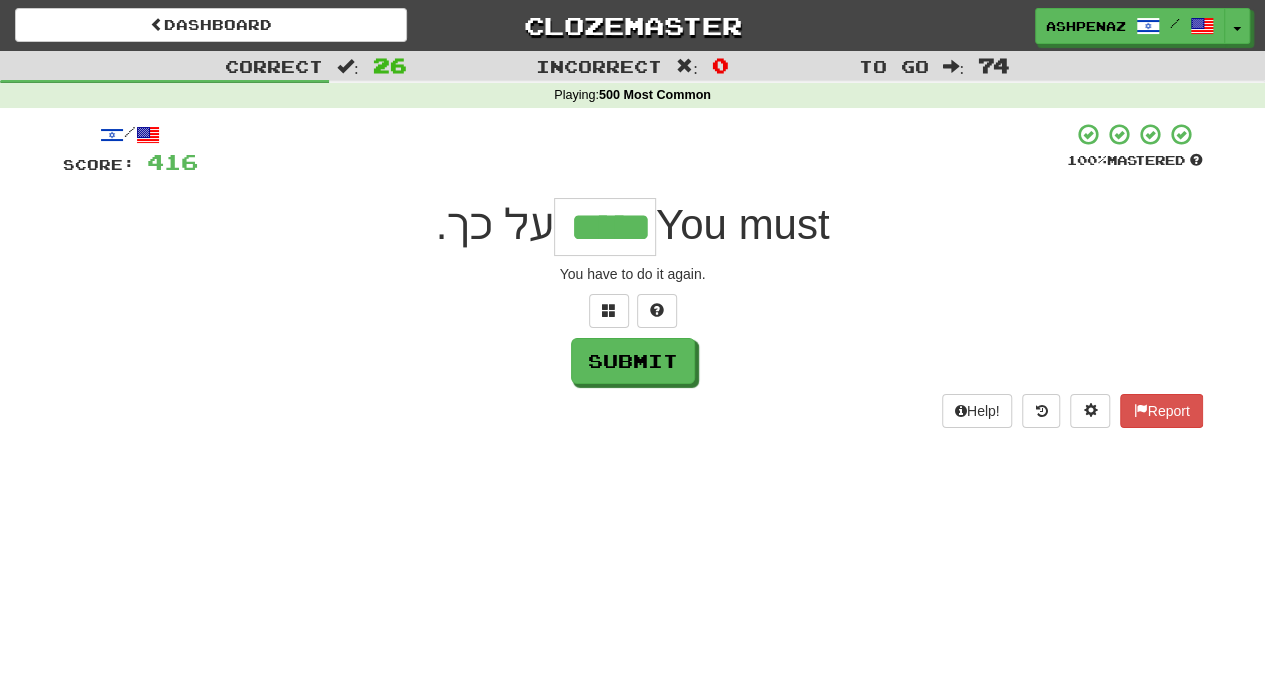type on "*****" 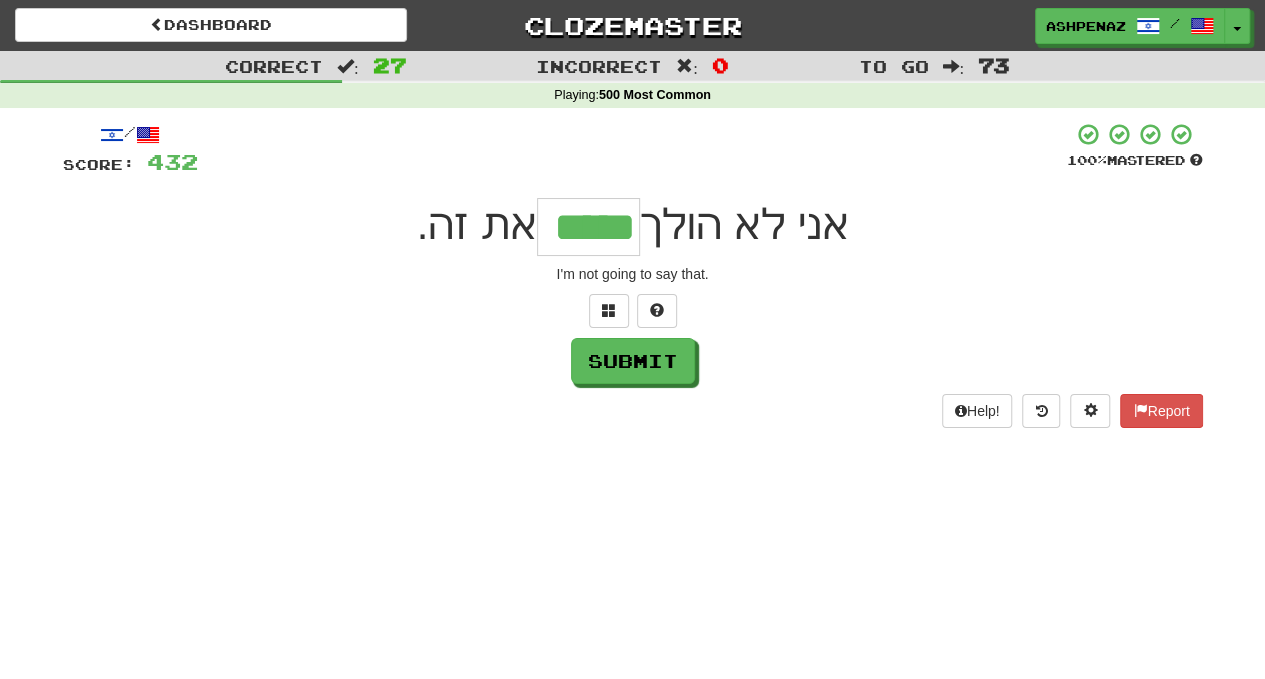 type on "*****" 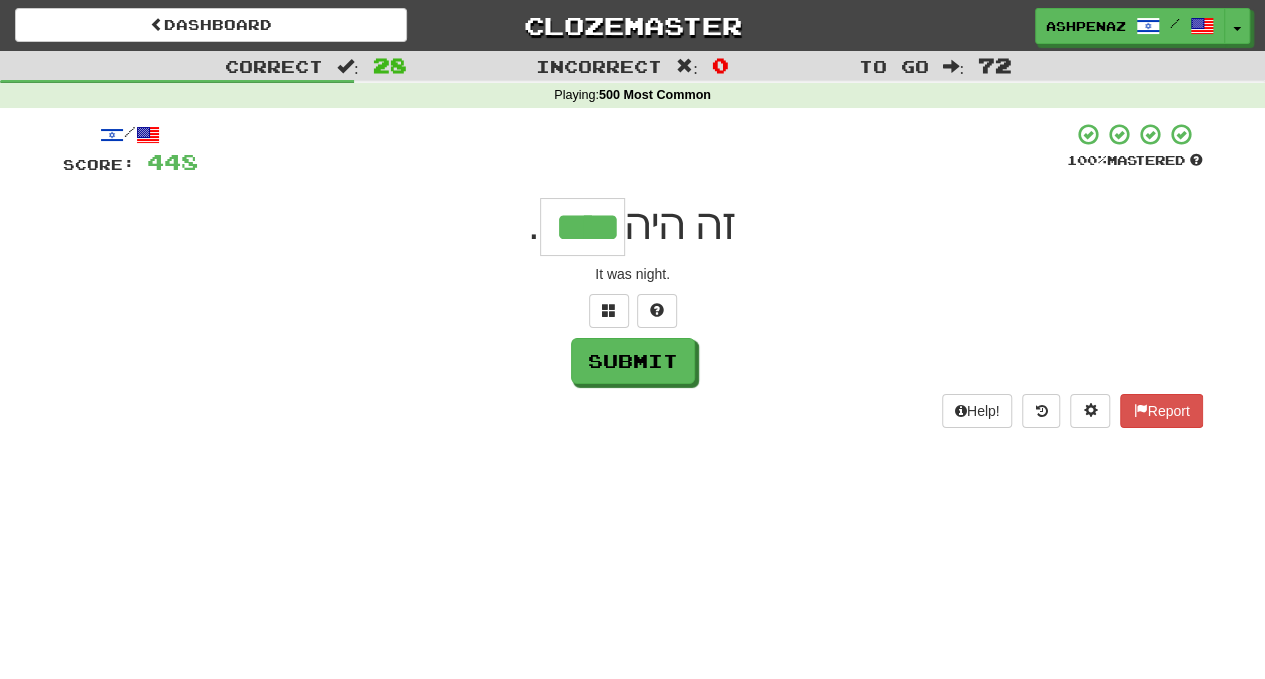 type on "****" 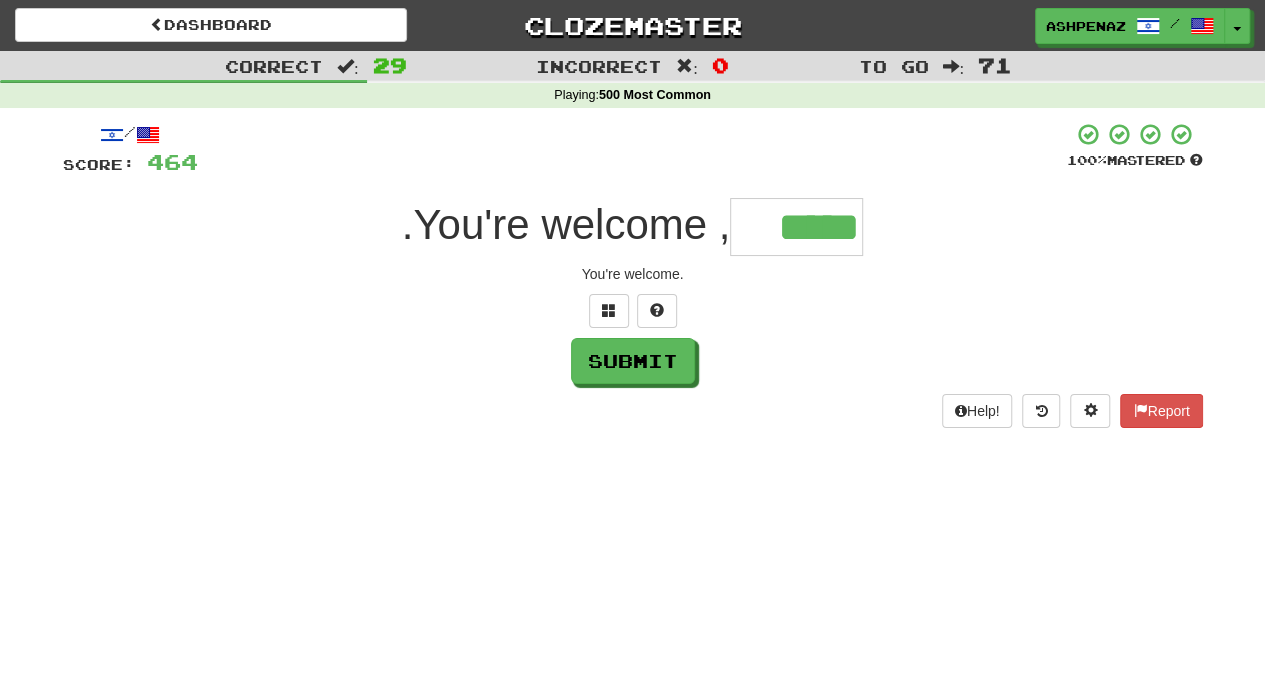 type on "*****" 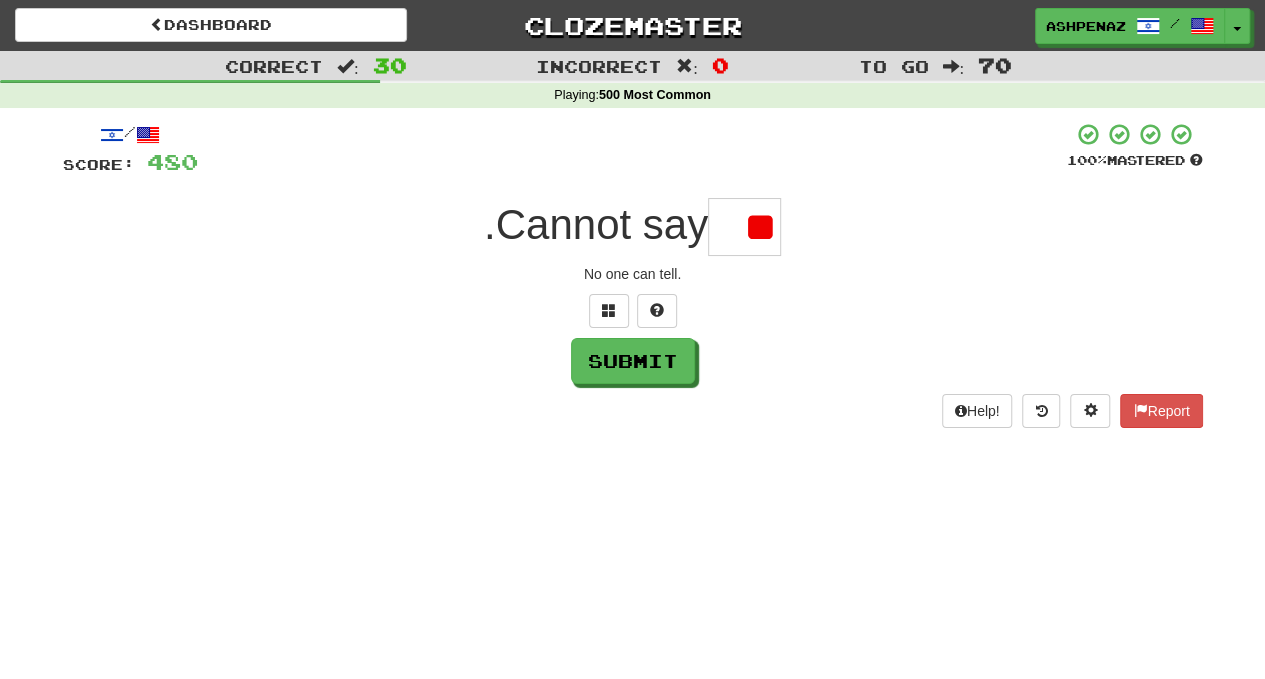 type on "*" 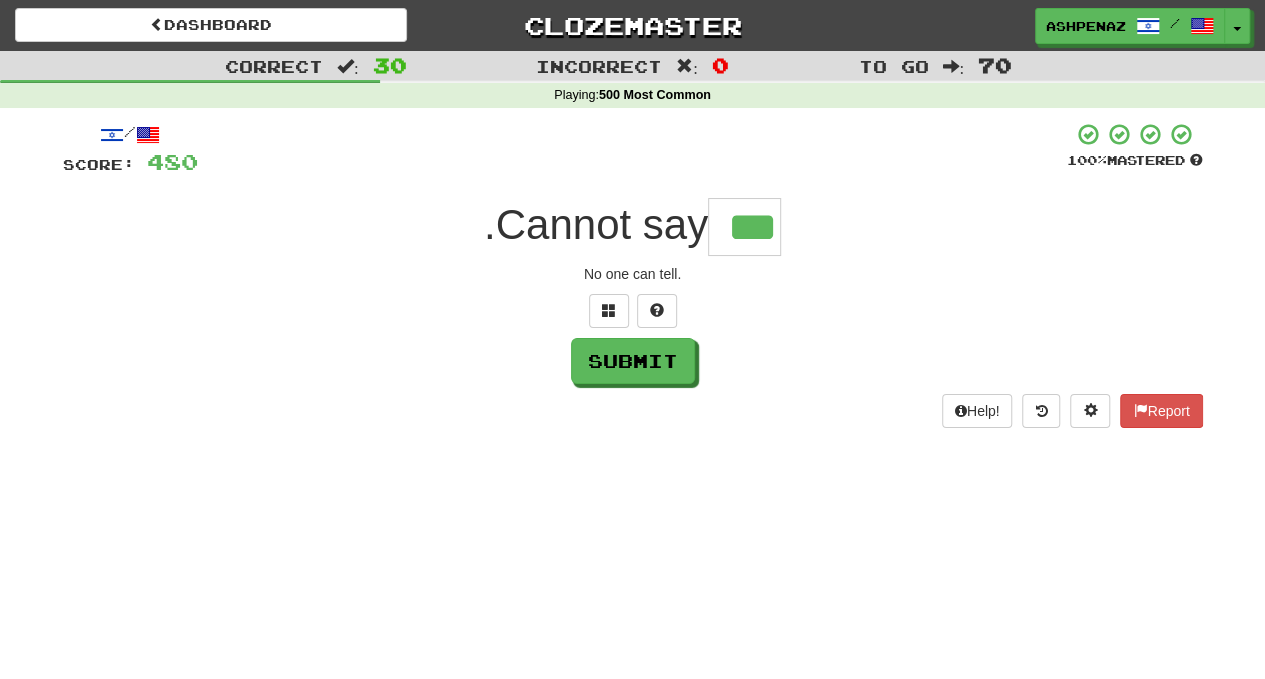 type on "***" 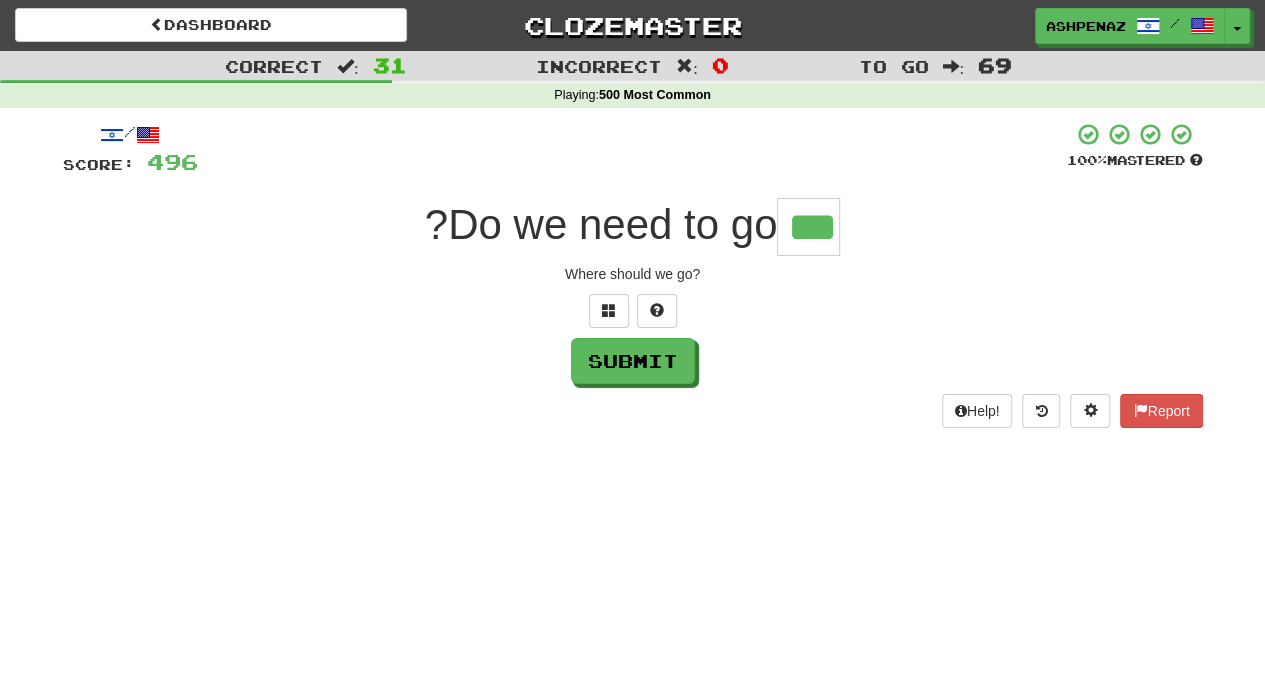 type on "***" 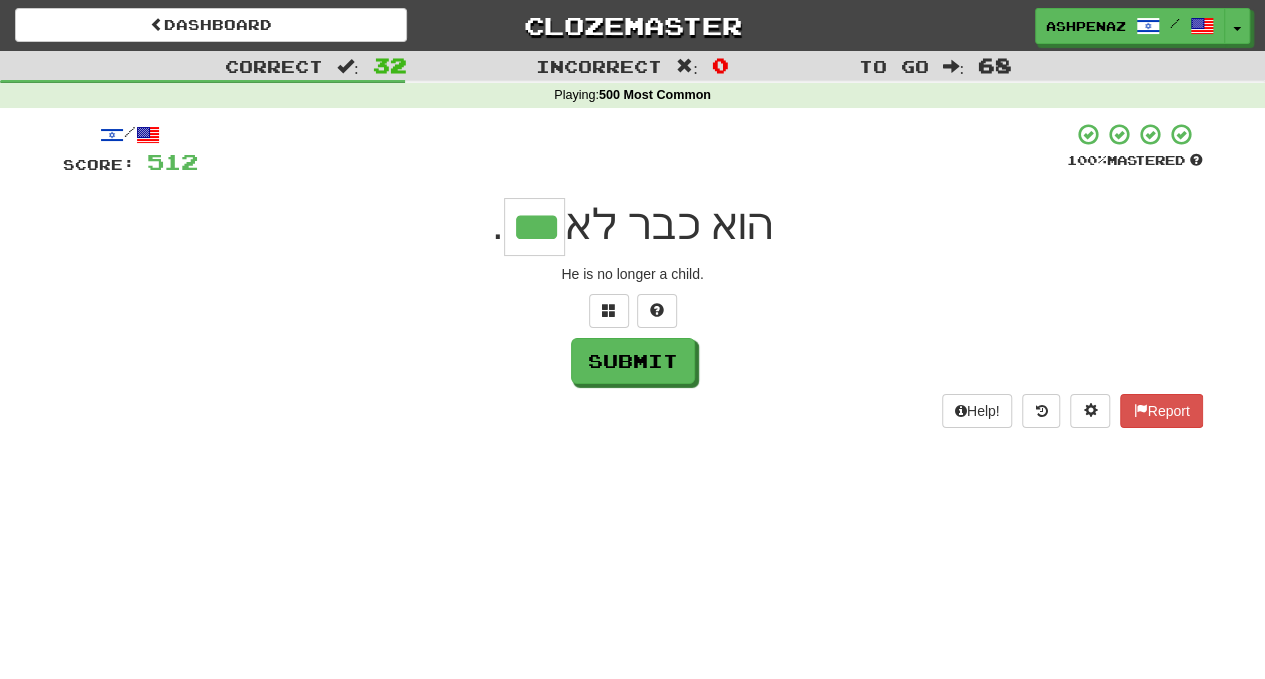 type on "***" 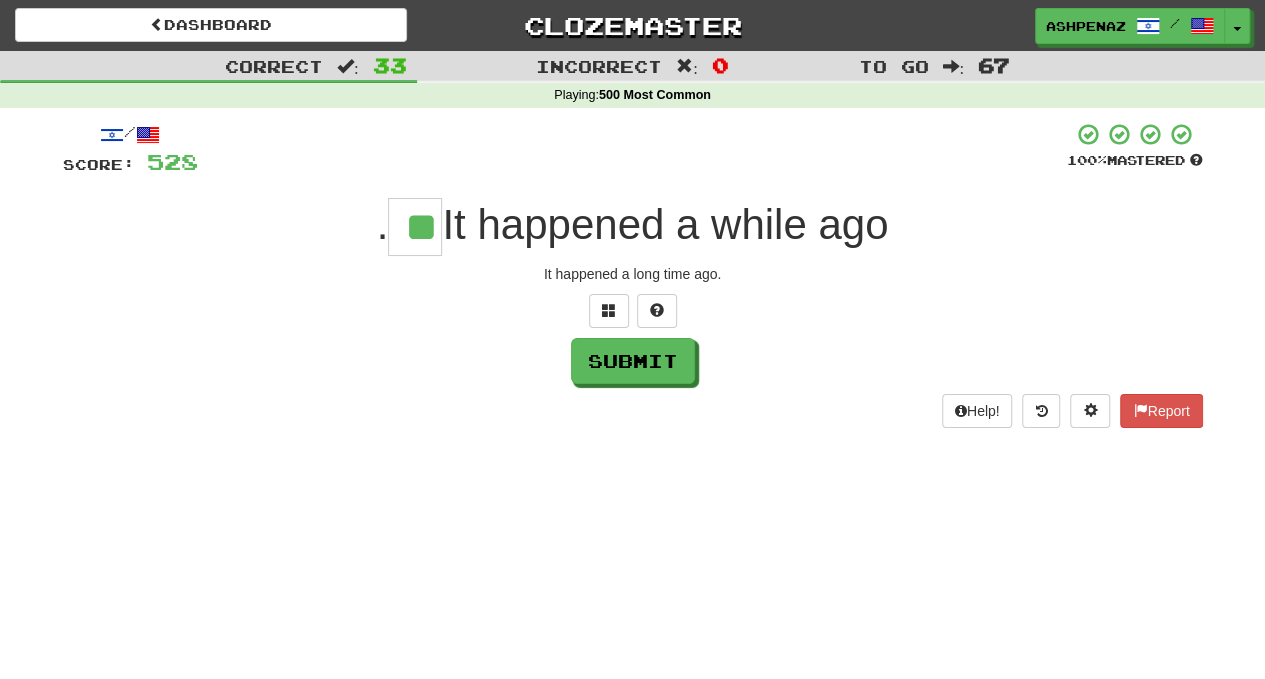 type on "**" 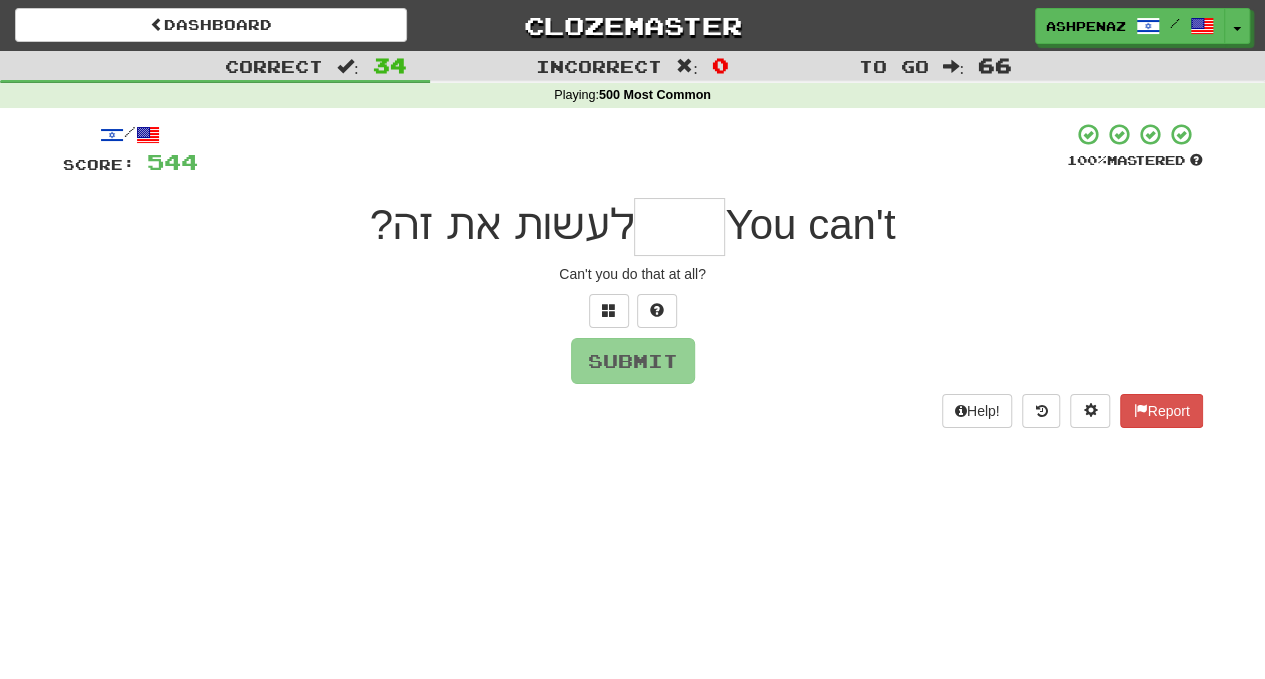 type on "*" 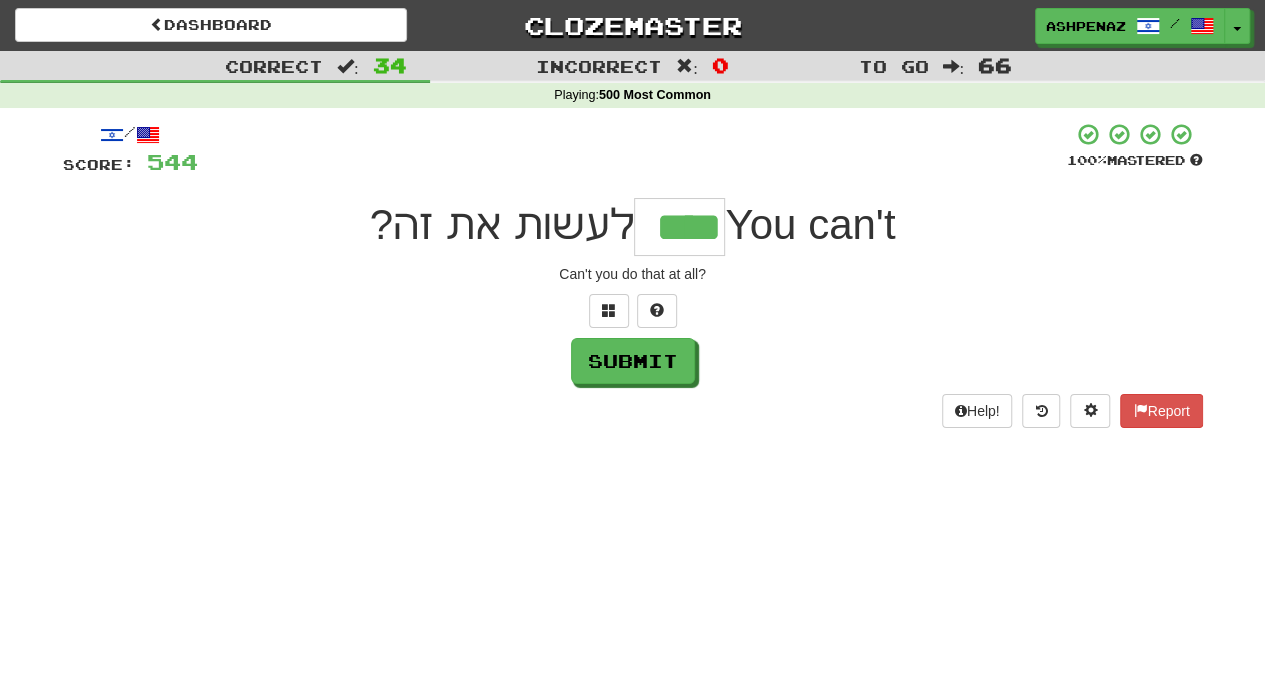 type on "****" 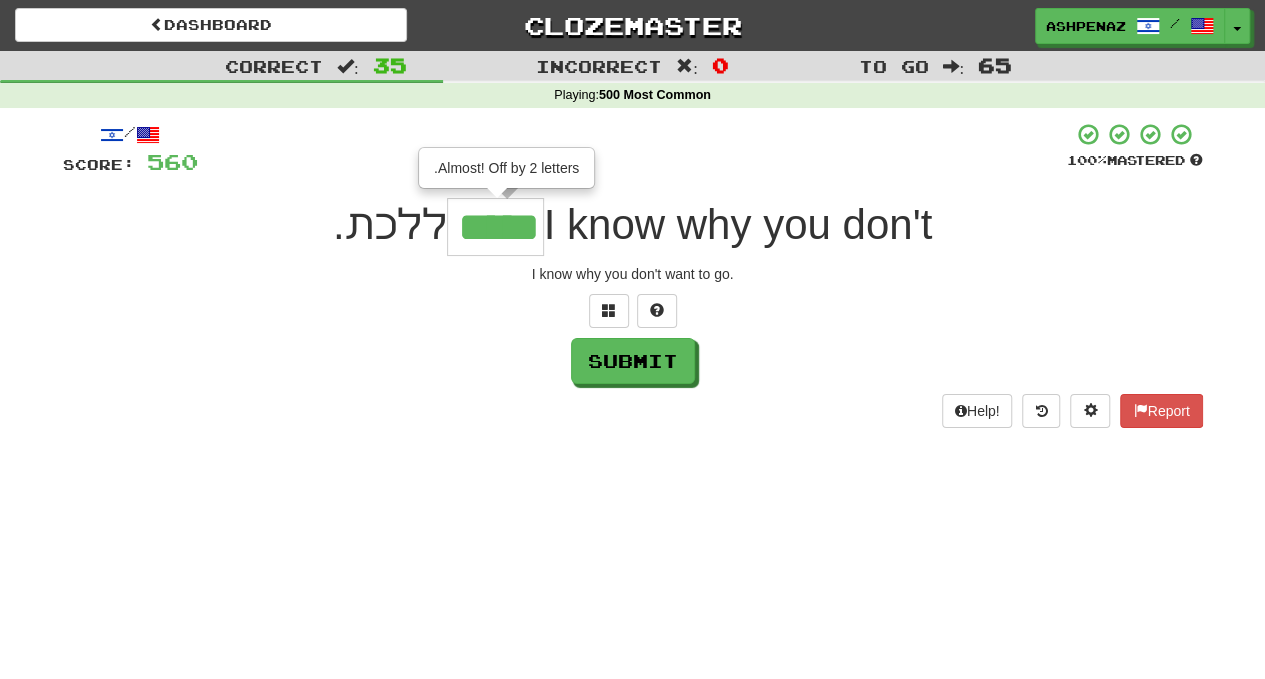 type on "*****" 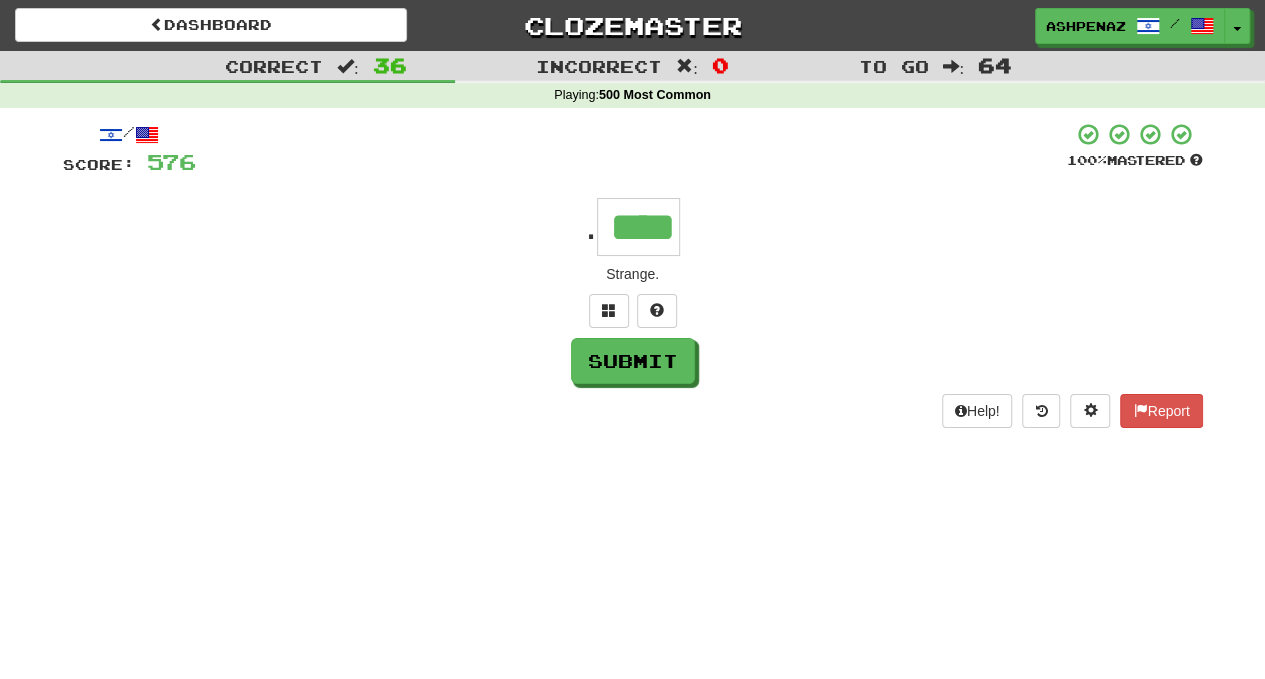 type on "****" 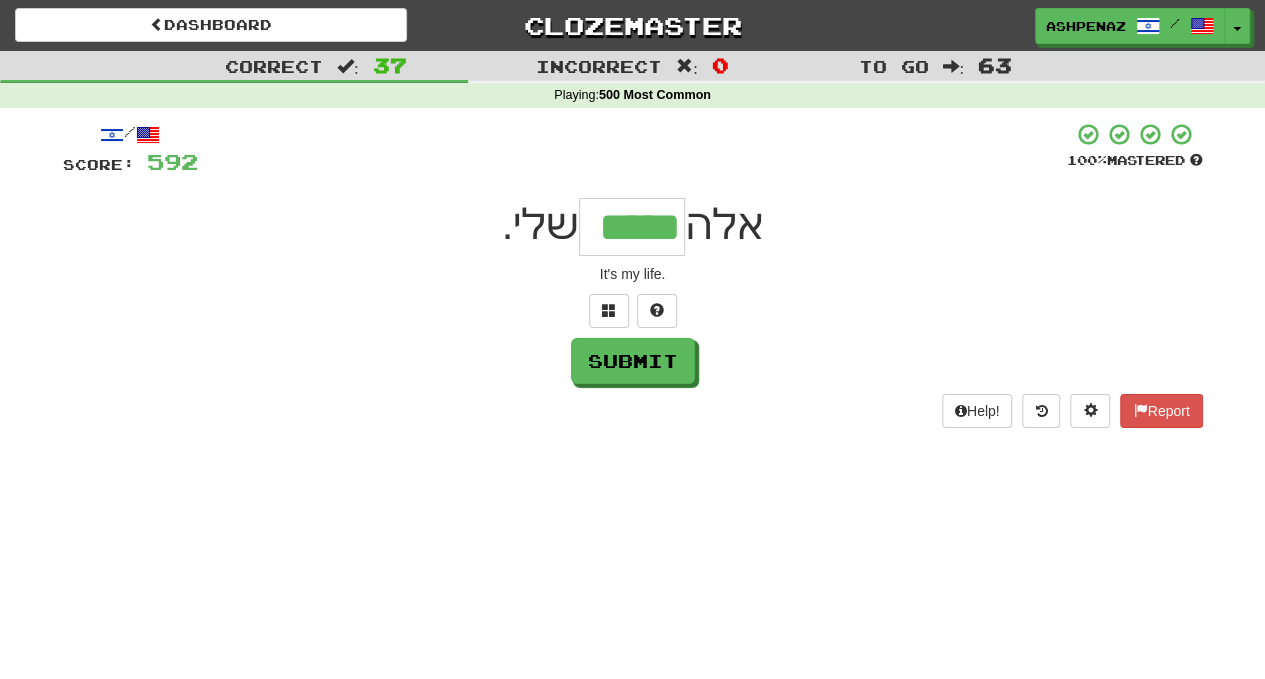 type on "*****" 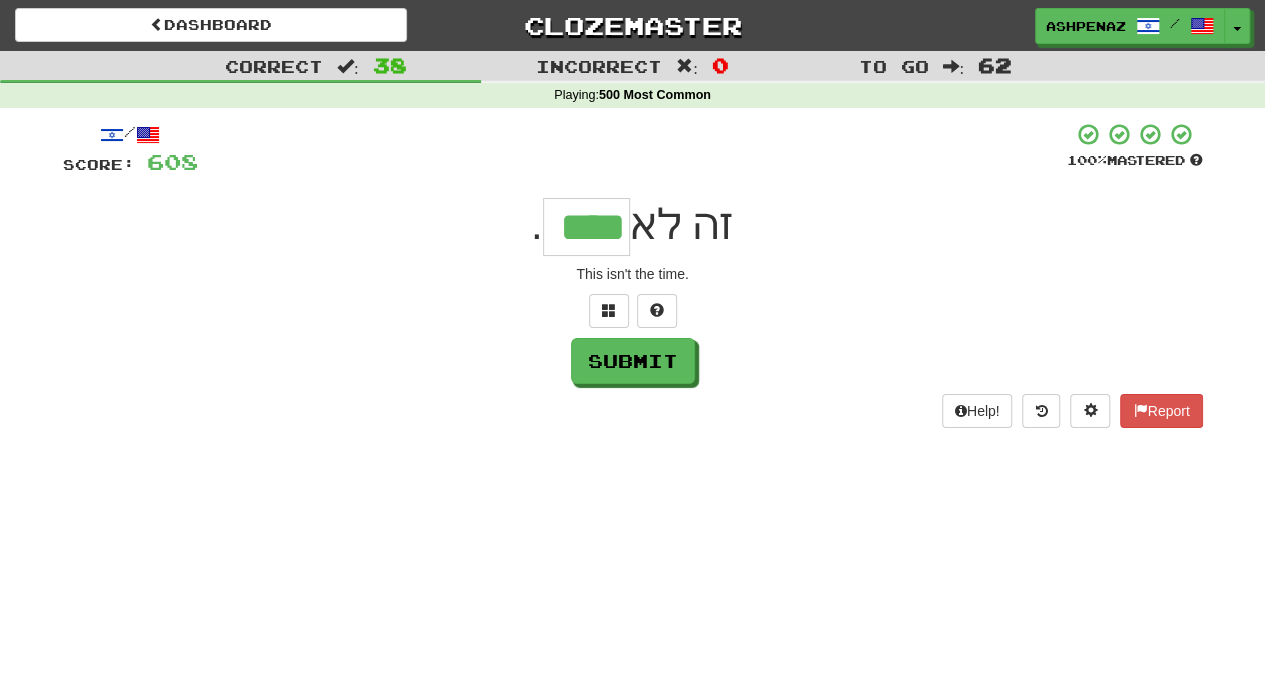 type on "****" 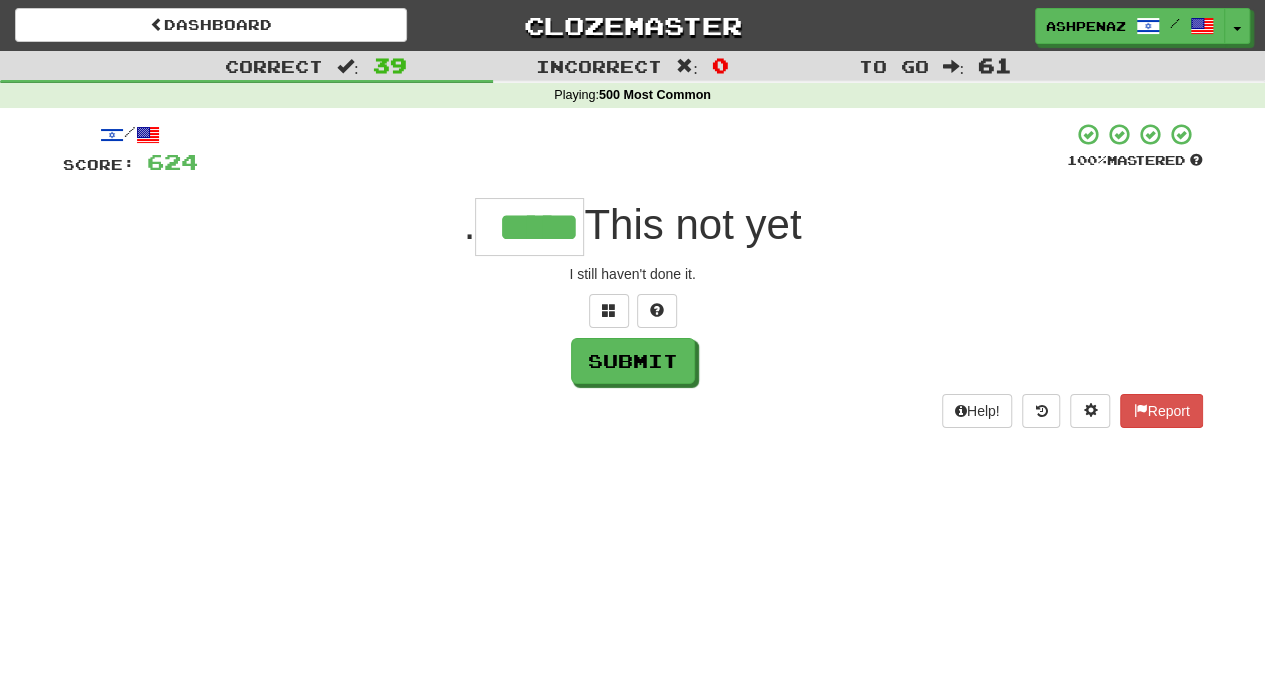 type on "*****" 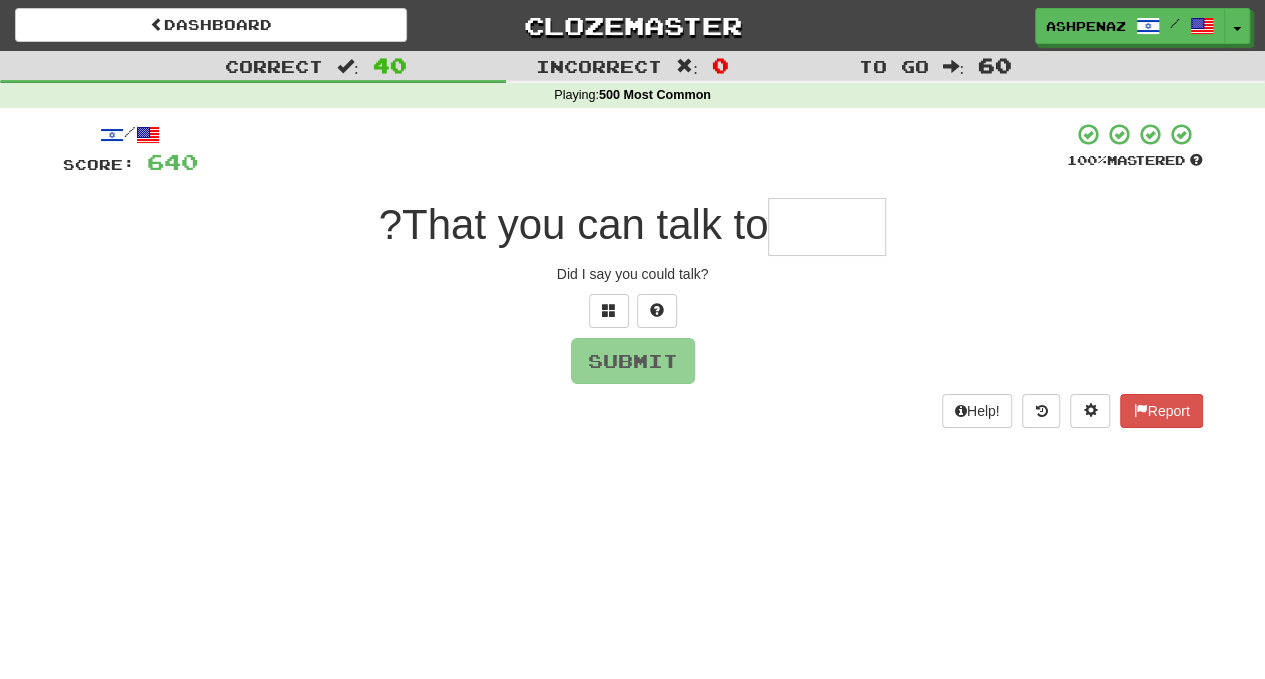 type on "*" 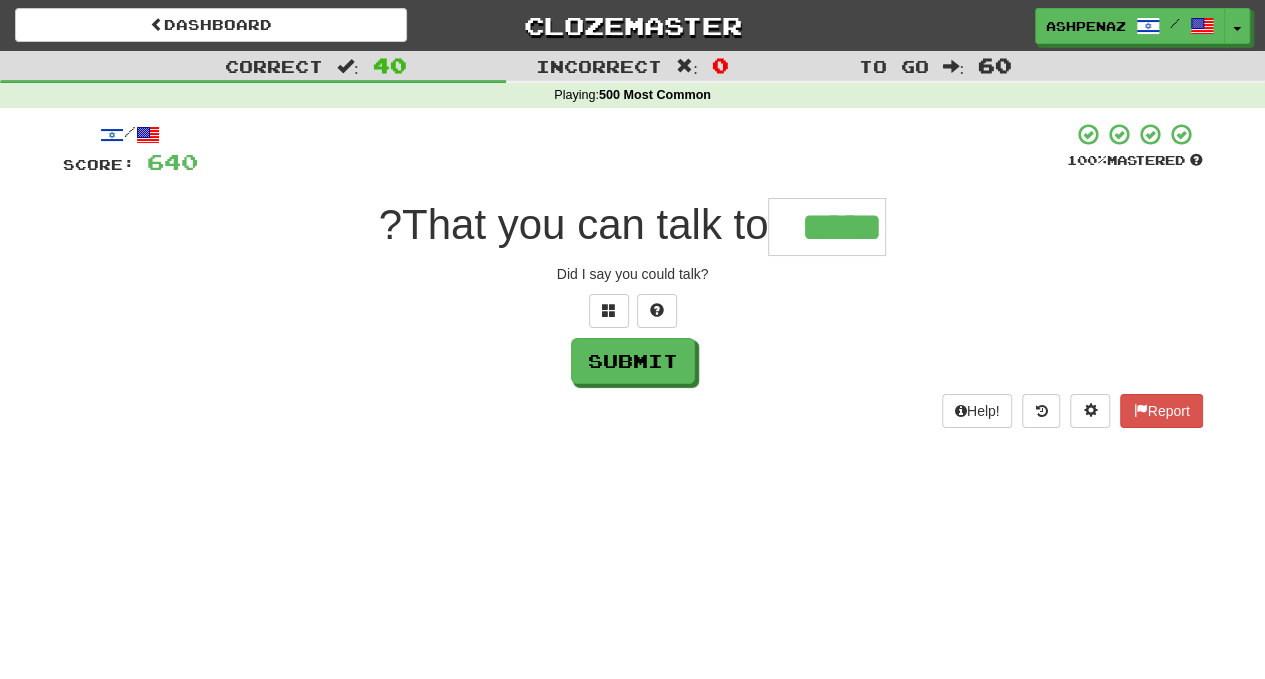 type on "*****" 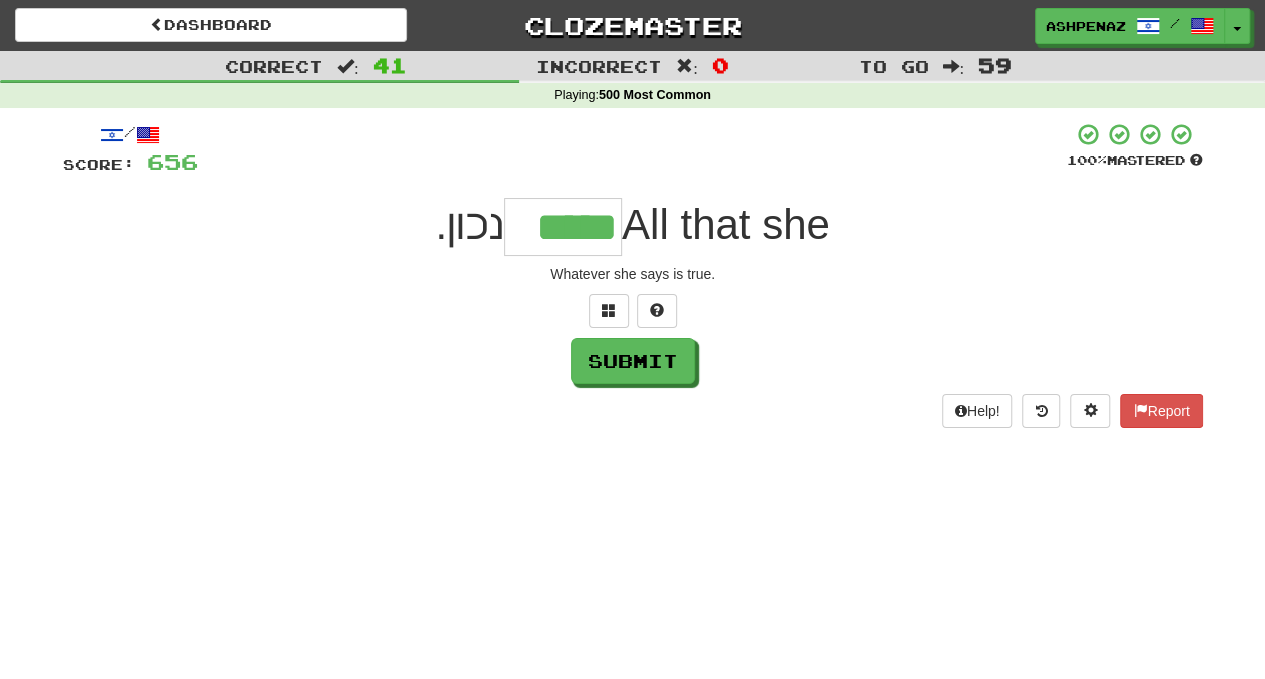 type on "*****" 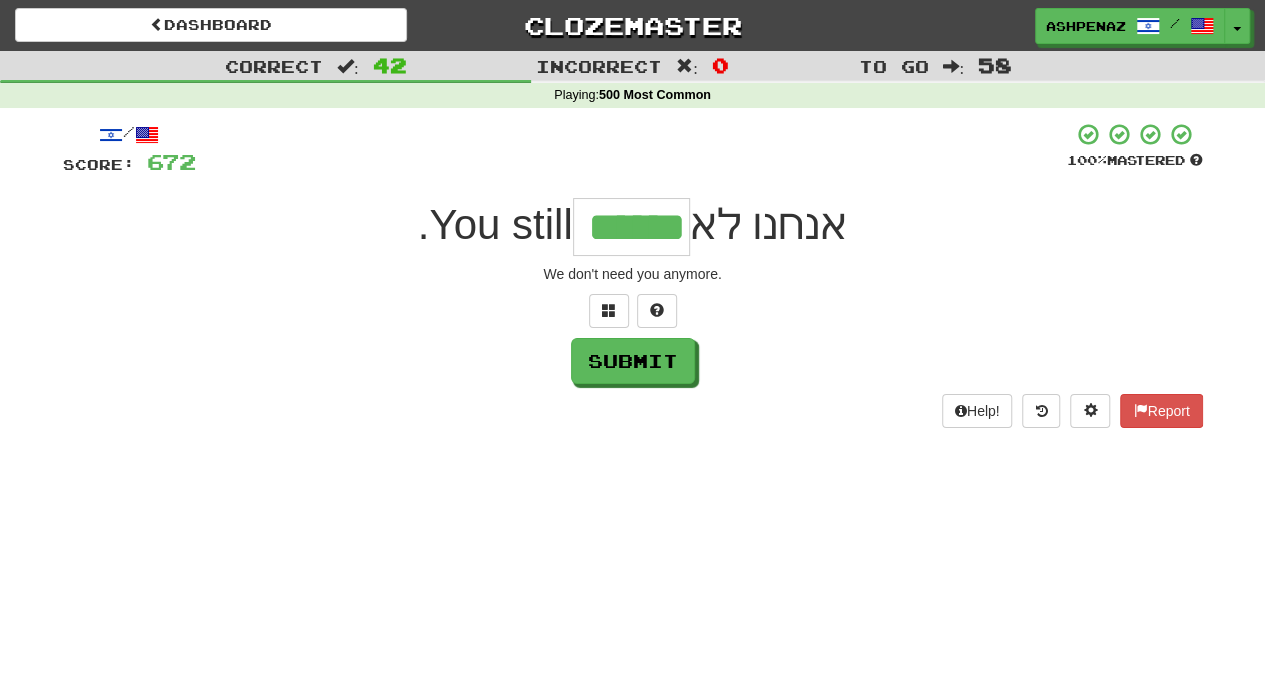 type on "******" 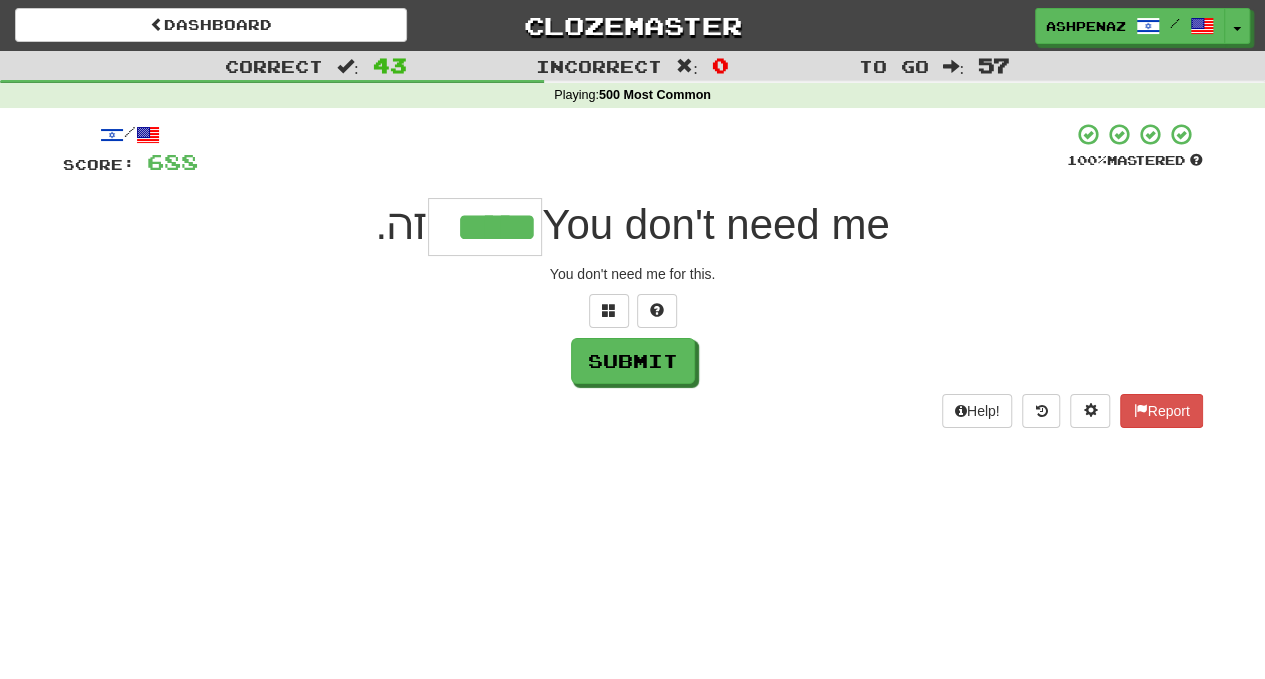 type on "*****" 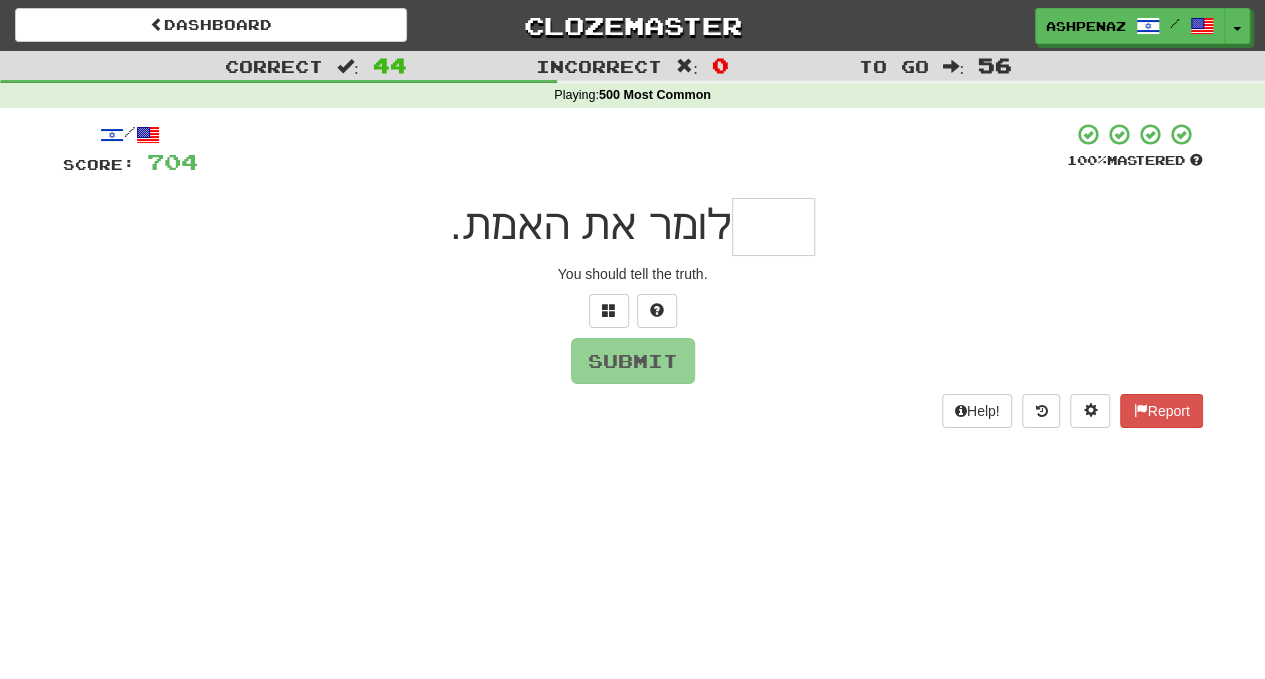 type on "*" 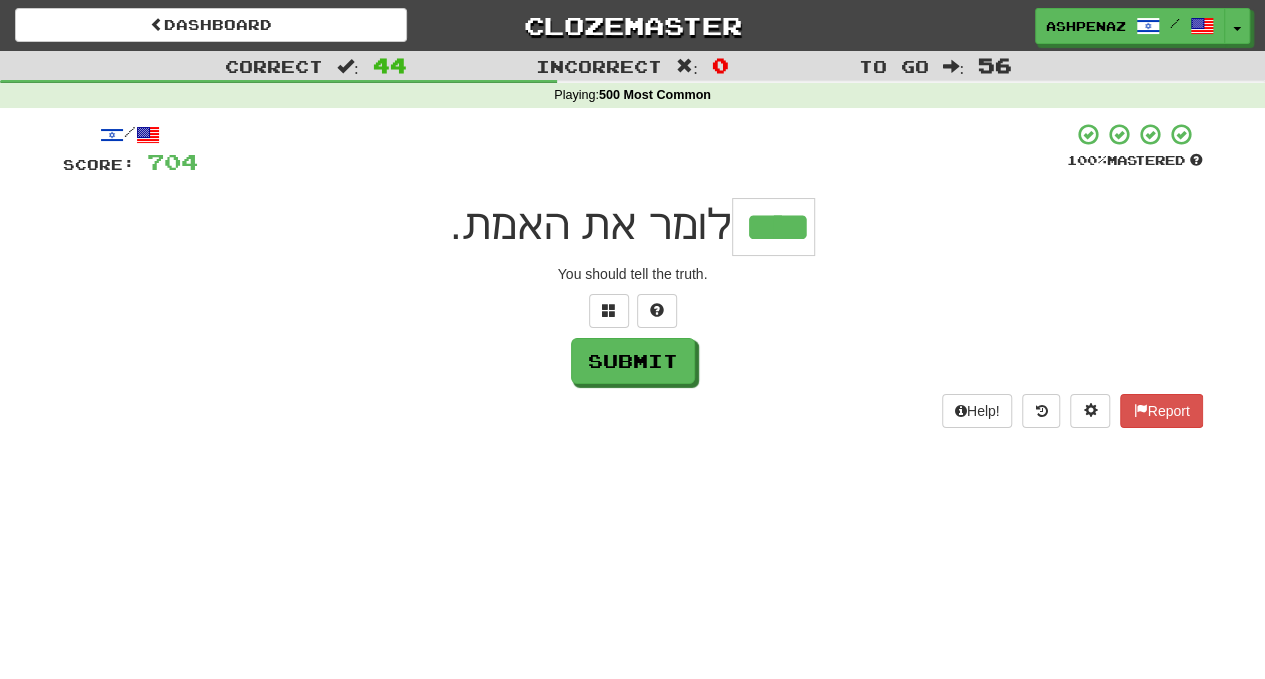 type on "****" 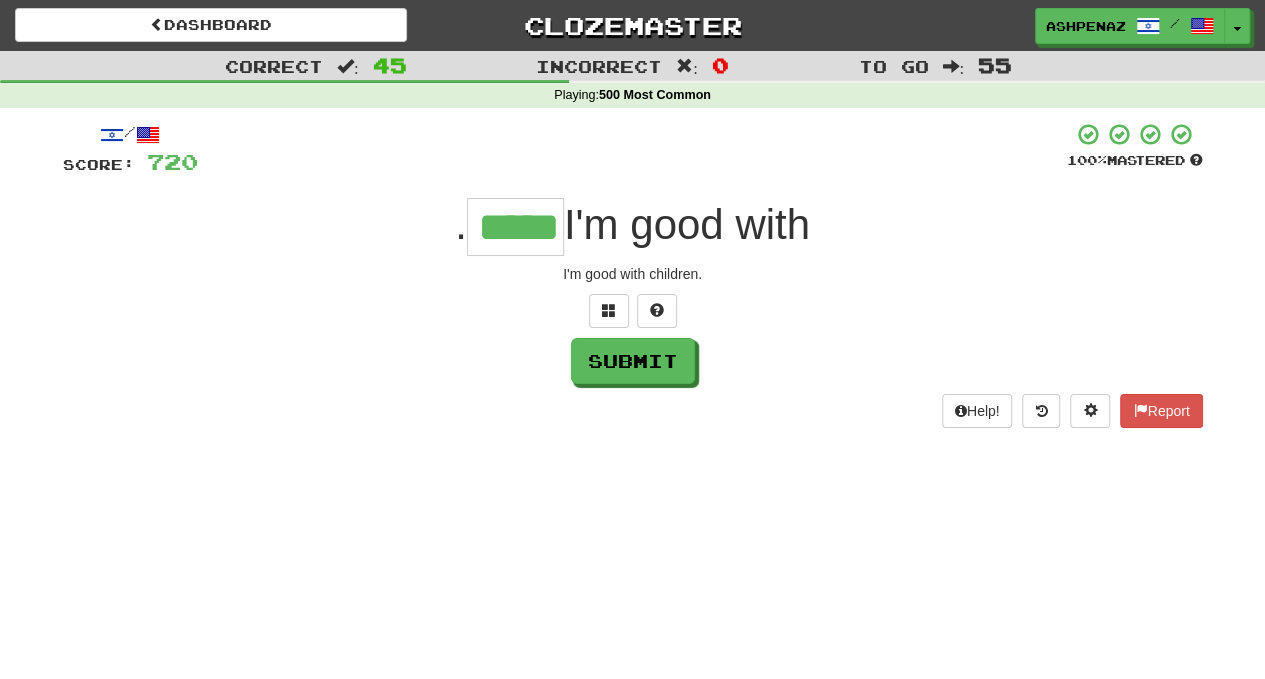 type on "*****" 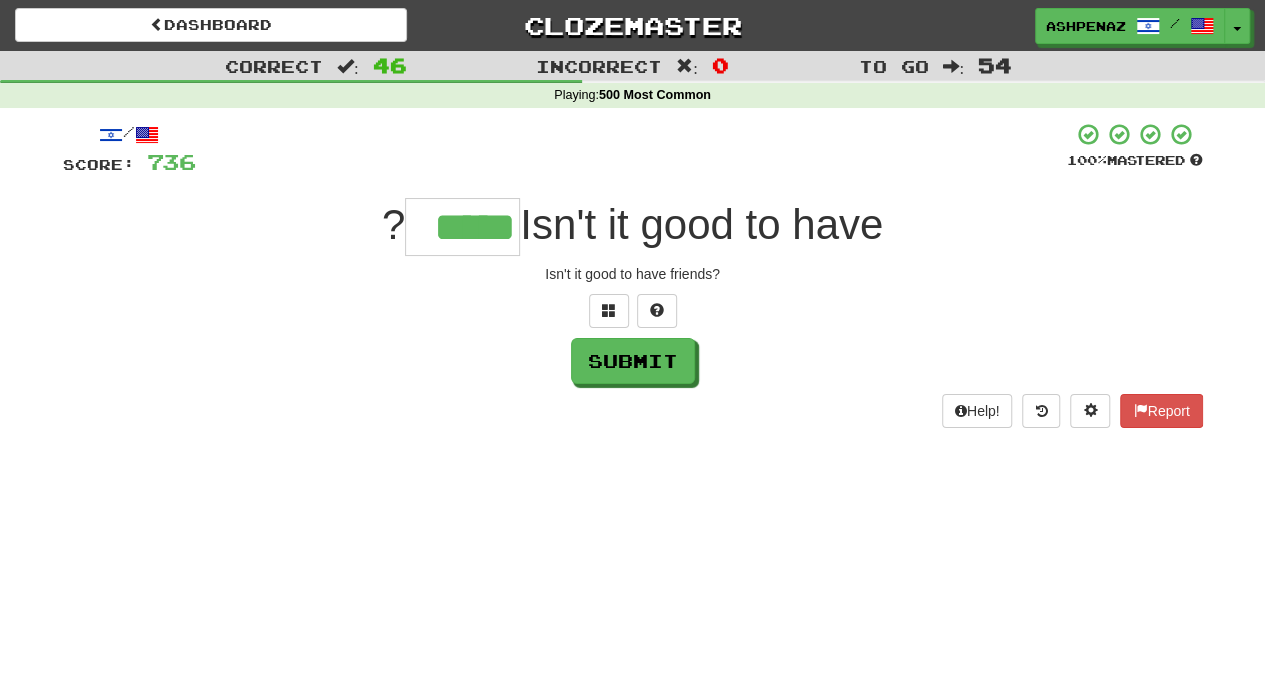 type on "*****" 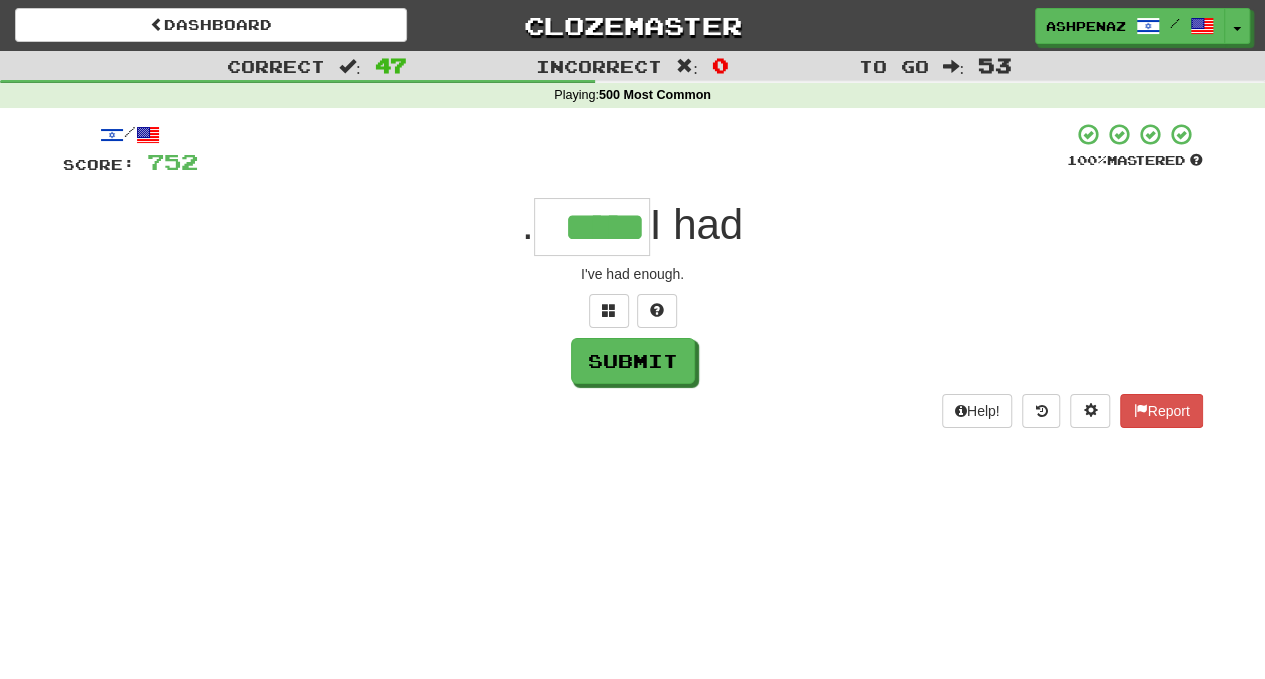 type on "*****" 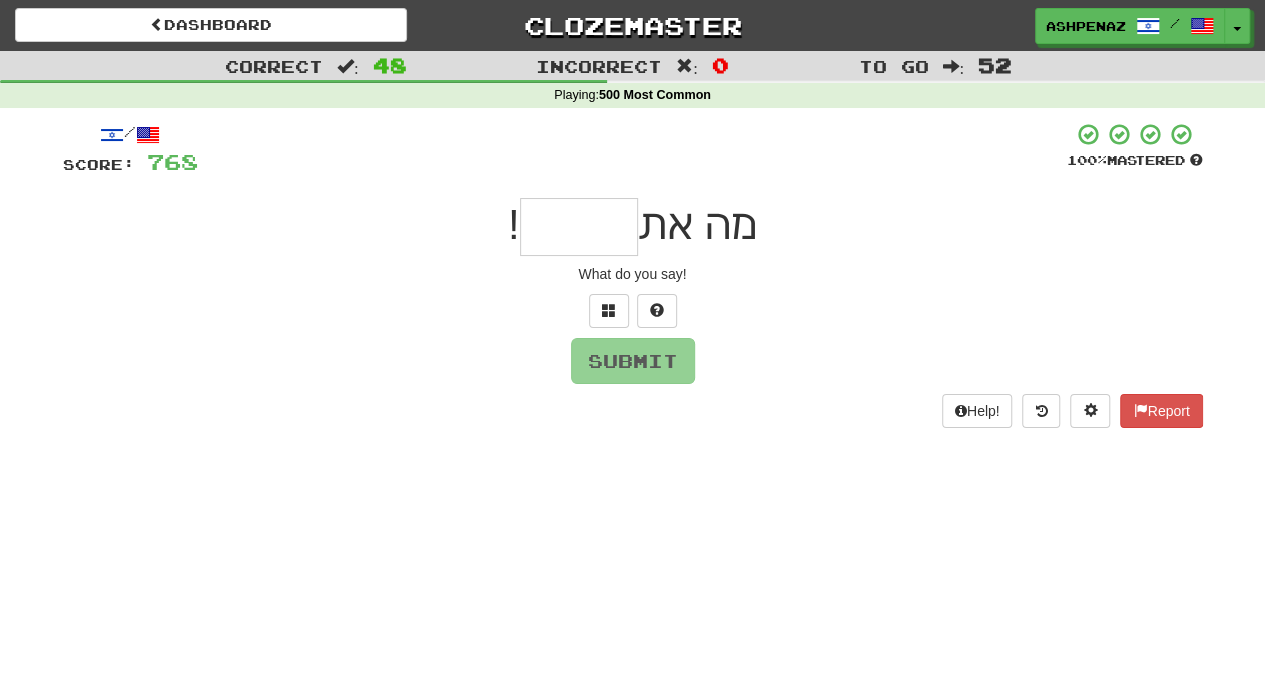 type on "*" 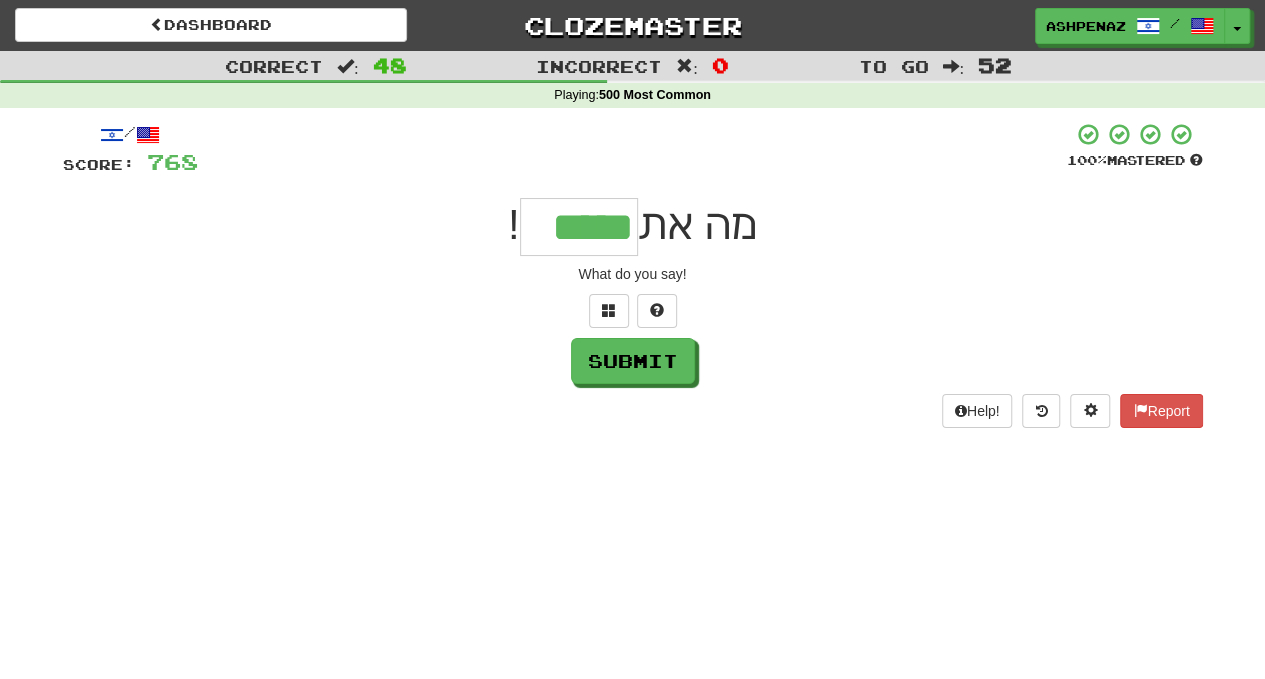 type on "*****" 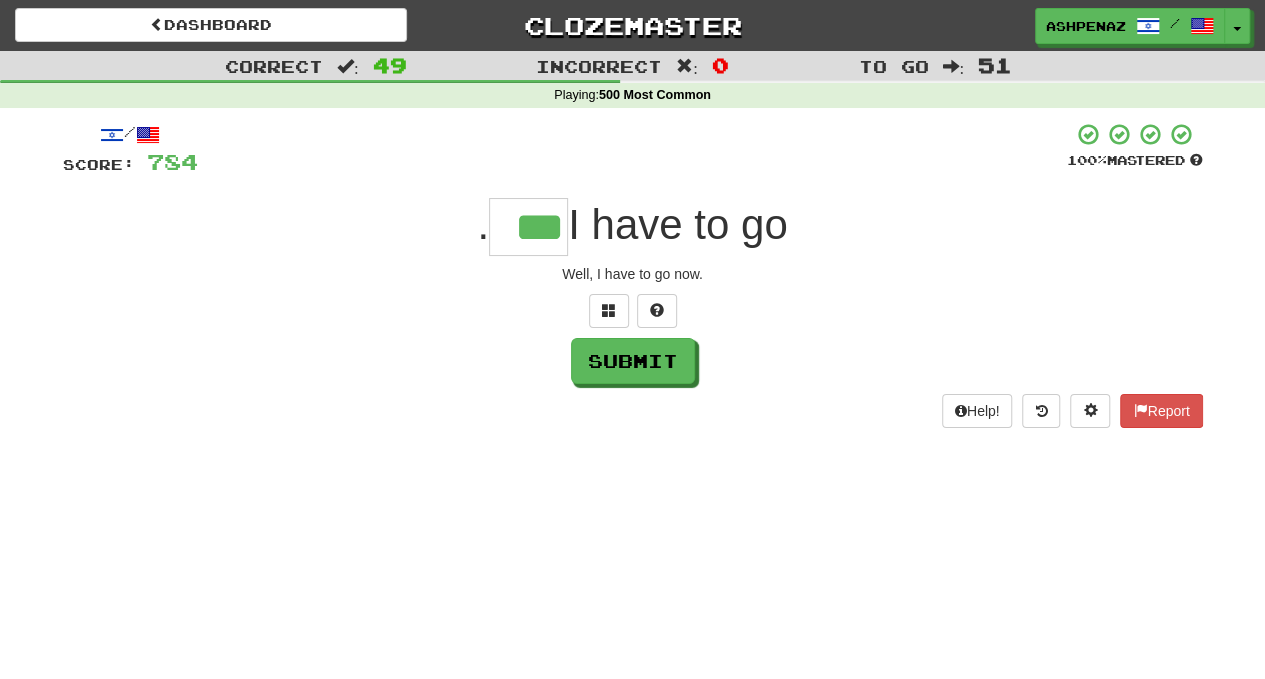 type on "***" 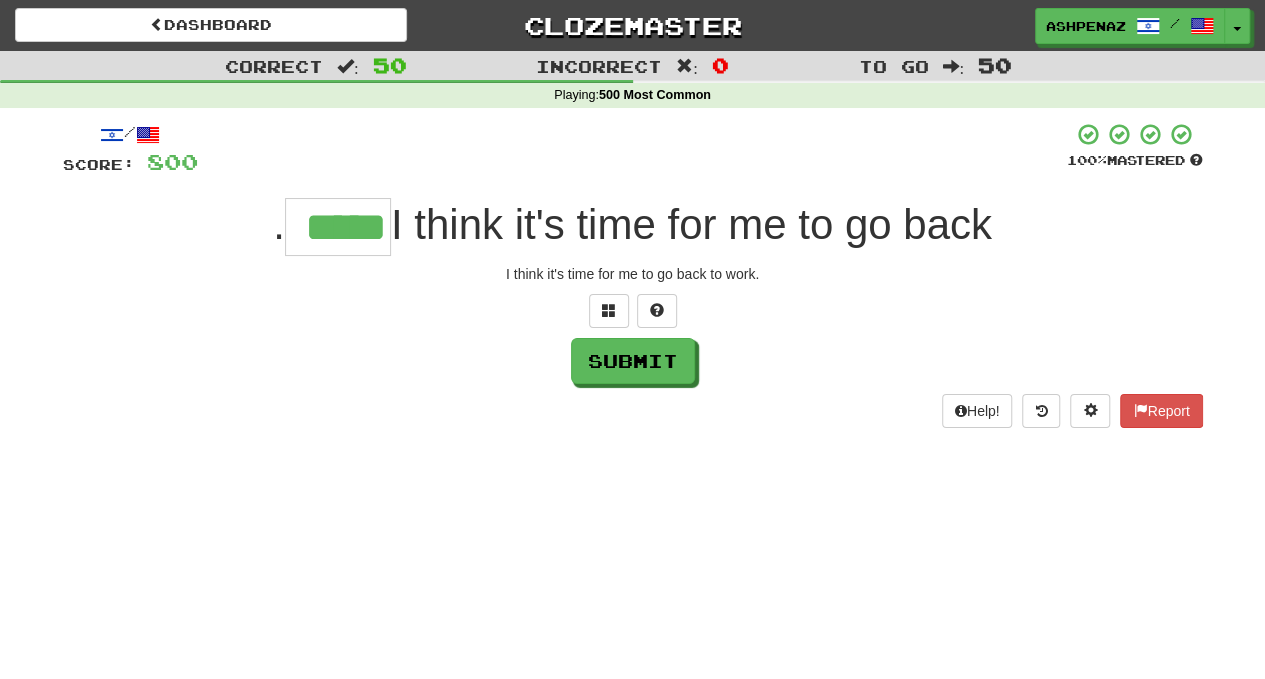 type on "*****" 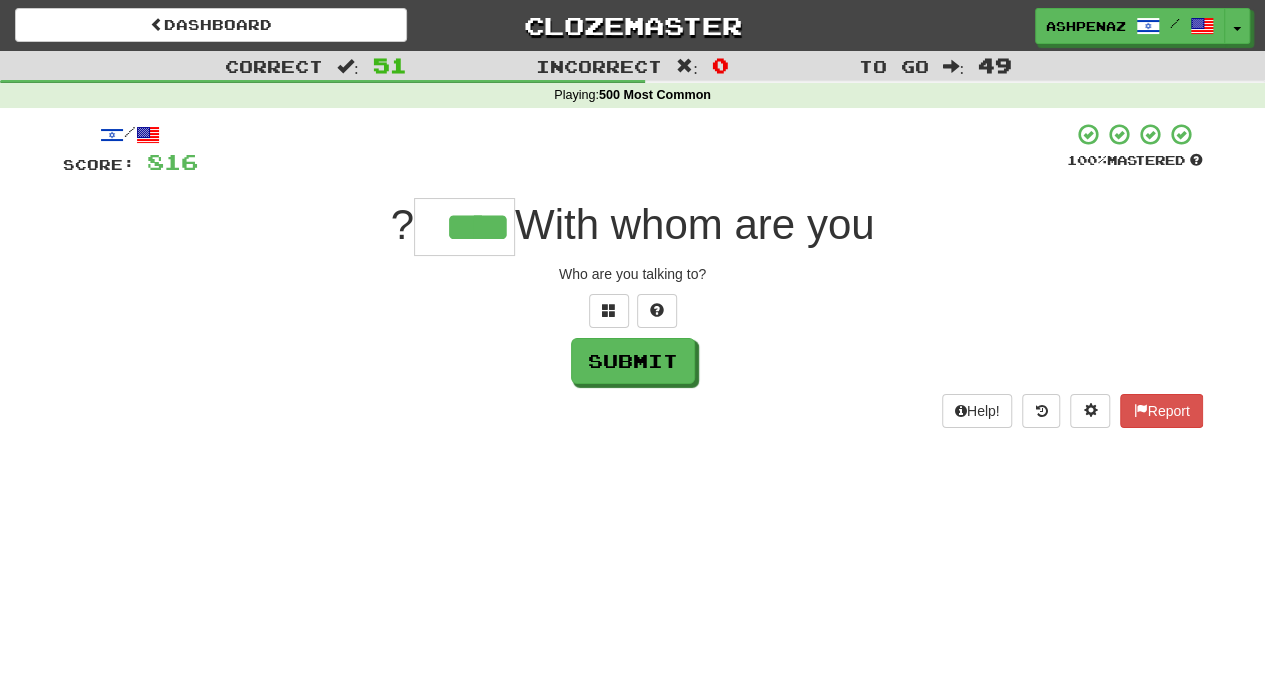 type on "****" 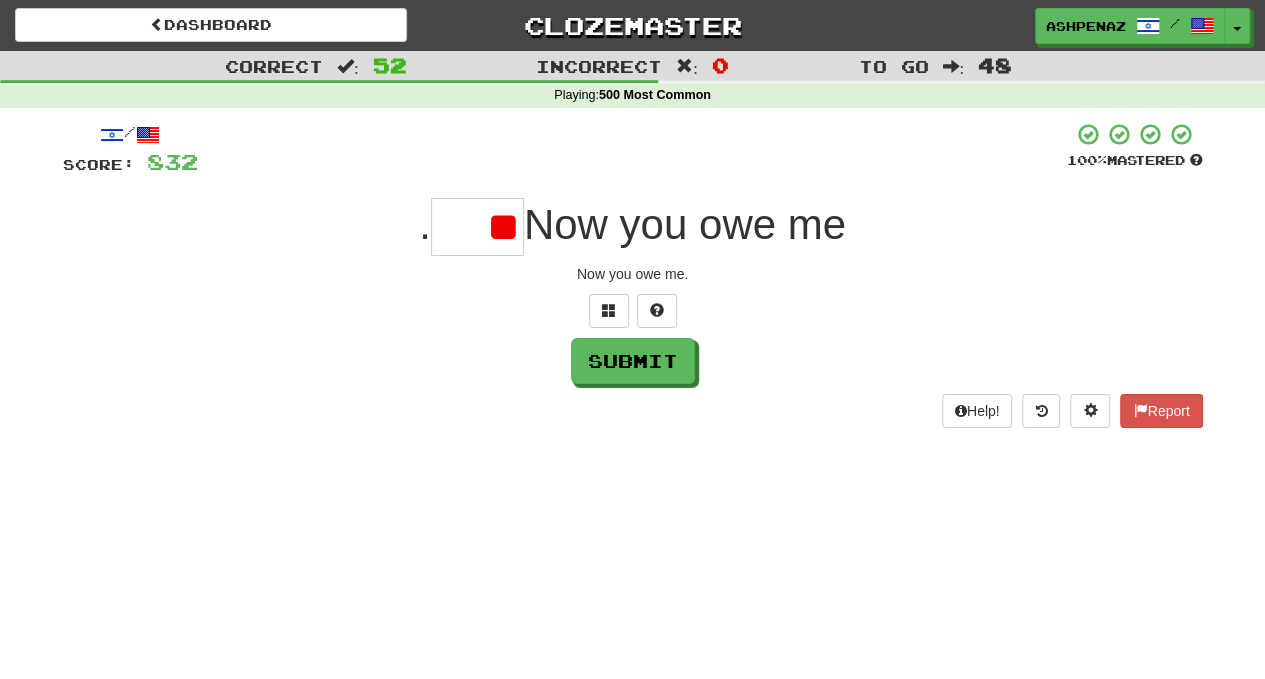 type on "*" 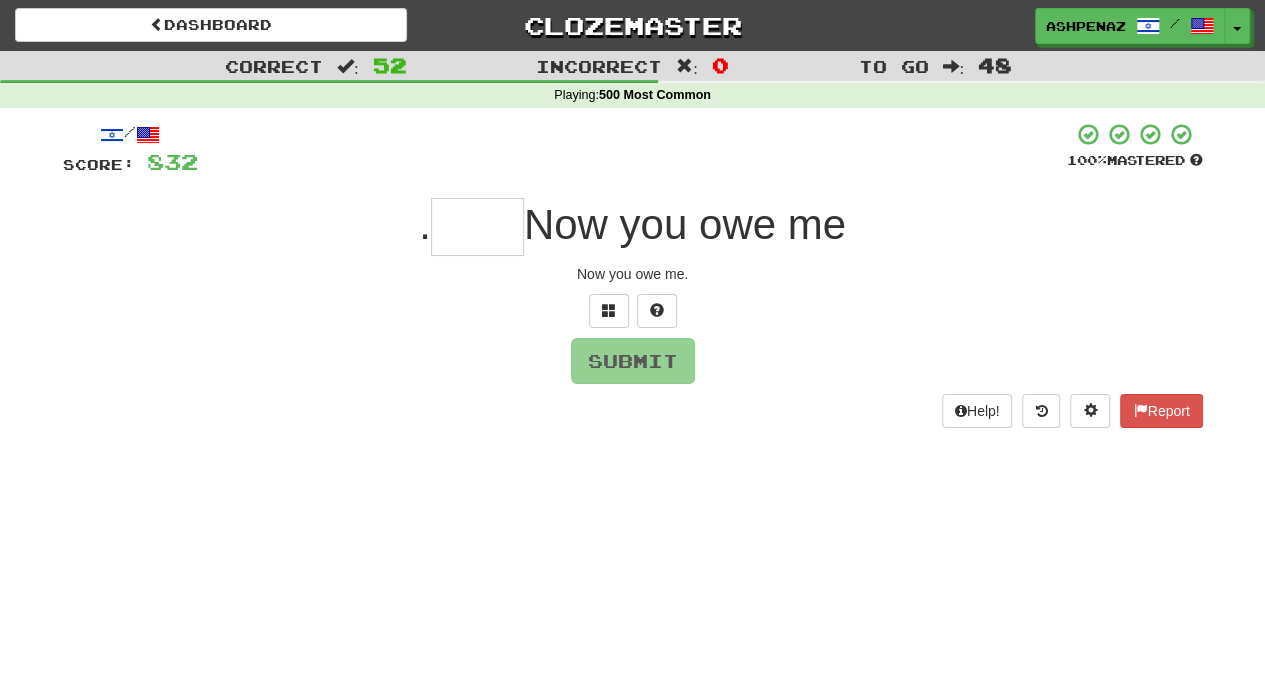 type on "*" 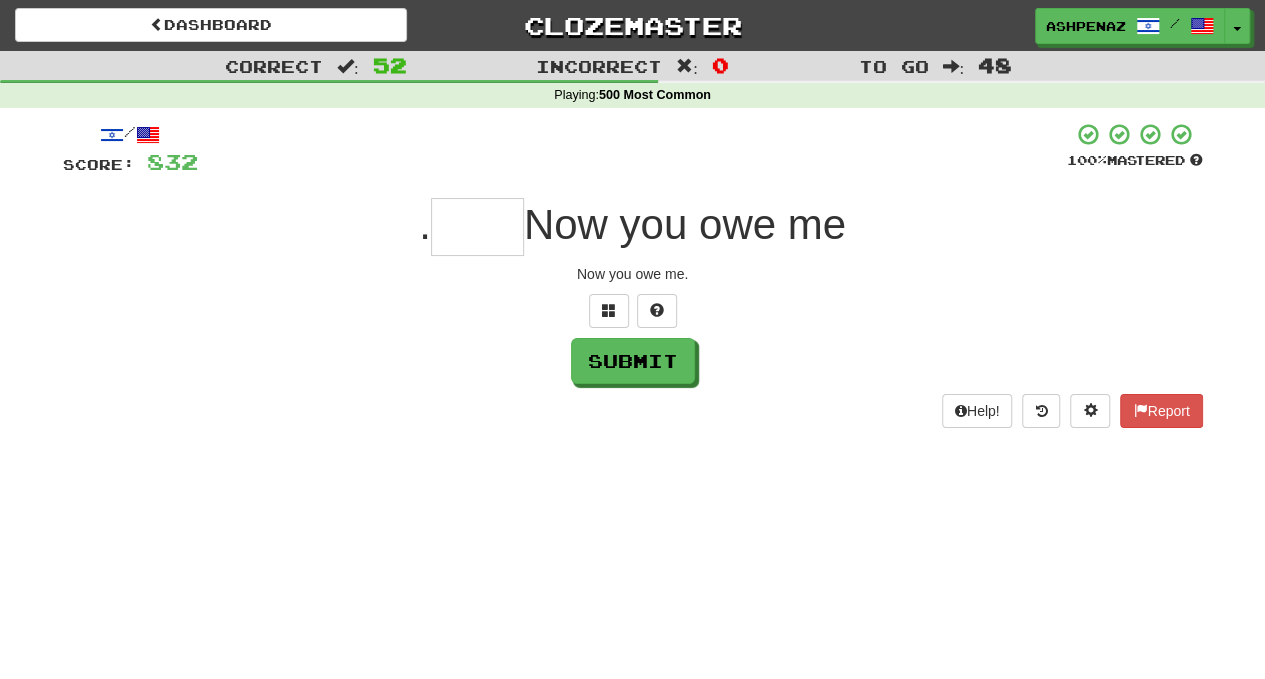 type on "*" 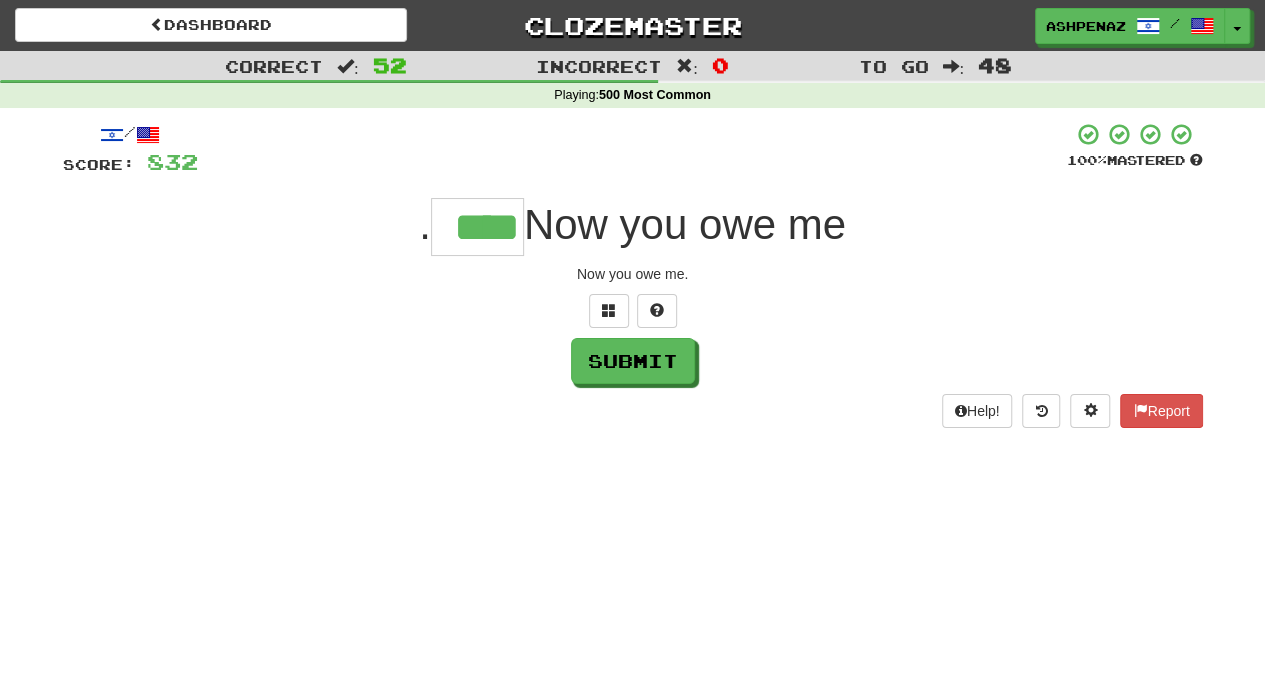 type on "****" 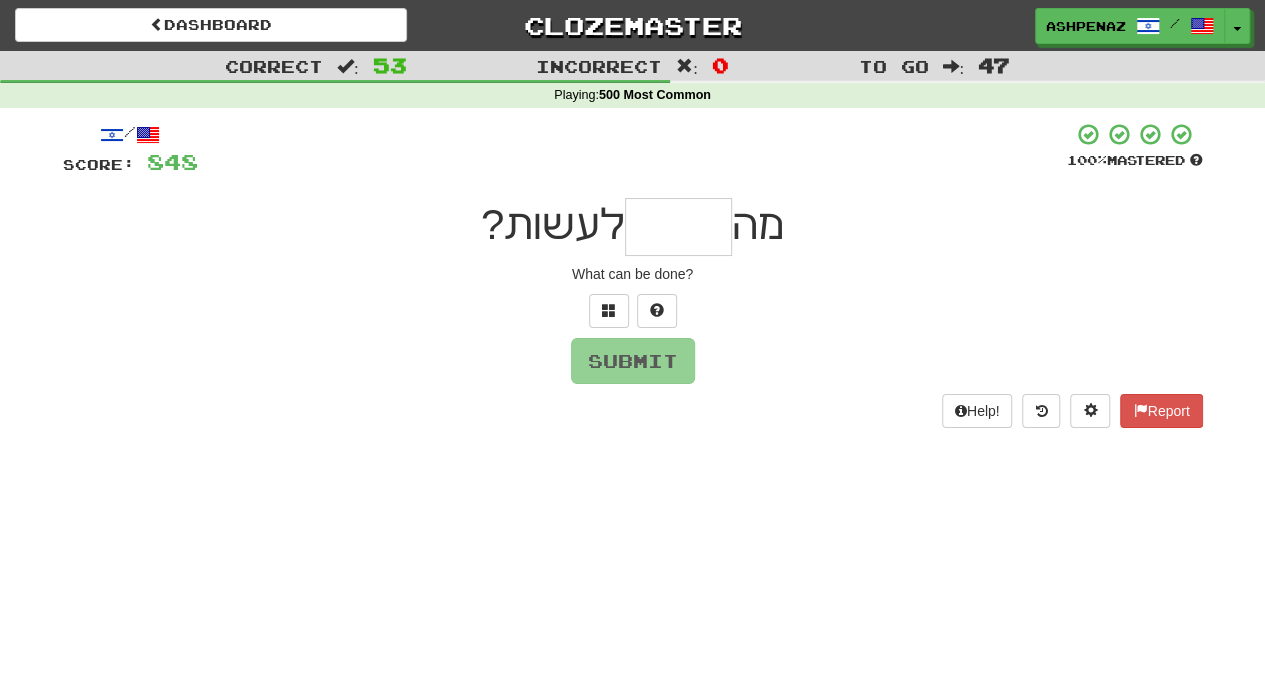 type on "*" 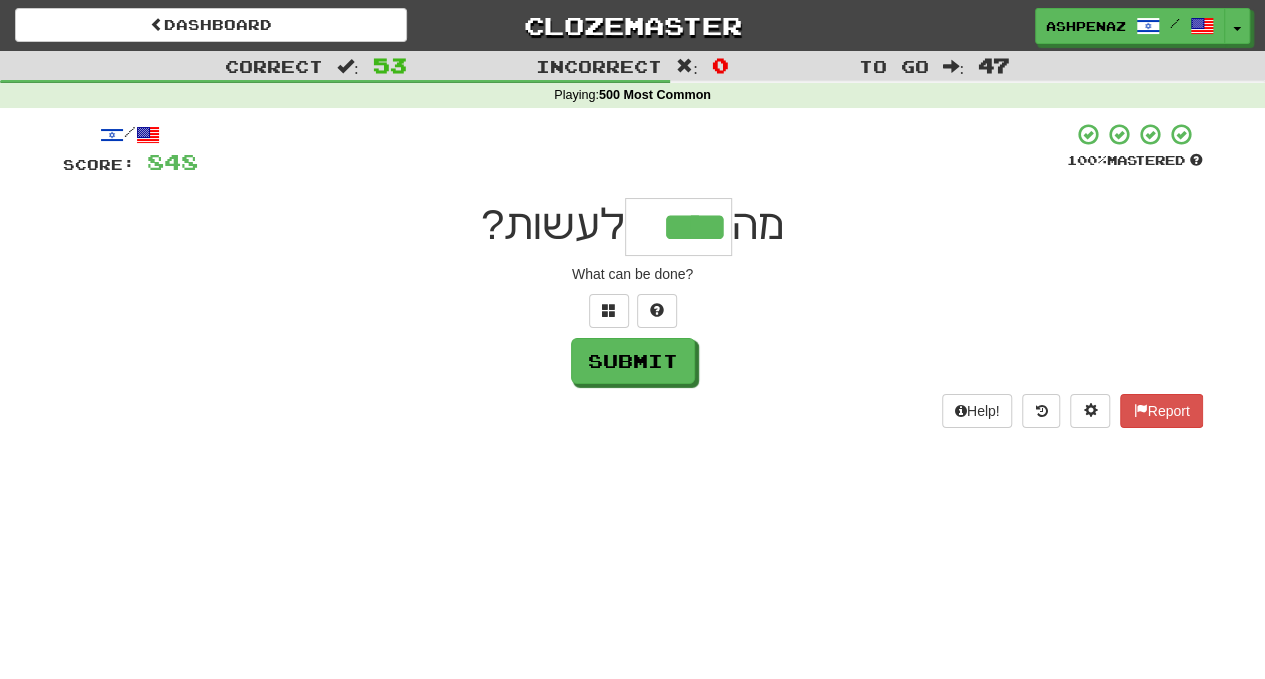 type on "****" 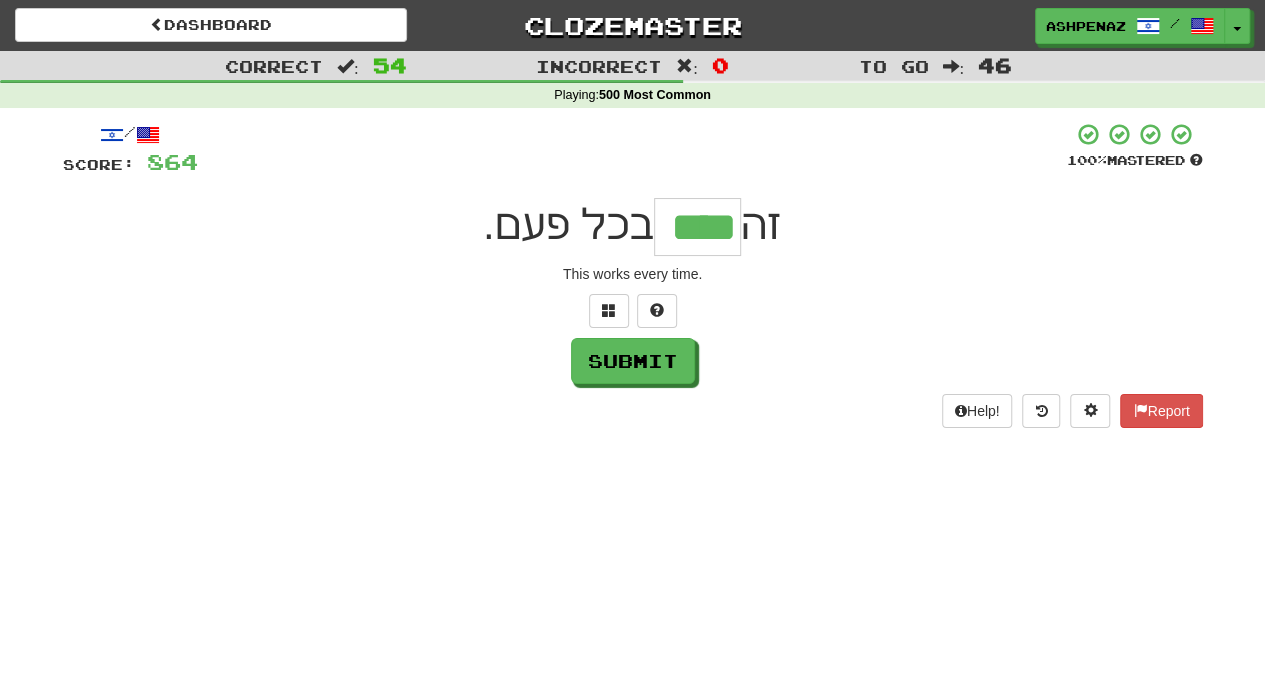 type on "****" 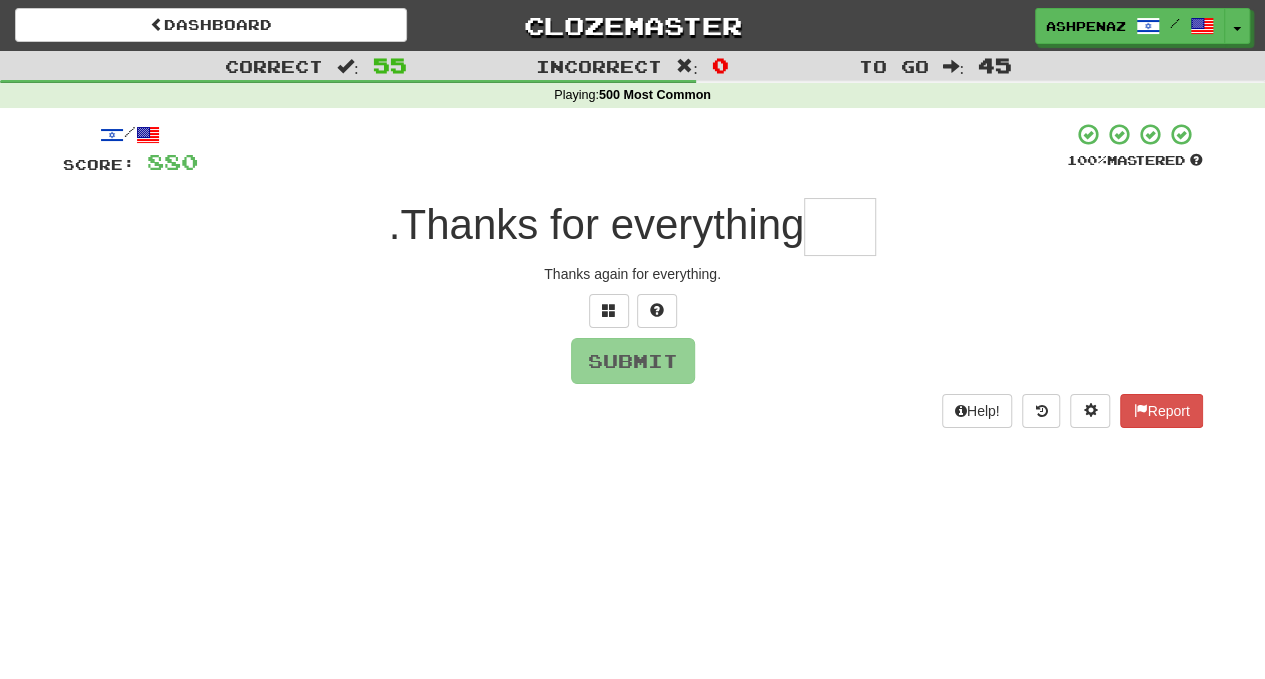 type on "*" 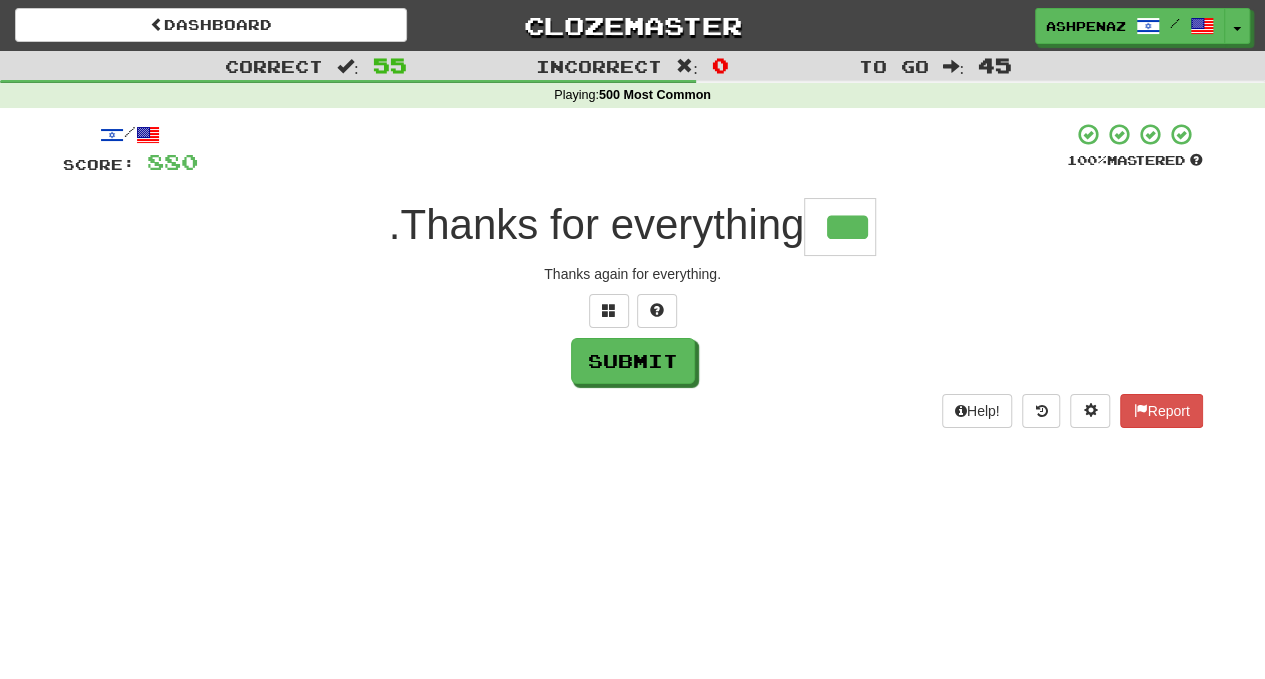 type on "***" 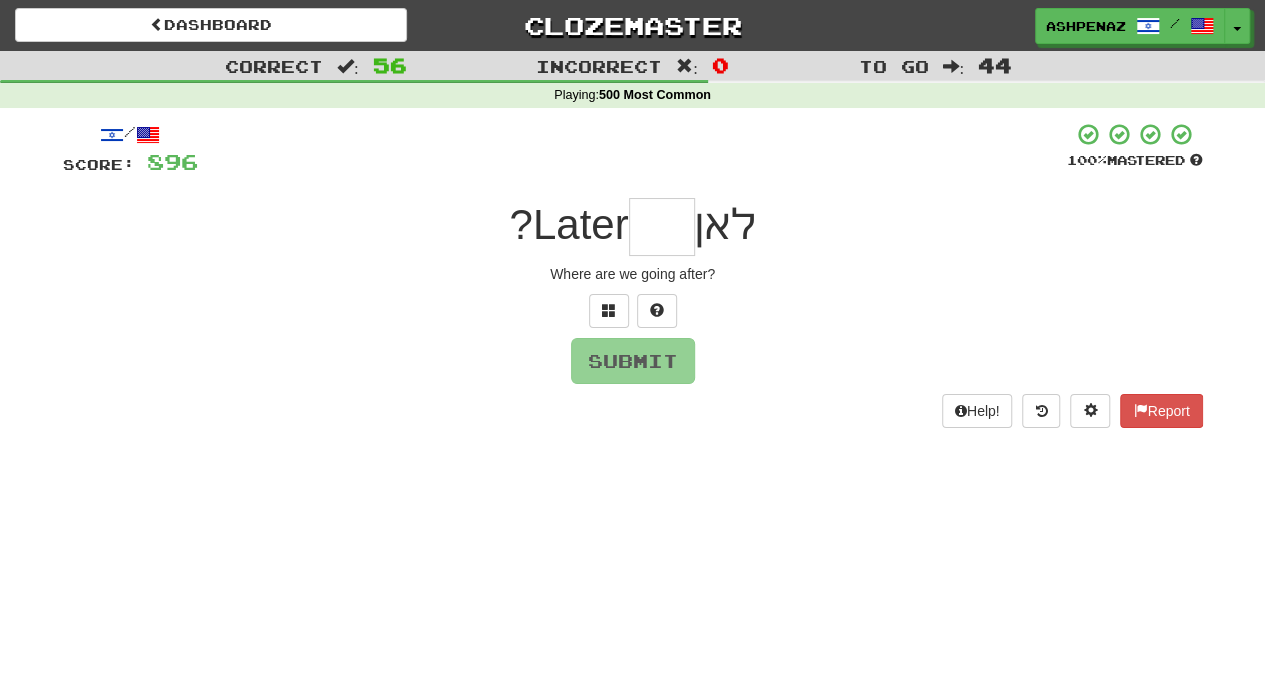 type on "*" 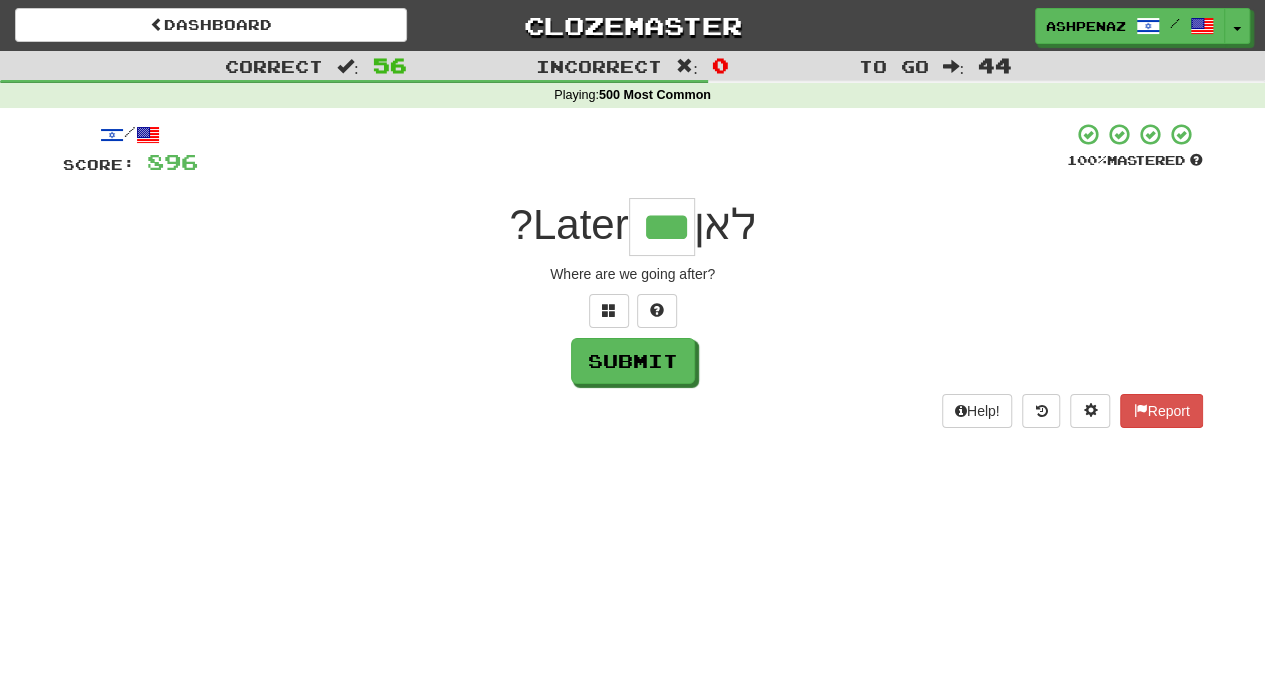 type on "***" 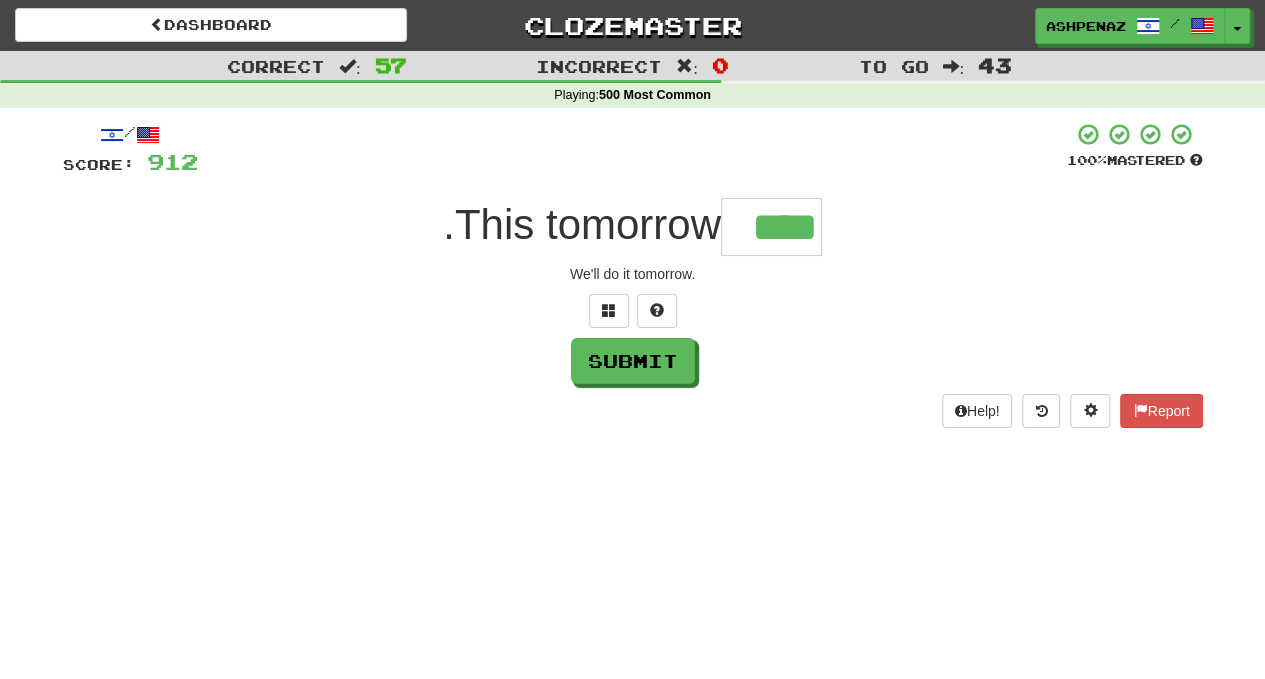 type on "****" 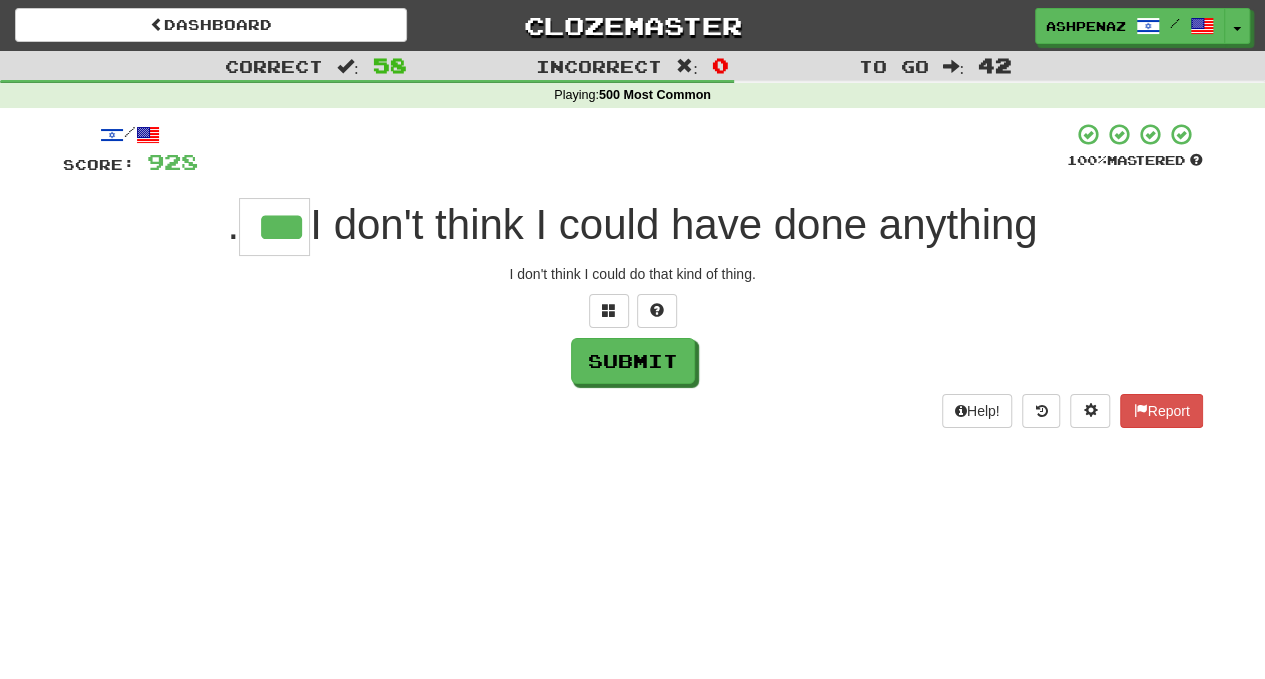 type on "***" 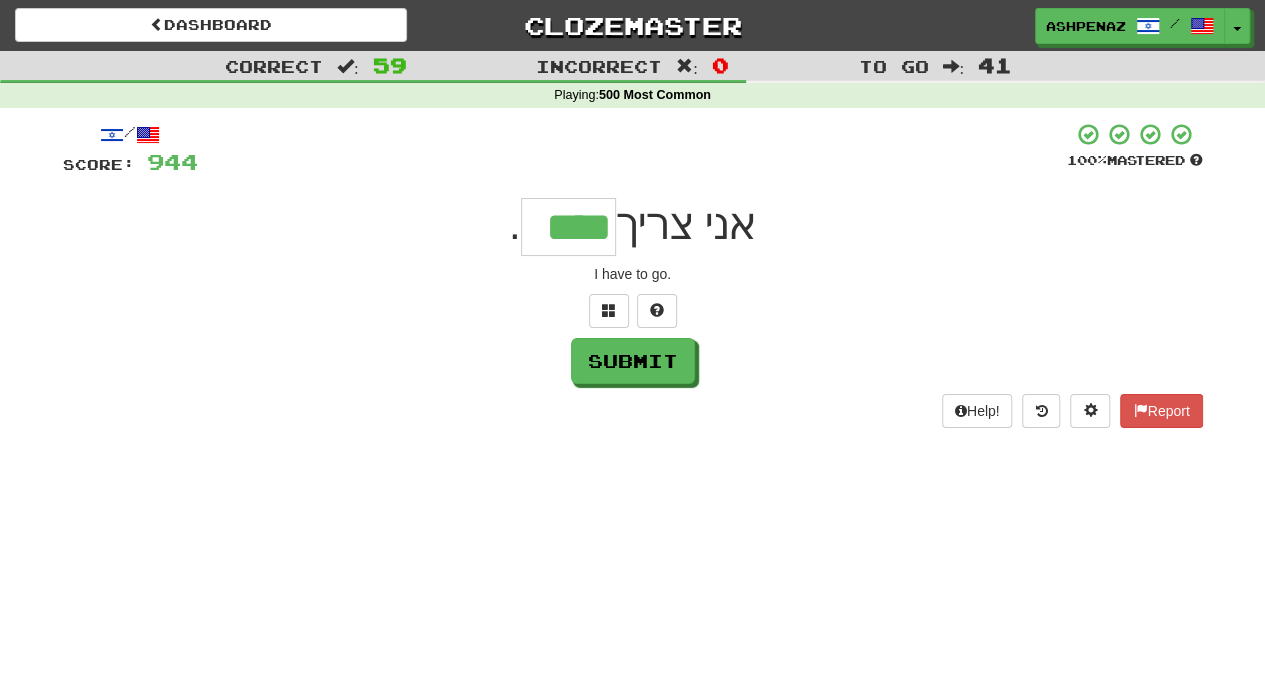 type on "****" 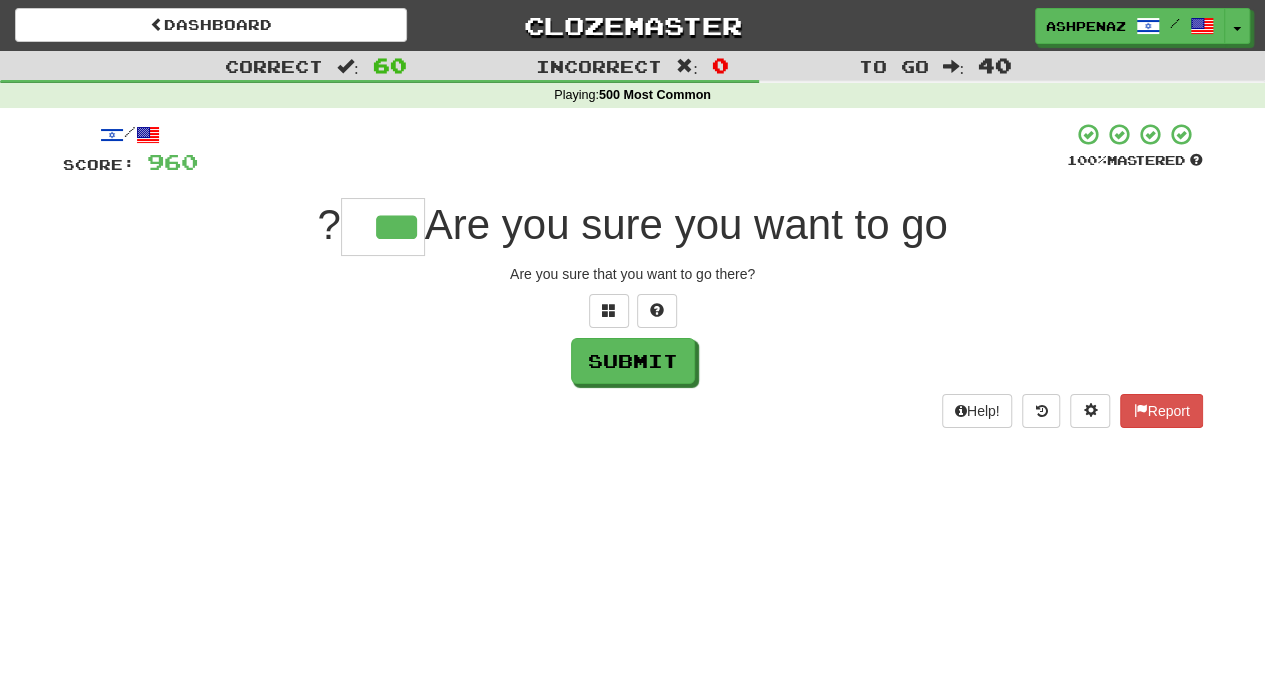 type on "***" 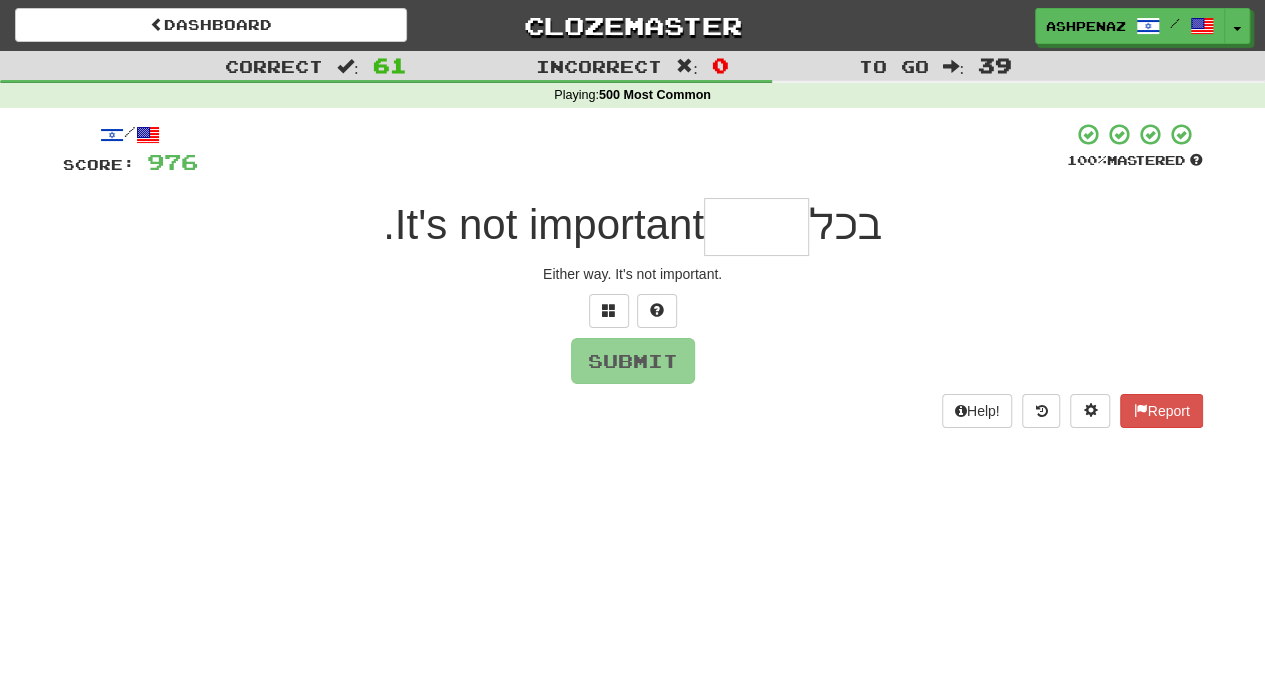 type on "*" 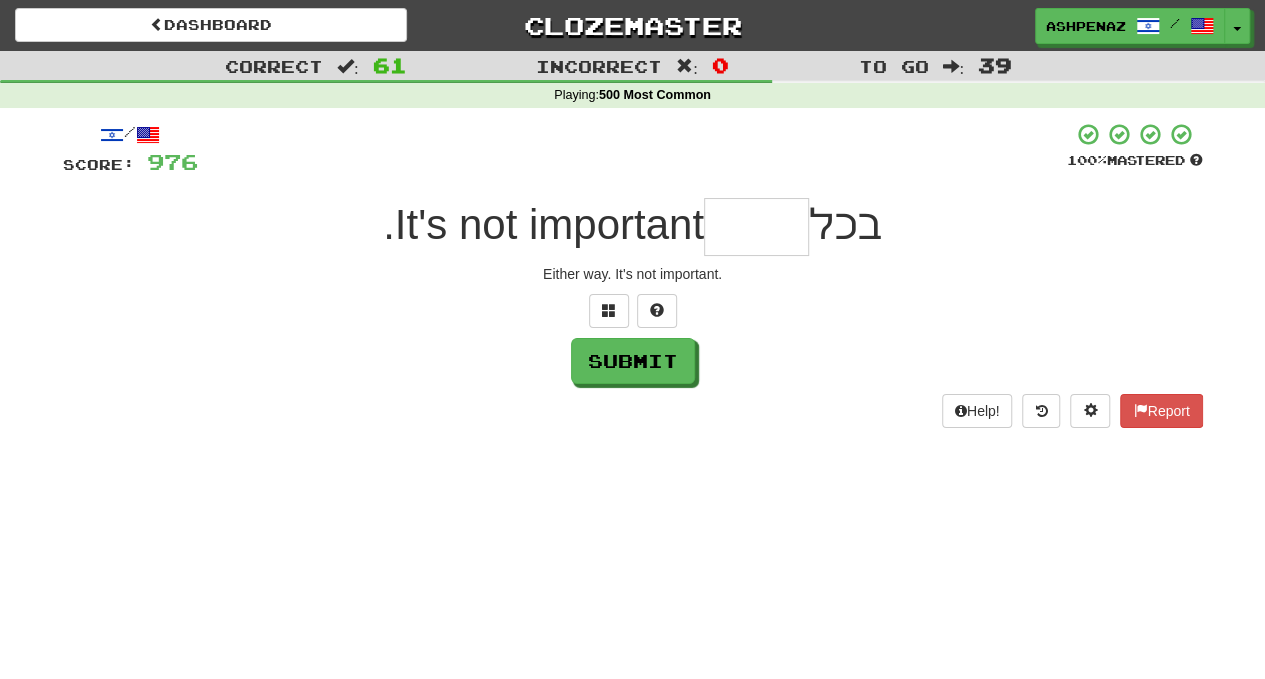 type on "*" 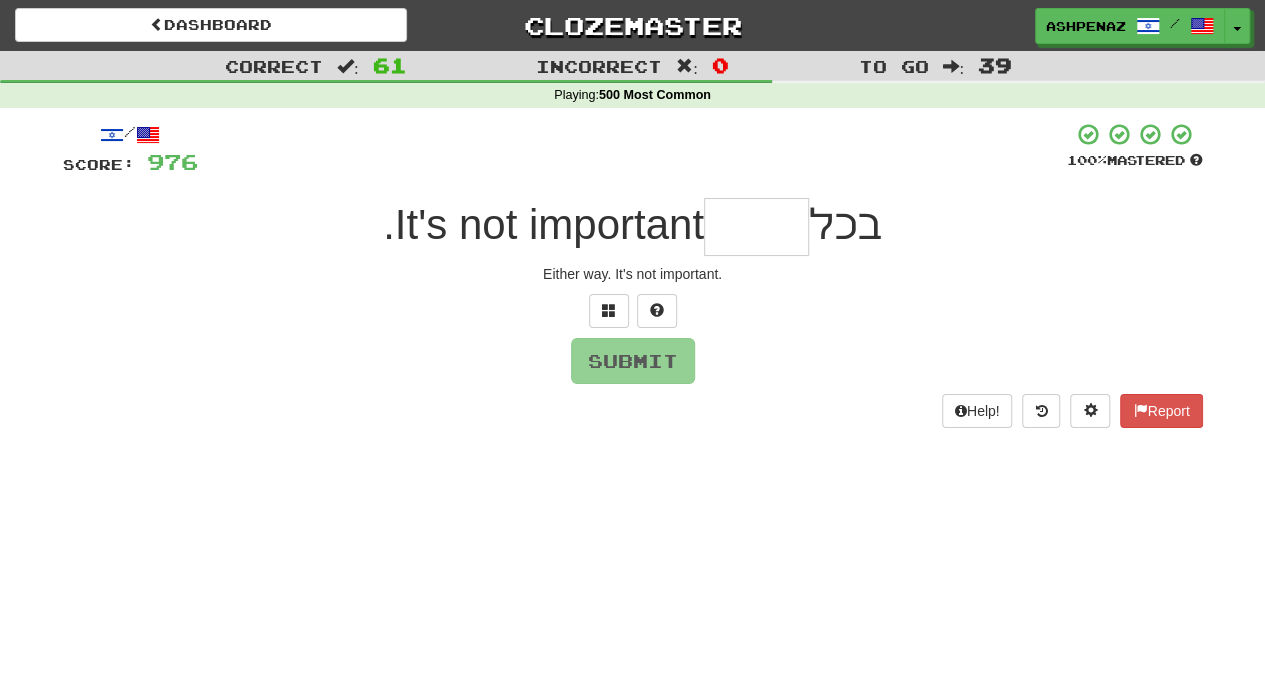 type on "*" 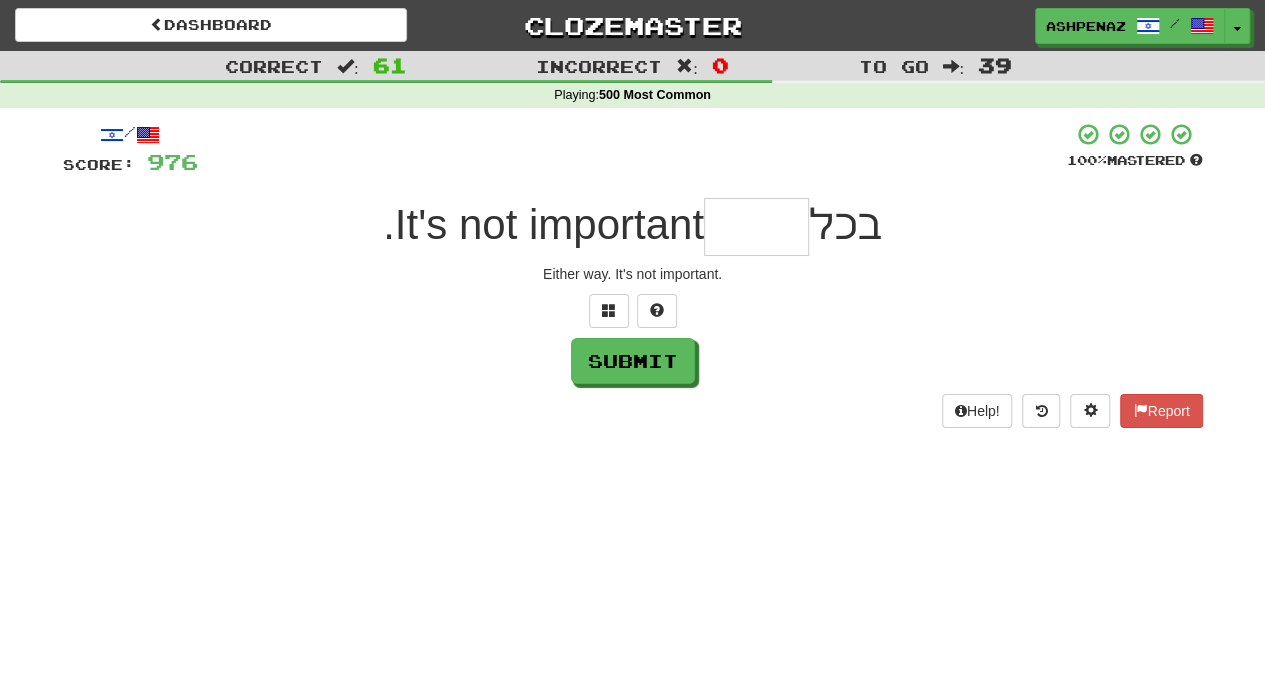 type on "*" 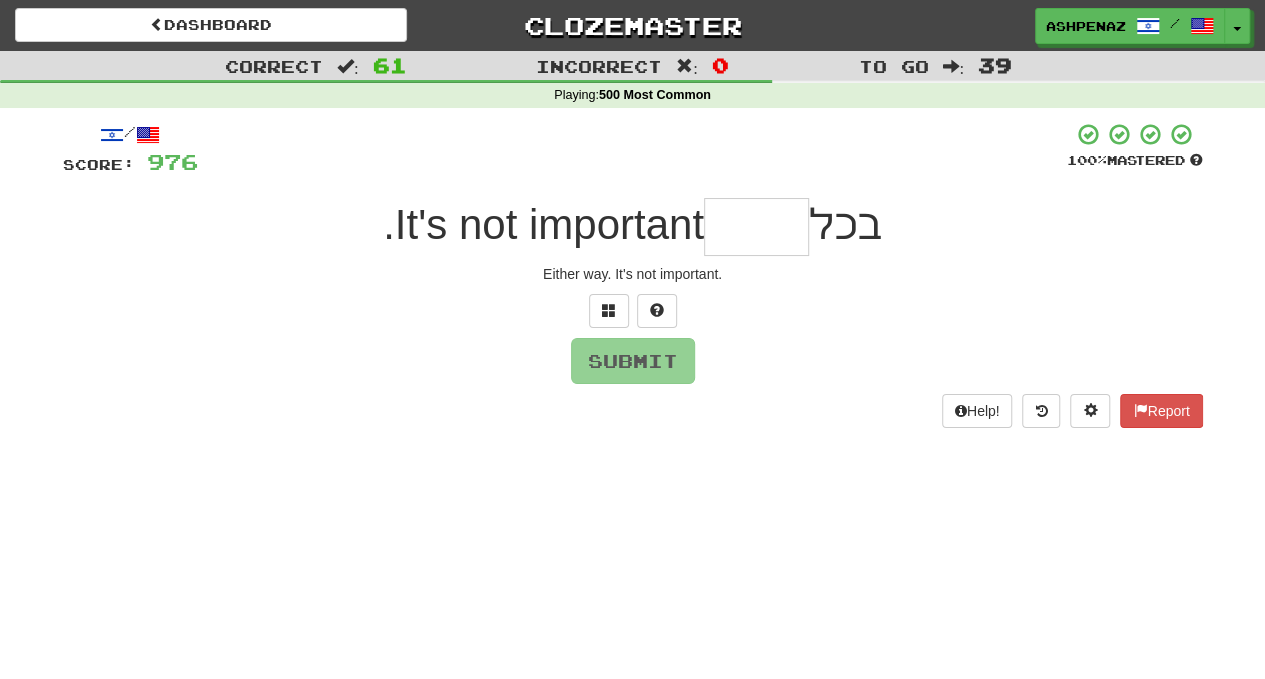 type on "*" 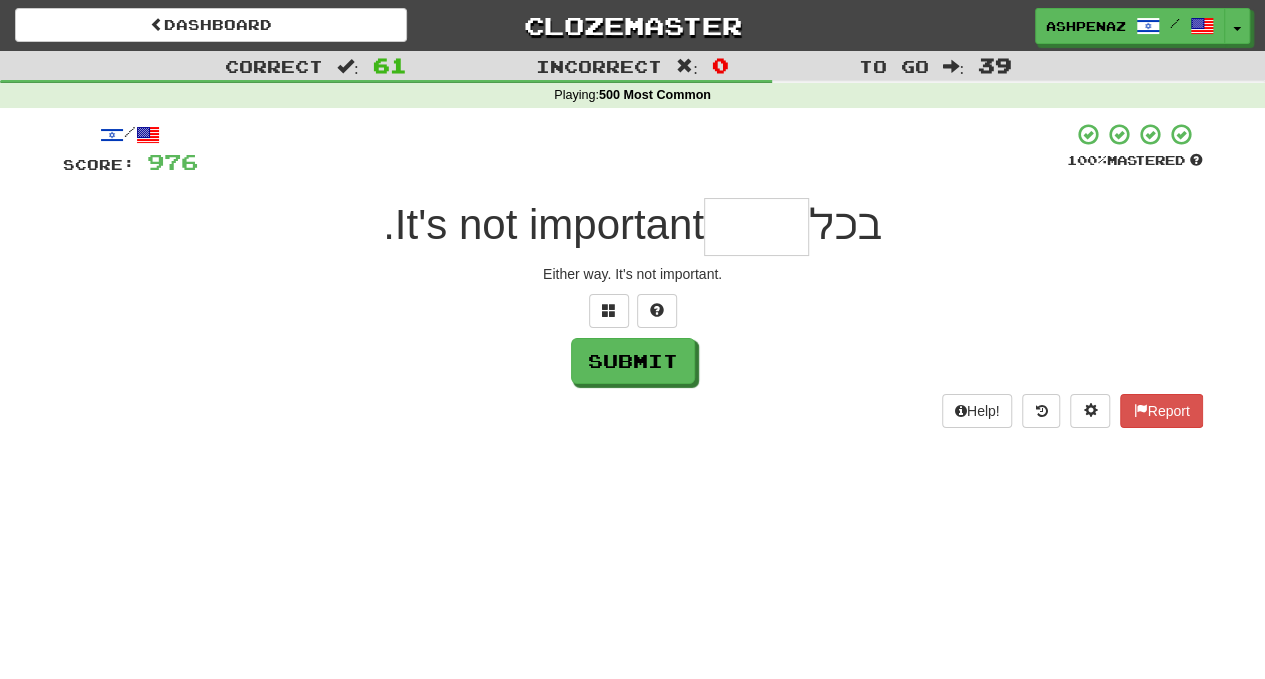 type on "*" 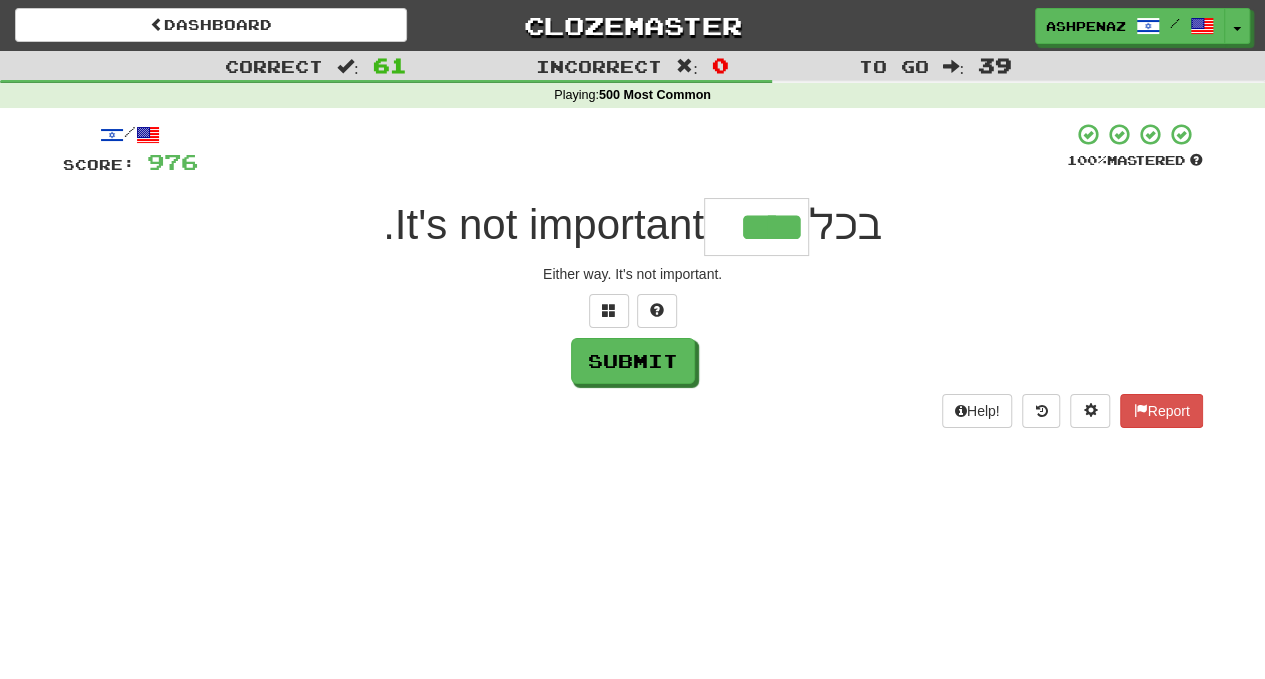 type on "****" 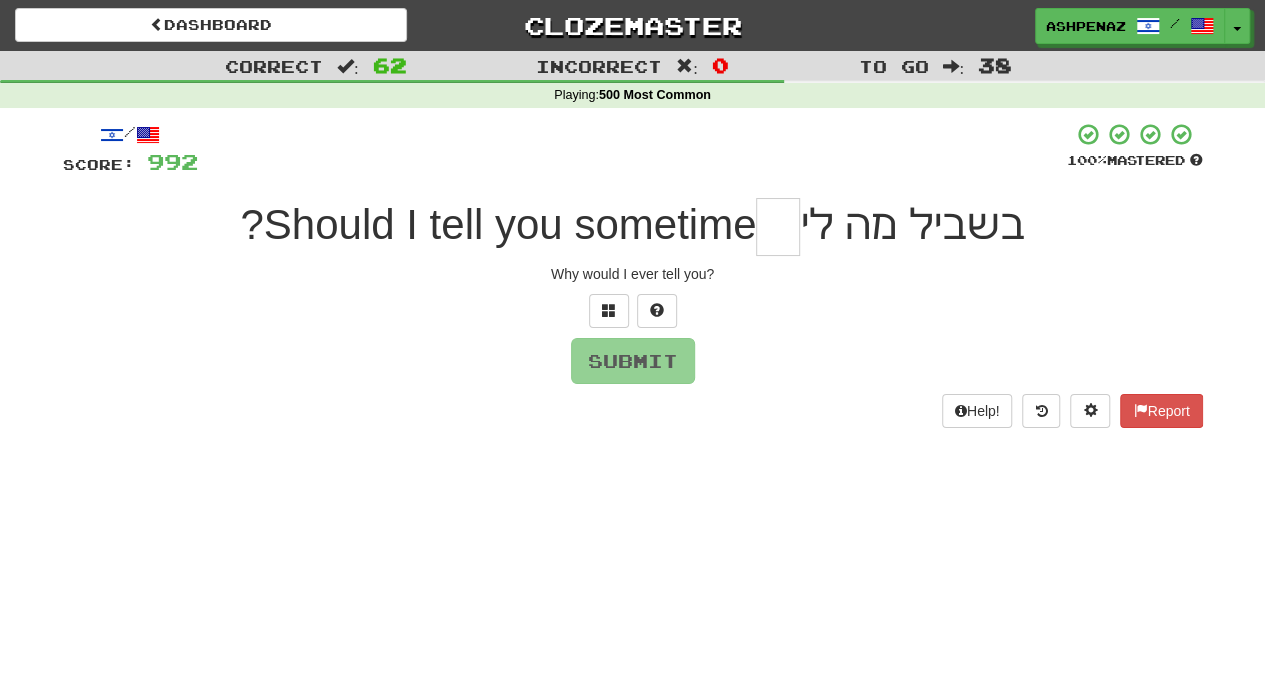 type on "*" 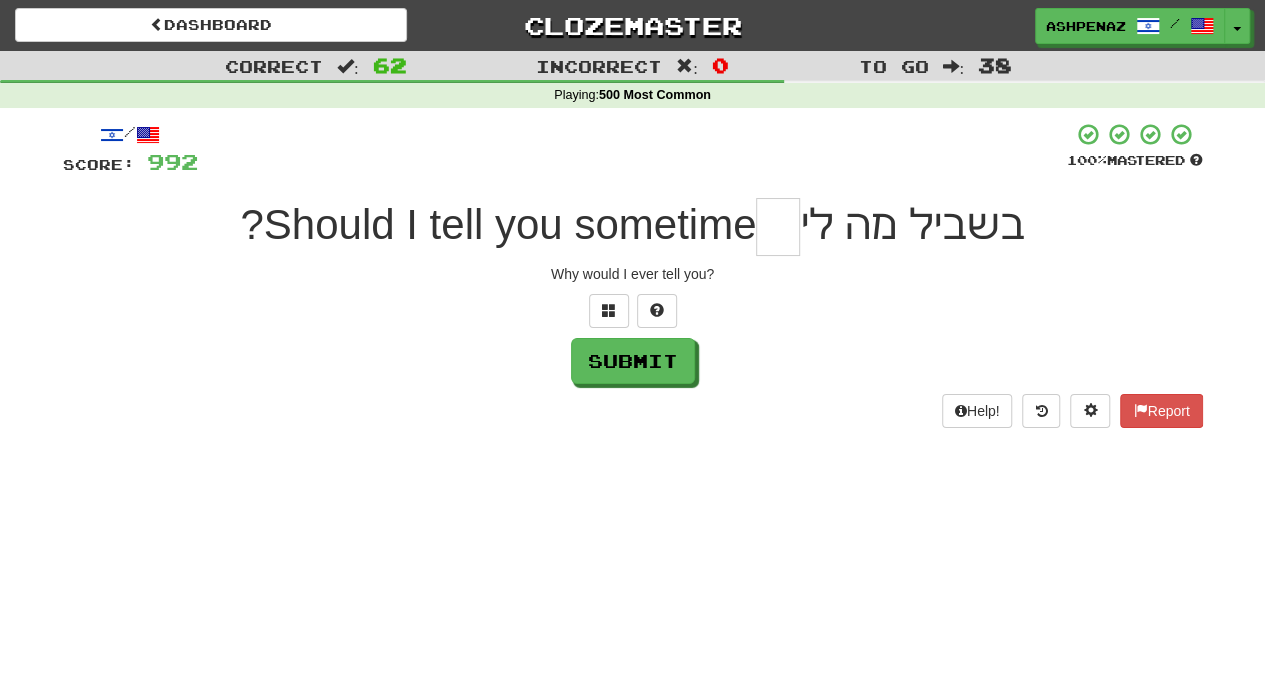 type on "*" 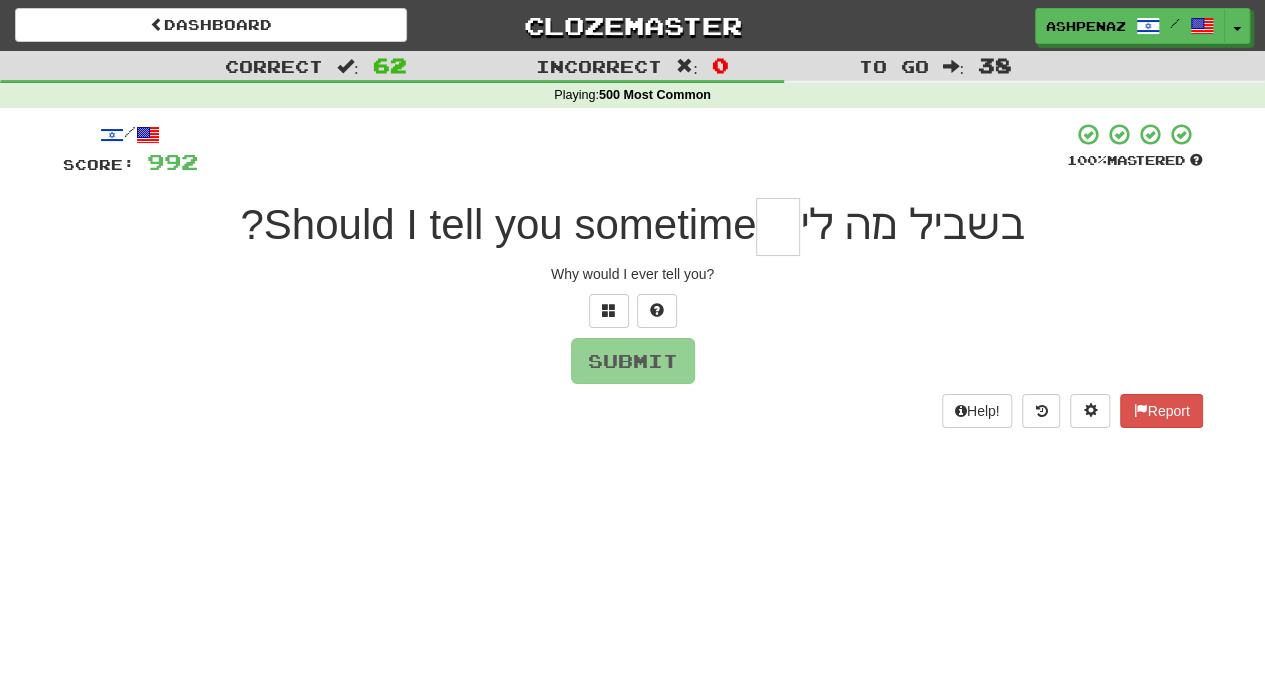 type on "*" 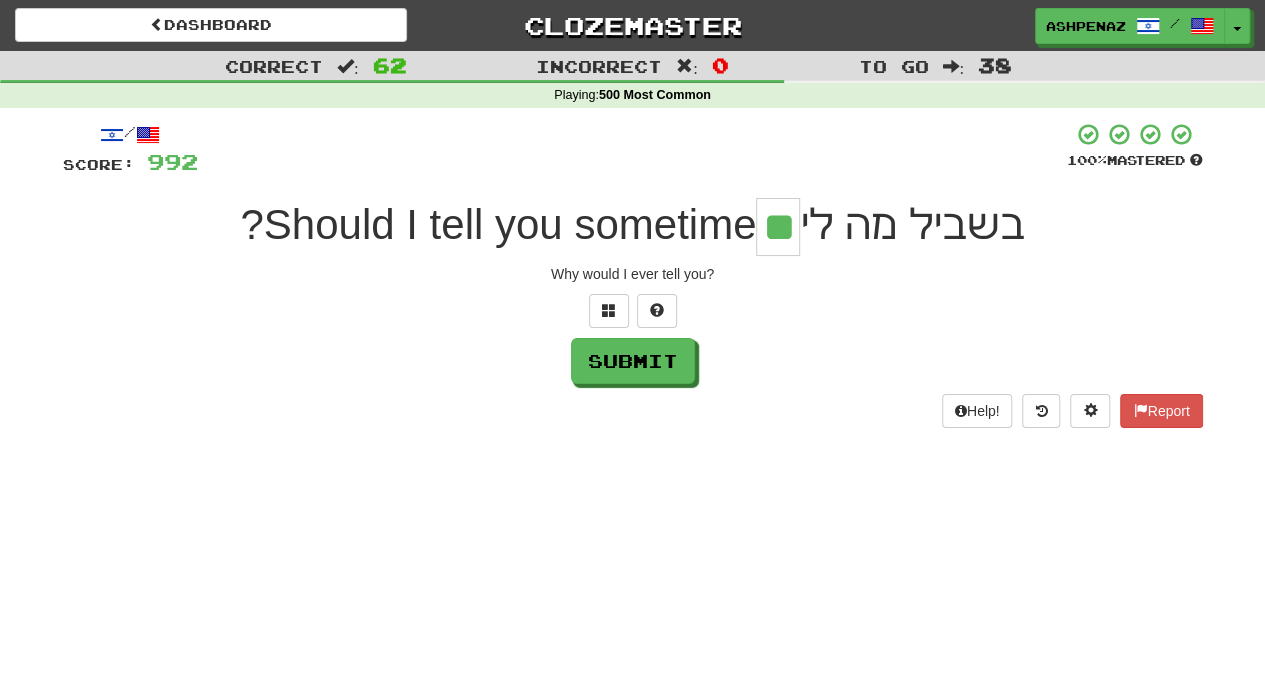 type on "**" 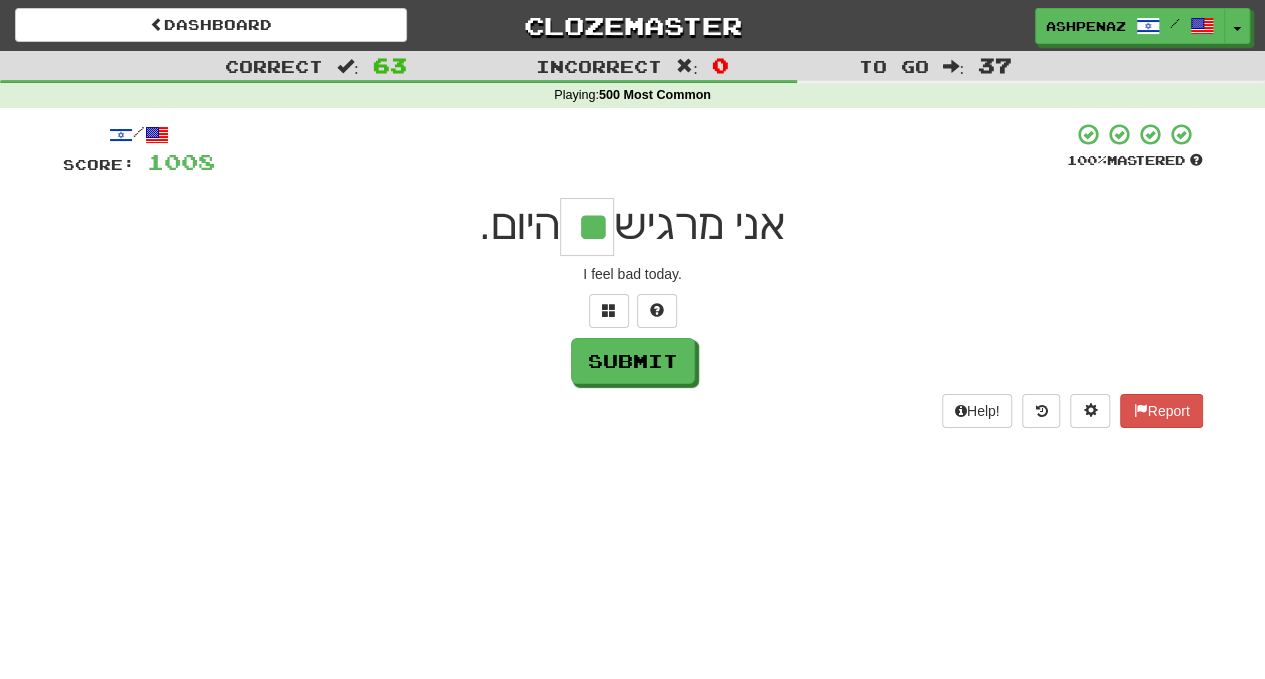 type on "**" 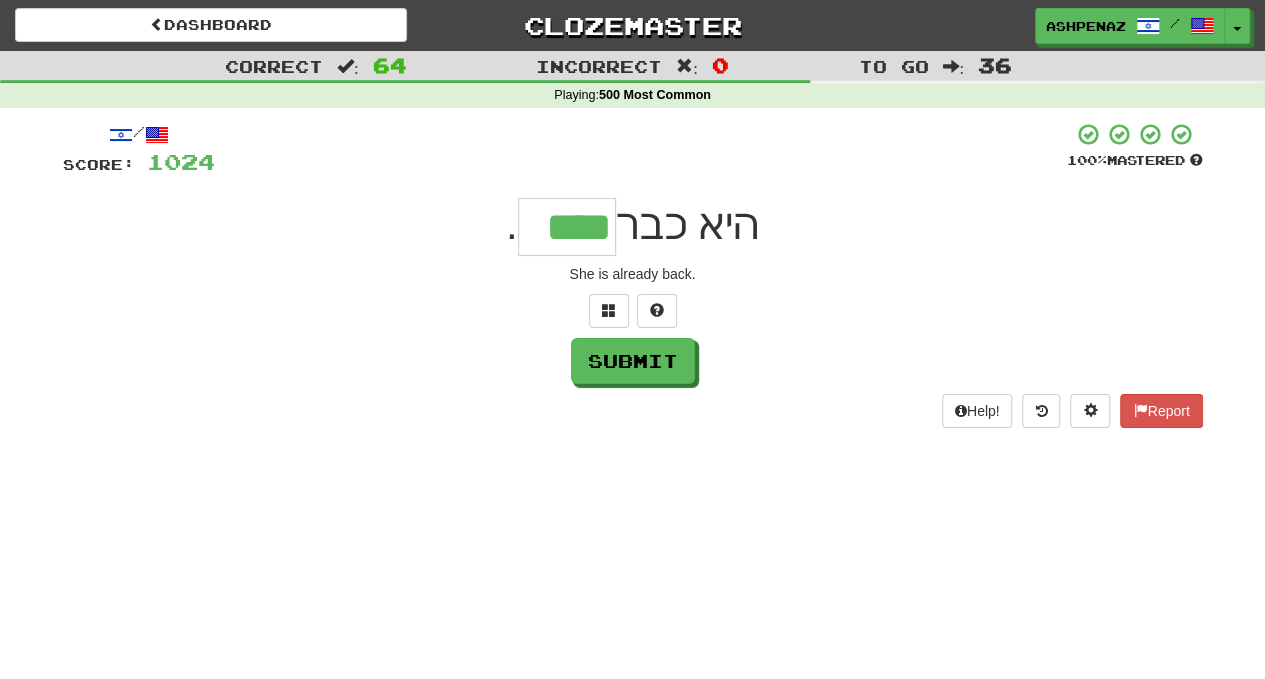 type on "****" 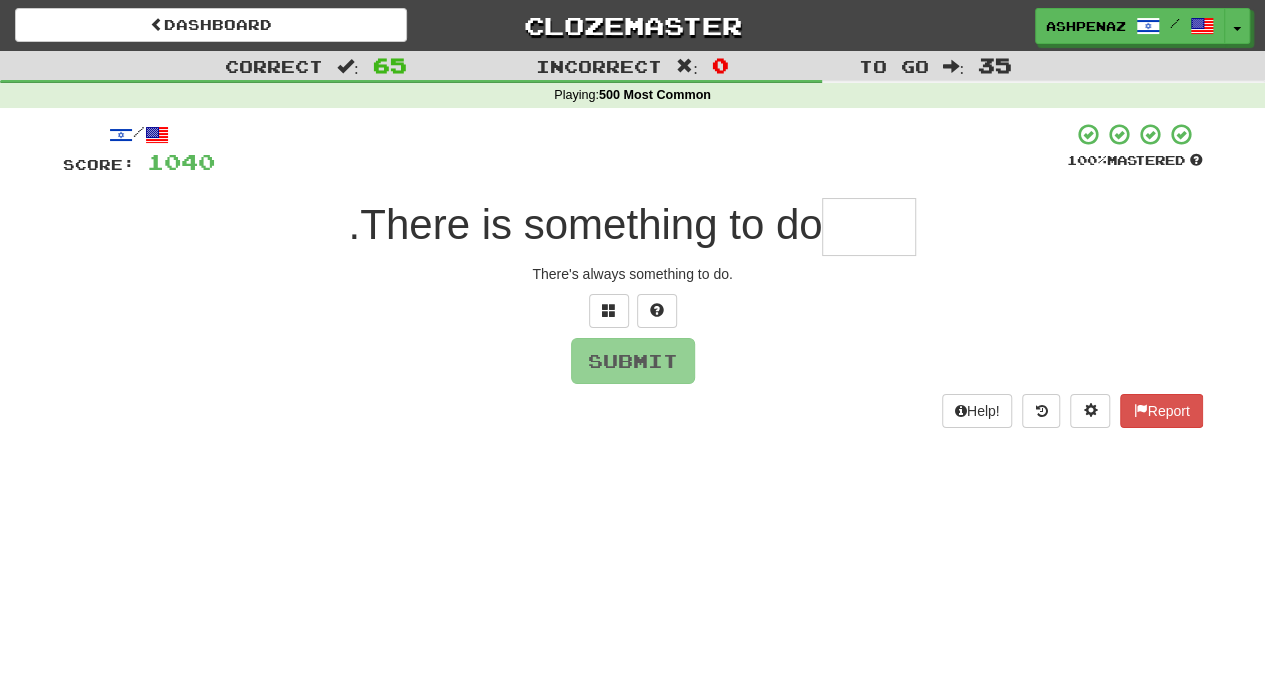 type on "*" 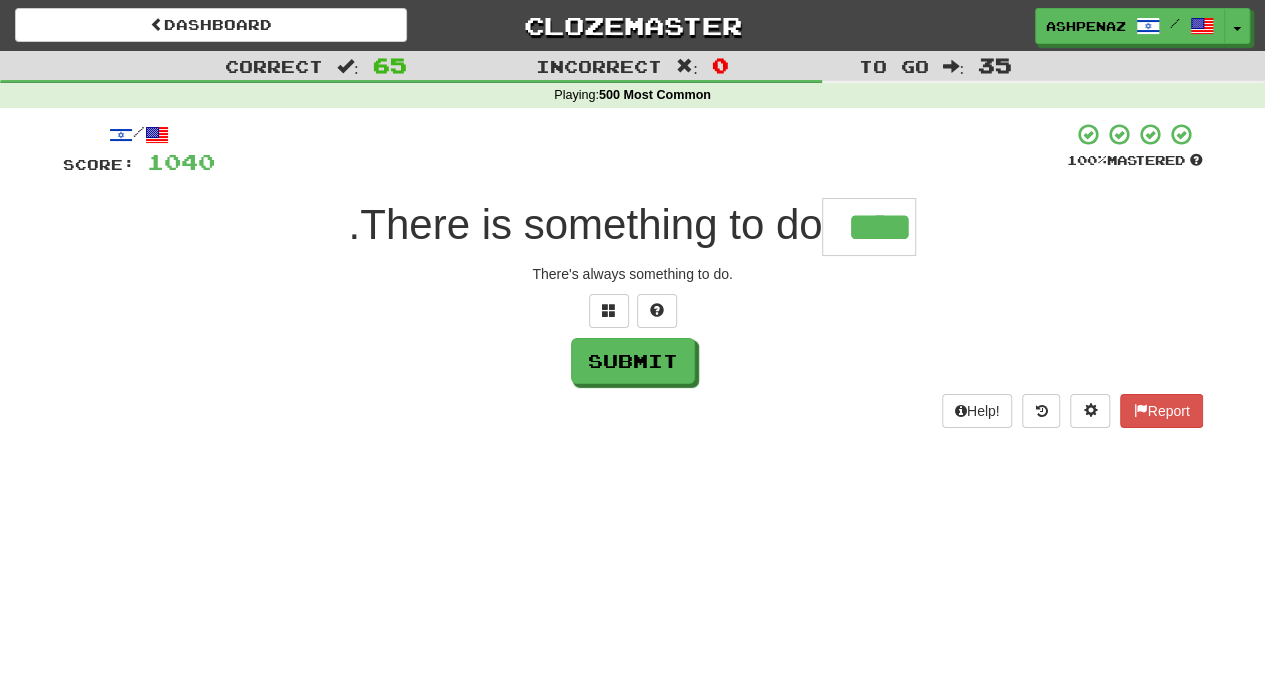 type on "****" 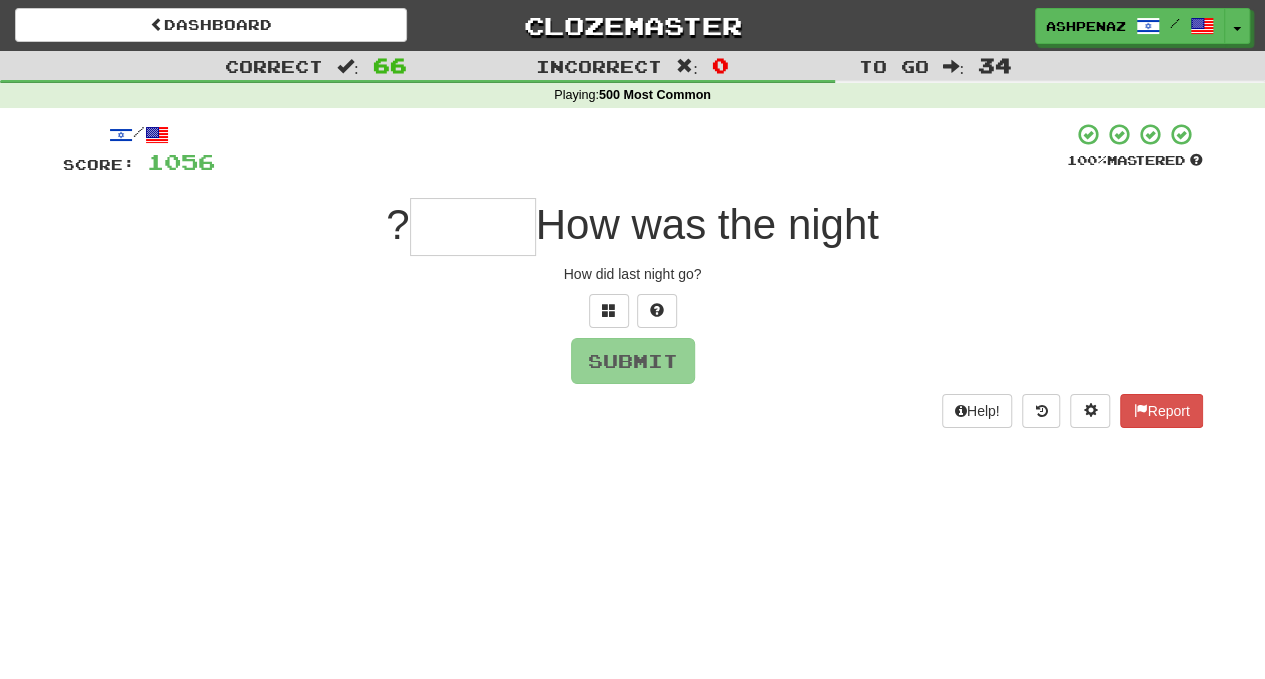 type on "*" 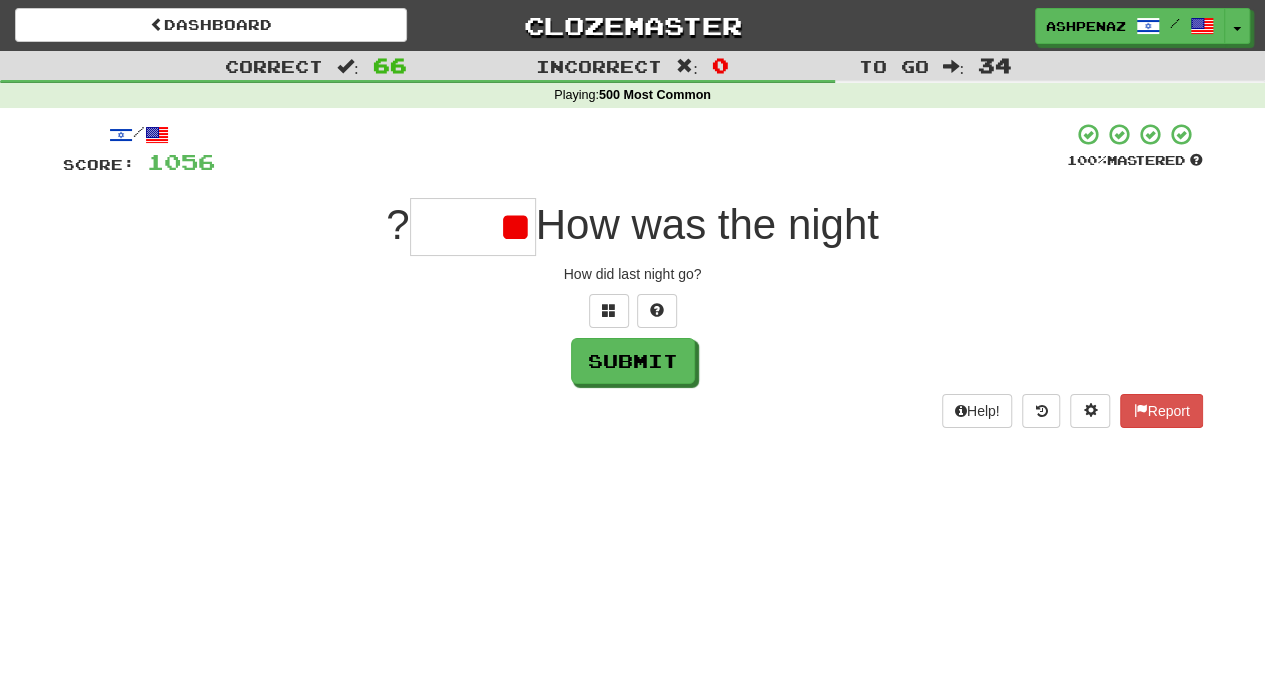 type on "*" 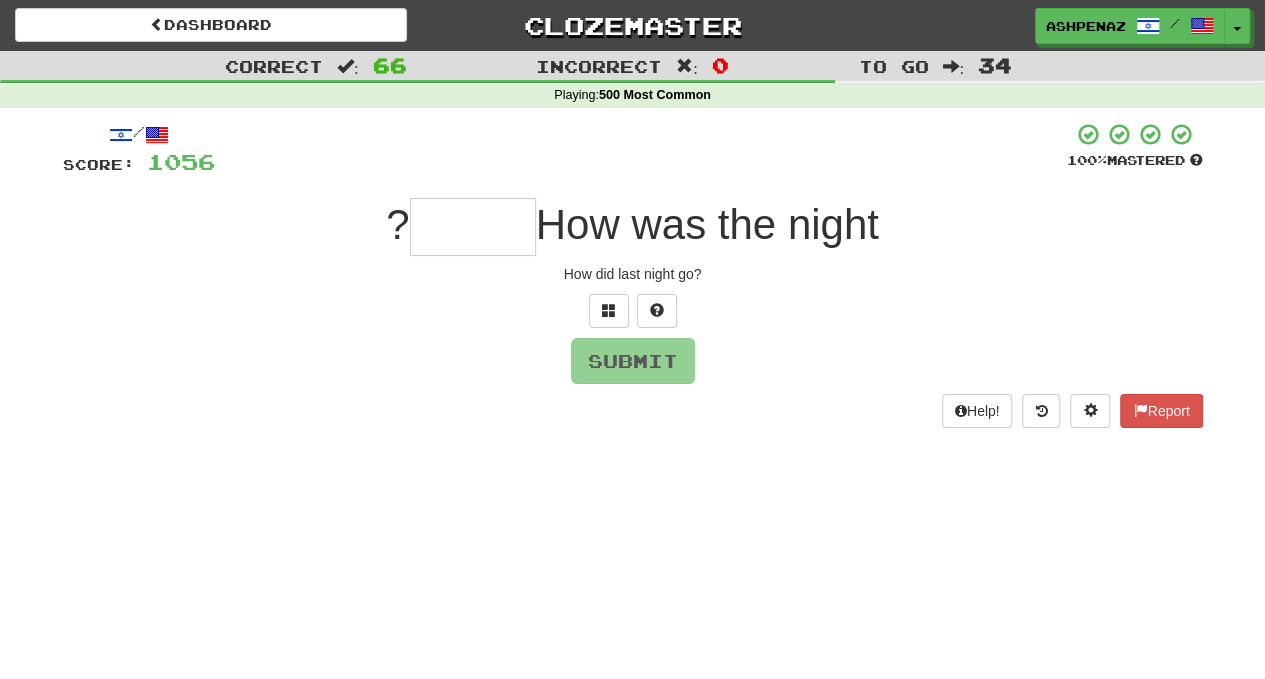 type on "*" 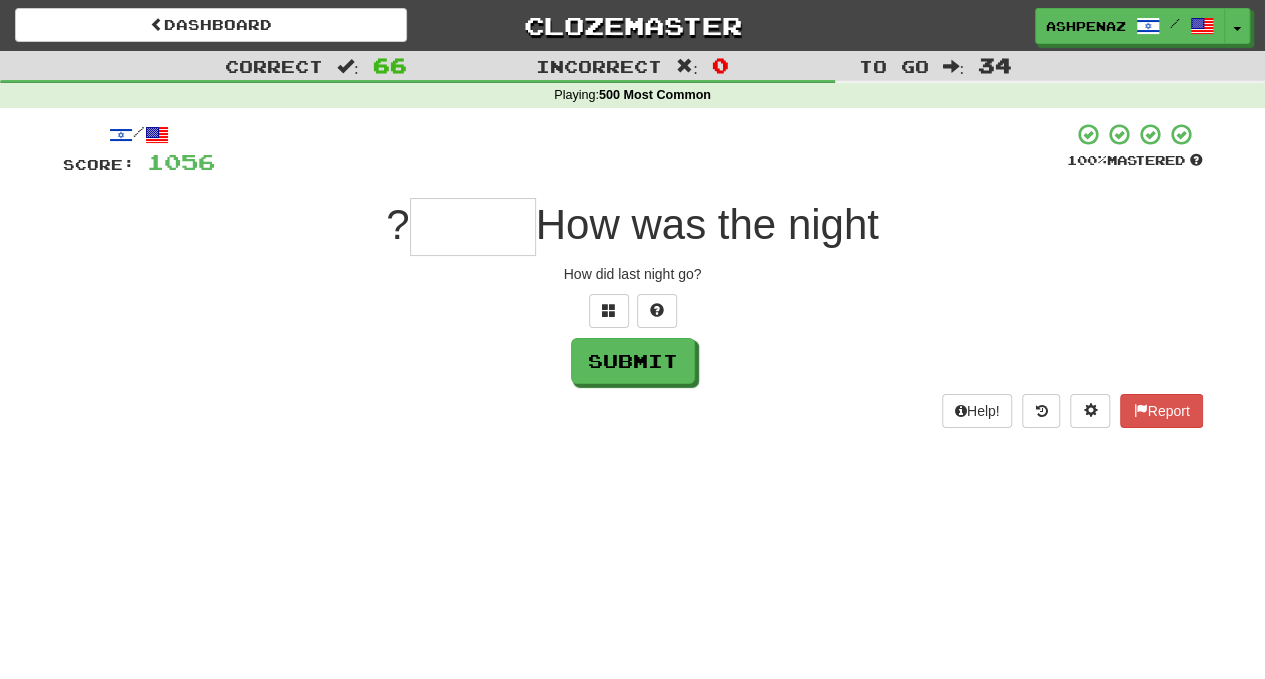 type on "*" 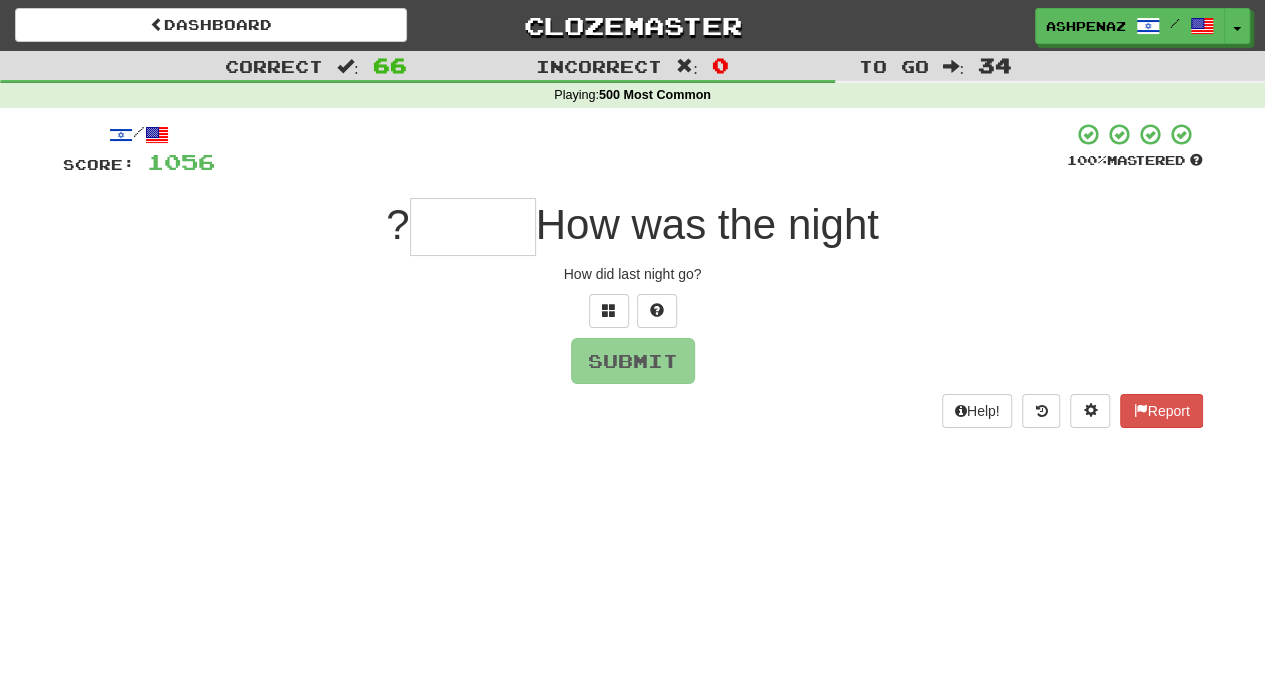 type on "*" 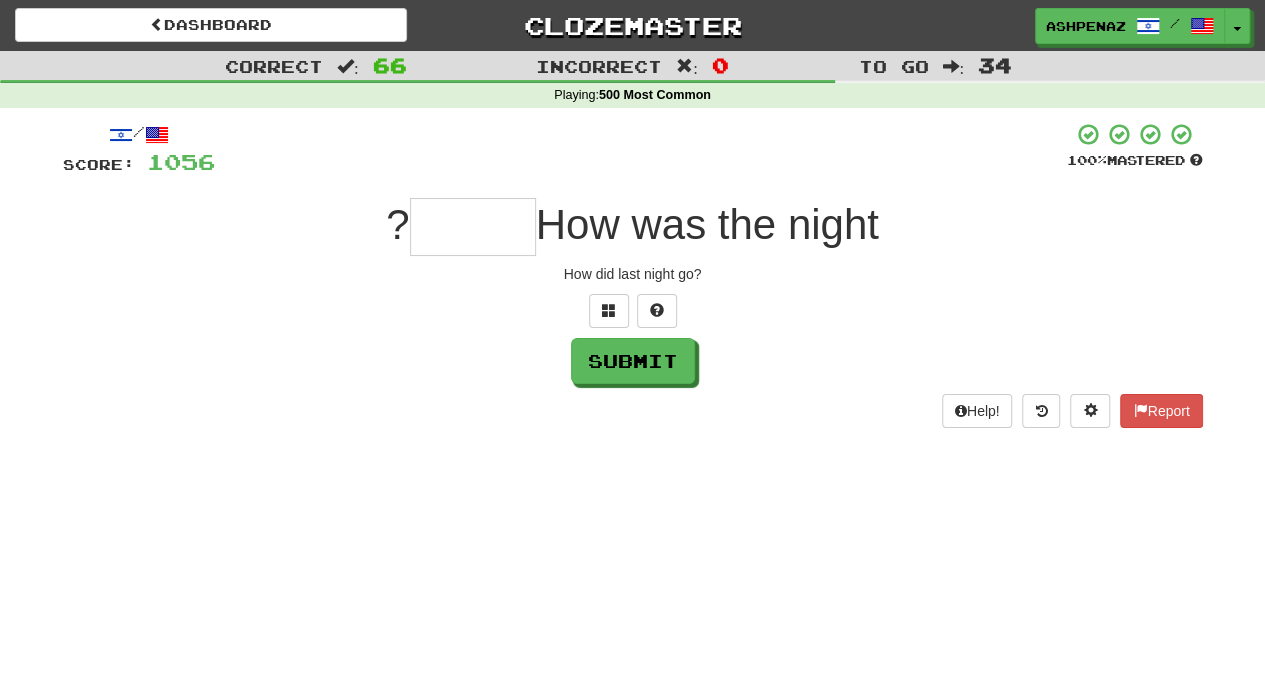 type on "*" 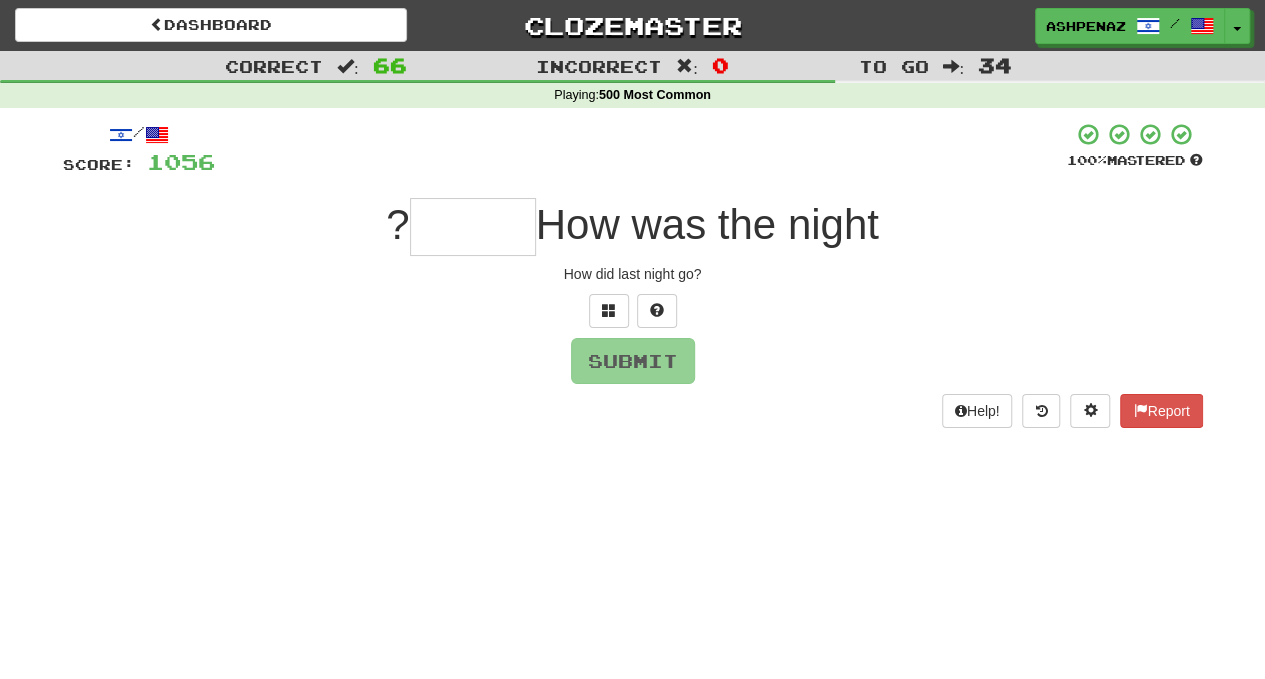 type on "*" 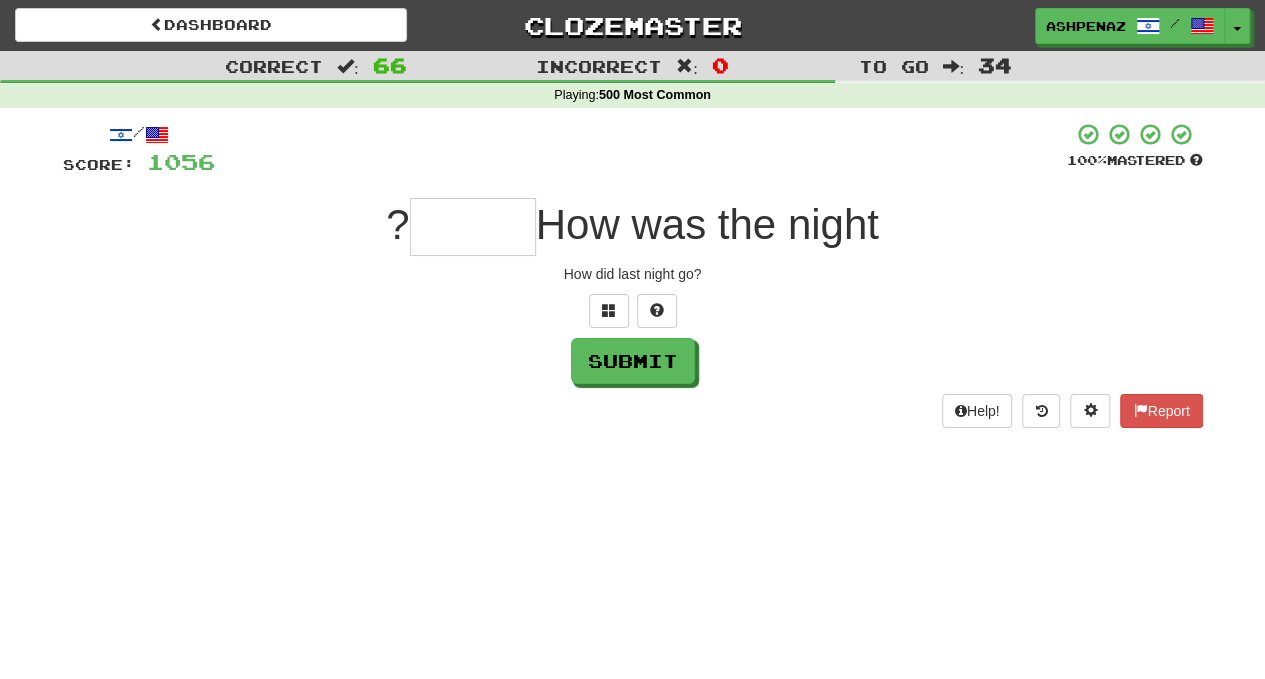 type on "*" 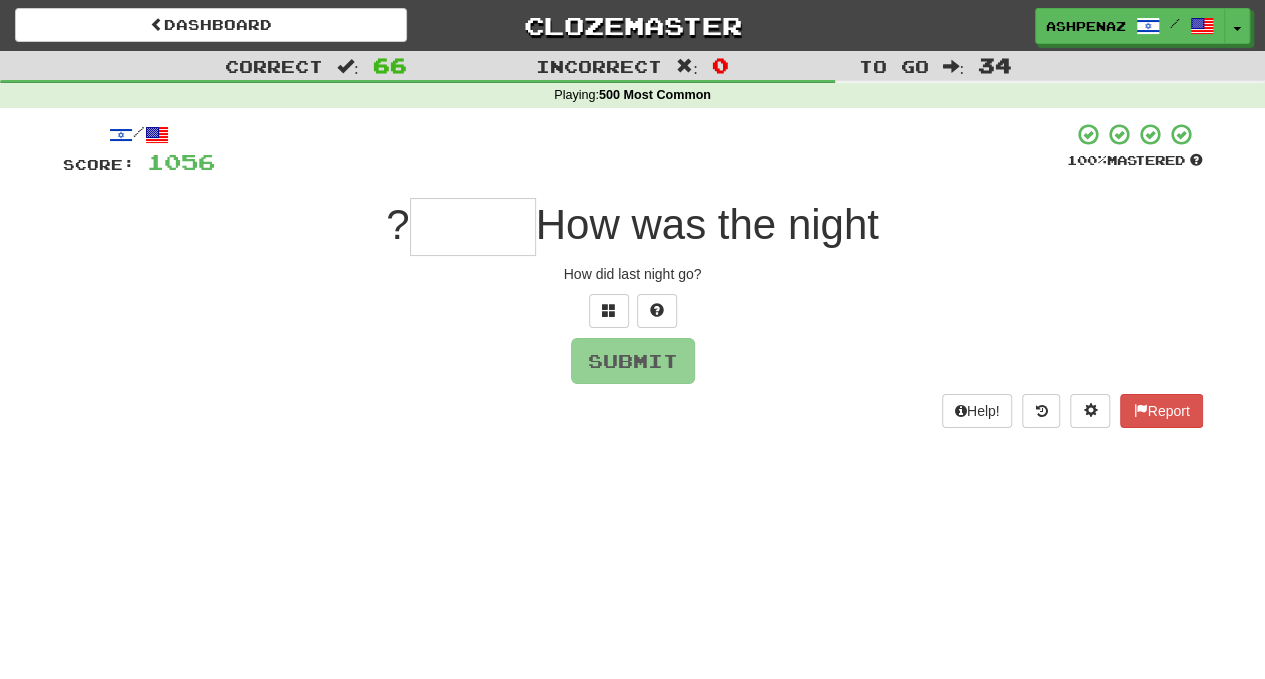 type on "*" 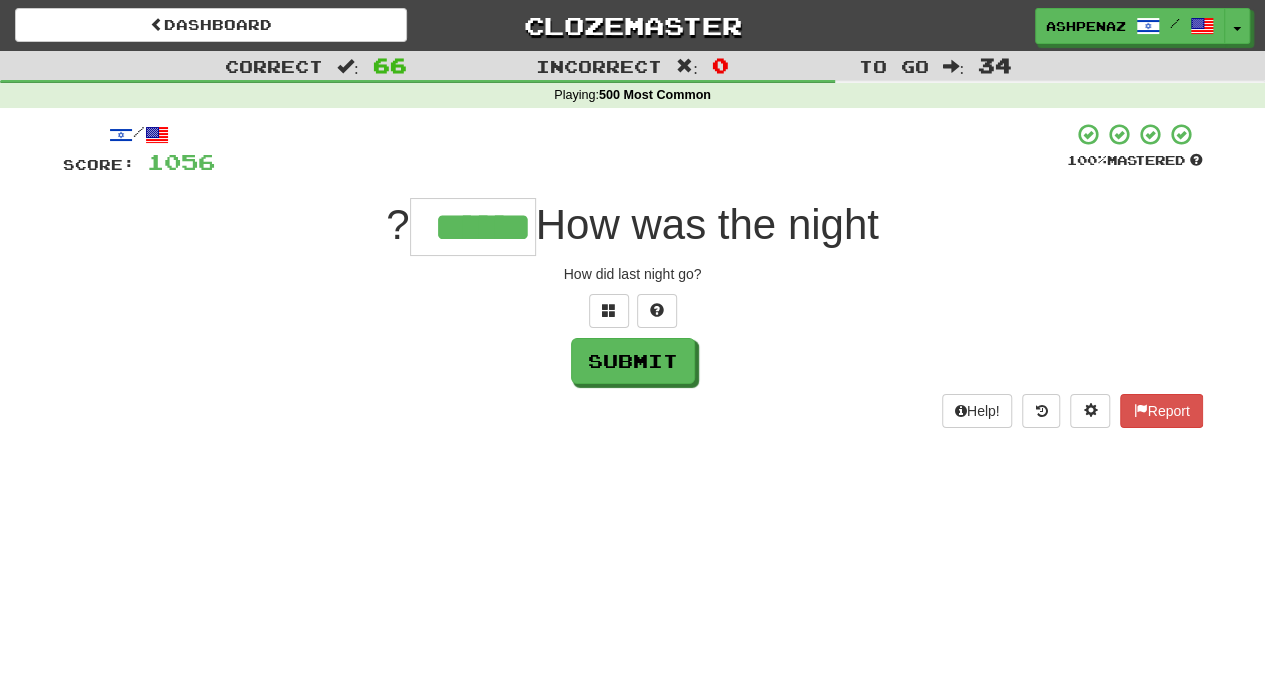 type on "******" 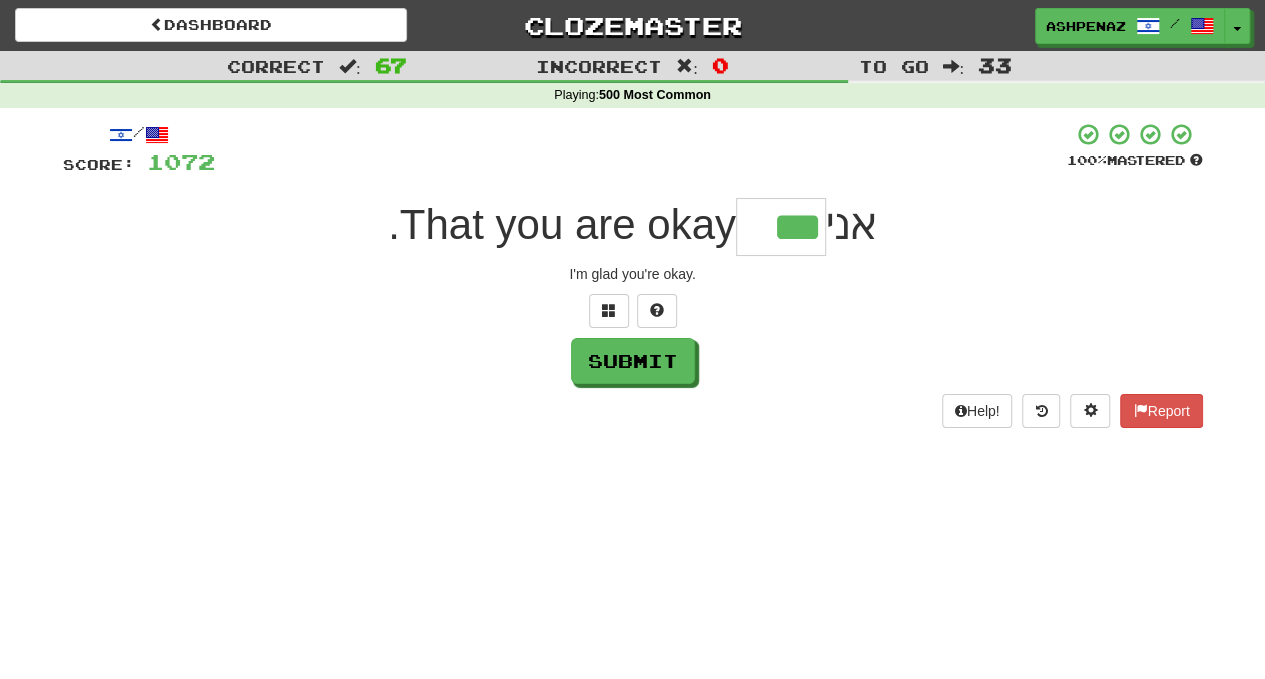type on "***" 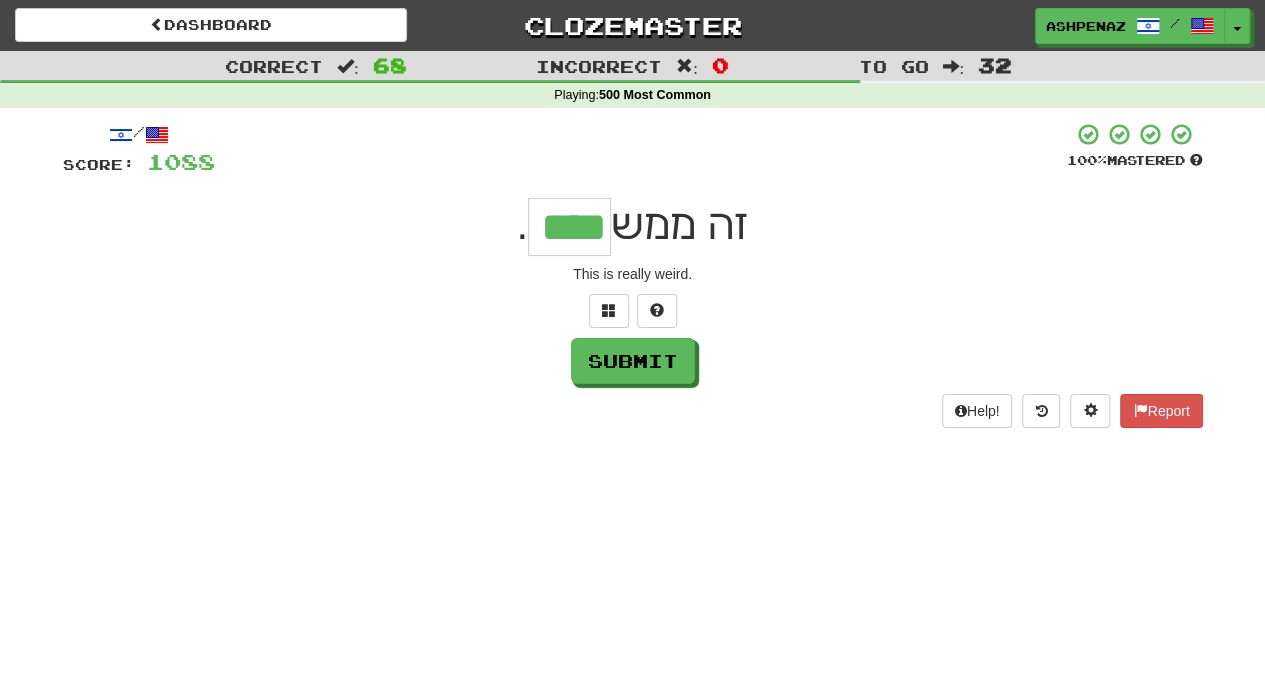 type on "****" 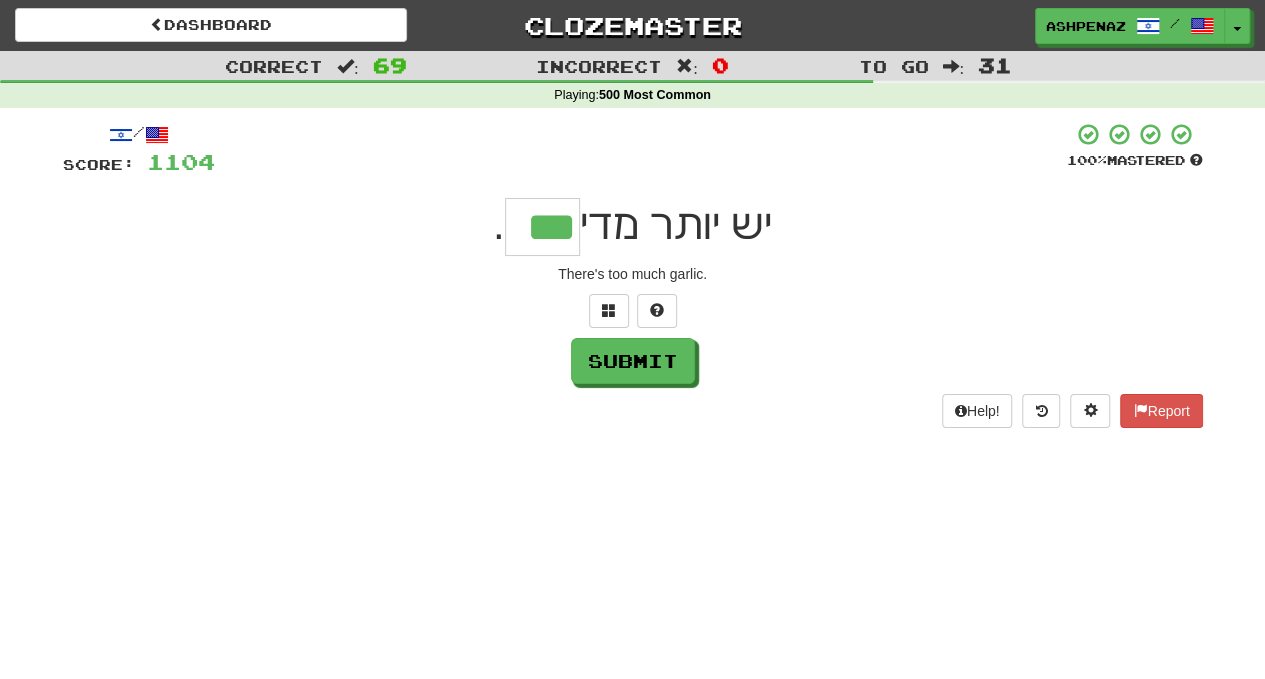 type on "***" 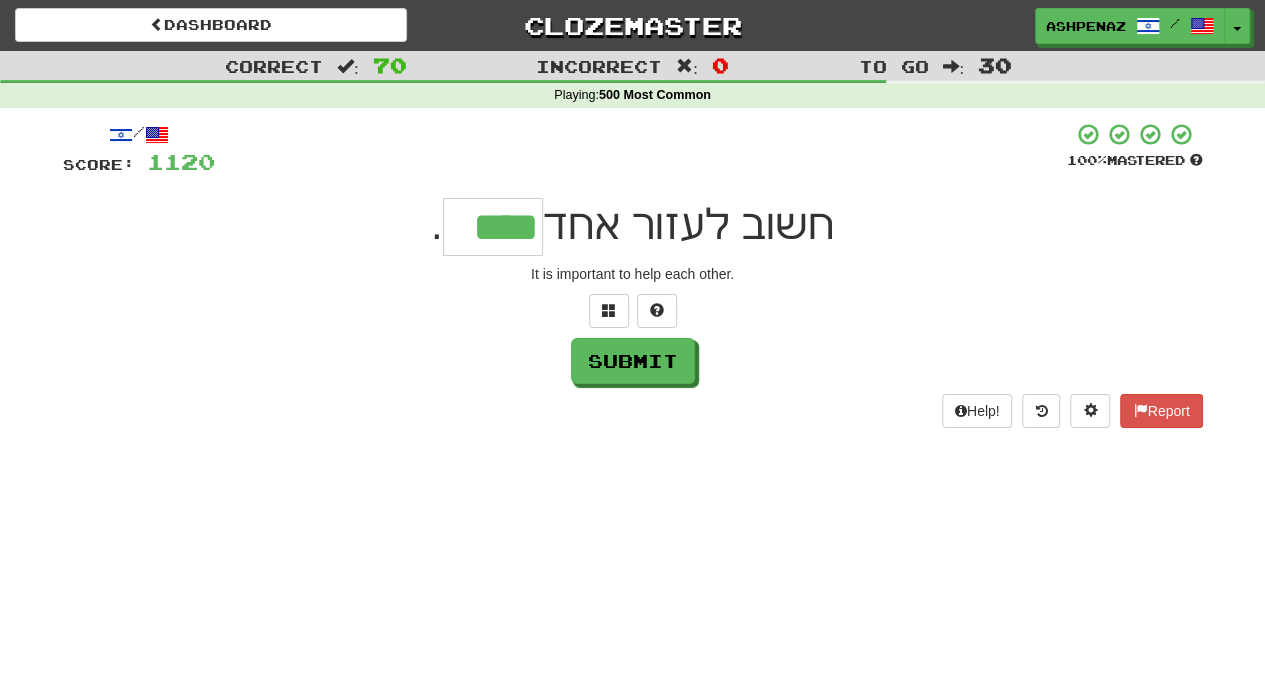 type on "****" 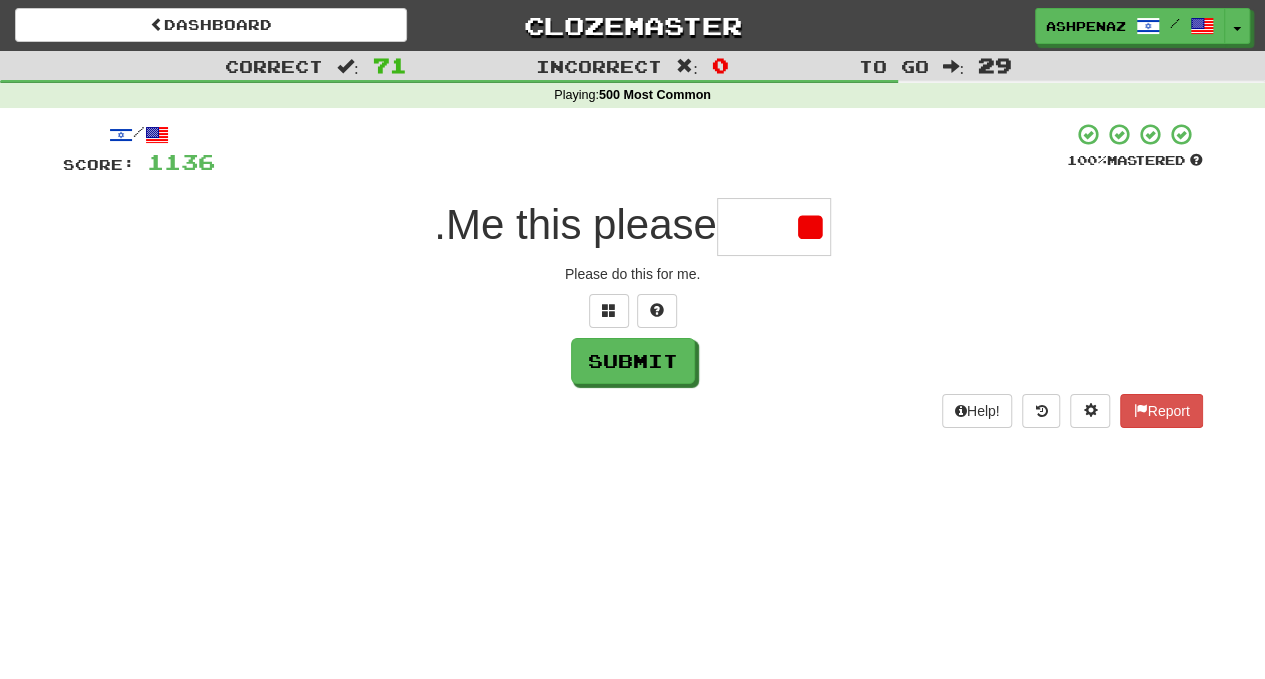 type on "*" 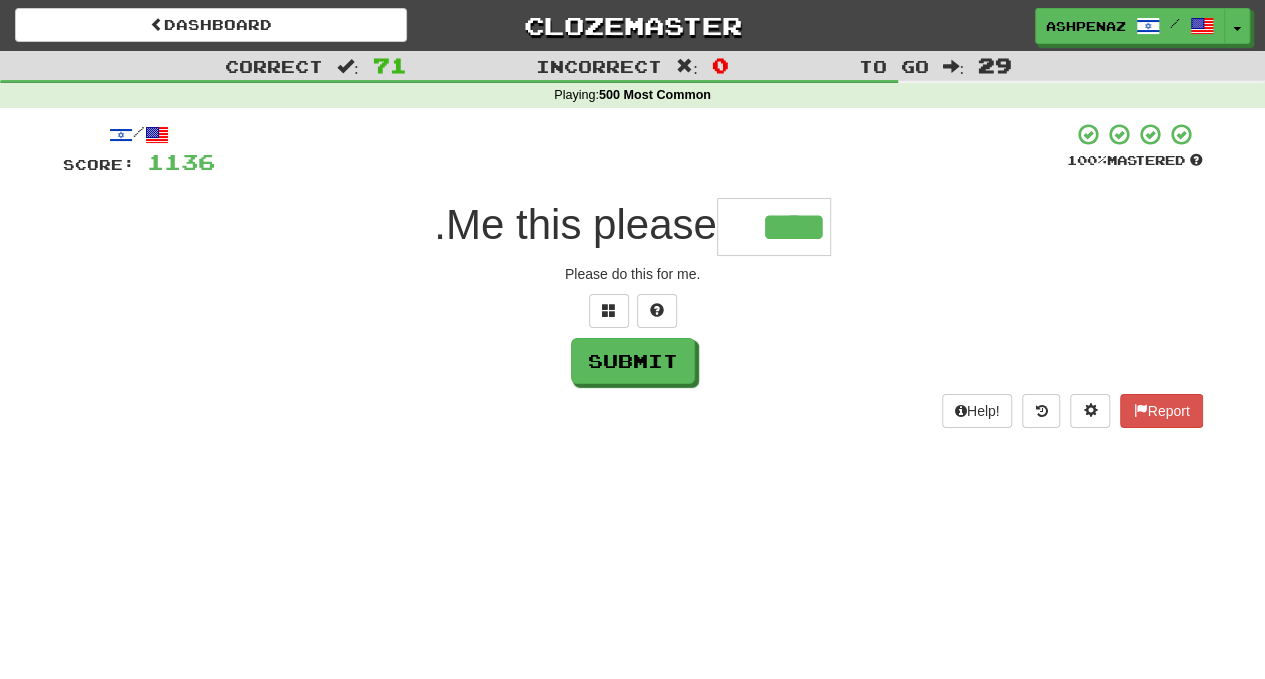 type on "****" 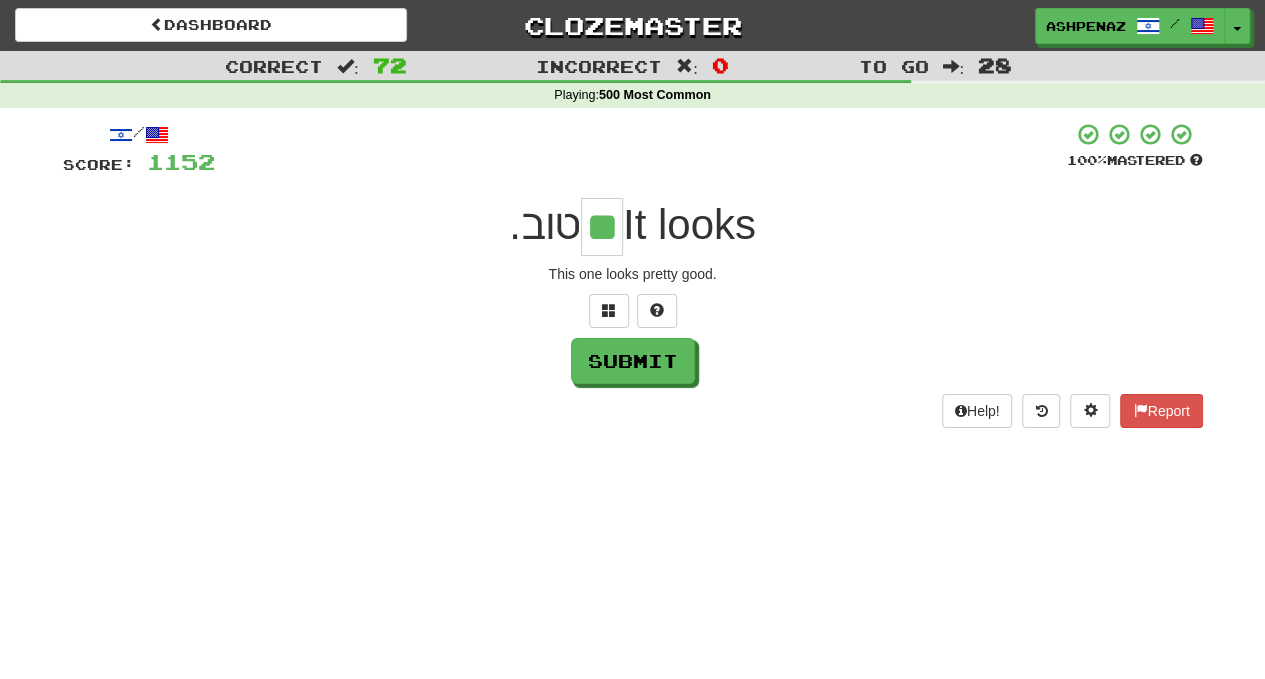type on "**" 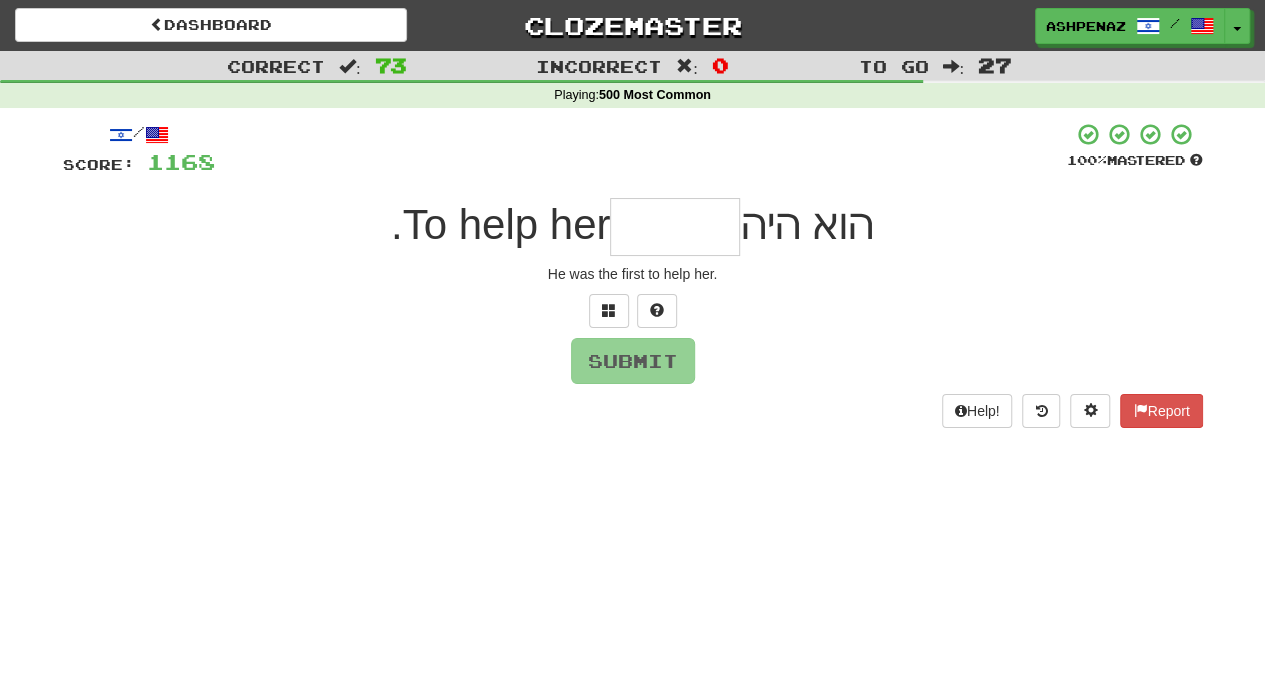 type on "*" 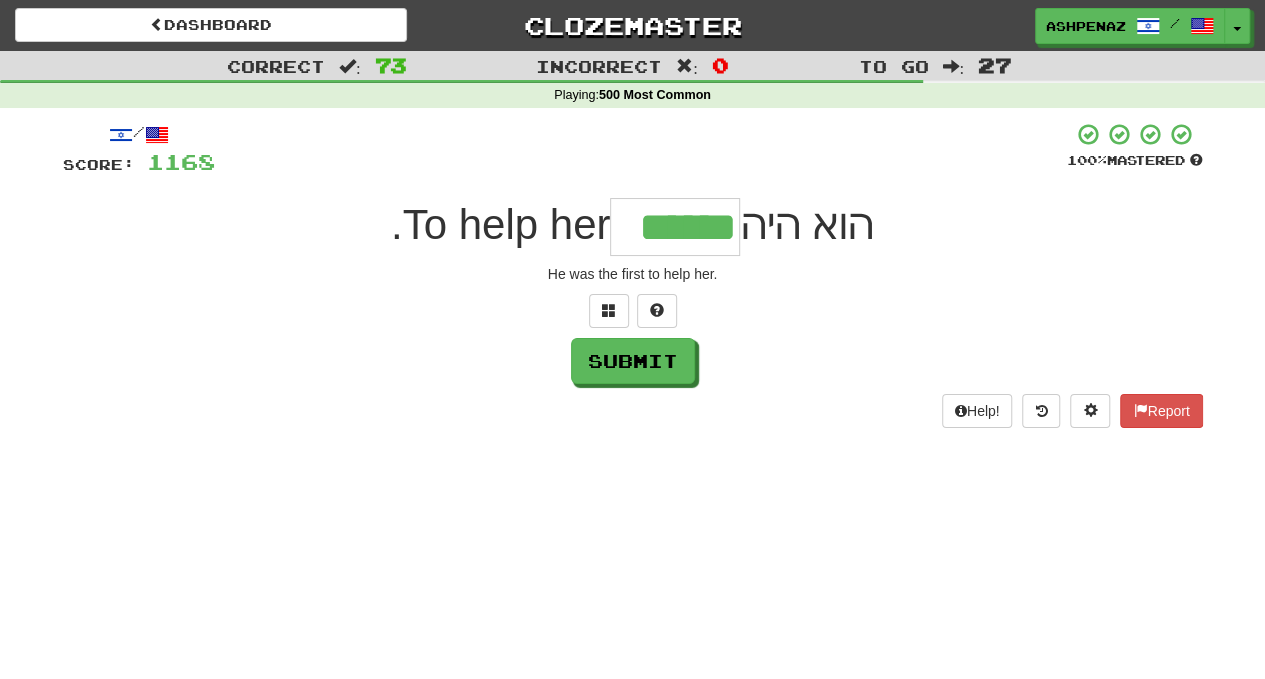 type on "******" 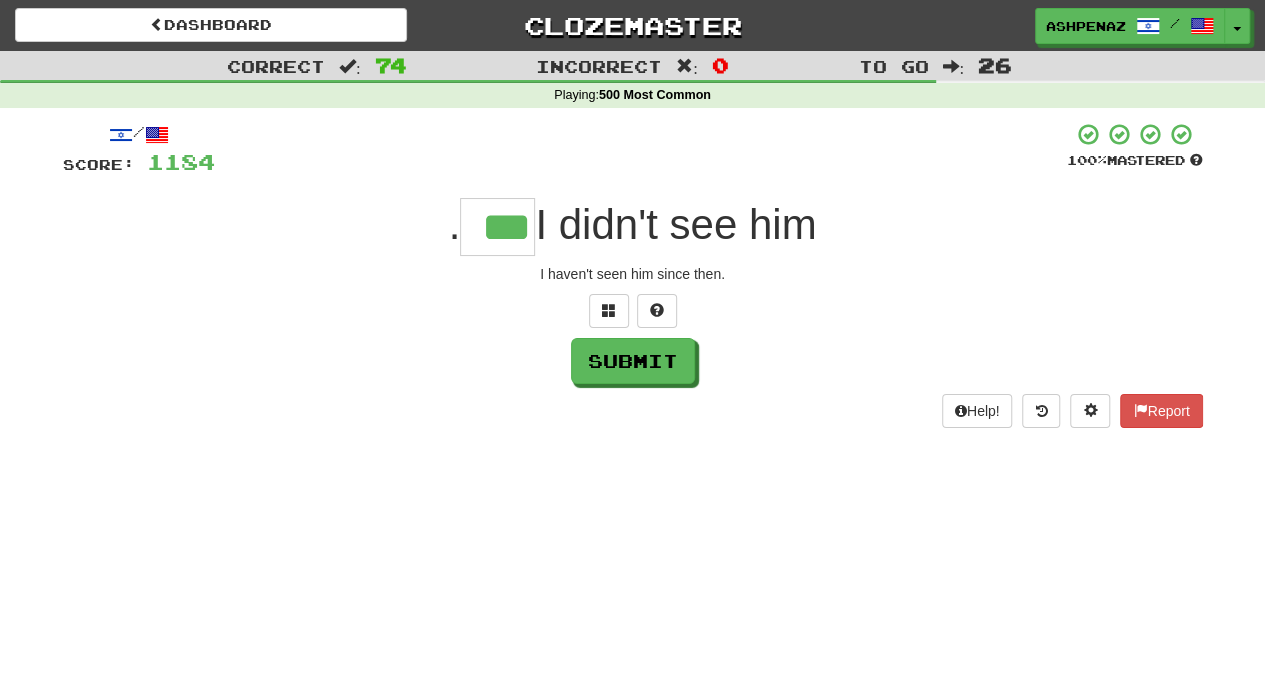 type on "***" 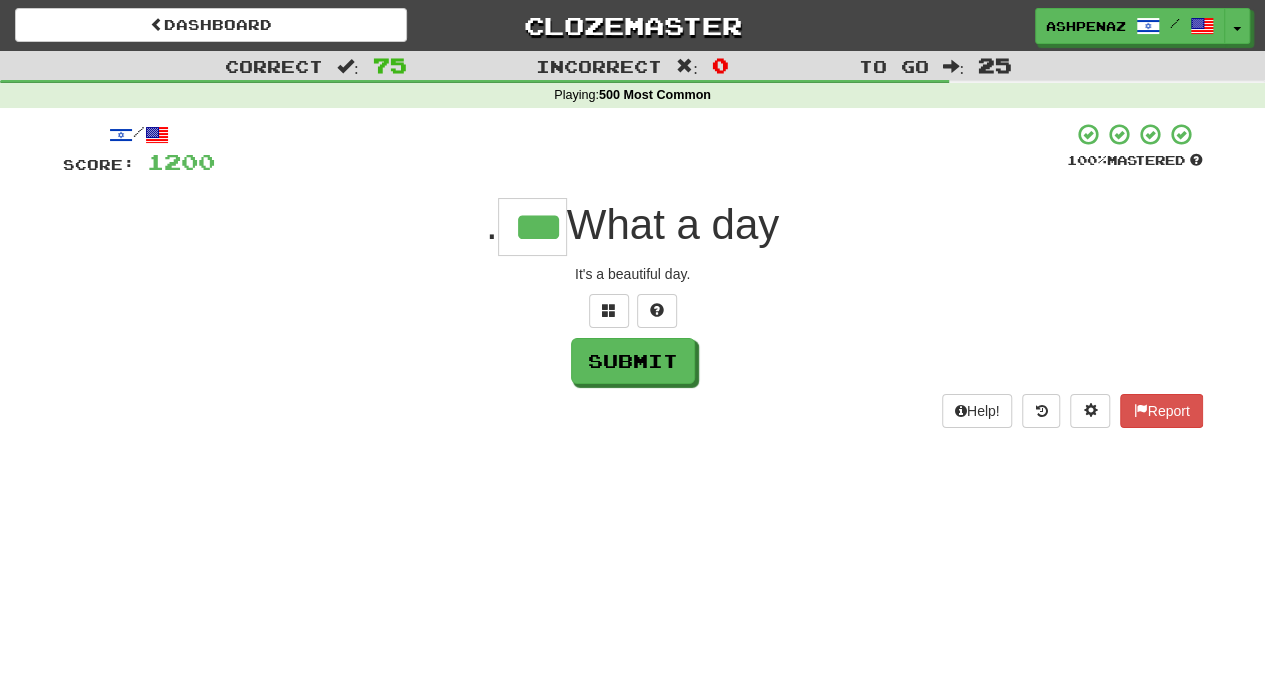 type on "***" 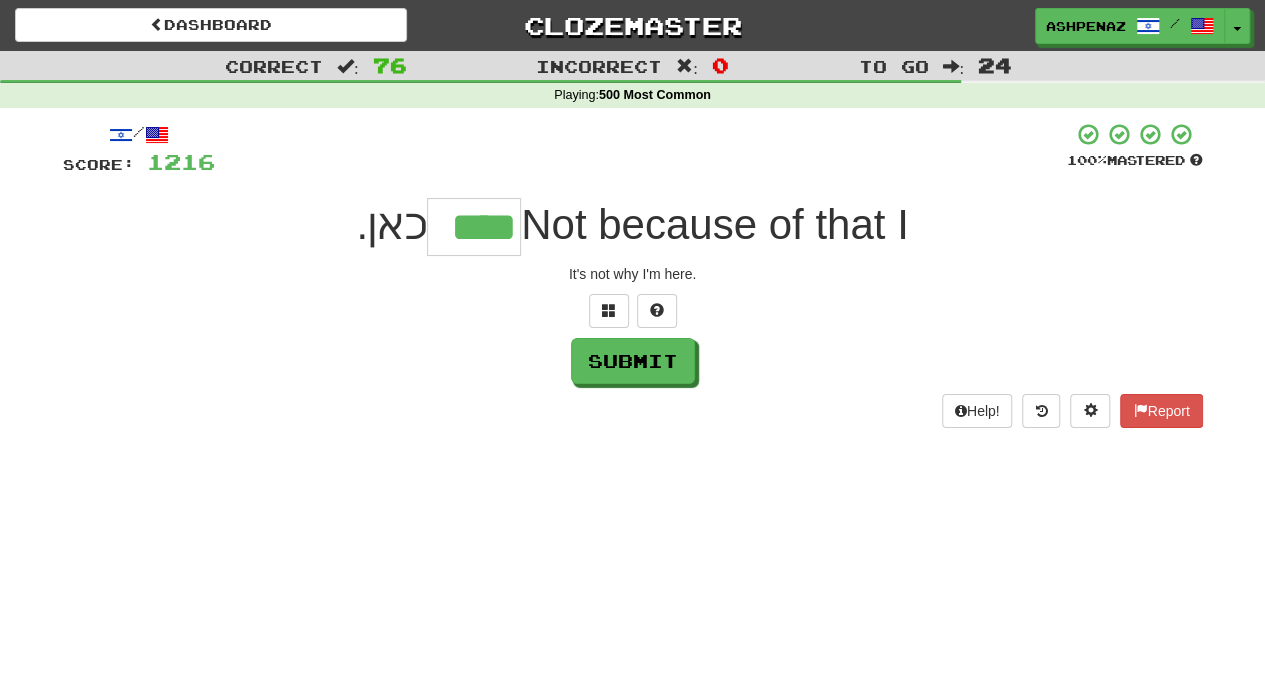 type on "****" 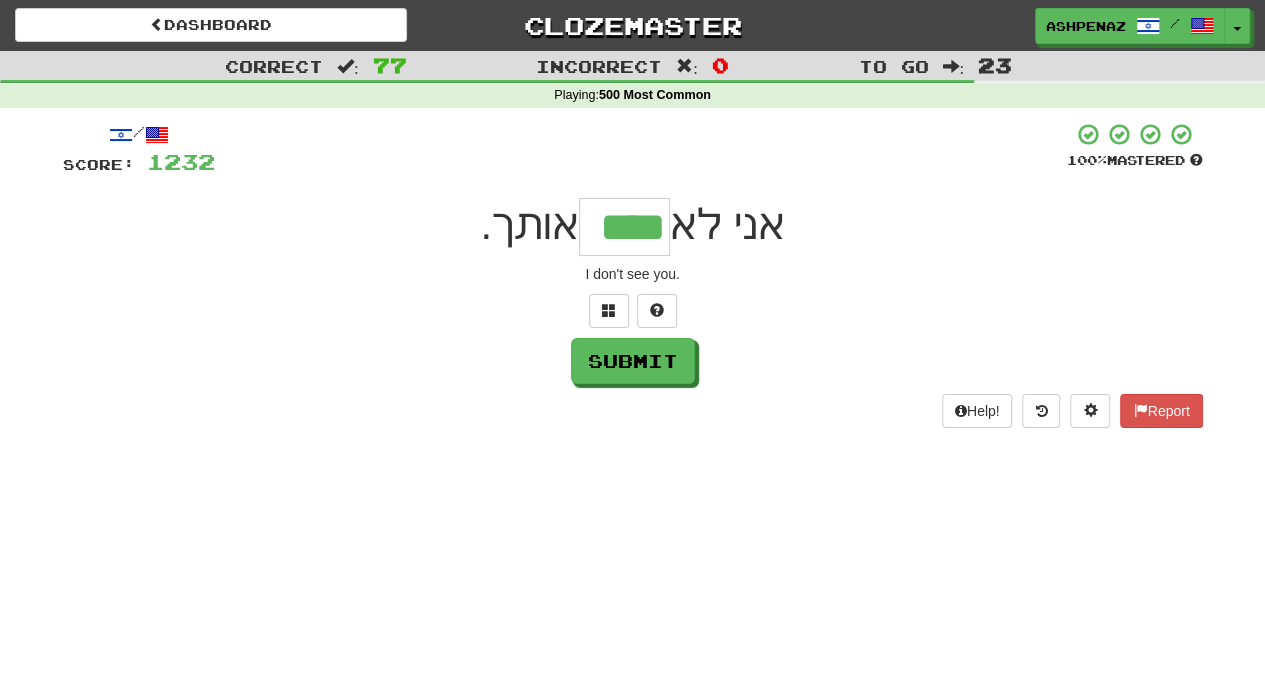 type on "****" 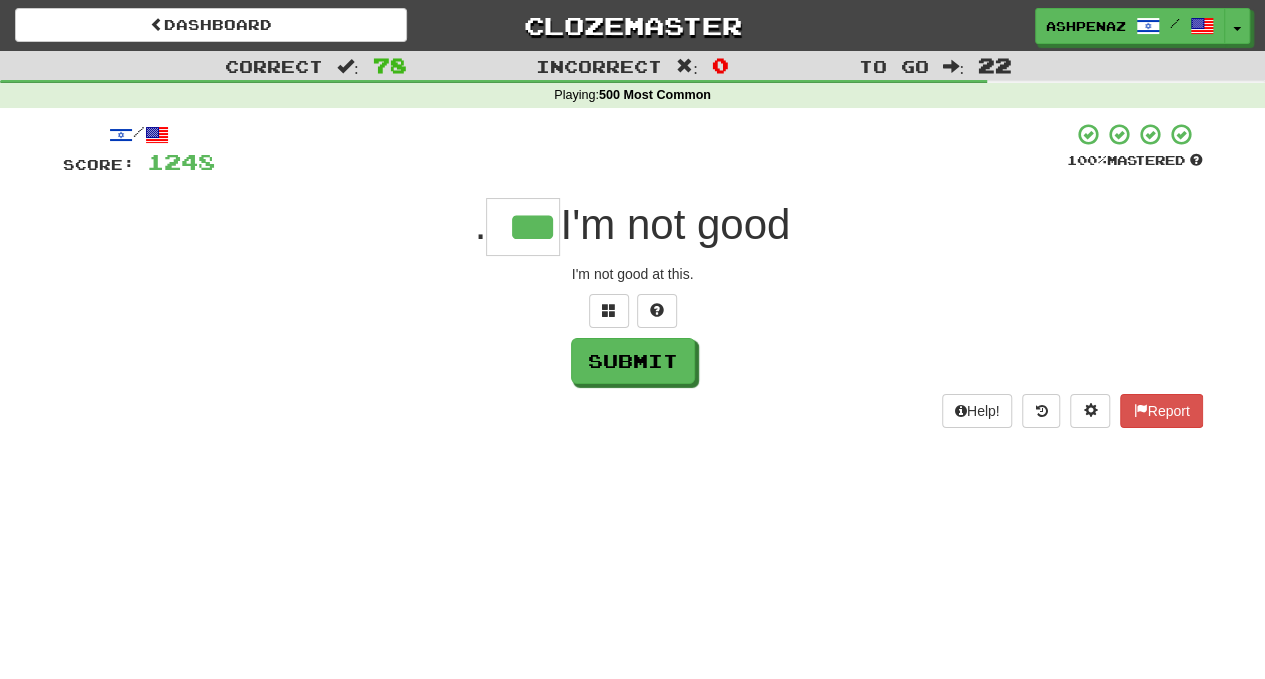 type 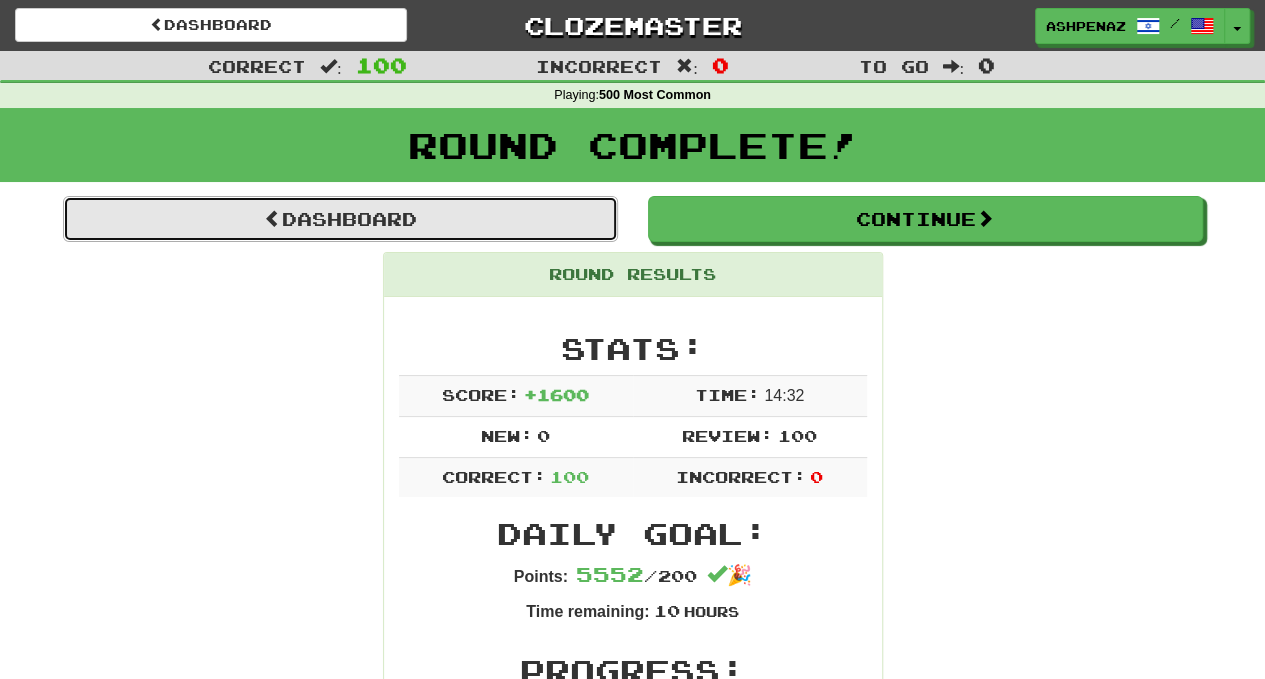 click on "Dashboard" at bounding box center (340, 219) 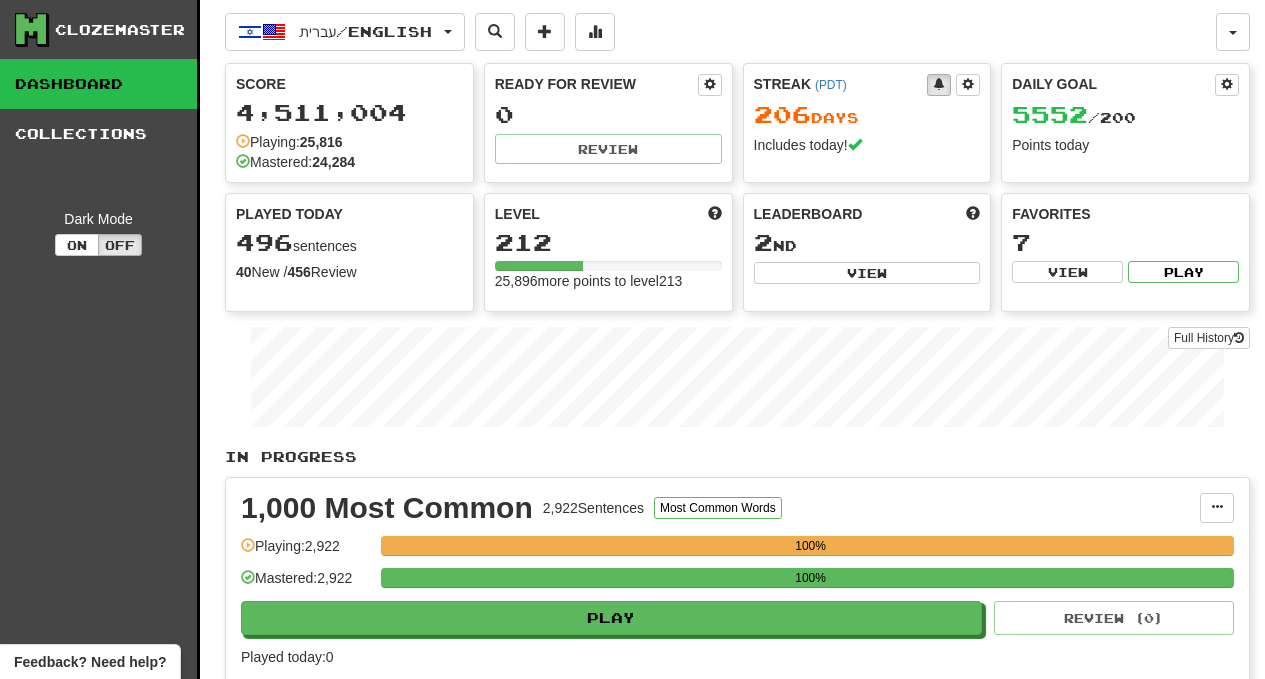scroll, scrollTop: 0, scrollLeft: 0, axis: both 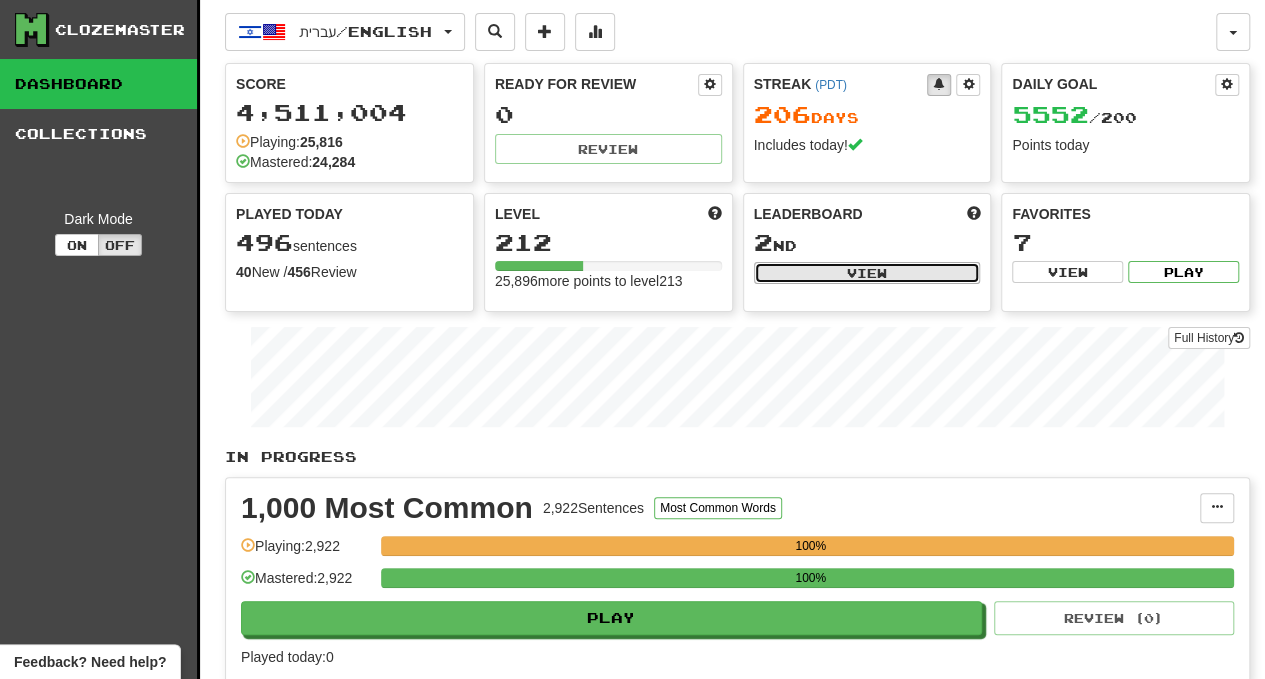click on "View" at bounding box center (867, 273) 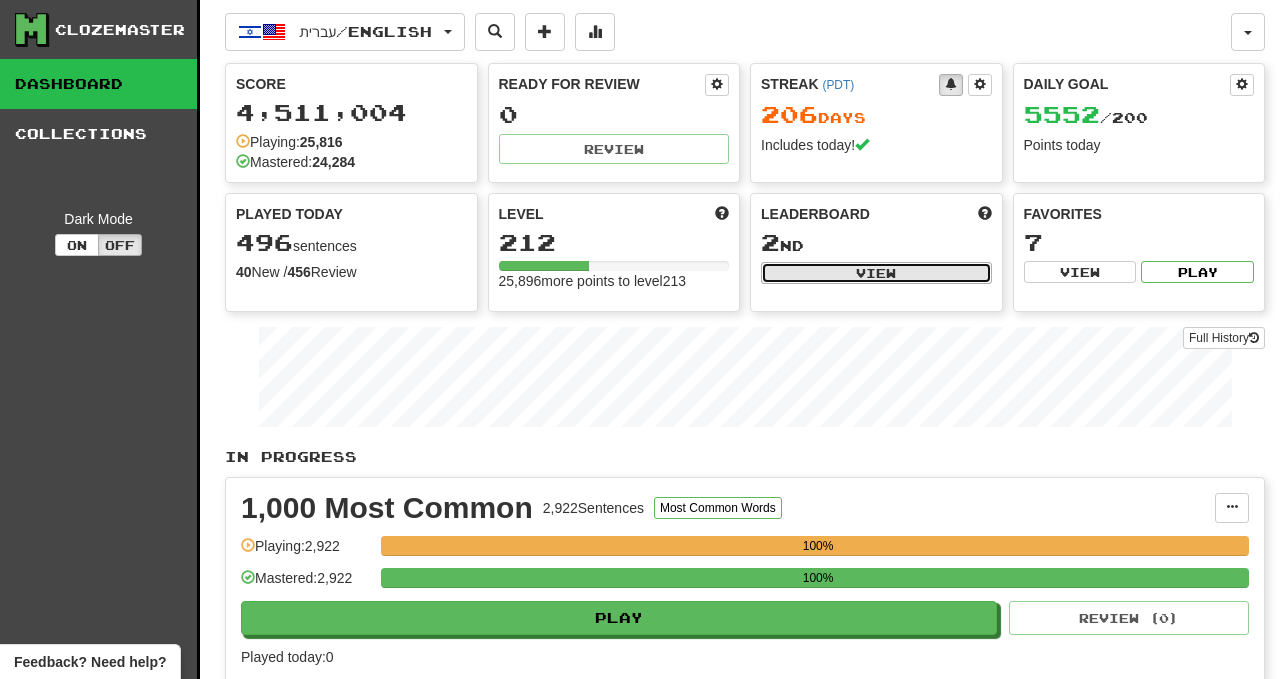 select on "**********" 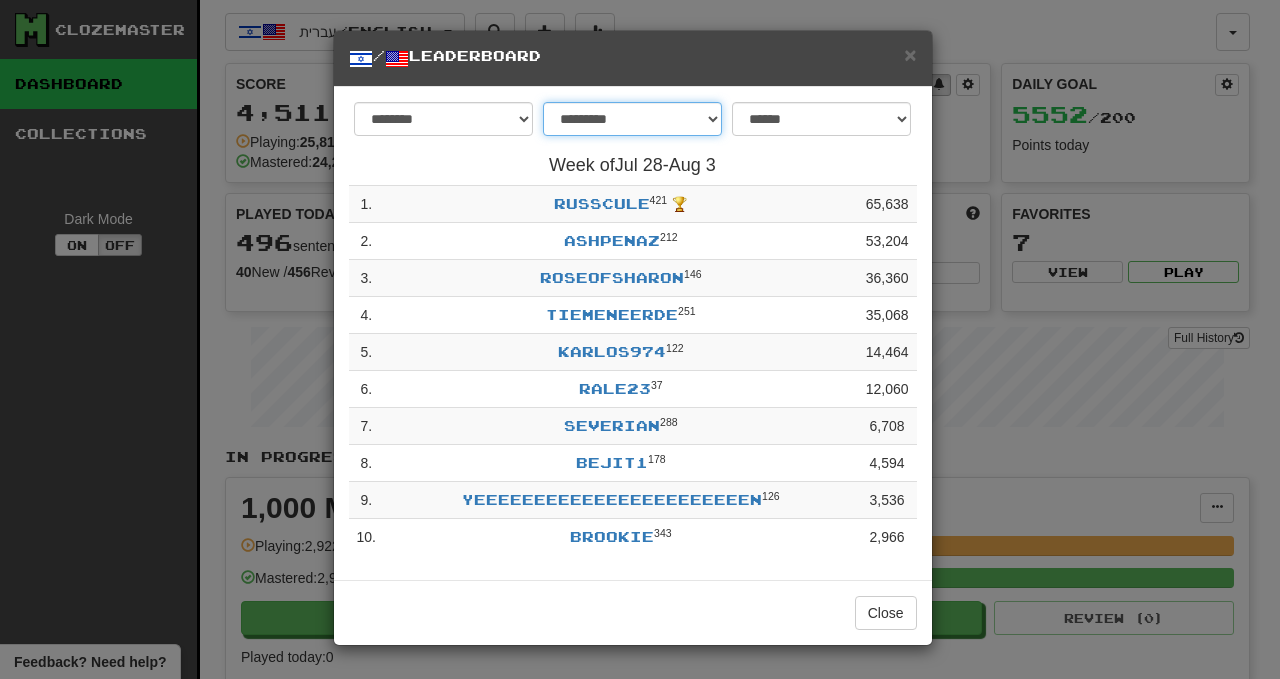 click on "**********" at bounding box center [632, 119] 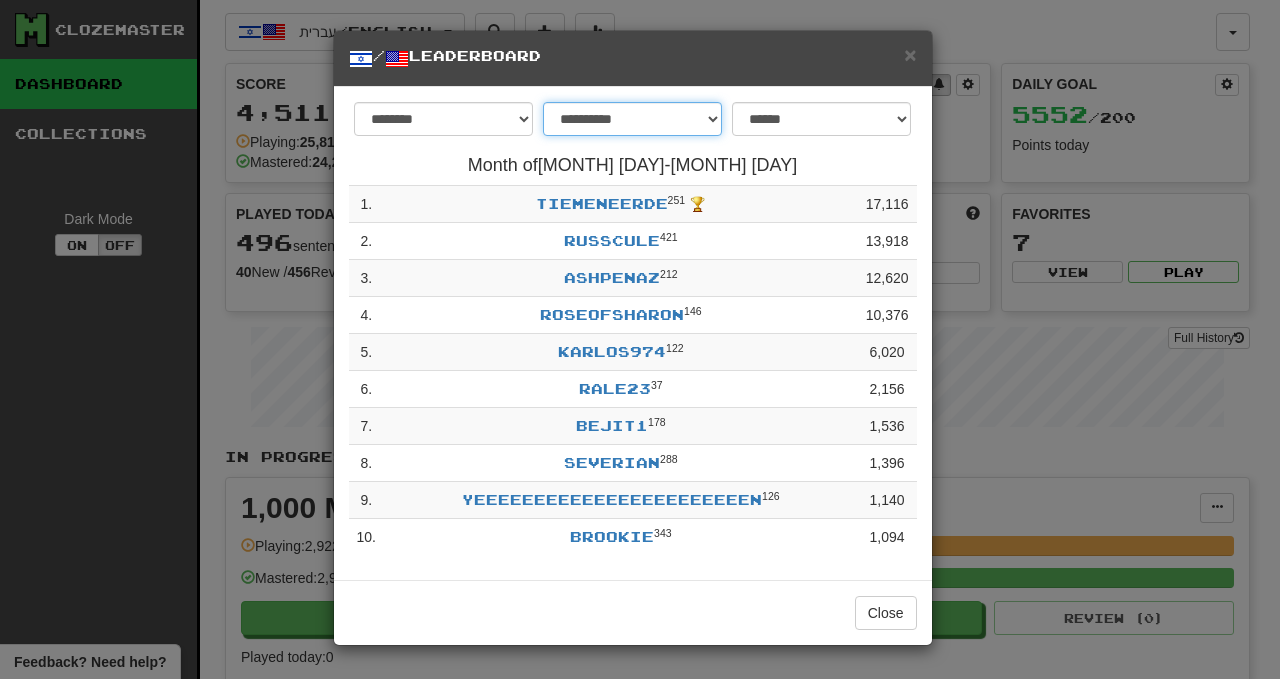 click on "**********" at bounding box center (632, 119) 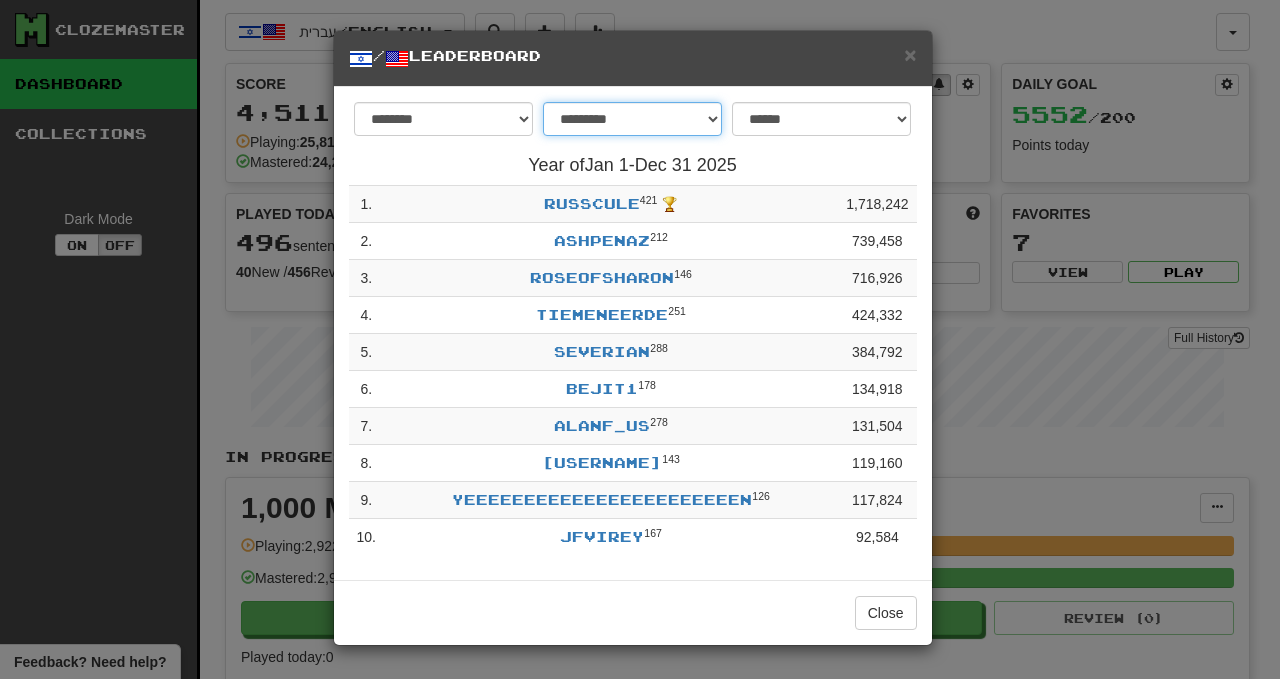 click on "**********" at bounding box center [632, 119] 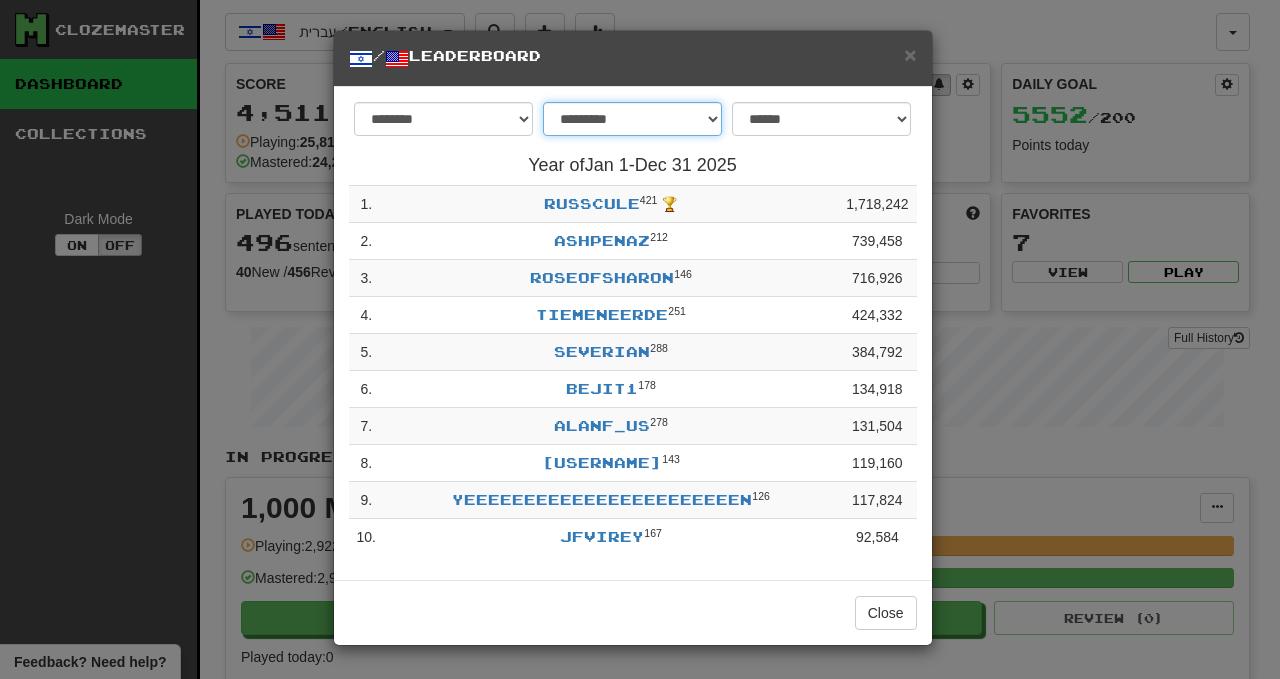select on "********" 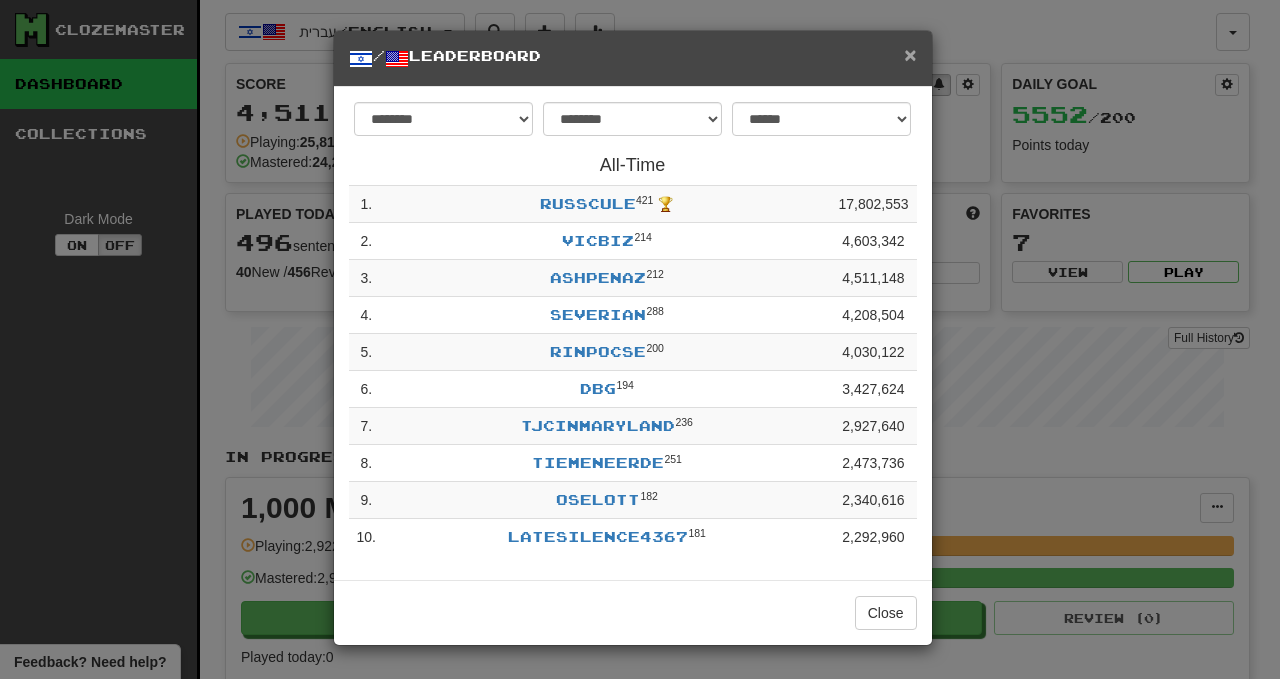 click on "×" at bounding box center (910, 54) 